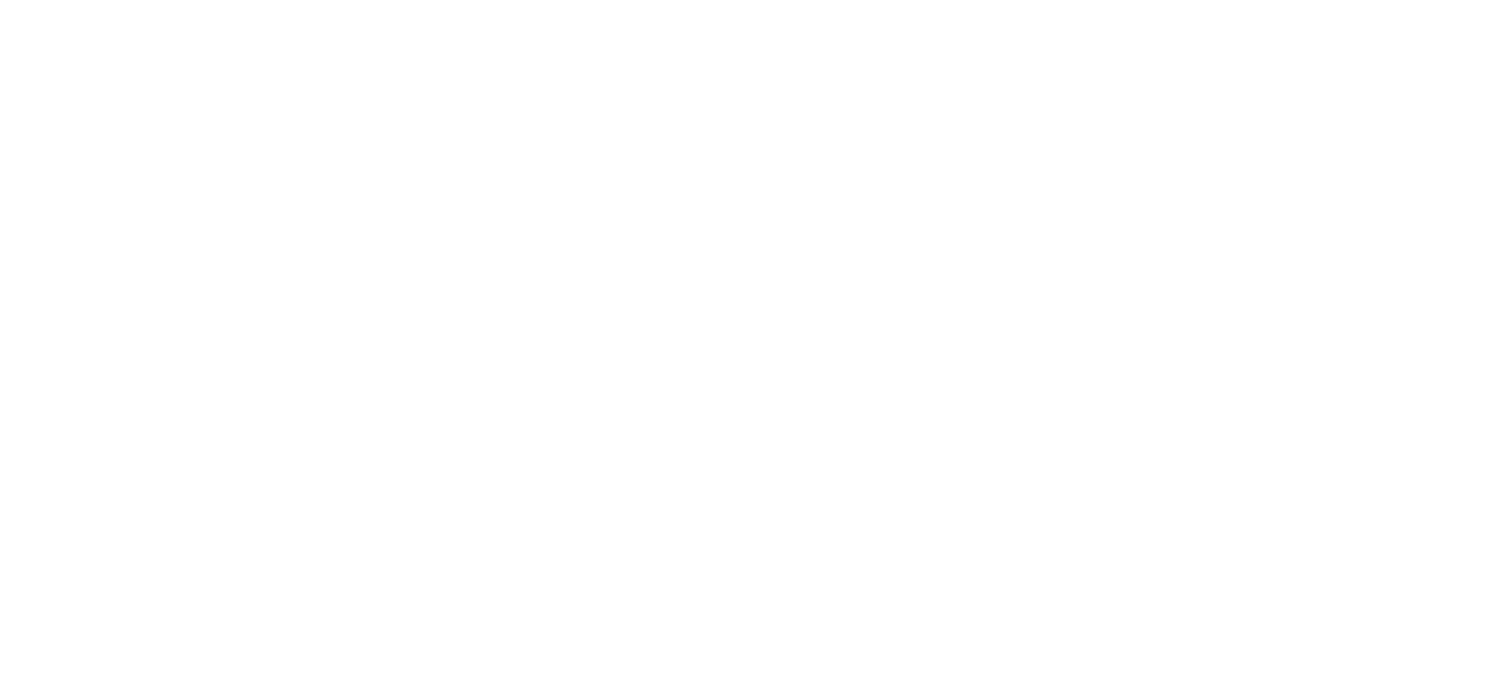 scroll, scrollTop: 0, scrollLeft: 0, axis: both 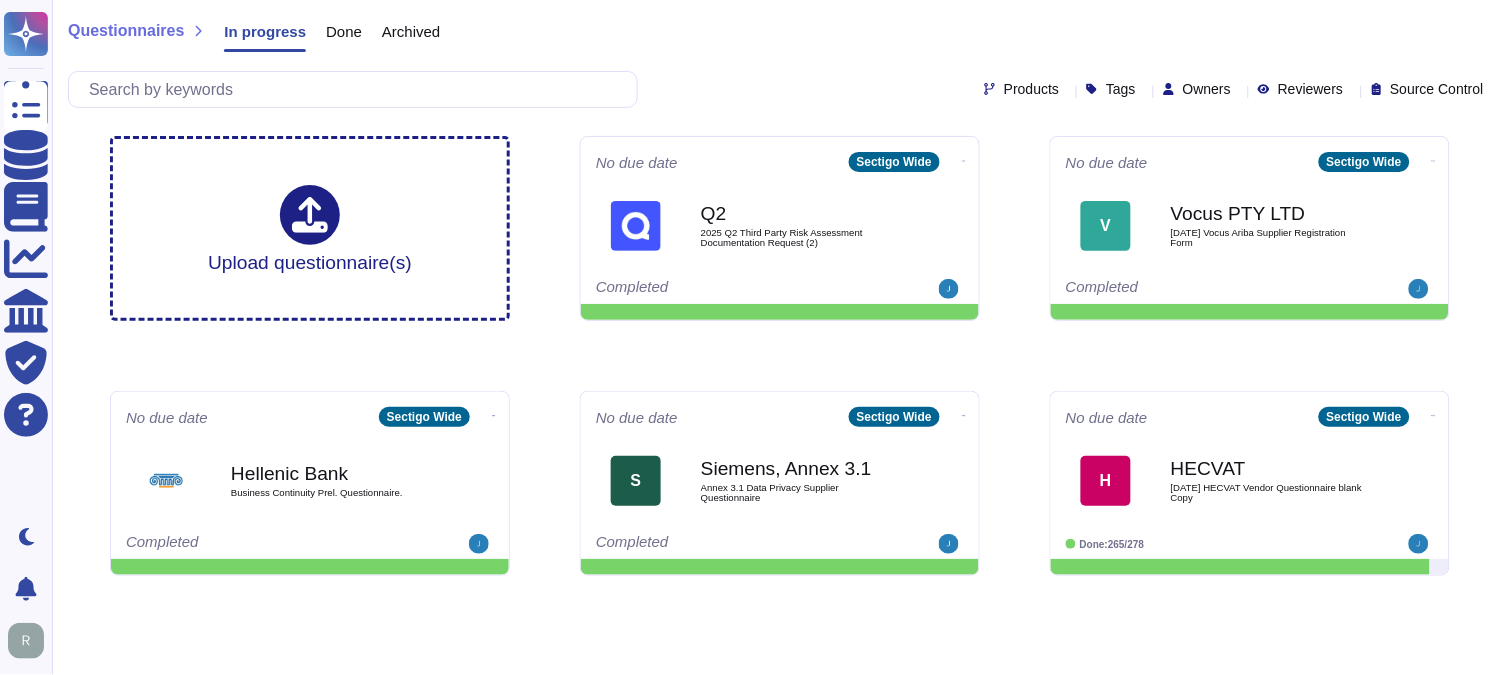 click on "Done" at bounding box center [344, 31] 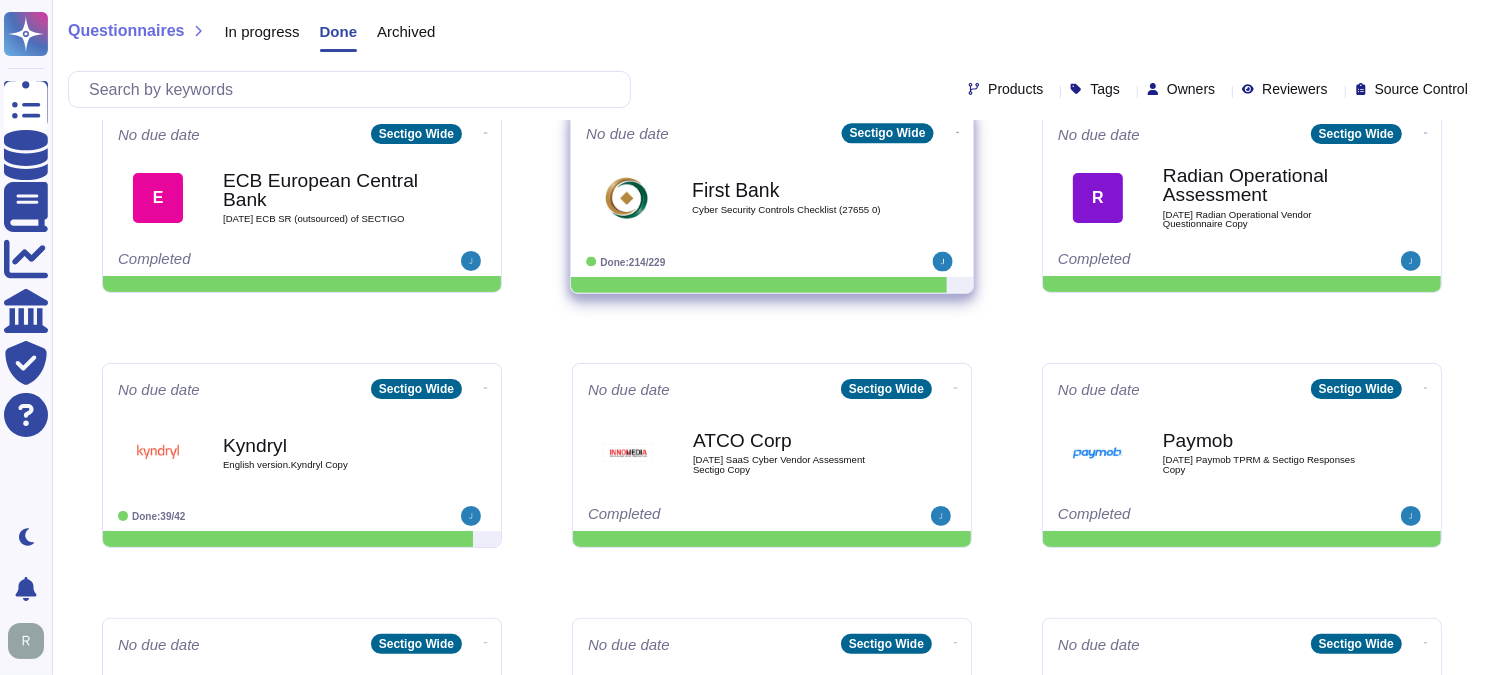 scroll, scrollTop: 333, scrollLeft: 0, axis: vertical 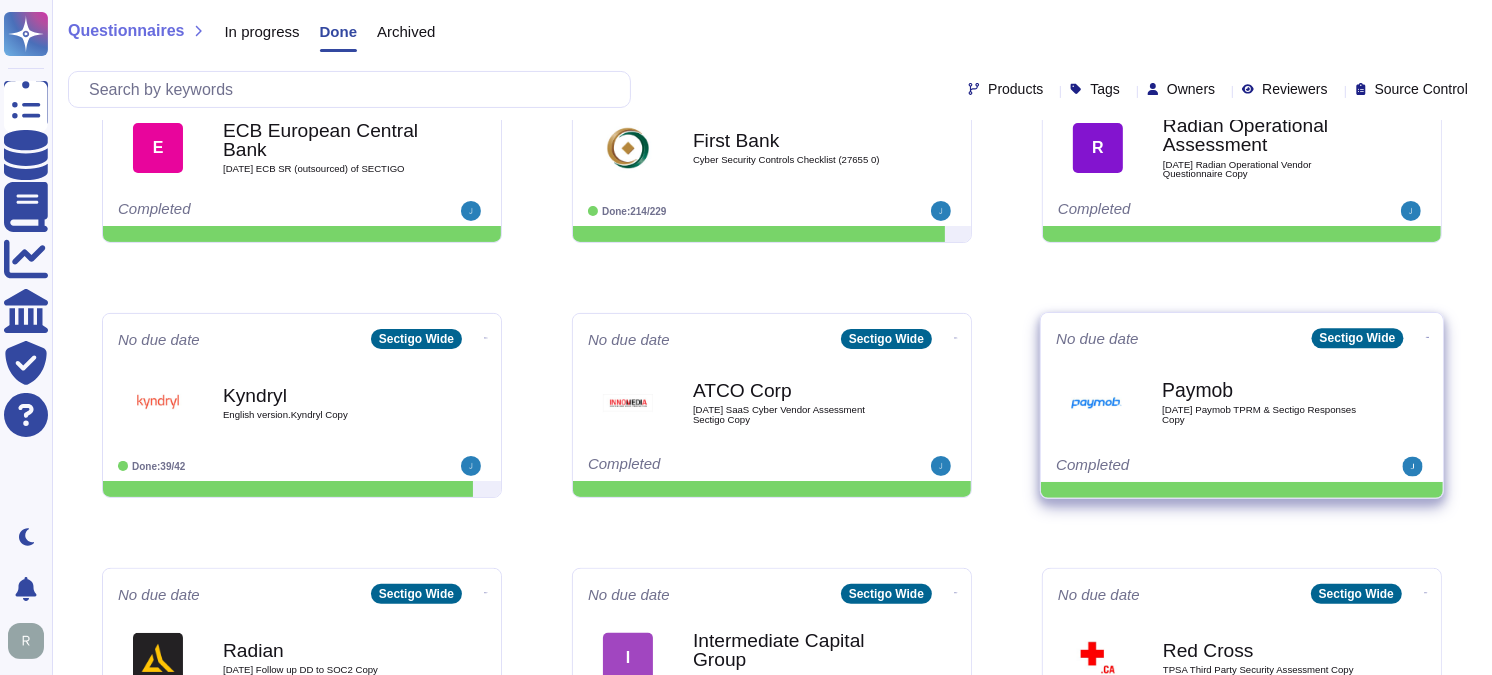click on "[DATE] Paymob TPRM & Sectigo Responses Copy" at bounding box center [1263, 414] 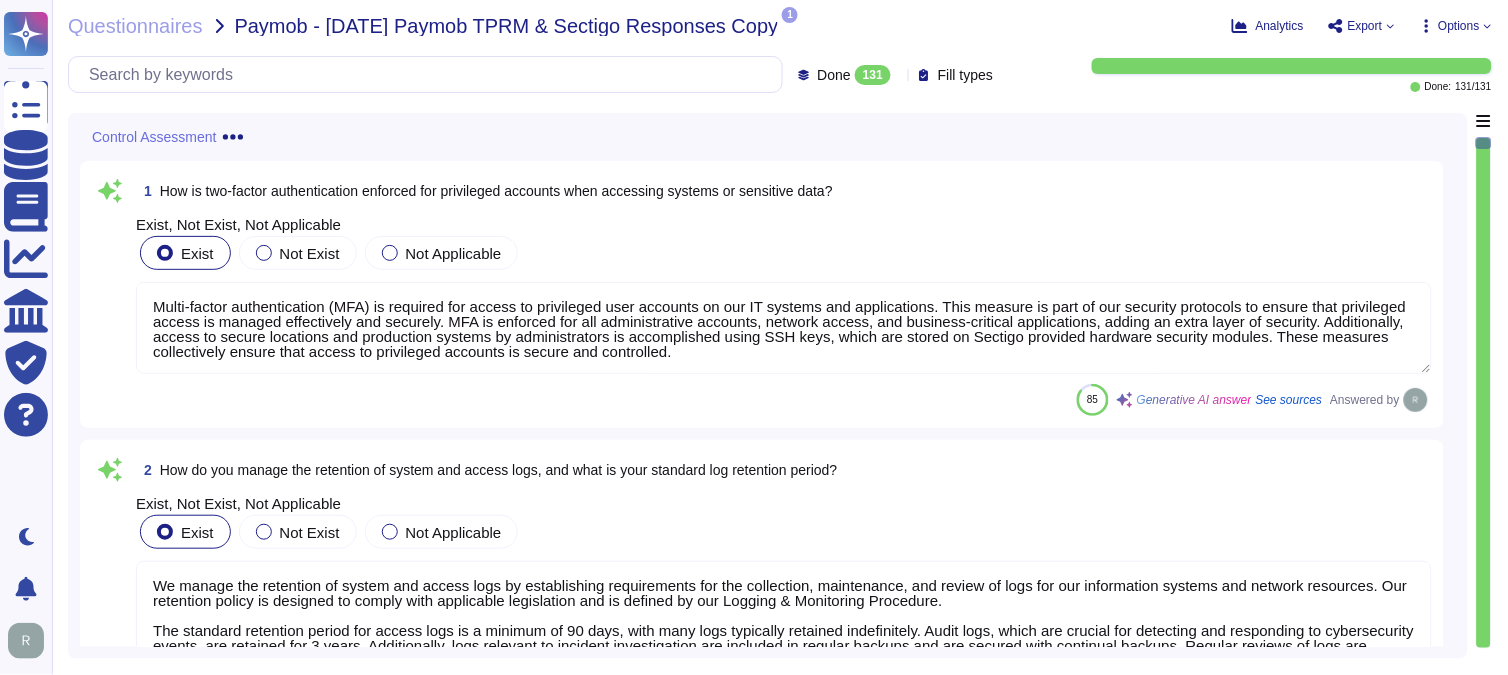 type on "Multi-factor authentication (MFA) is required for access to privileged user accounts on our IT systems and applications. This measure is part of our security protocols to ensure that privileged access is managed effectively and securely. MFA is enforced for all administrative accounts, network access, and business-critical applications, adding an extra layer of security. Additionally, access to secure locations and production systems by administrators is accomplished using SSH keys, which are stored on Sectigo provided hardware security modules. These measures collectively ensure that access to privileged accounts is secure and controlled." 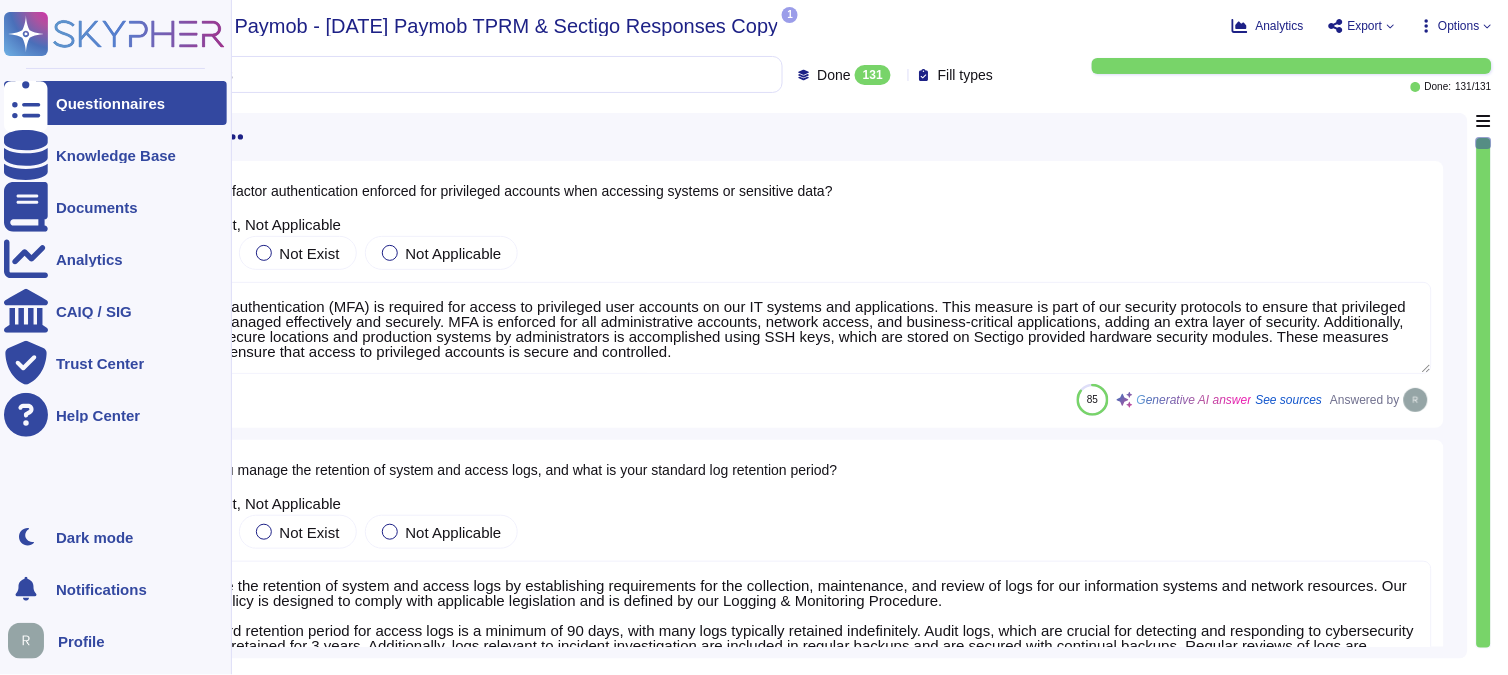 drag, startPoint x: 97, startPoint y: 102, endPoint x: 158, endPoint y: 91, distance: 61.983868 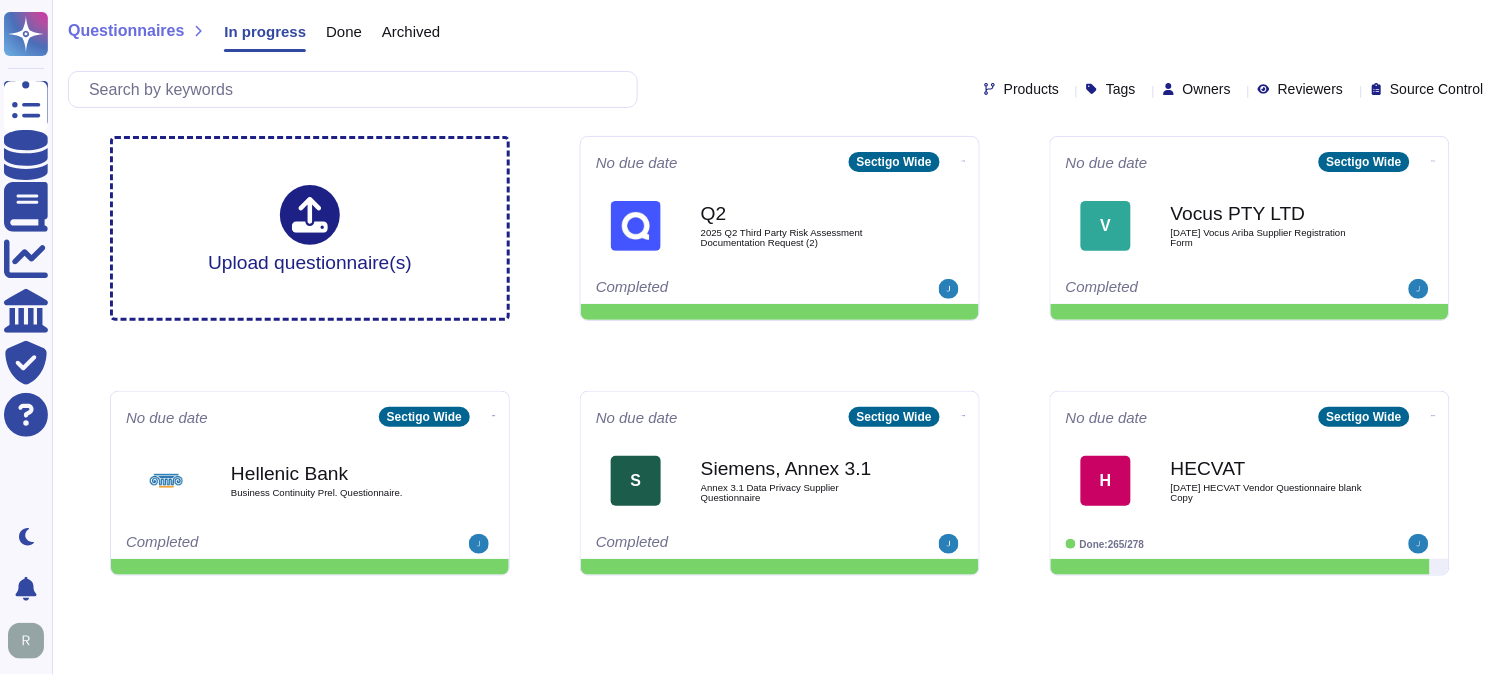 click on "Done" at bounding box center (344, 31) 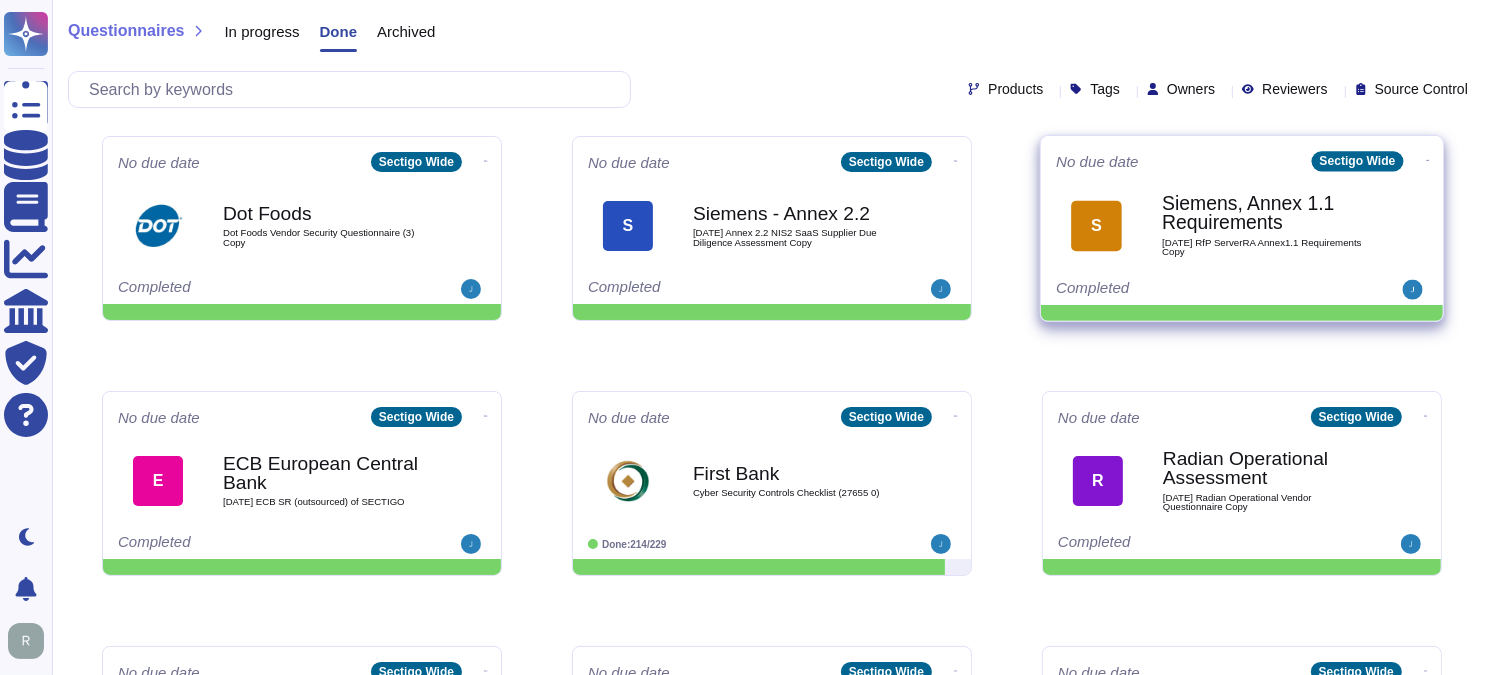 click on "Siemens, Annex 1.1 Requirements" at bounding box center (1263, 213) 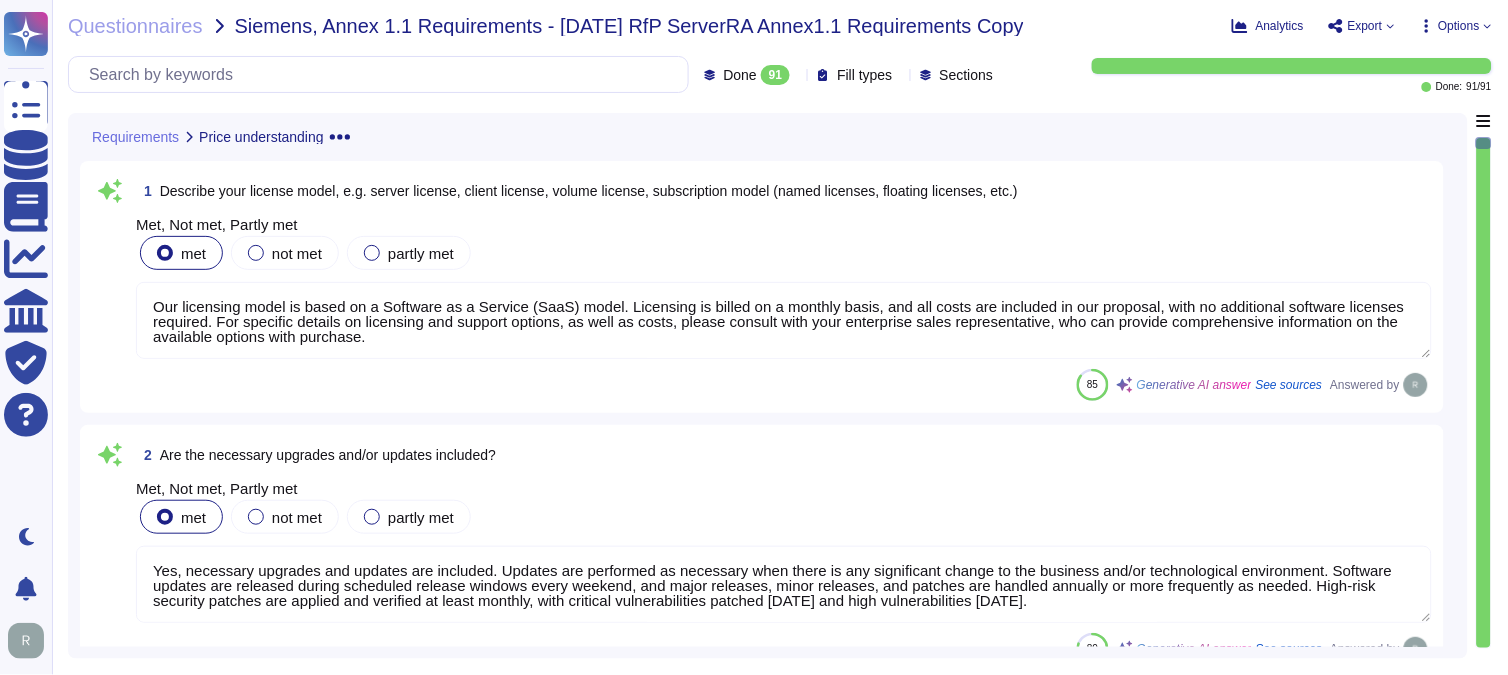 type on "Our licensing model is based on a Software as a Service (SaaS) model. Licensing is billed on a monthly basis, and all costs are included in our proposal, with no additional software licenses required. For specific details on licensing and support options, as well as costs, please consult with your enterprise sales representative, who can provide comprehensive information on the available options with purchase." 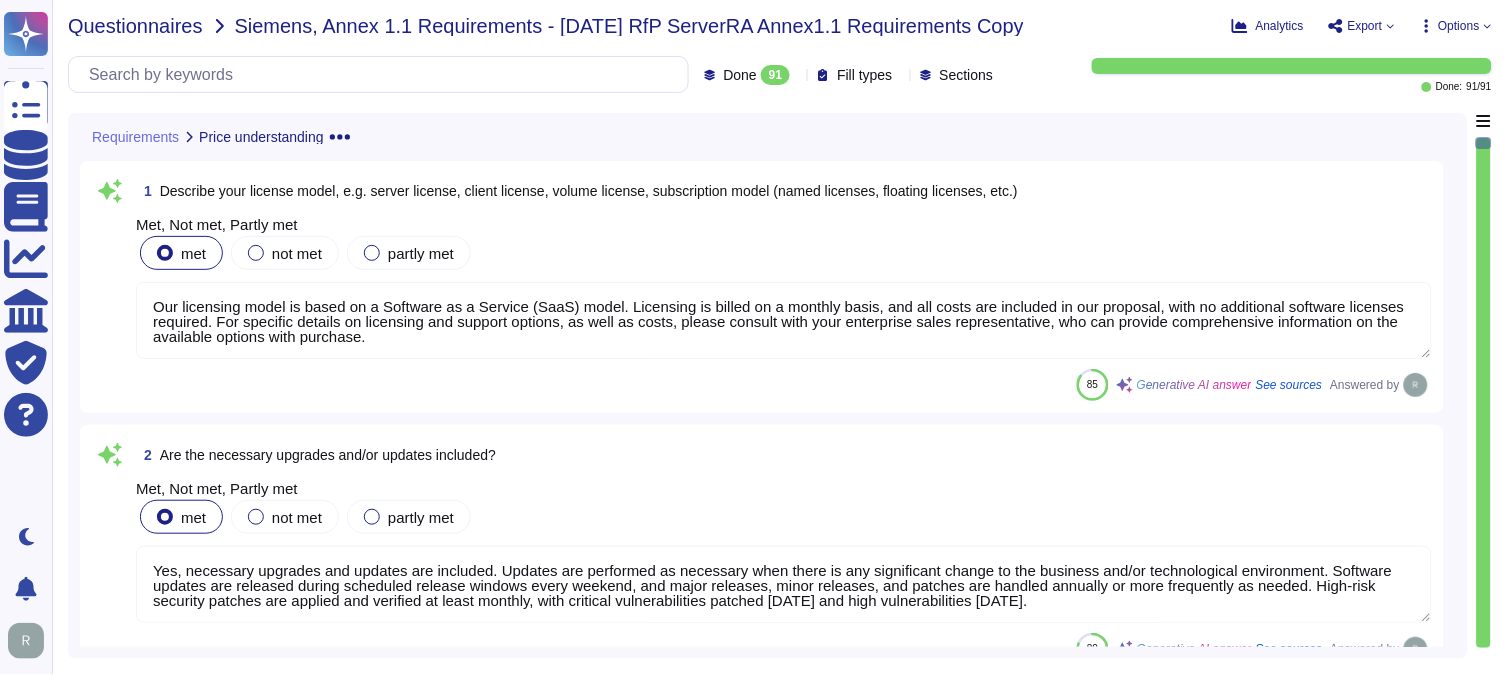 click on "Questionnaires" at bounding box center [135, 26] 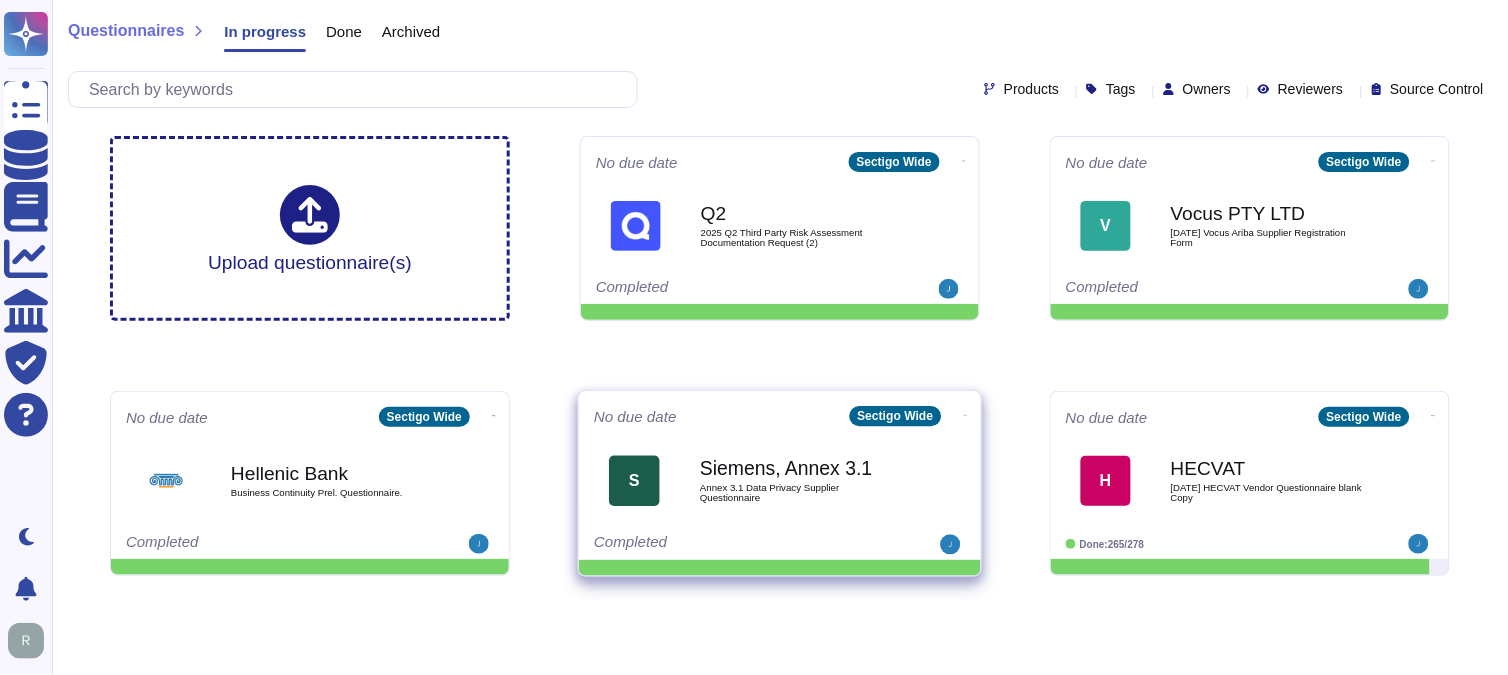 click on "Siemens, Annex 3.1" at bounding box center [801, 468] 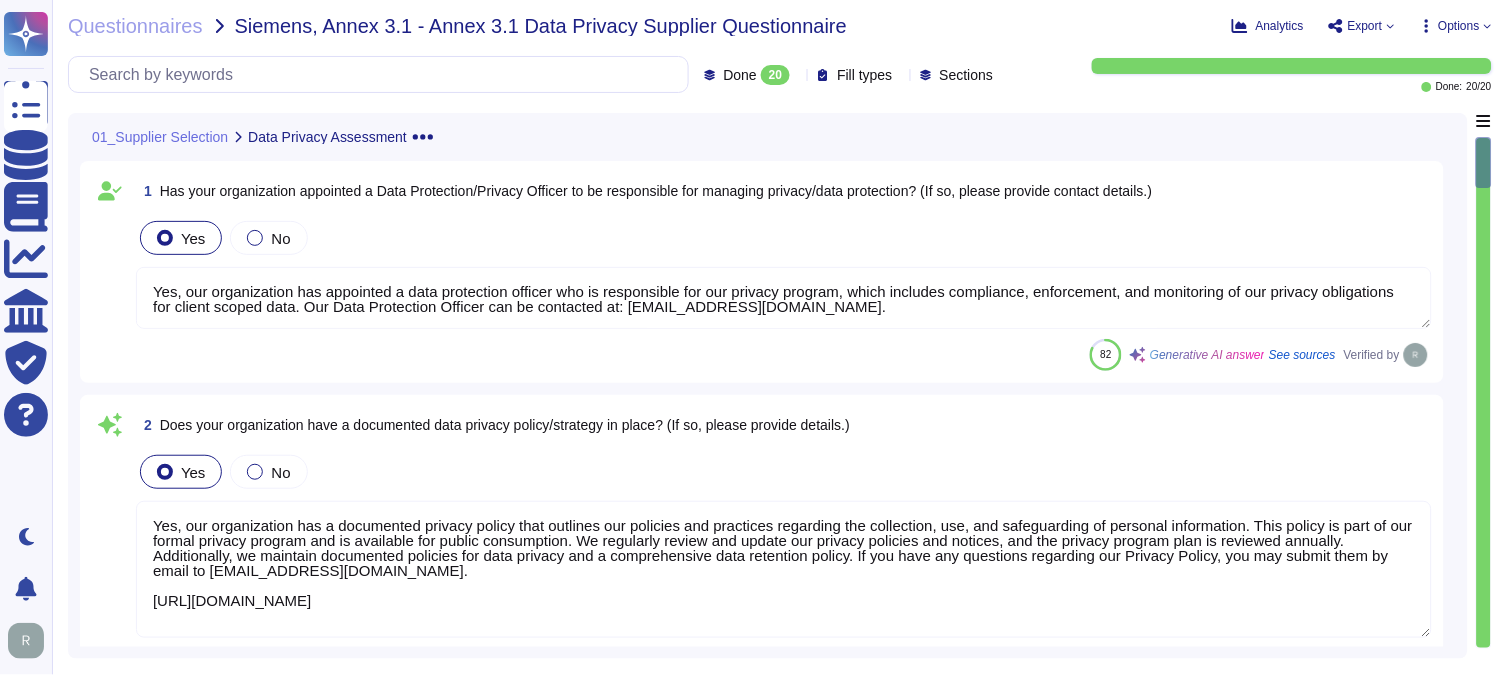 type on "Yes, our organization has appointed a data protection officer who is responsible for our privacy program, which includes compliance, enforcement, and monitoring of our privacy obligations for client scoped data. Our Data Protection Officer can be contacted at: [EMAIL_ADDRESS][DOMAIN_NAME]." 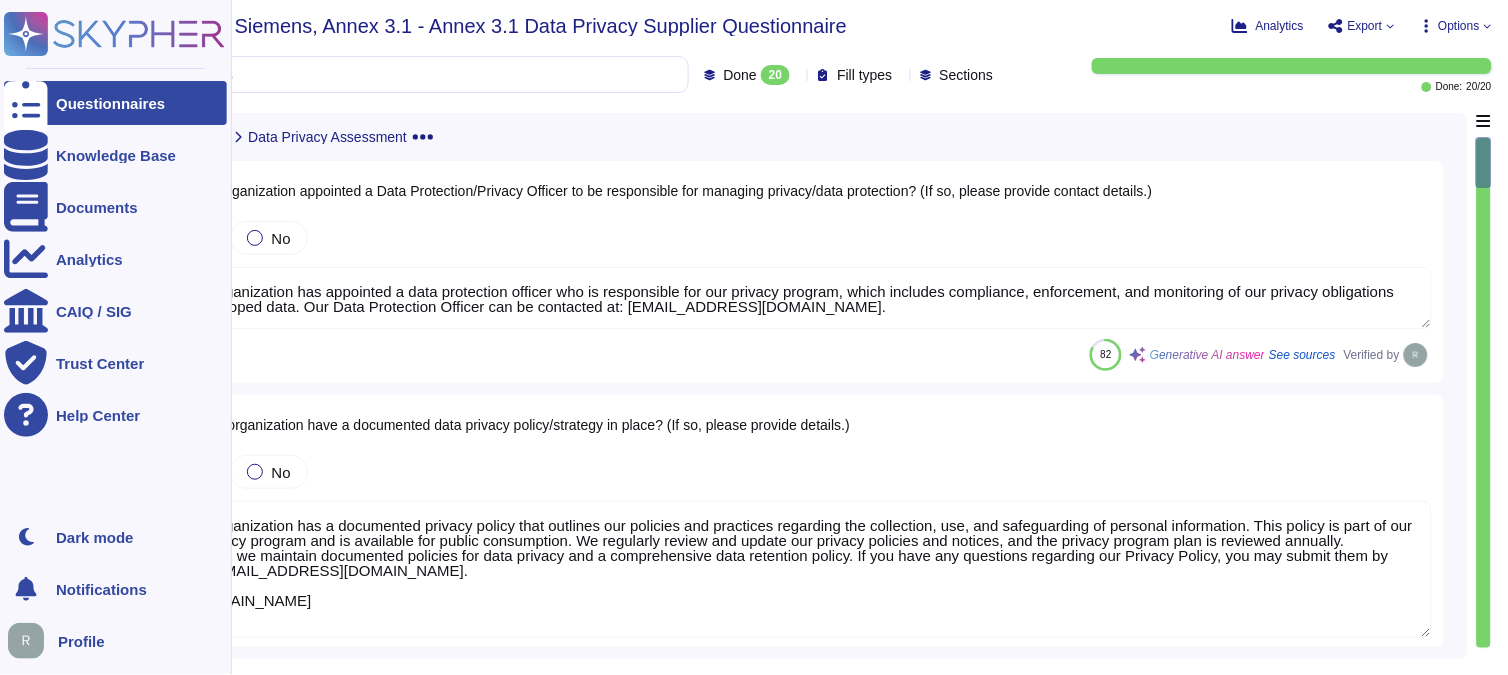 click on "Questionnaires" at bounding box center [110, 103] 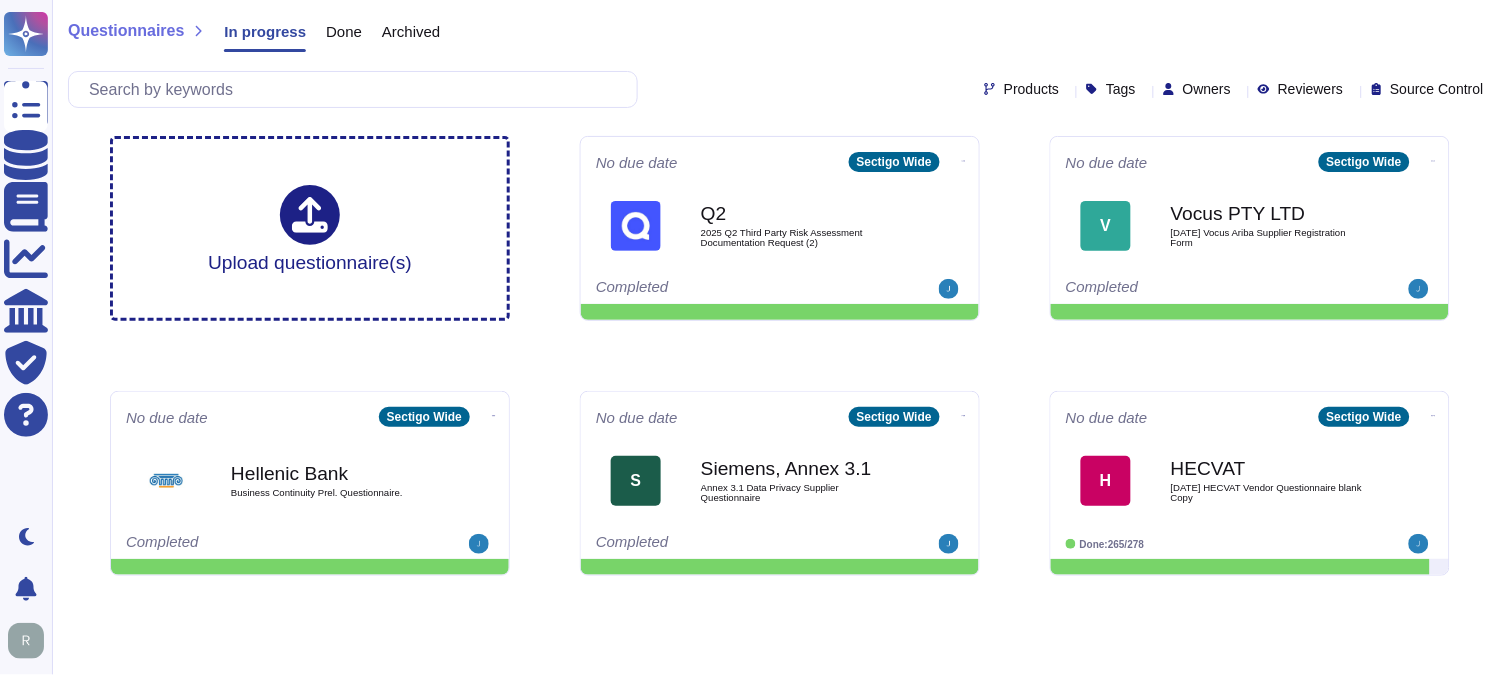click on "Done" at bounding box center (344, 31) 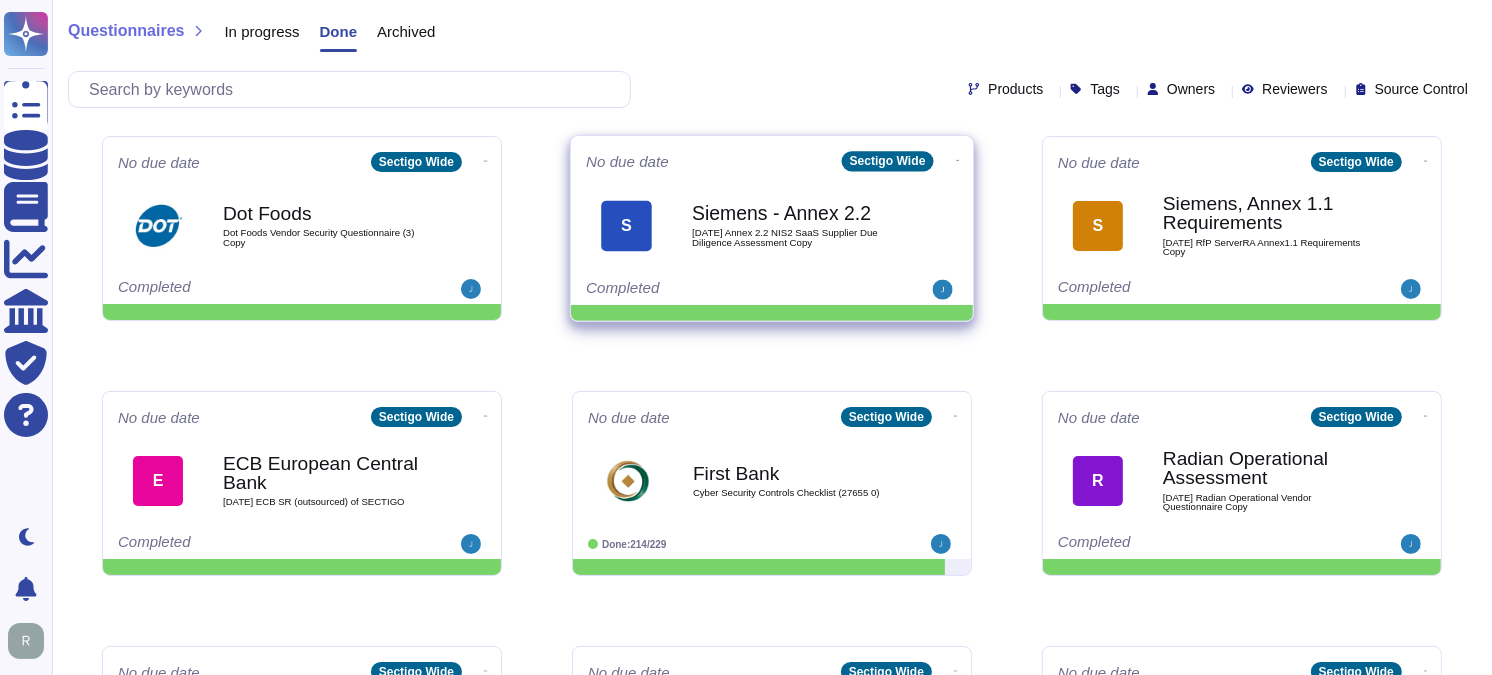 click on "[DATE] Annex 2.2 NIS2 SaaS Supplier Due Diligence Assessment Copy" at bounding box center [793, 237] 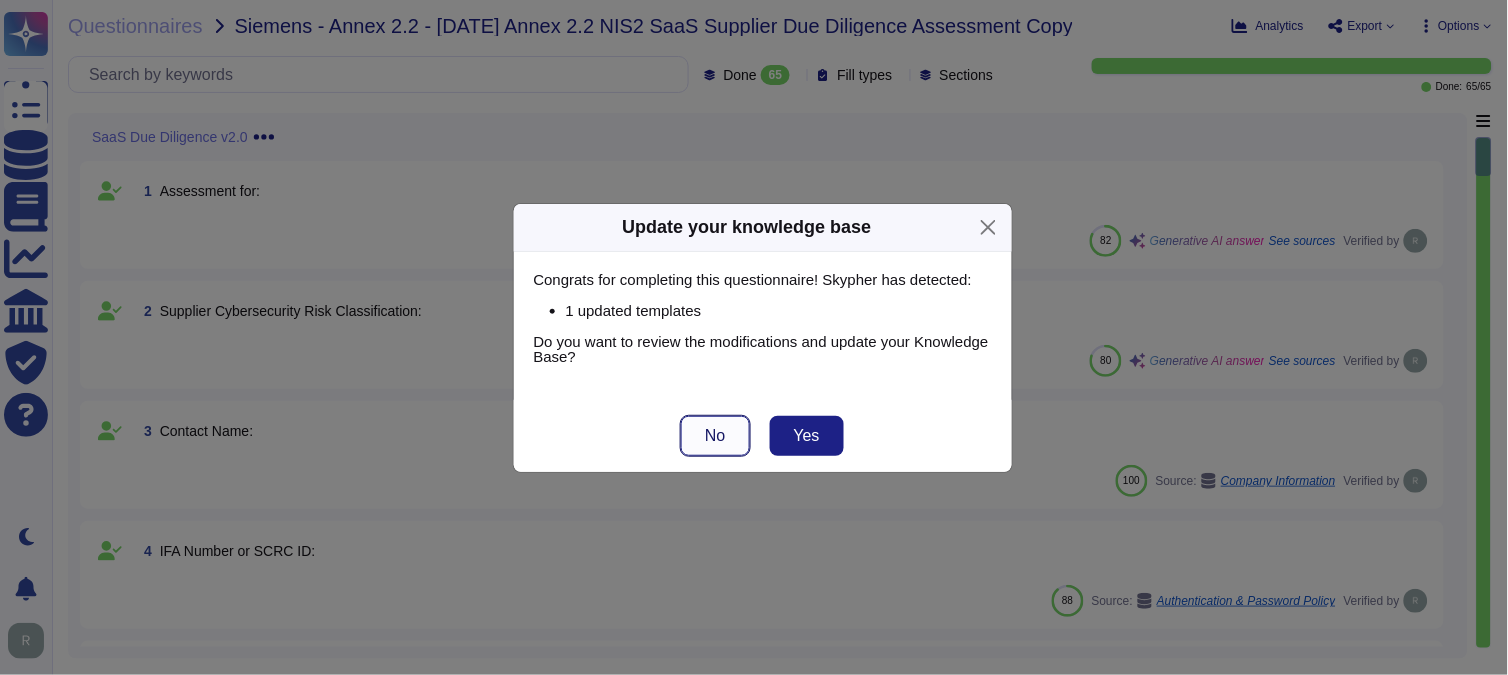 click on "No" at bounding box center (715, 436) 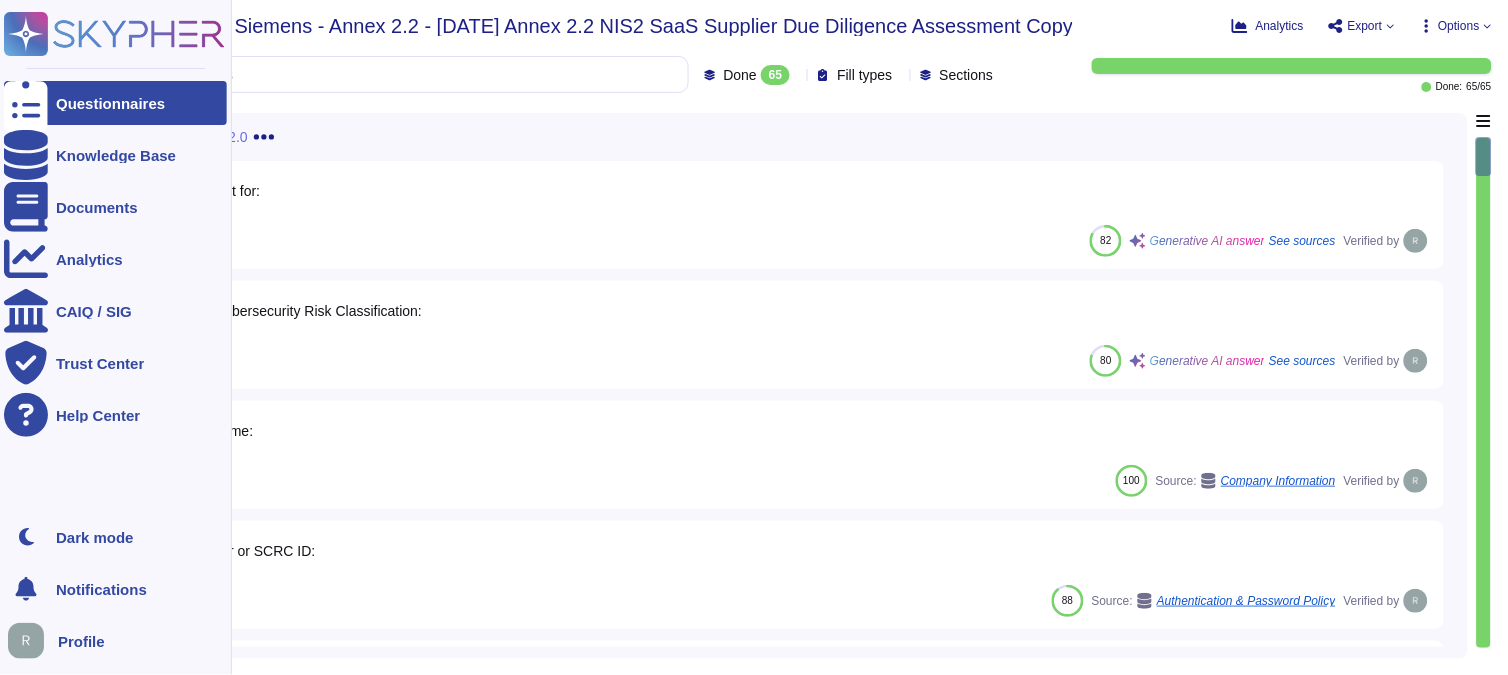 click on "Questionnaires" at bounding box center (115, 103) 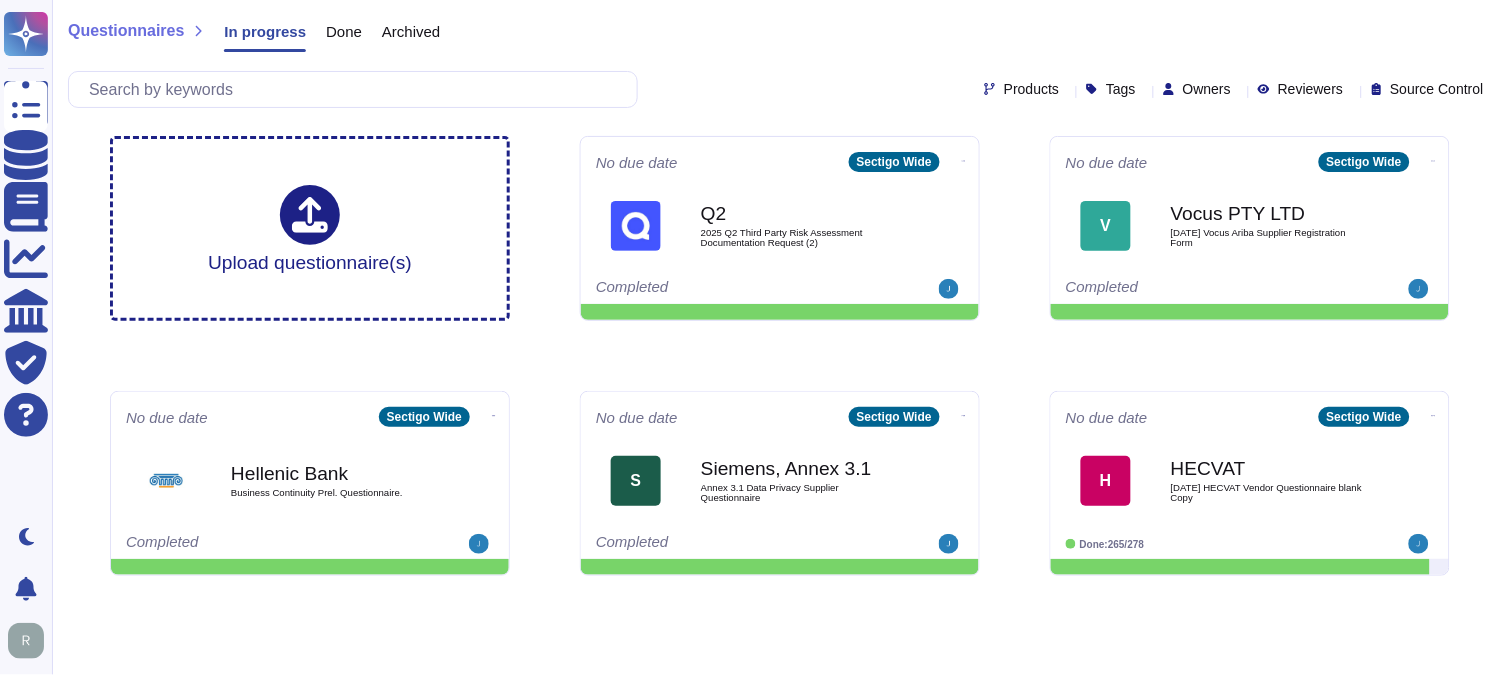 click on "Done" at bounding box center [344, 31] 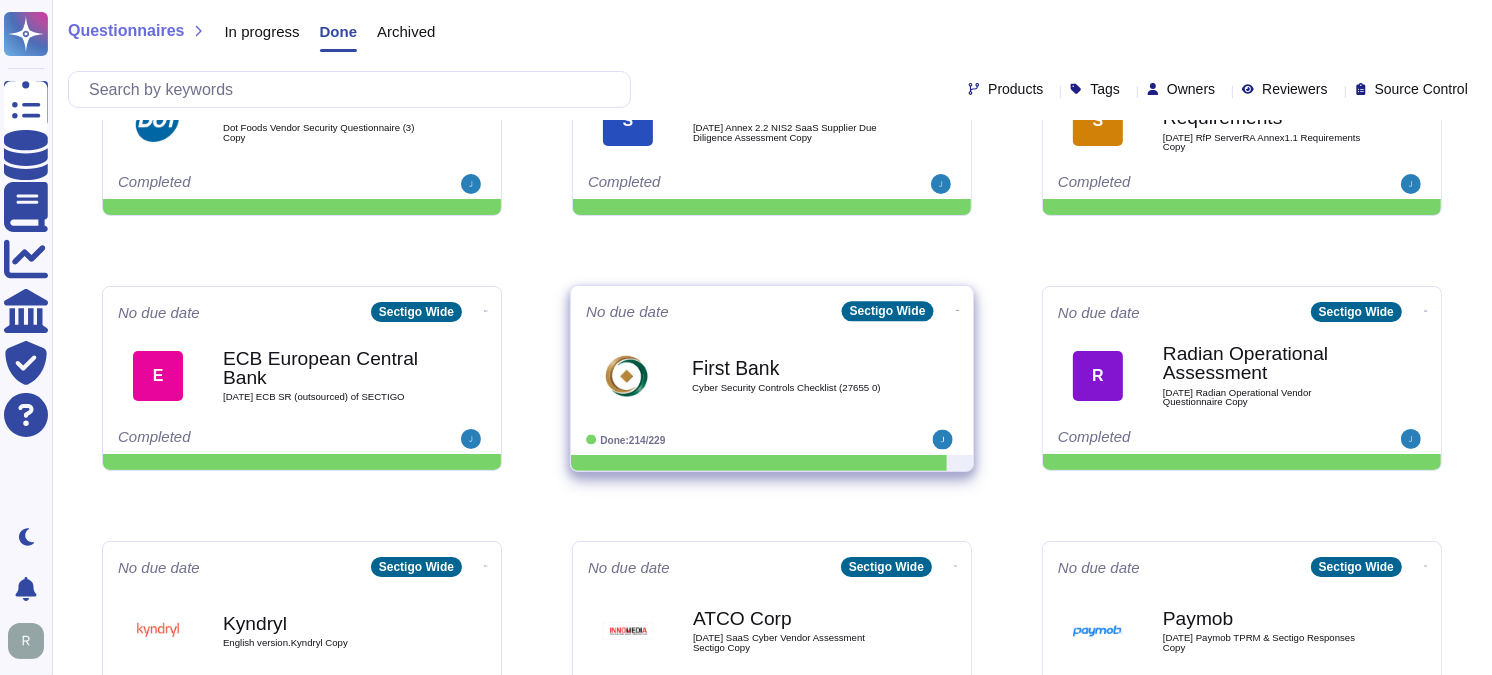 scroll, scrollTop: 111, scrollLeft: 0, axis: vertical 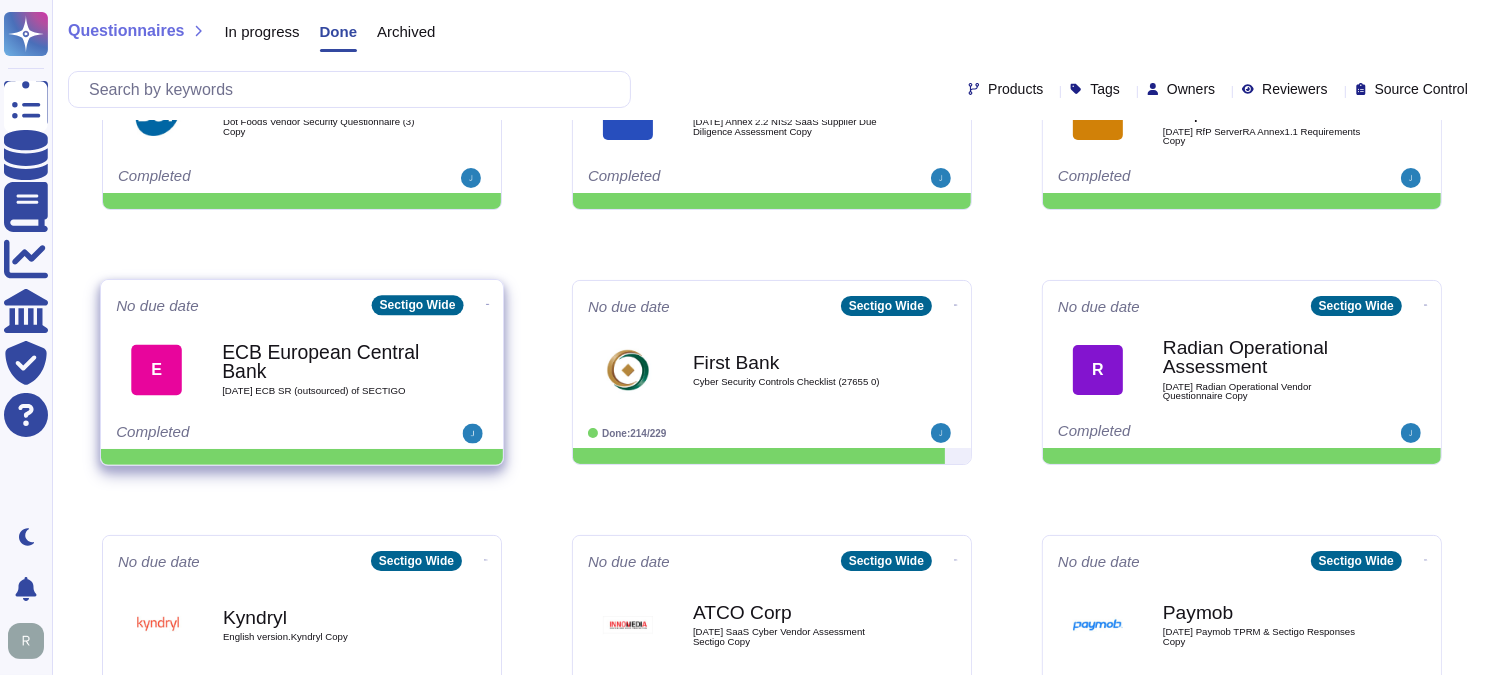 click on "ECB European Central Bank" at bounding box center (323, 362) 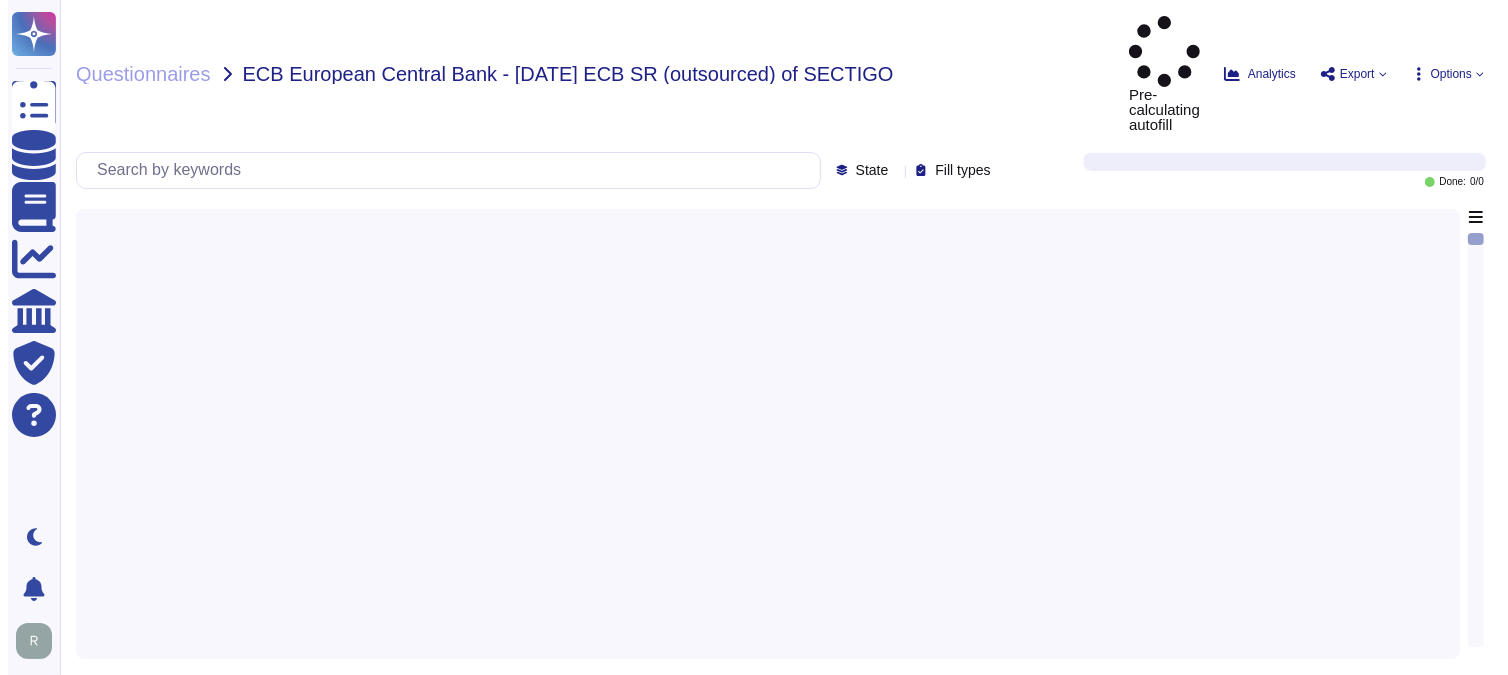 scroll, scrollTop: 0, scrollLeft: 0, axis: both 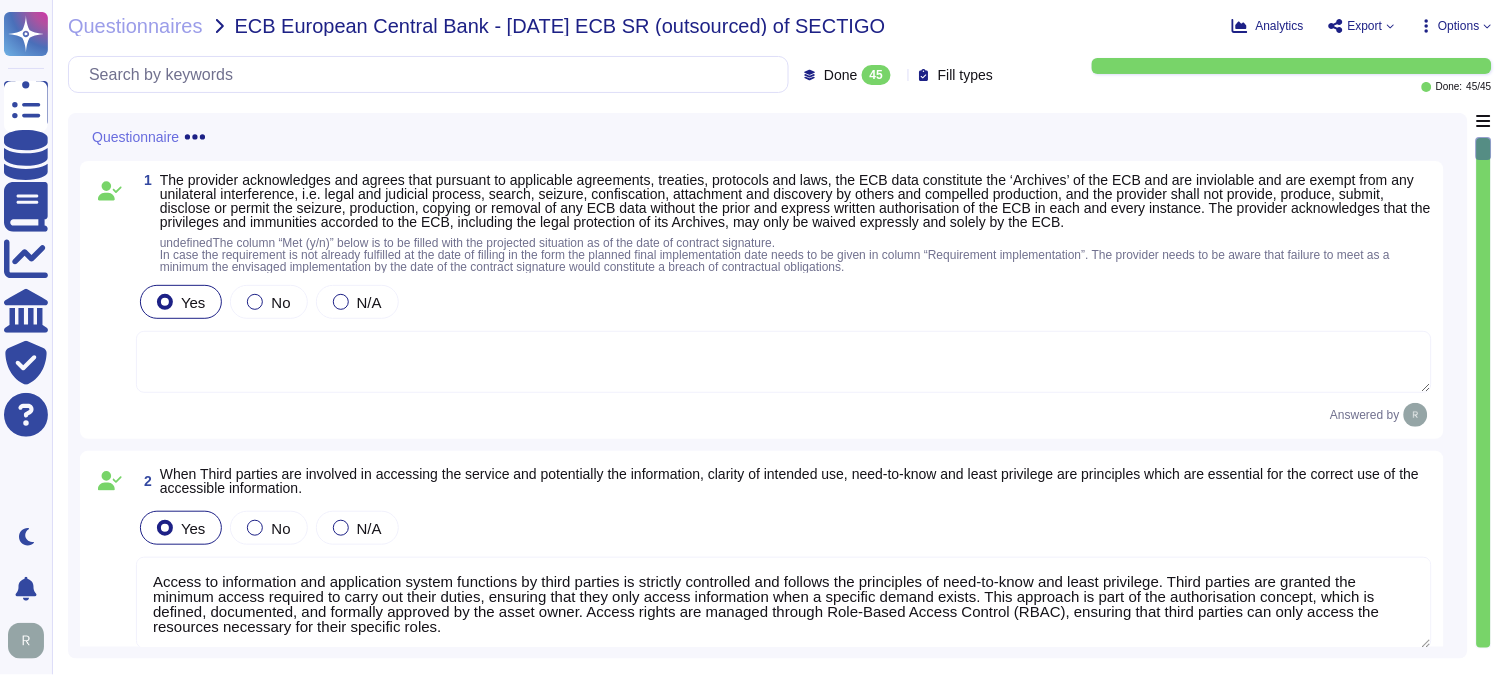 type on "Access to information and application system functions by third parties is strictly controlled and follows the principles of need-to-know and least privilege. Third parties are granted the minimum access required to carry out their duties, ensuring that they only access information when a specific demand exists. This approach is part of the authorisation concept, which is defined, documented, and formally approved by the asset owner. Access rights are managed through Role-Based Access Control (RBAC), ensuring that third parties can only access the resources necessary for their specific roles." 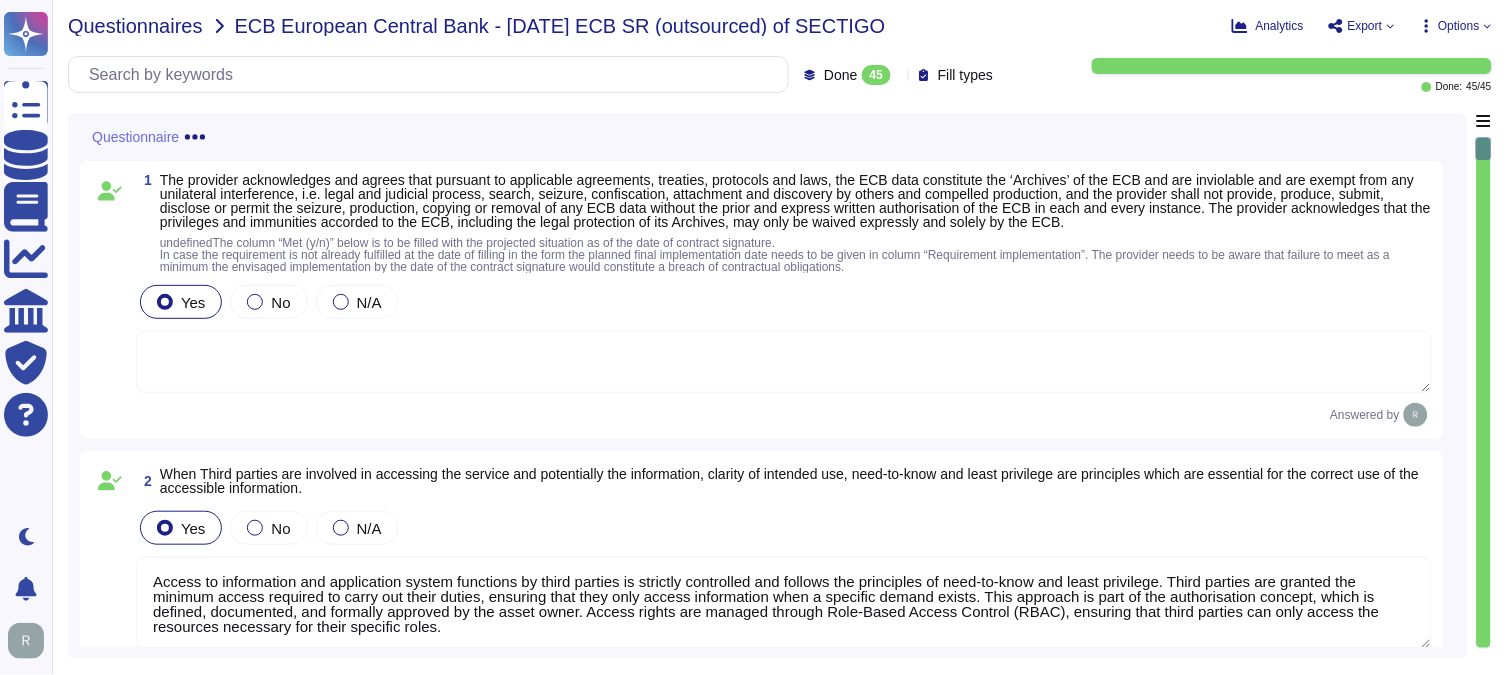 click on "Questionnaires" at bounding box center [135, 26] 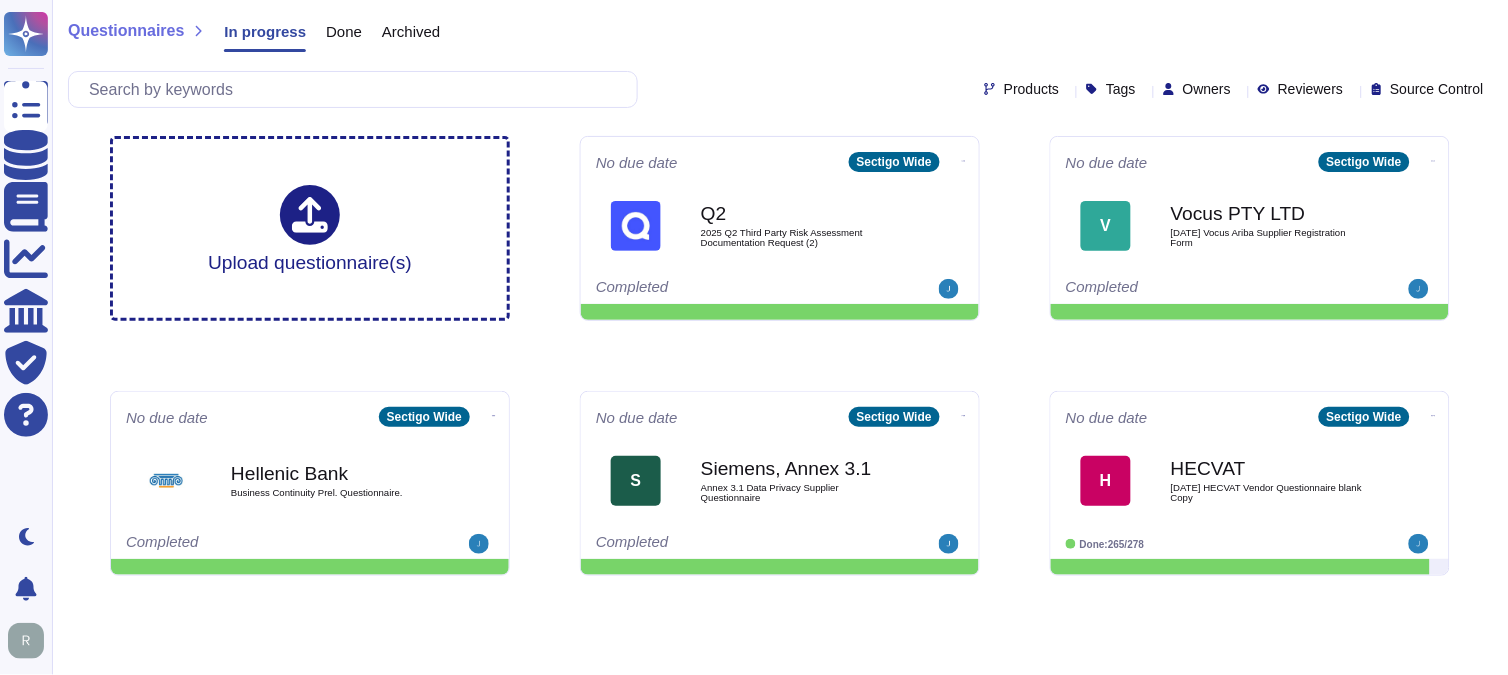 click on "Done" at bounding box center [344, 31] 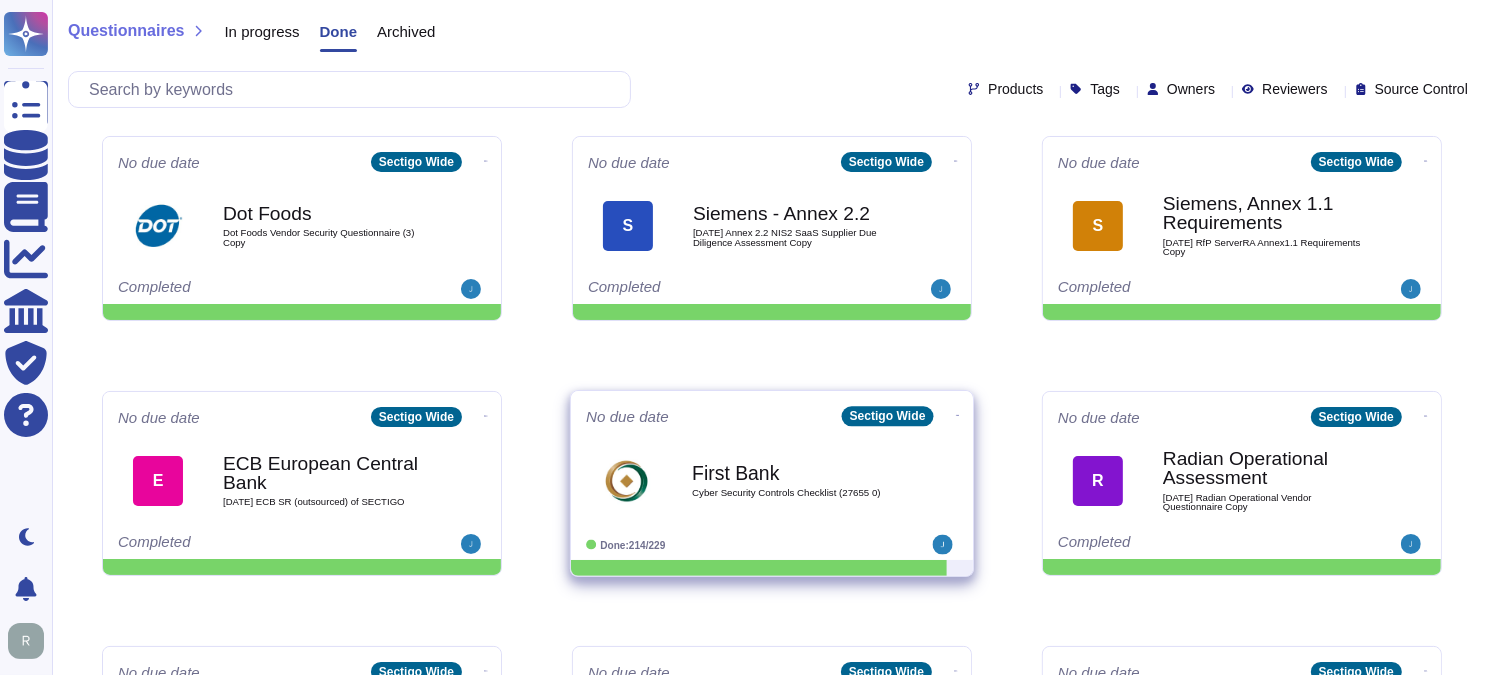 click on "First Bank" at bounding box center (793, 472) 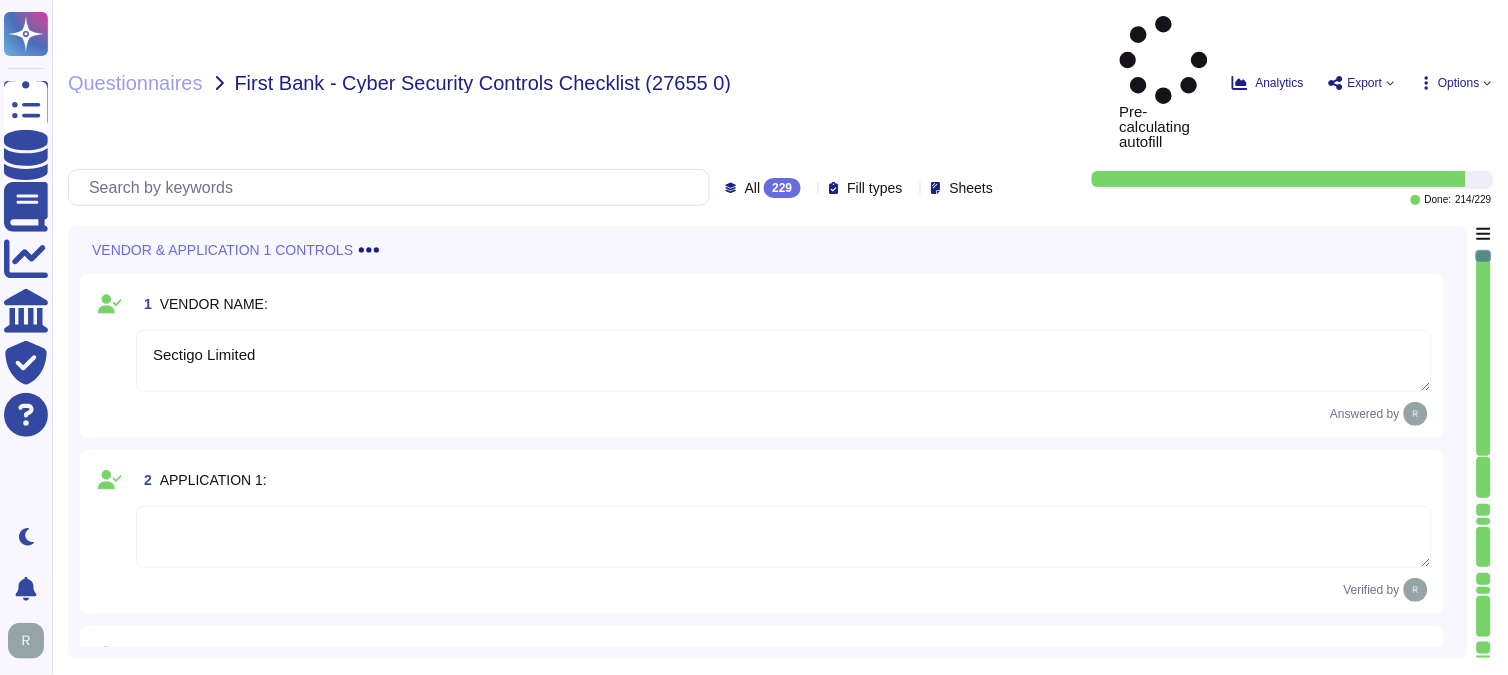 type on "Sectigo Limited" 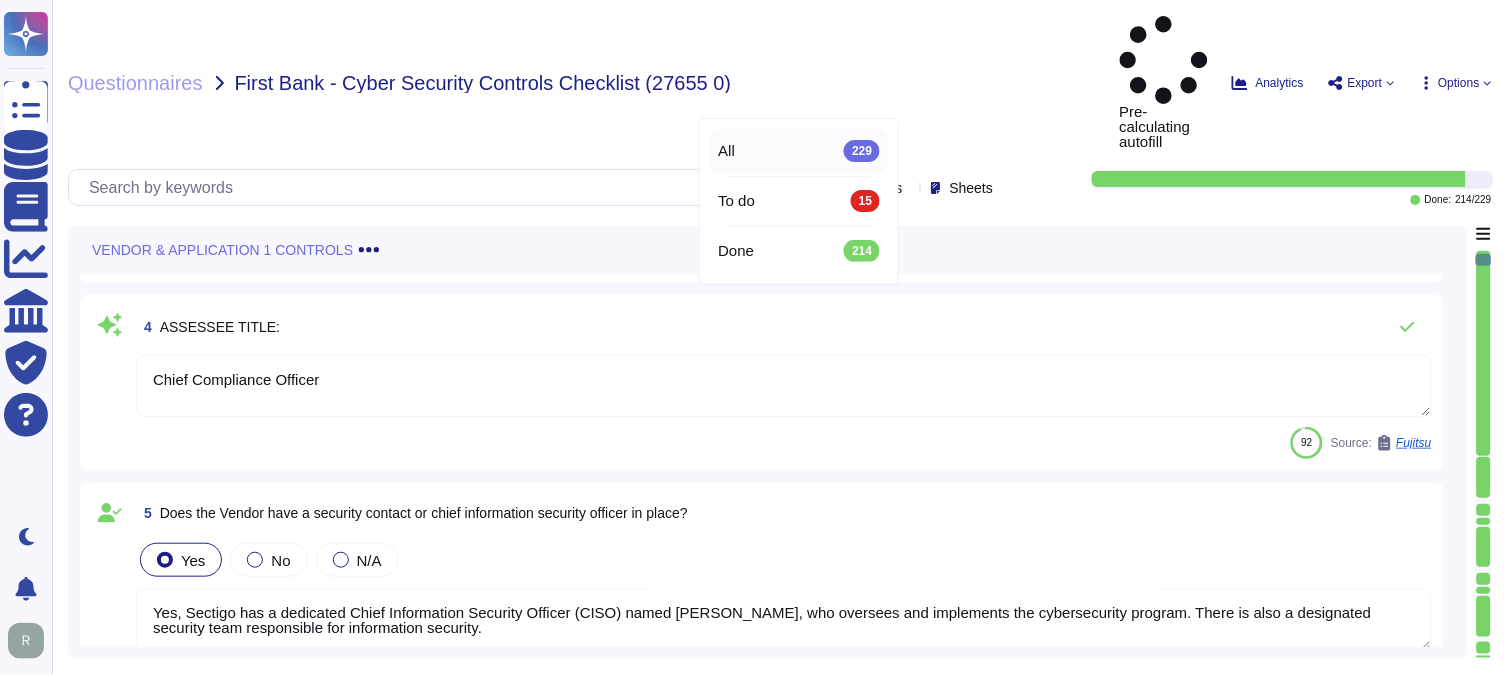 type on "Yes, Sectigo has a dedicated Chief Information Security Officer (CISO) and a designated security team responsible for information security." 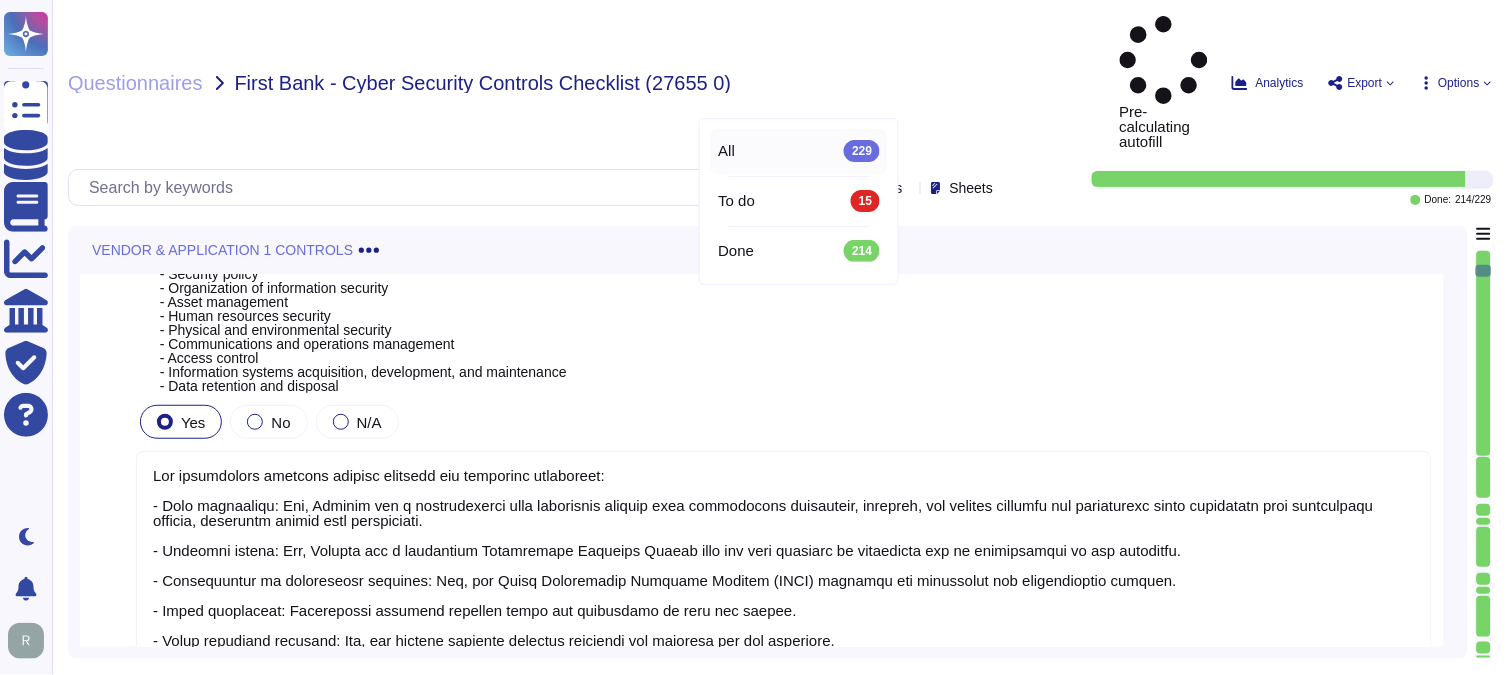 type on "Yes, Our Sectigo has aligned with the ISO 27001 standard security framework and holds certifications such as SOC 2, WebTrust, and ETSI. They have documented and approved information security policies based on these standards." 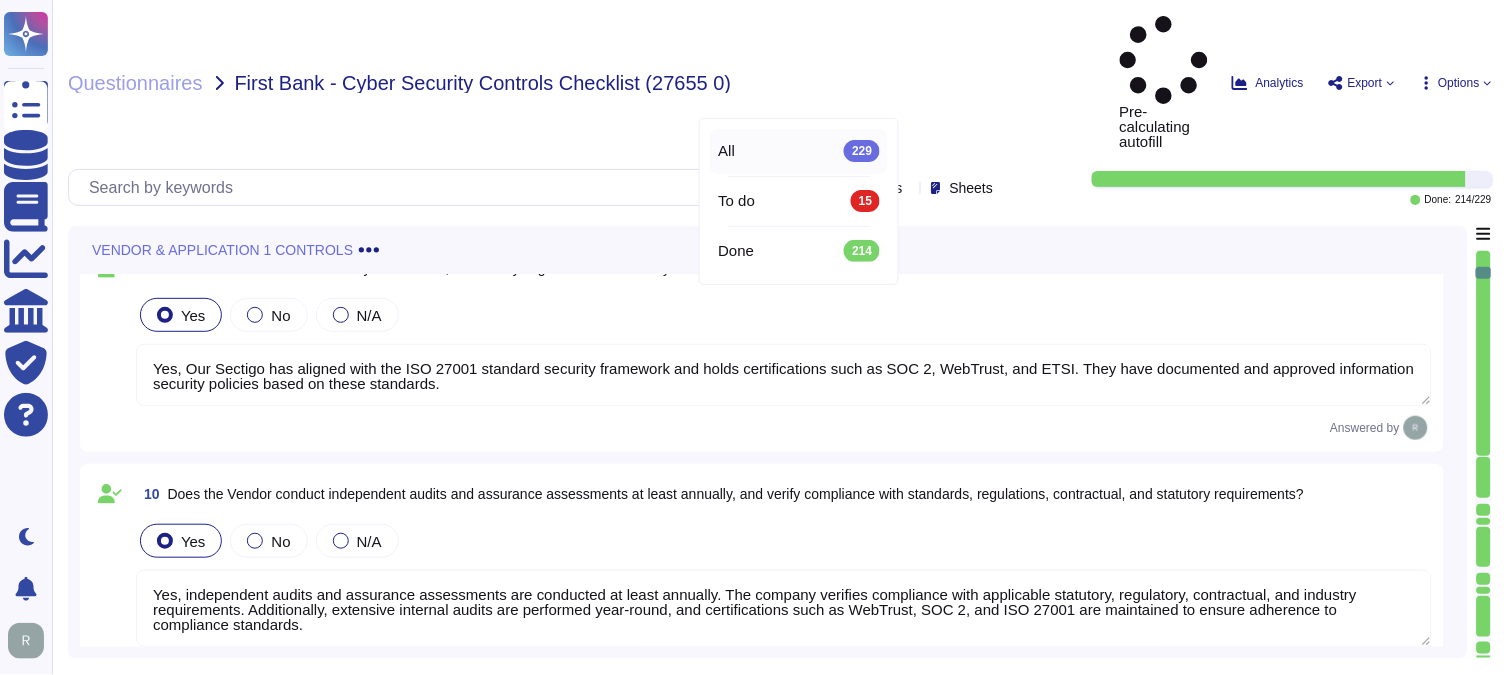 type on "Yes, penetration tests are performed by a qualified third-party vendor. They are conducted annually. The last penetration test was performed on [DATE]." 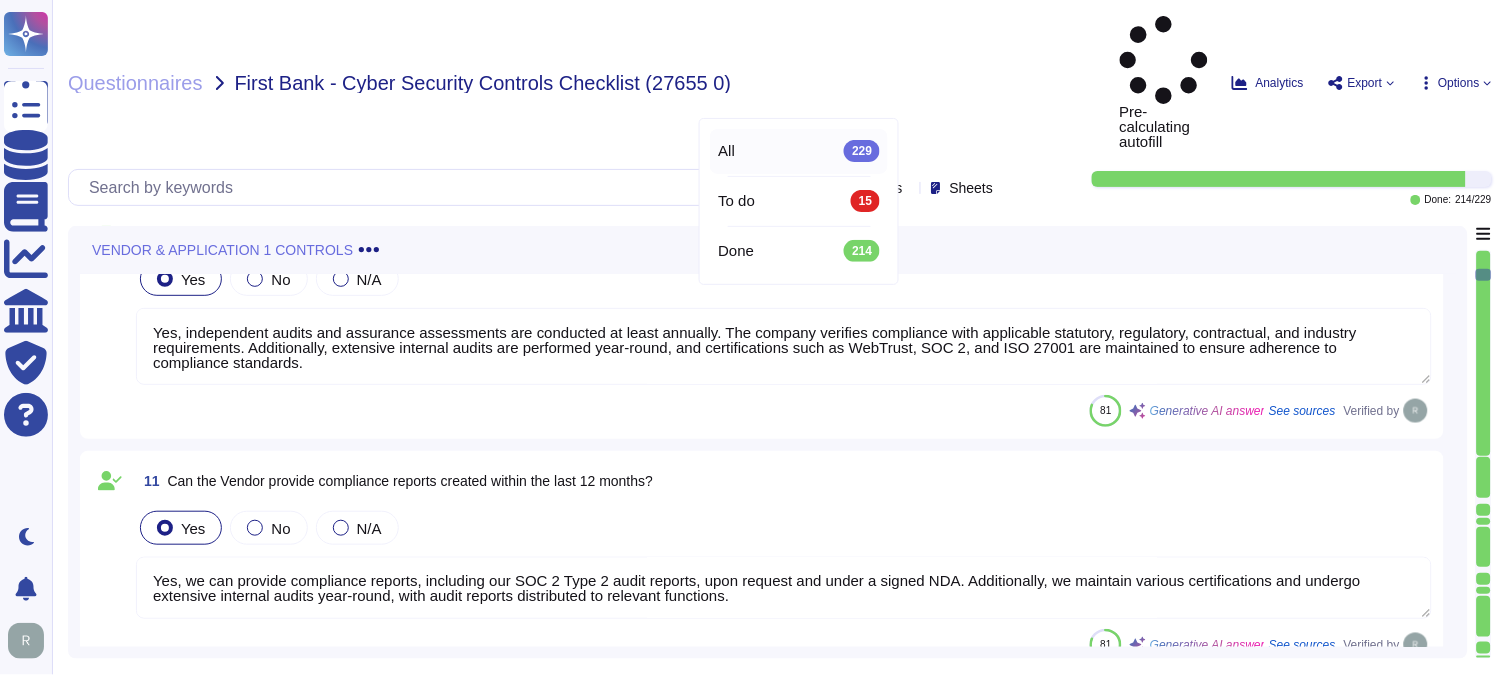 type on "Yes, there is a formal process to review user access. The process includes:
1. Frequency of Reviews: User access rights, including those of privileged users, are reviewed on a quarterly basis to ensure authorization and appropriateness. Access rights to IT systems and applications are reviewed at least every six months.
2. Documentation: The results of the access reviews are documented.
3. Collaboration: The reviews are conducted in cooperation with Human Resources, IT, Compliance, and the Asset Owner.
4. New Administrator Access: New administrator access is reviewed more frequently for the first three months to ensure appropriate access.
To compartmentalize data and ensure access is granted on a need-to-know basis, the firm follows the need-to-know principle. This means that access to information is limited to Business Partners and supplier associates only when a specific demand exists. Access is provisioned according to the principle of least privilege, ensuring that individuals only have access to ..." 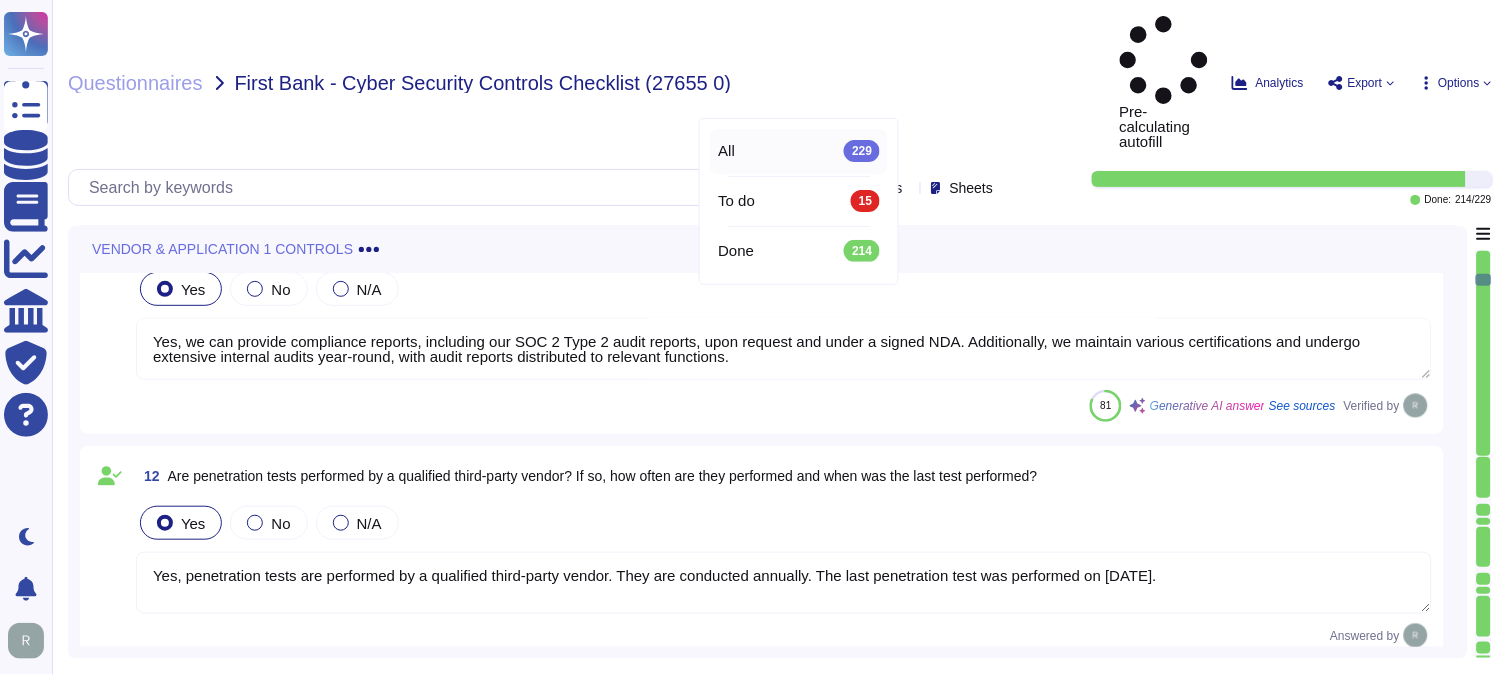 scroll, scrollTop: 3000, scrollLeft: 0, axis: vertical 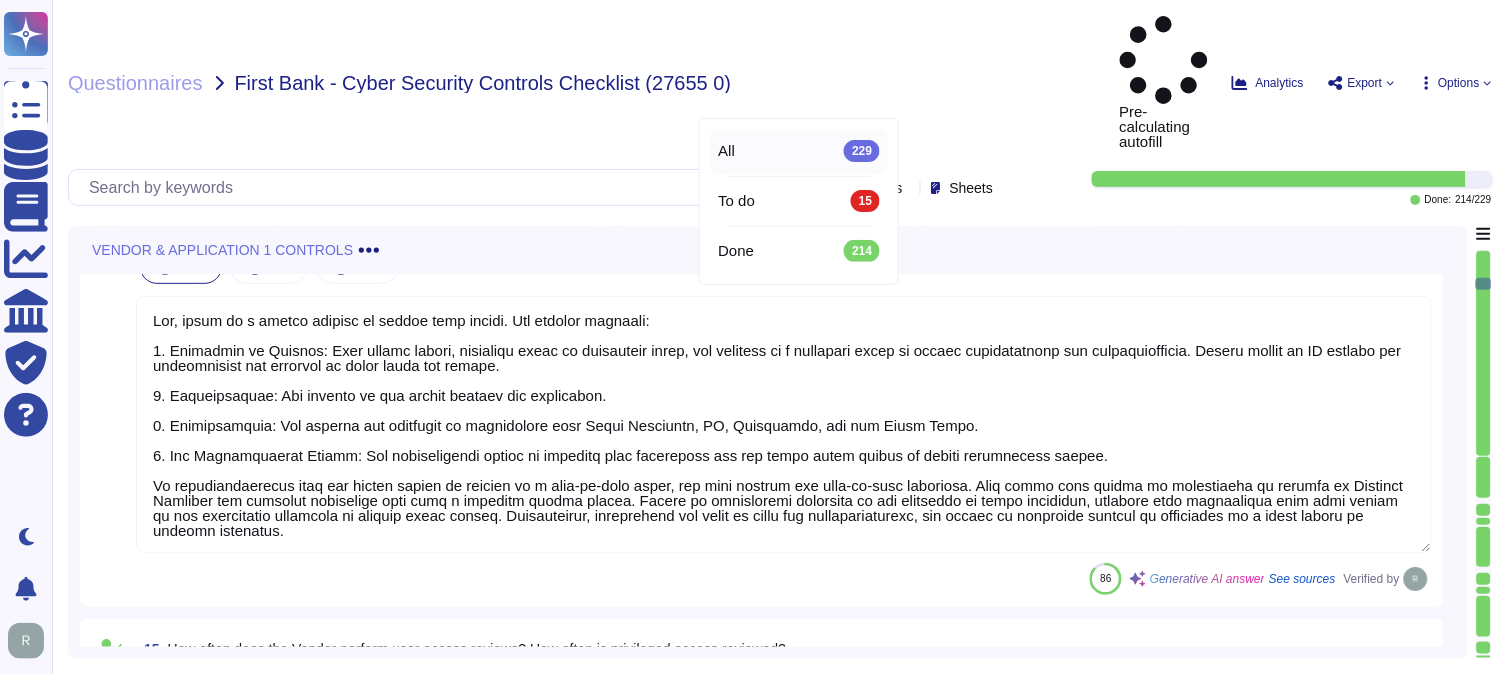 type on "The available Multi-Factor Authentication (MFA) methods include:
1. SAML2 for Single Sign-On (SSO) Integration
2. Certificate-Based Authentication
3. Basic Authentication
4. OAuth
5. User ID and Password
6. Smart Card/Token/Key Pair
7. One-Time Passwords
MFA is a customer-configurable option and is required for all remote network connections, admin level accounts, and accounts with access to scoped systems and data." 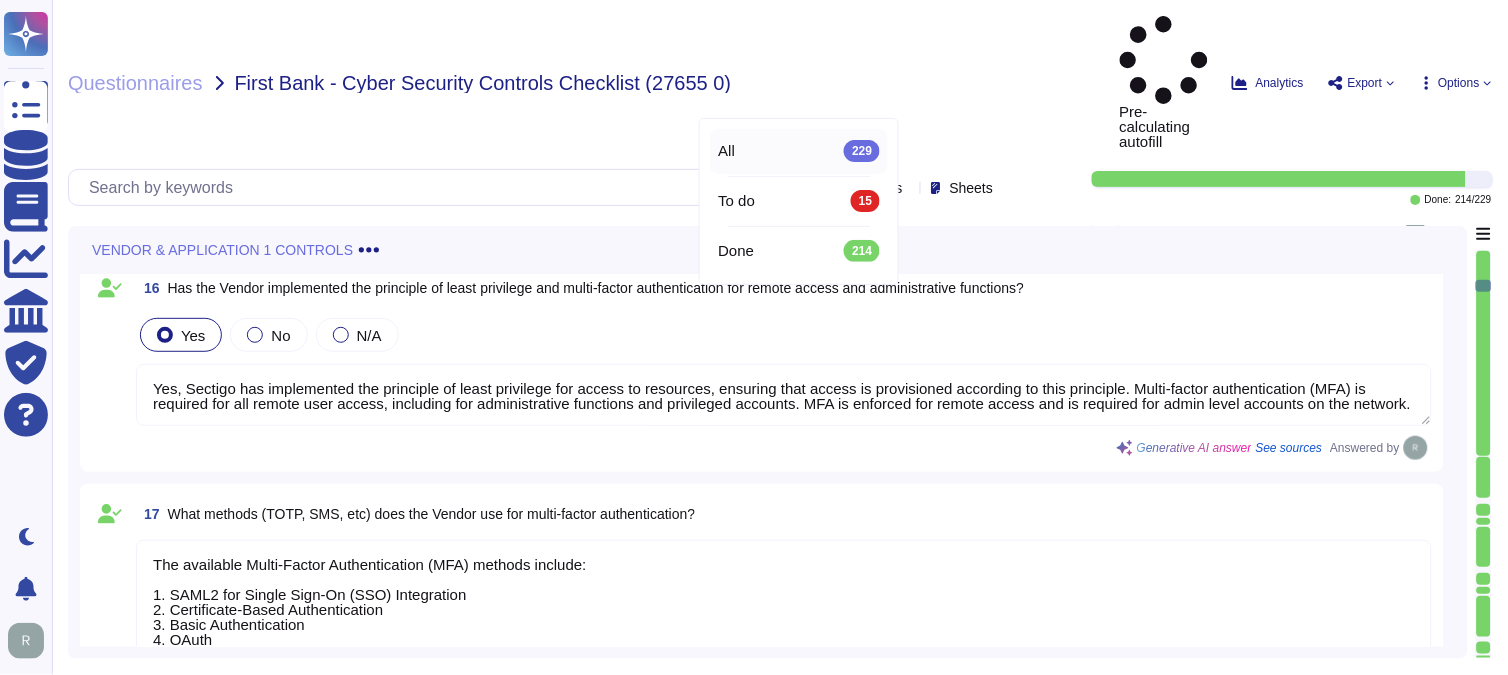 scroll, scrollTop: 3777, scrollLeft: 0, axis: vertical 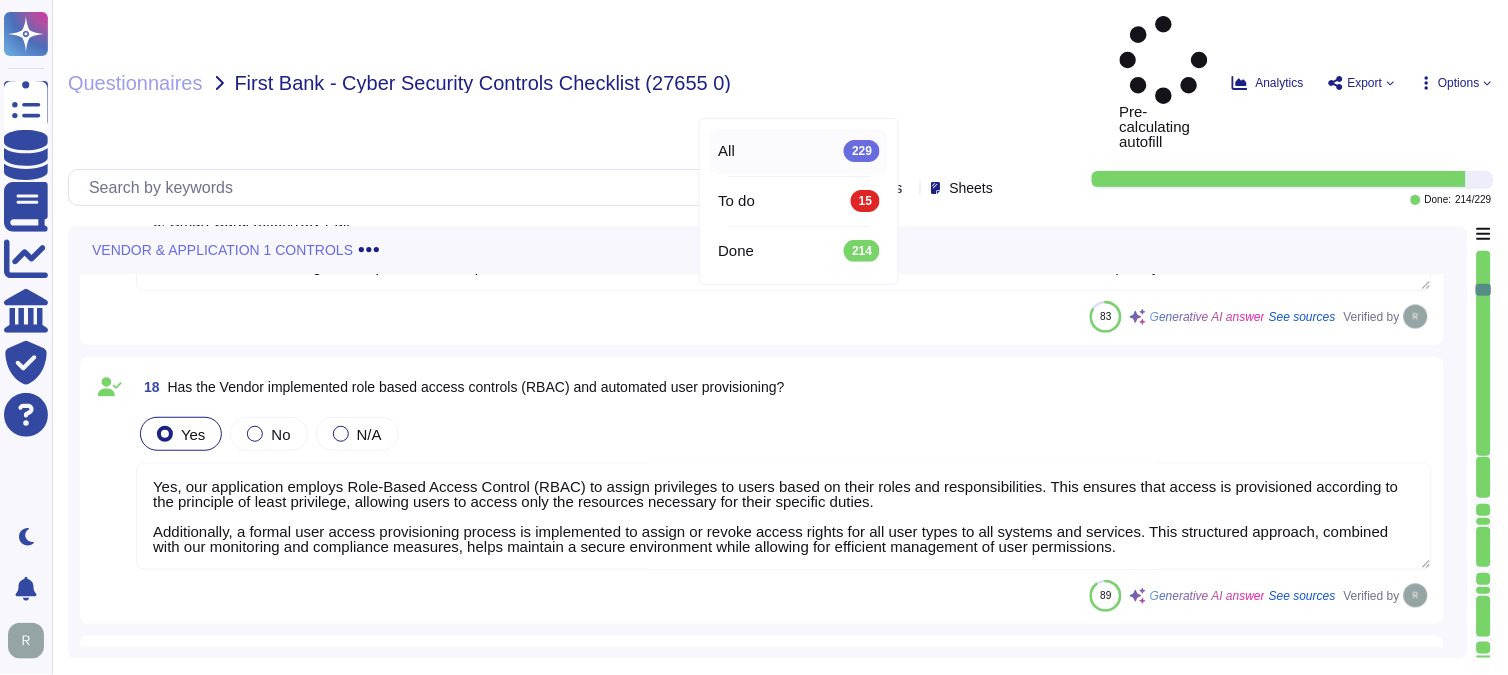 type on "Yes, there is a formal Incident Response Plan in place, including documented policies and procedures for responding to cybersecurity incidents. This plan is tested annually to ensure its effectiveness, and an owner is assigned to maintain and review the Incident Response program." 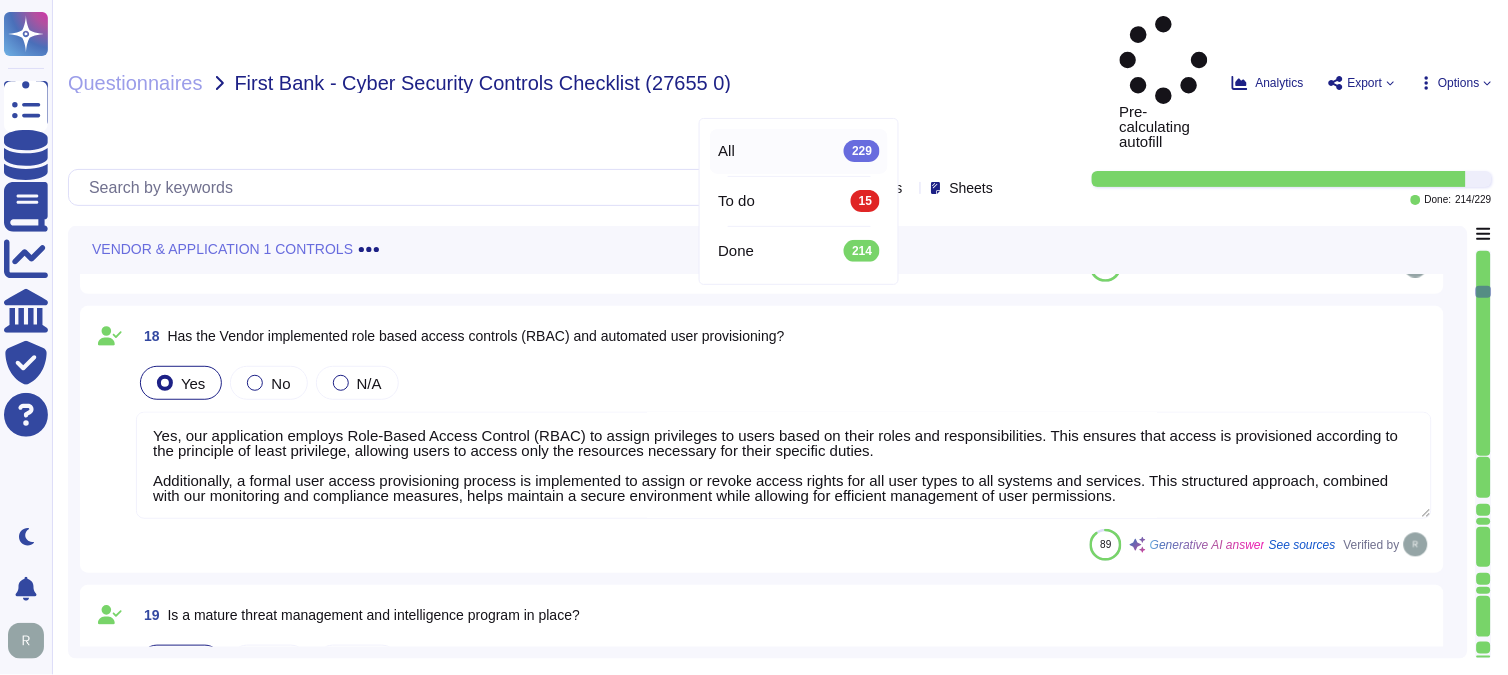 type on "The Incident Response Plan is tested annually. The last test was conducted in [DATE]." 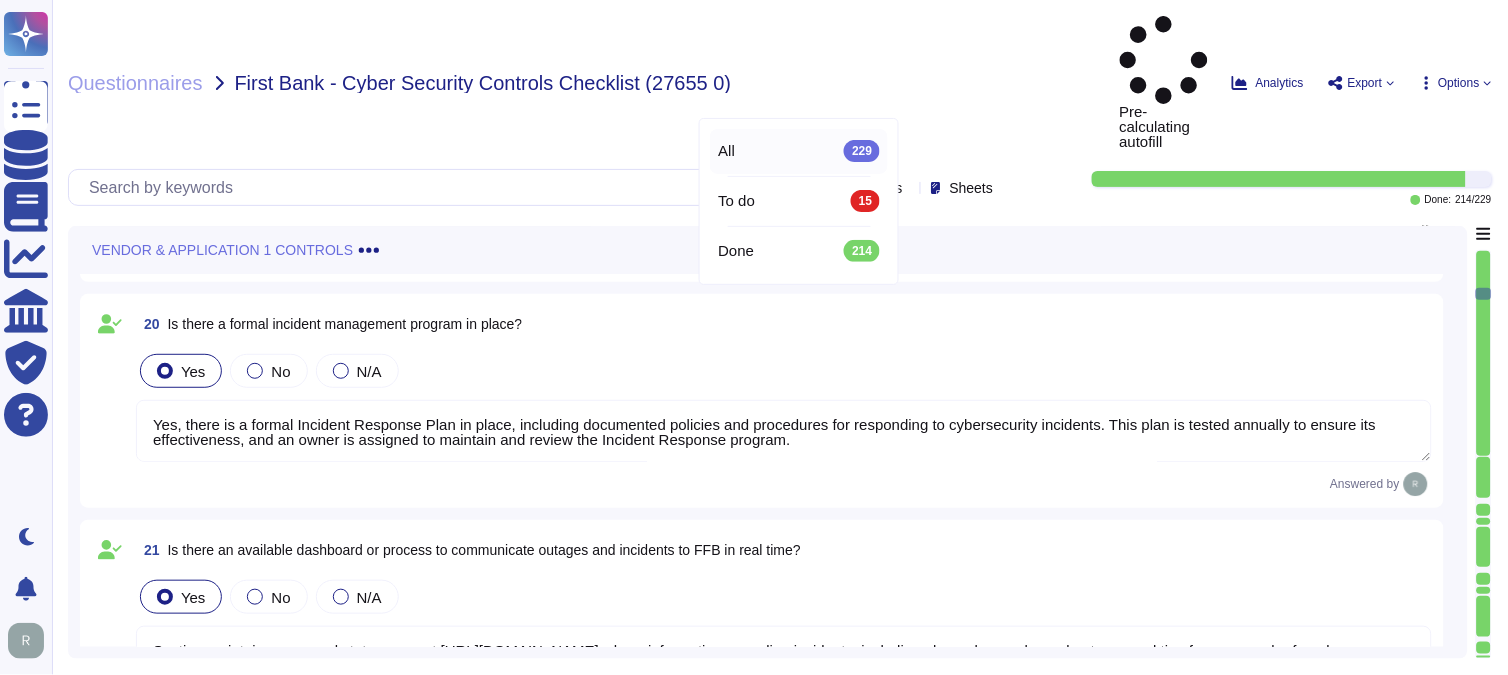 type on "Our process for communicating security incidents affecting your data involves several key steps:
1. **Initial Identification and Reporting**: Any identified information security incidents or suspected incidents must be promptly reported to our Information Security team. This can be done via the designated reporting link.
2. **Timely Response**: The Information Security team always has a member available to provide an adequate and timely response to reported incidents.
3. **Impact Assessment**: Once an incident is reported, the impact will be determined and communicated to the core incident response team members.
4. **Formal Procedures**: The response to the incident will be conducted in accordance with our documented incident response procedures, which include actions for security events.
5. **Communication of Material Changes**: Any material changes affecting customer products, including security incidents, will be communicated via our company website.
6. **User Responsibility**: We encourage user e..." 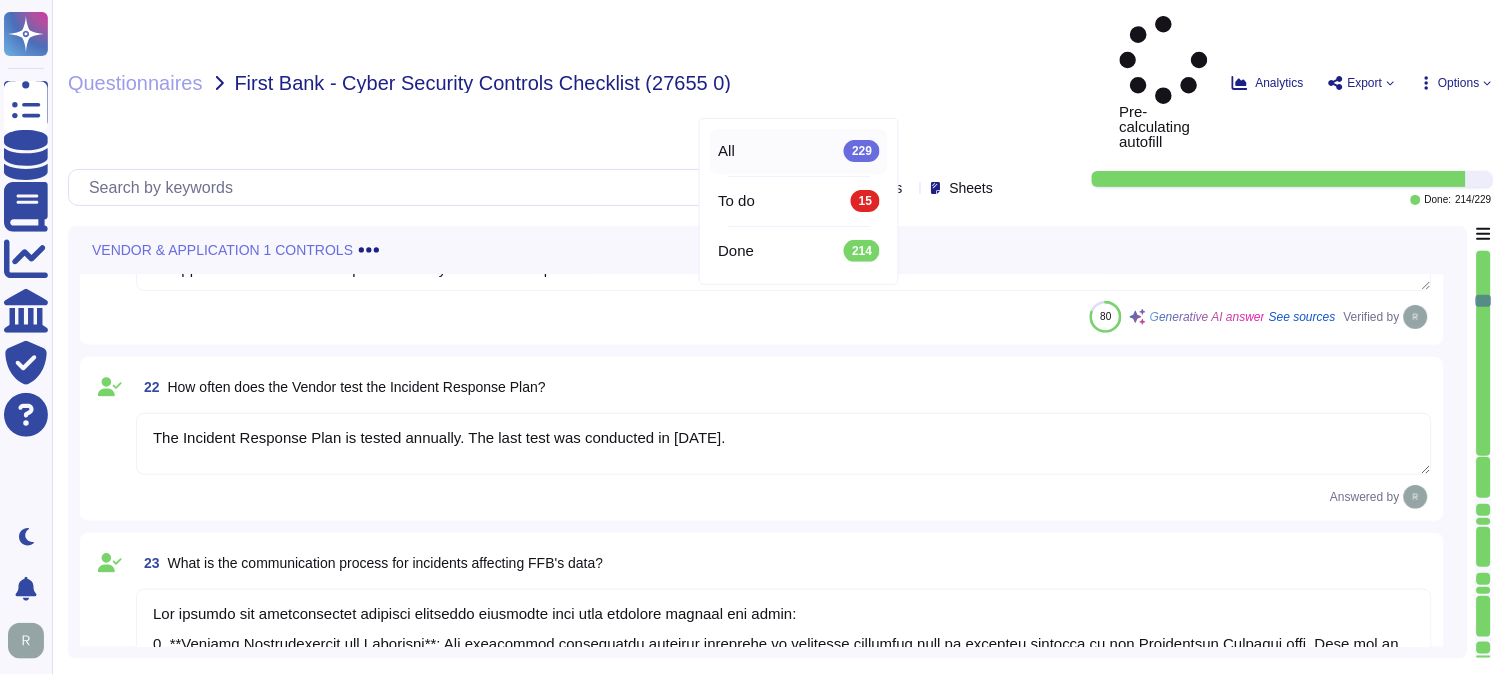 type on "No, we have not encountered a security incident for the last 12 months, and there have been no recent cybersecurity incidents." 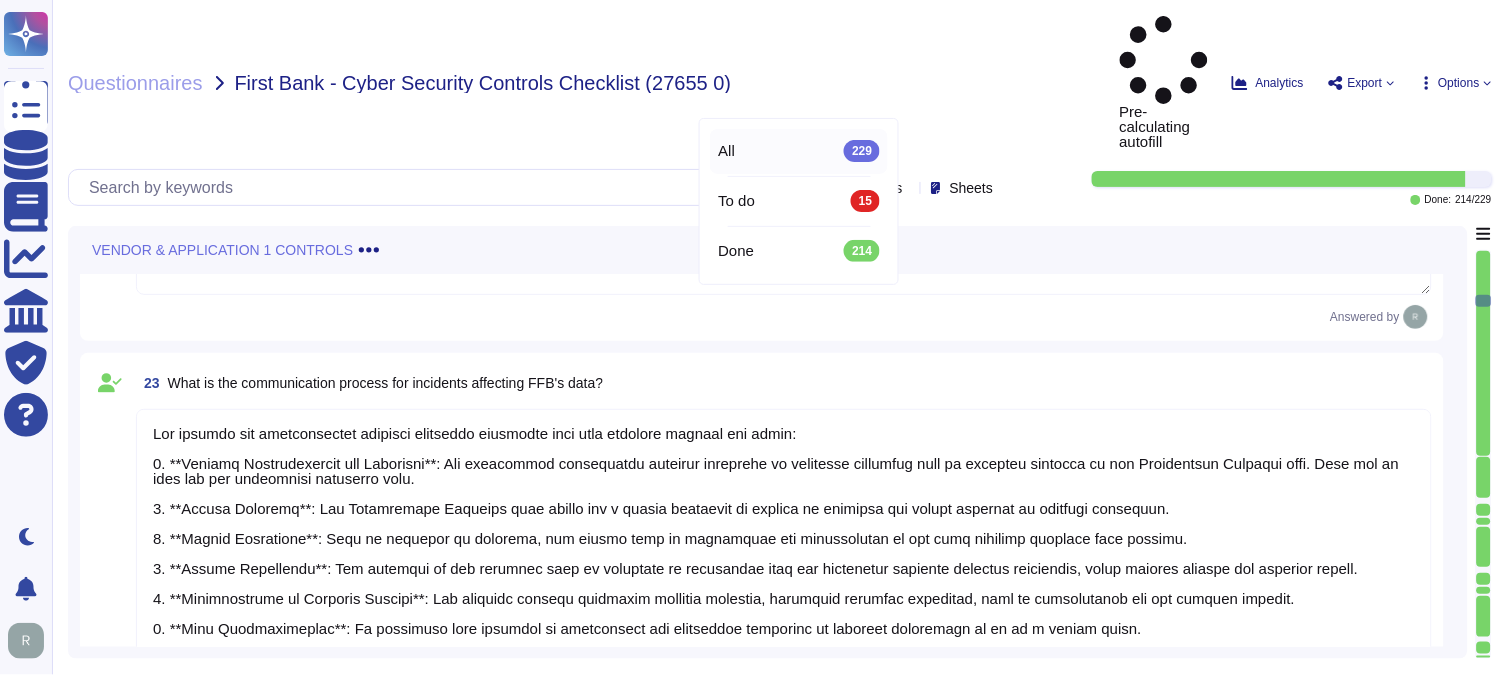type on "Yes, we monitors security logs and events 24/7 through a dedicated security operations center. This center oversees continuous monitoring and utilizes automated tools to review and alert on suspicious activities. Additionally, the security team, led by the Chief Information Security Officer (CISO), ensures that security alerts are monitored and escalated to incident response personnel as needed." 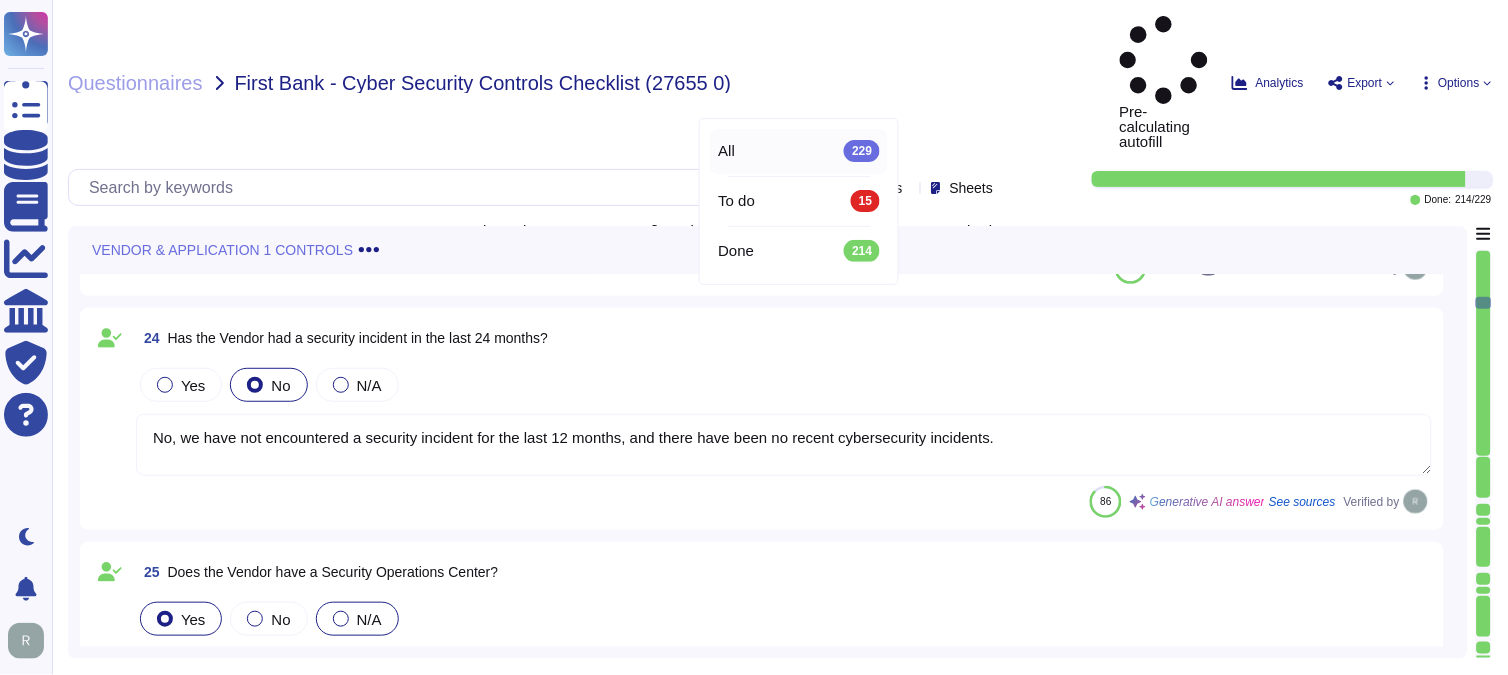 type on "Yes, Sectigo has established, documented, and approved application security policies and procedures. These policies are communicated and maintained to guide the planning, delivery, and support of the organization's application security capabilities. Additionally, the application security risk governance program includes a comprehensive application security program that outlines security requirements for external high-risk applications, documentation of identified risks, and a policy that includes security impact reviews." 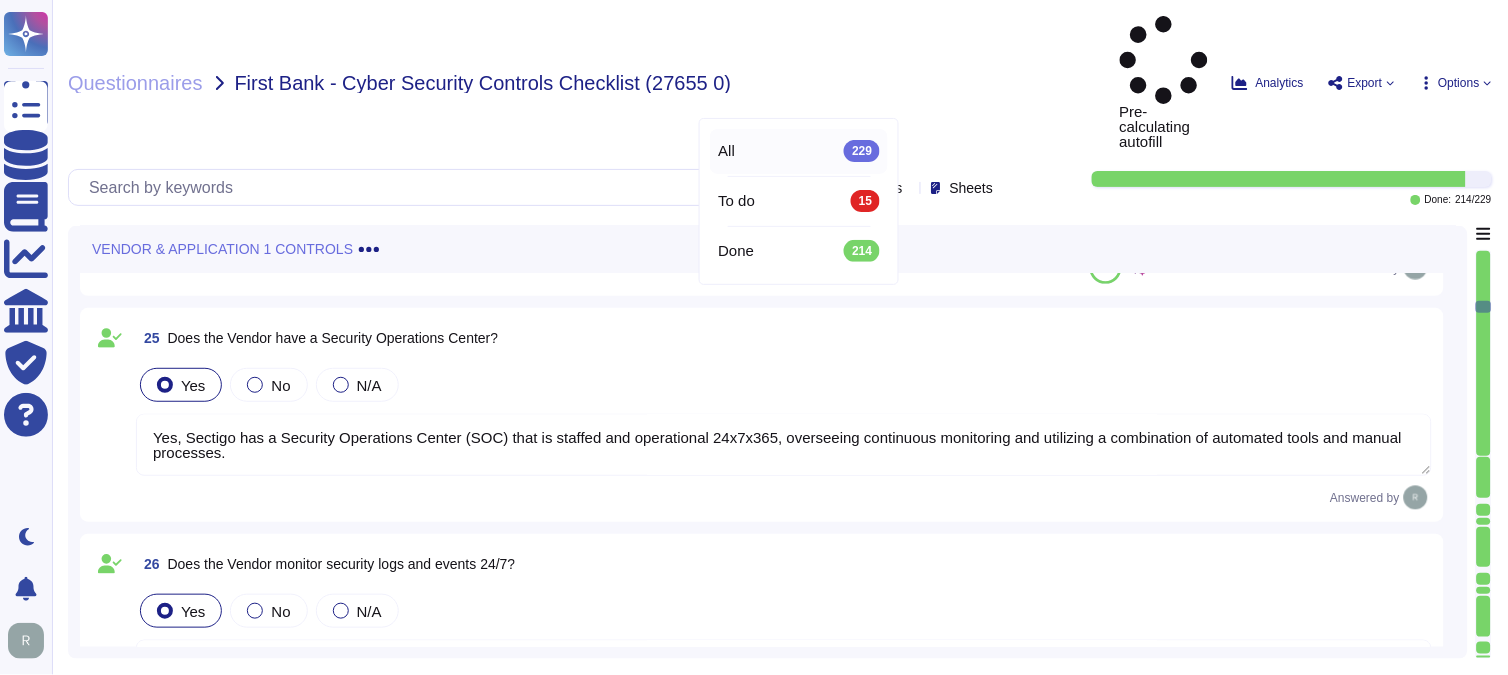 type on "Yes, Sectigo has established a formal Software Development Lifecycle (SDLC) process that incorporates a Secure Software Development Lifecycle (SSDLC) approach. This approach ensures that security concerns are addressed throughout all stages of development, including requirements, design, coding, testing, and deployment. Key components of our SSDLC include security reviews, training for engineers, automated code scanning, and vulnerability management, all aimed at maintaining high standards of security and quality throughout the software development process." 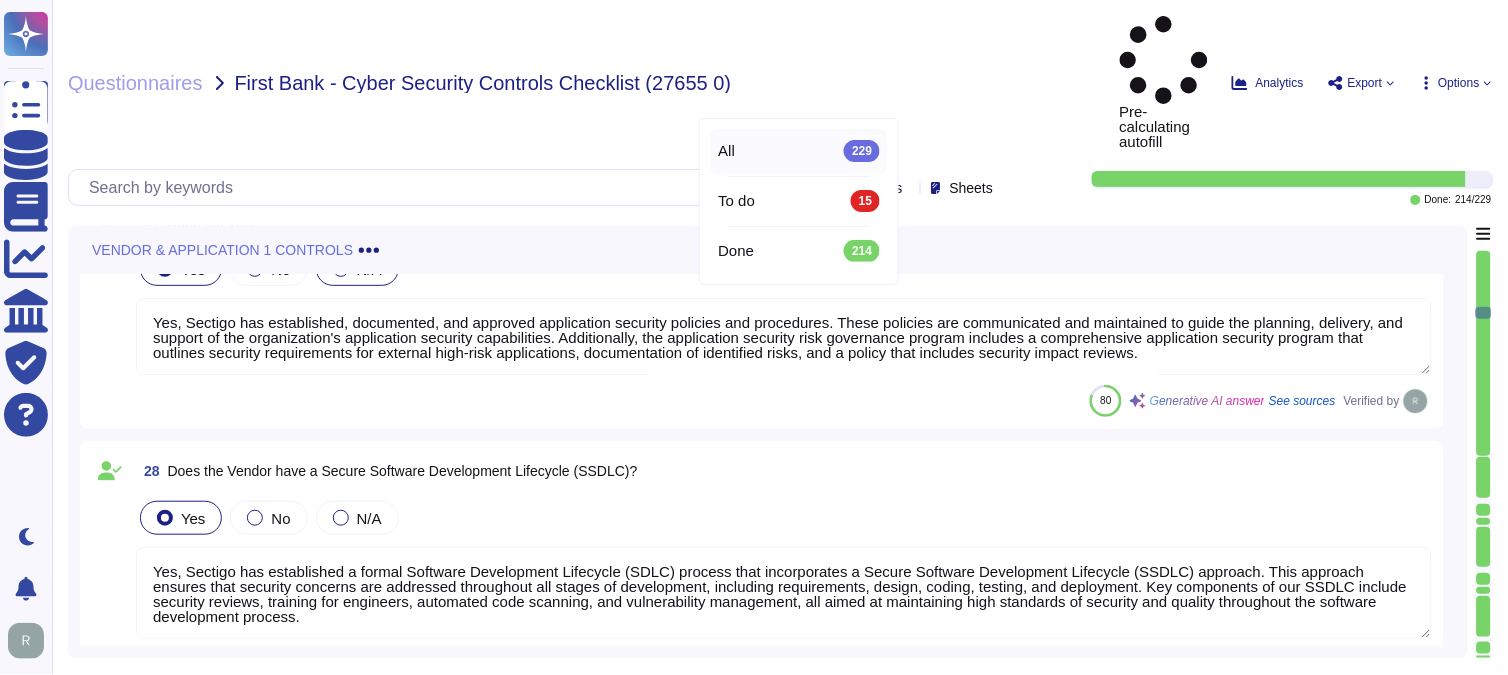 type on "Code assessments are performed regularly and after any major change in the system/application. Additionally, acceptance tests on developed IT systems and applications are performed to validate that an adequate level of security is obtained and to verify that the security requirements defined at the beginning of the development process are met." 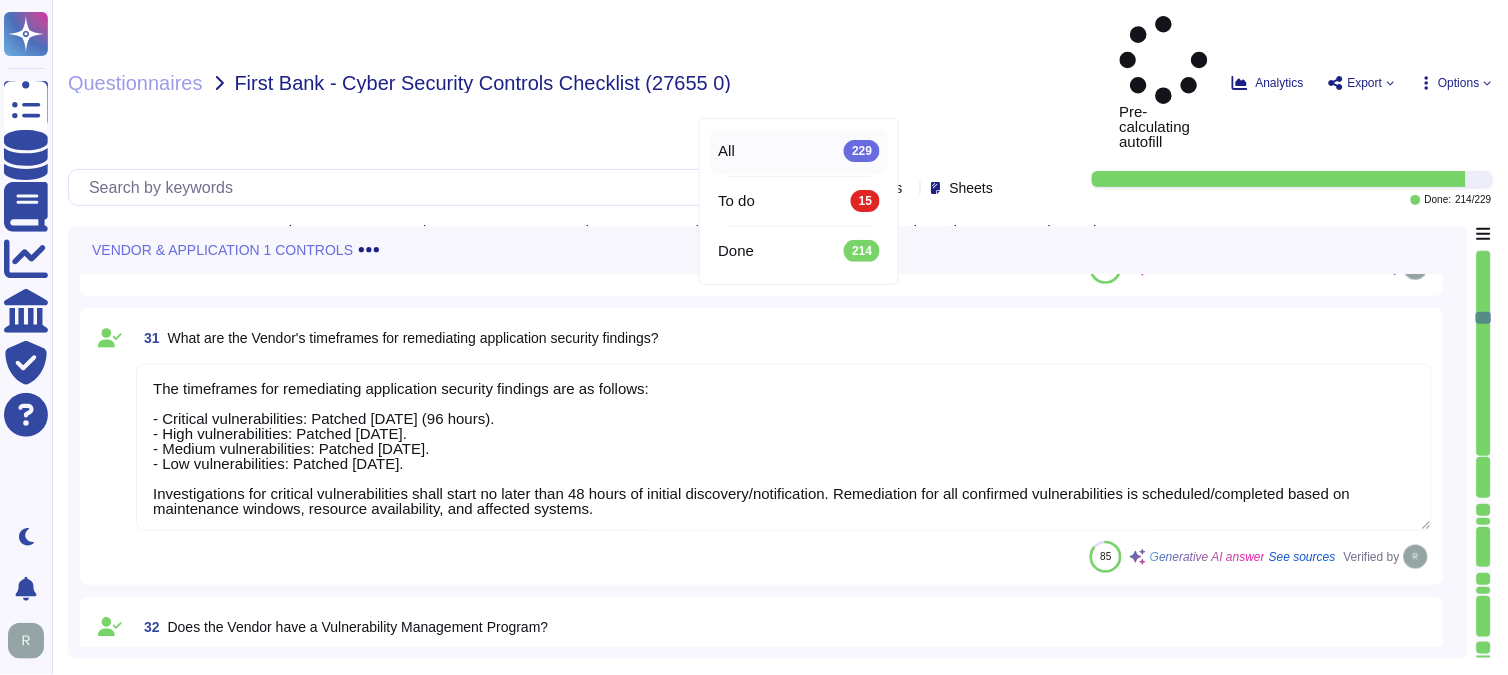 type on "Our infrastructure assets are scanned for vulnerabilities at least monthly through internal and external vulnerability scans. Additionally, internal vulnerability scans are performed weekly, and external scans are conducted monthly and after significant changes." 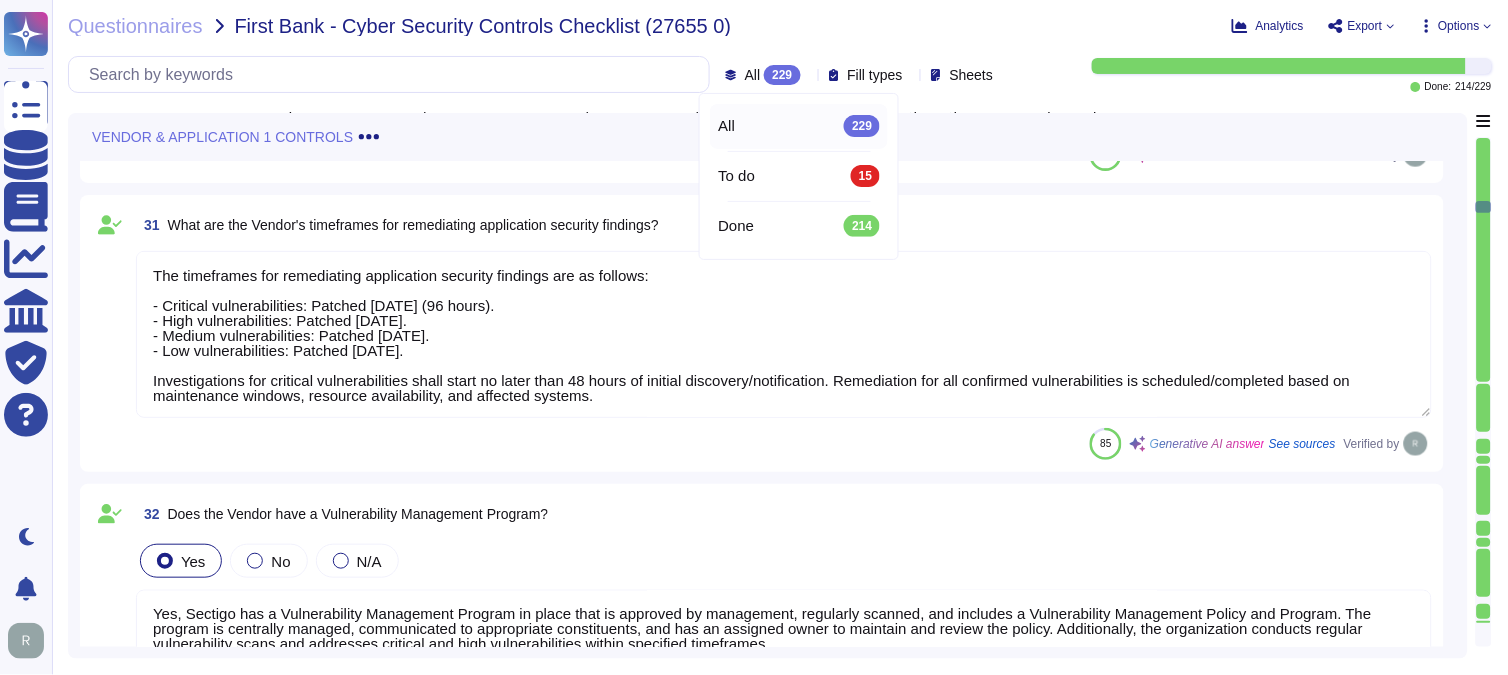 type on "Yes, default passwords are removed, disabled, or changed prior to placing any device or system into production, including network devices and endpoint devices." 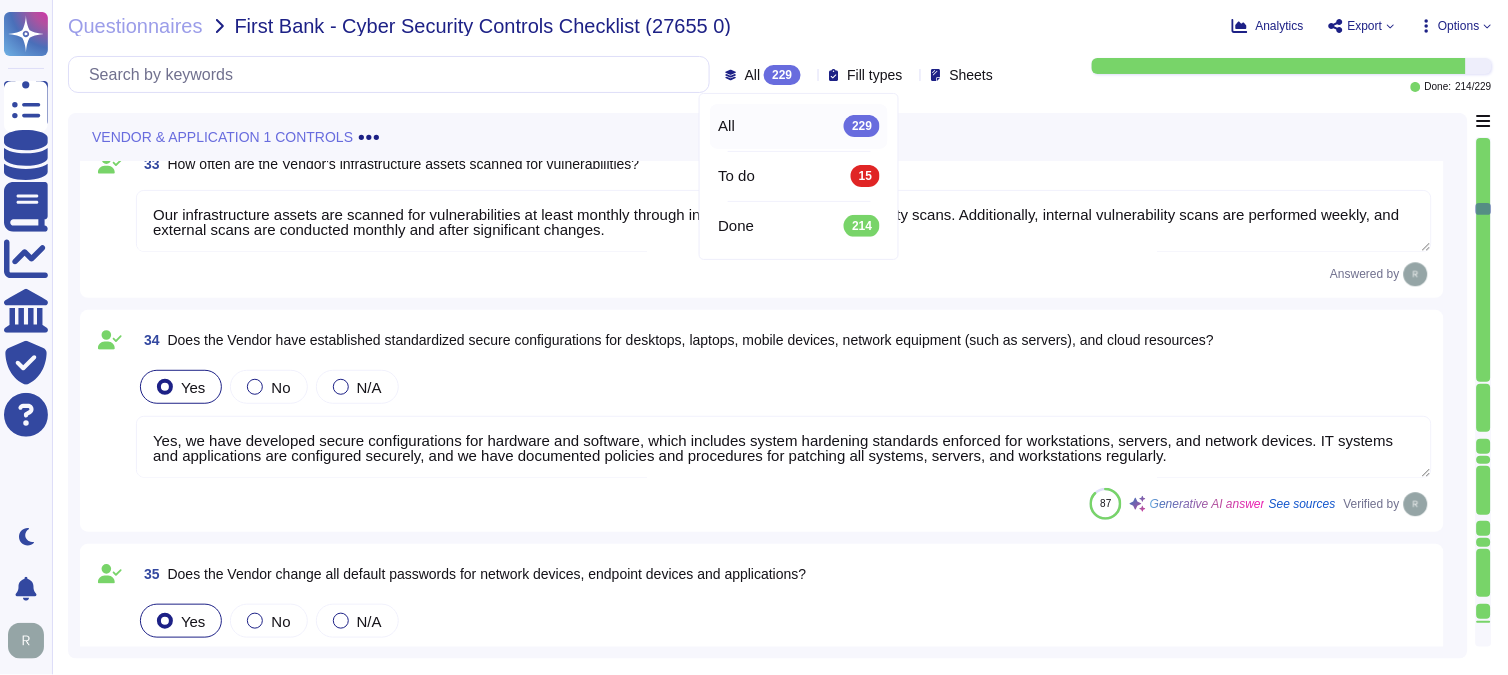 type on "Yes, compliance scans/reviews are conducted quarterly to verify that standardized secure configurations are in place. Additionally, server security configuration reviews are performed regularly to validate compliance with documented standards." 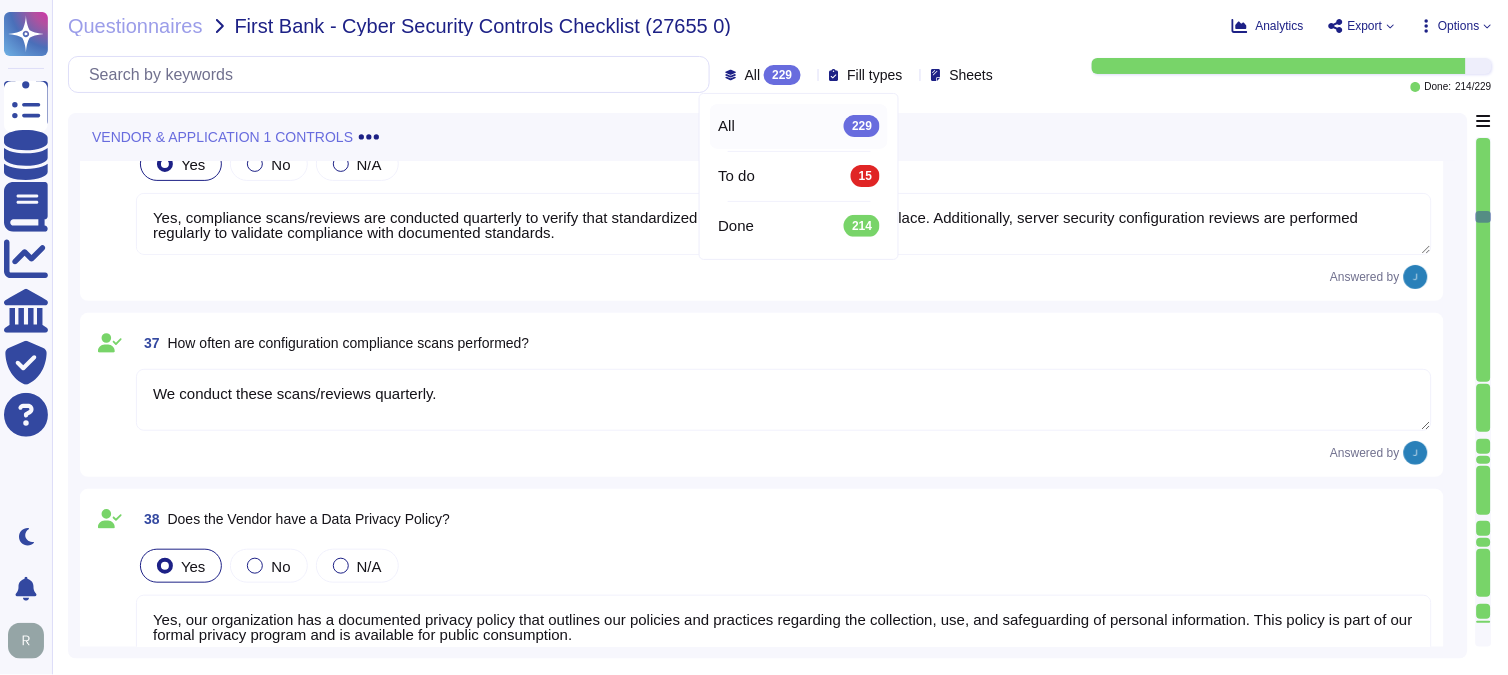 type on "Yes, our organization has a documented privacy policy that outlines our policies and practices regarding the collection, use, and safeguarding of personal information. This policy is part of our formal privacy program and is available for public consumption." 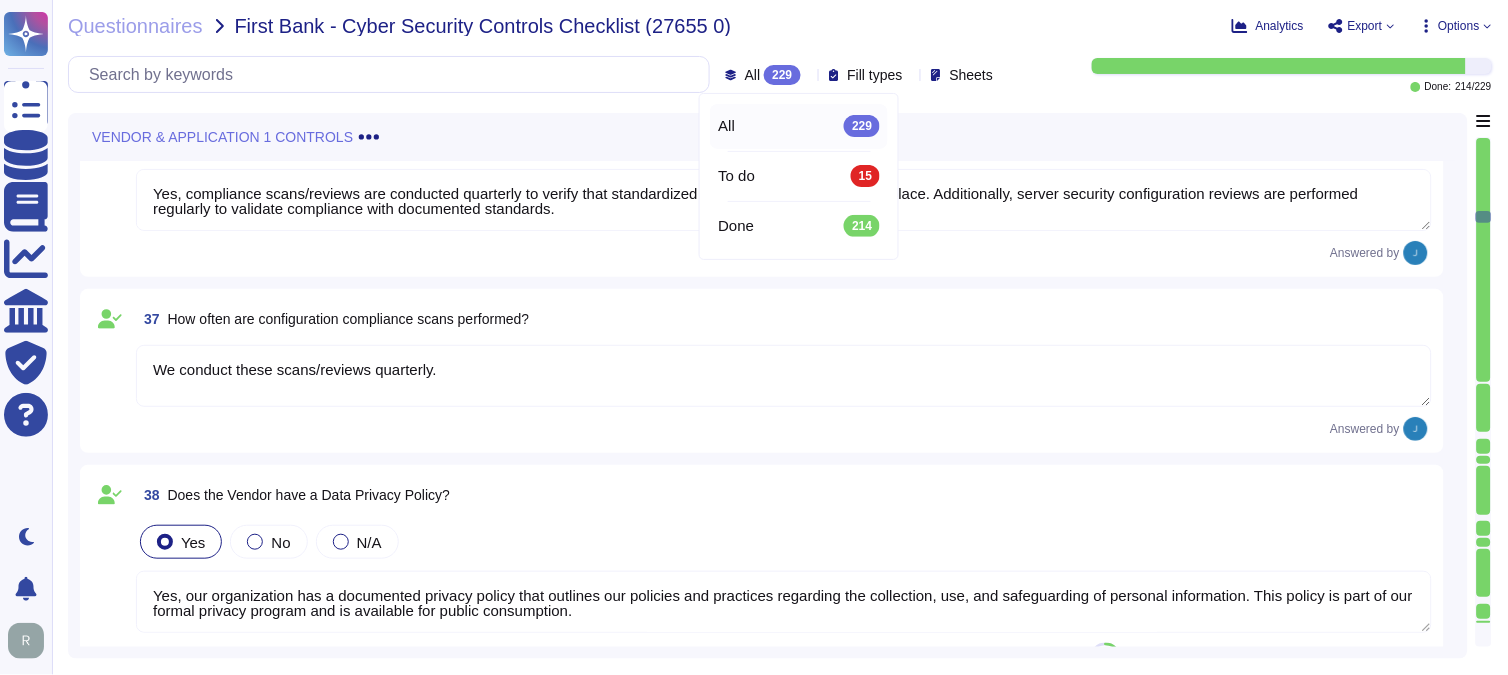 type on "Yes, Sectigo has a structured approach for data disposal, which includes physically and irreversibly erasing data stored on media, including backups, at the end of the service. This process is in accordance with the Secure Disposal Policy, ensuring that all data is irretrievably erased before disposal. However, data cannot be fully and permanently deleted upon demand, and the vendor does not guarantee data deletion at the point of service termination." 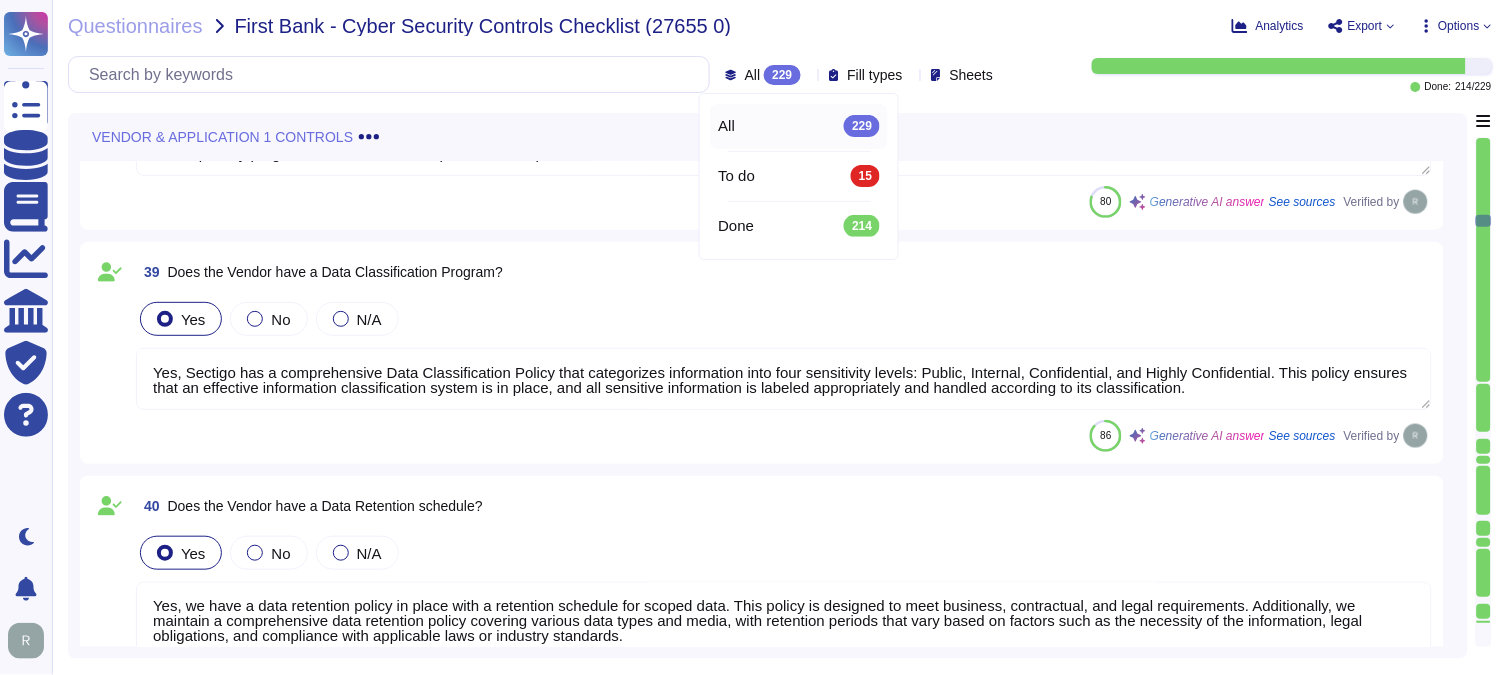 type on "The data disposal process is executed at the end of the service, following a structured approach that includes physically and irreversibly erasing data stored on media, including backups." 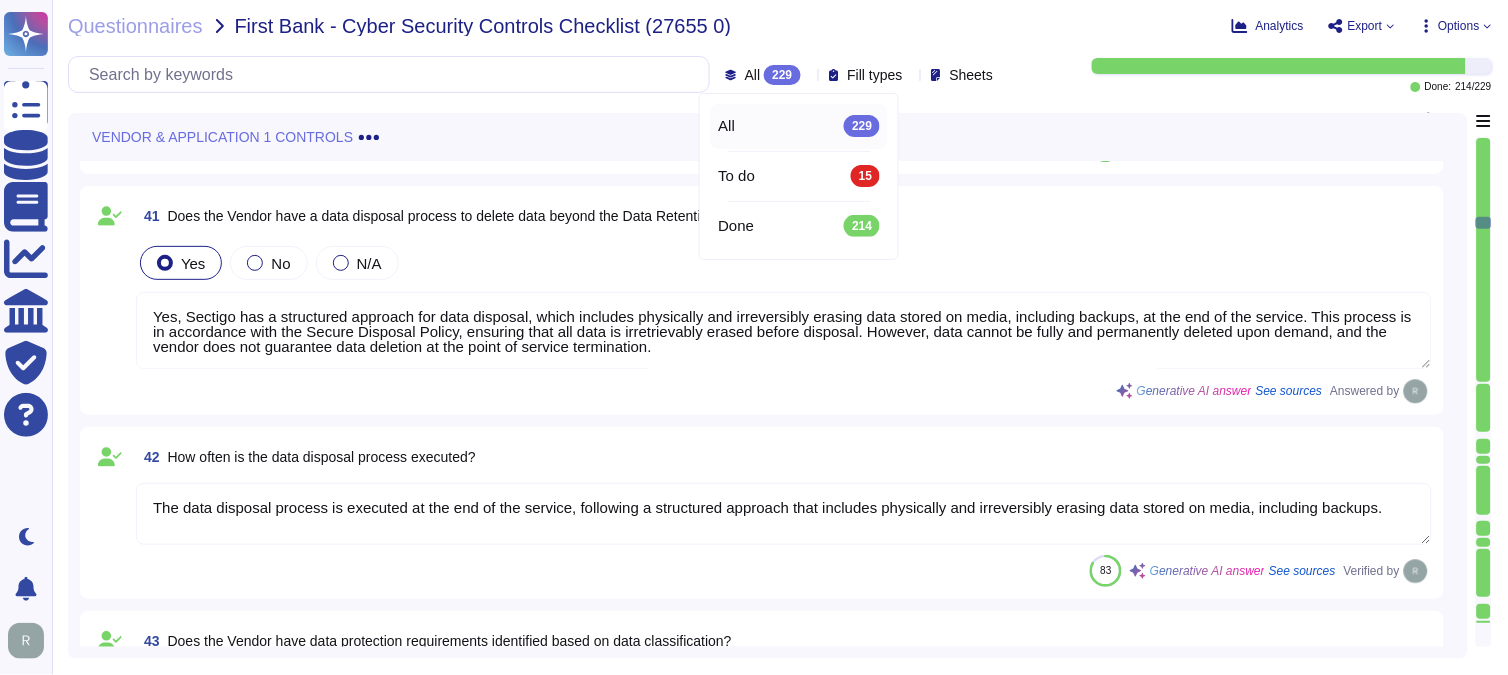 type on "Yes, Sectigo has a comprehensive information classification scheme that categorizes information into four sensitivity levels: Public, Internal, Confidential, and Highly Confidential. This scheme is designed to ensure that information is protected according to its confidentiality requirements. The classification process includes labeling all sensitive information with appropriate information classification markings, applicable to both physical and electronic formats. Additionally, information security controls are implemented that increase in strength with the sensitivity of the data classification, ensuring that our information security needs are met based on confidentiality, integrity, and availability." 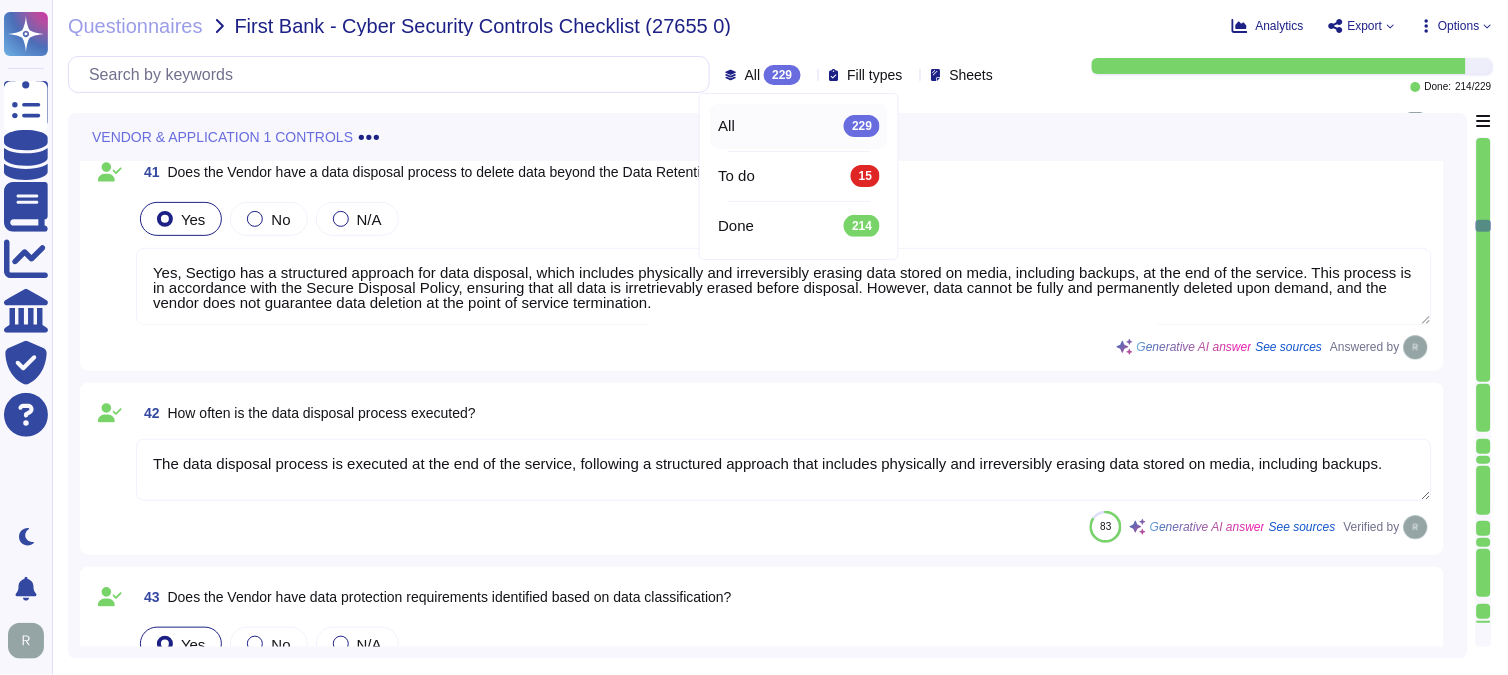 type on "Data in transit between the vendor and FFB, as well as between the vendor and the end-user, is protected through several key measures:
1. Encryption Protocols: All data in transit is encrypted using TLS 1.2 or higher, ensuring that the data remains unreadable to unauthorized parties as it moves across networks.
2. Secure Transmission Methods: Secure methods for data transmission, including HTTPS, API+HTTPS, and SFTP, are utilized to protect the integrity and confidentiality of the information exchanged.
3. Traffic Protection: Firewalls are employed to isolate critical and sensitive systems, restricting inbound and outbound traffic. All network traffic is denied or dropped unless it is required and authorized for business use.
4. Network Security Tools: Network-based anti-malware tools are used to identify and filter out malicious content in network traffic before it reaches the endpoint.
5. Monitoring: Network IDS/IPS monitoring is in place for alert escalation to security incident response personnel ..." 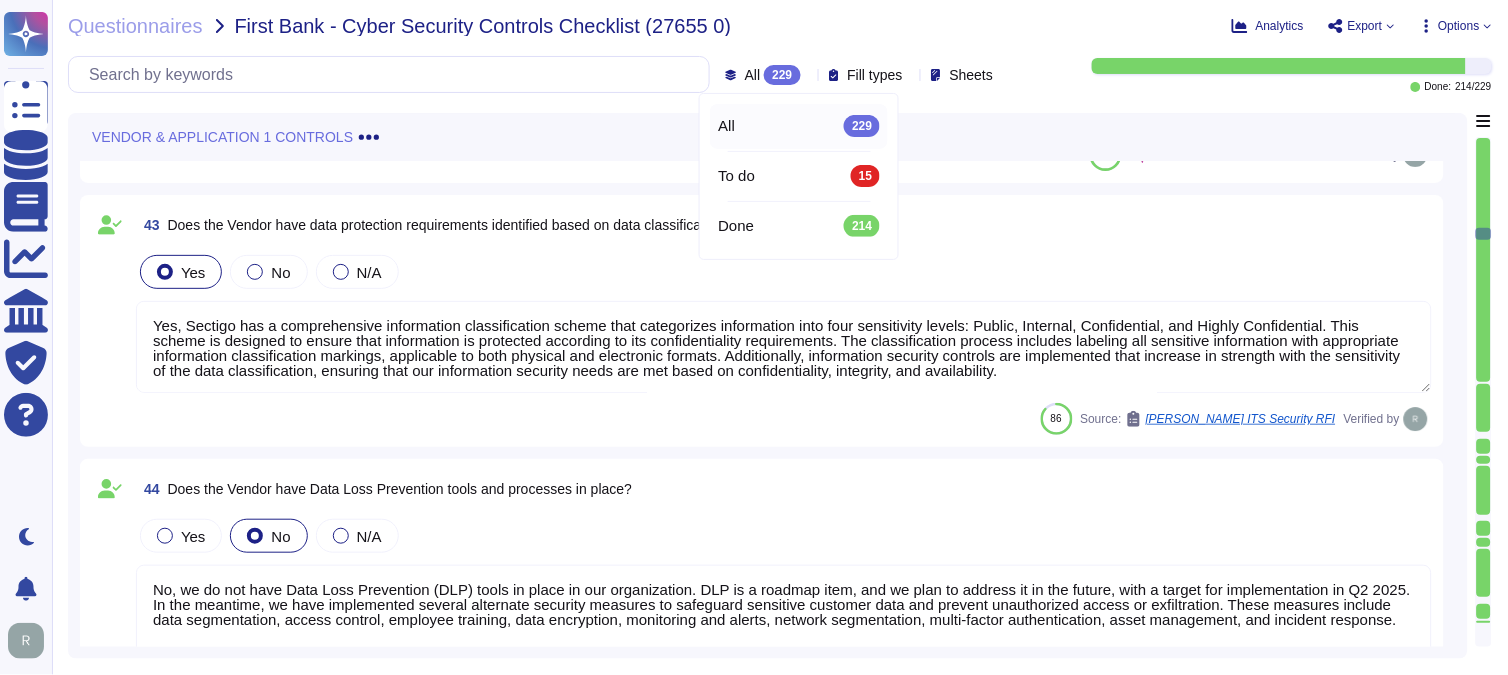 type on "Data at rest is protected through several key measures:
1. Encryption: All customer data at rest, including backups, is encrypted using AES-256, ensuring that the data is secure and unreadable to unauthorized users.
2. Full-Disk Encryption: Full-disk encryption is enabled for all systems storing or processing scoped data, providing an additional layer of security.
3. Physical Security: Customer information is stored in a secure, environmentally controlled facility with restricted access, including controlled access points, security guards, and video surveillance.
4. Access Control: Access to production systems is restricted to a very small number of senior trusted employees, following the principle of least privilege. Access is removed within 24 hours of a change in role or departure from the company, and all access is reviewed quarterly.
These measures collectively ensure that data at rest is adequately protected against unauthorized access and disclosure." 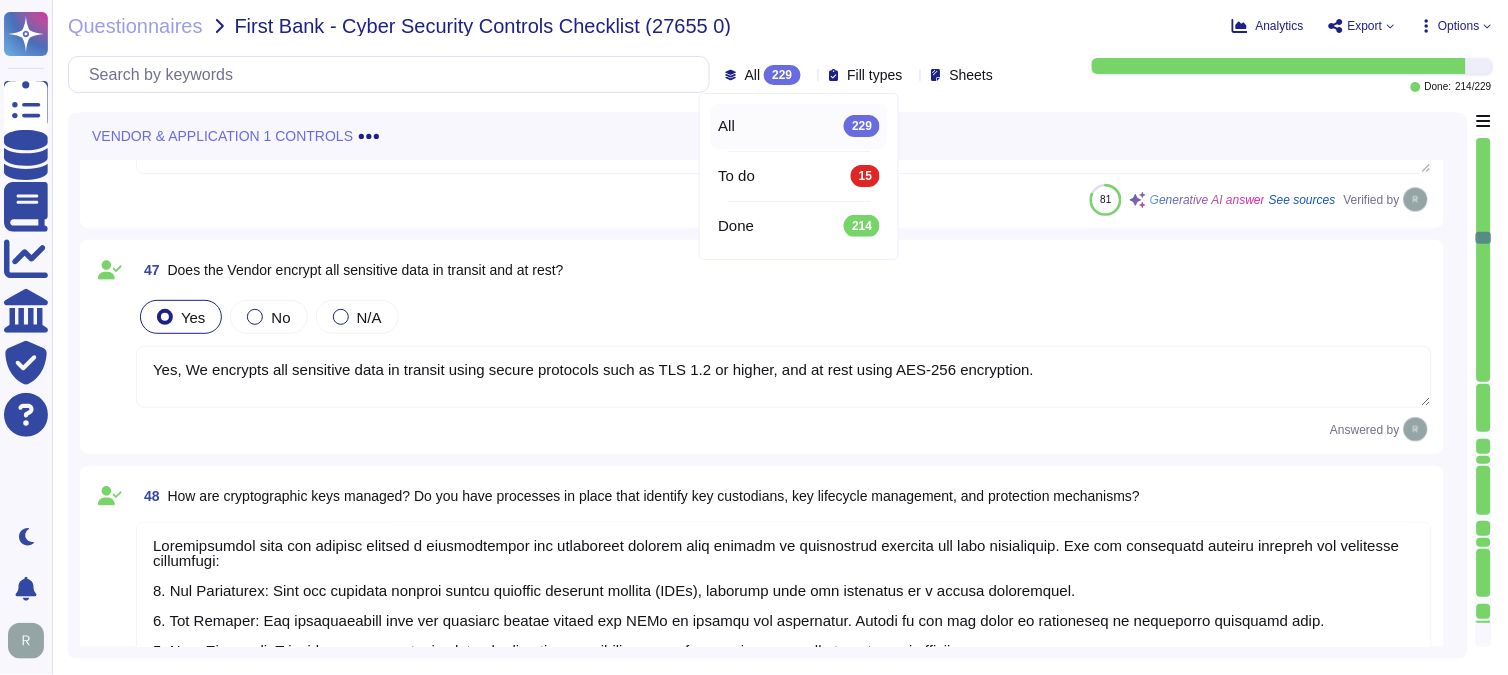 type on "Cryptographic keys are managed through a comprehensive key management process that adheres to established policies and risk assessments. The key management process includes the following components:
1. Key Generation: Keys are securely created within hardware security modules (HSMs), ensuring they are generated in a secure environment.
2. Key Storage: All cryptographic keys are securely stored within the HSMs to prevent any compromise. Access to the key vault is restricted to authorized personnel only.
3. Key Rotation: A formal process is in place for key rotation, ensuring keys are regularly updated to maintain security.
4. Key Destruction: Keys are securely destroyed when they are no longer needed, following established procedures to ensure they cannot be recovered.
5. Key Exchange: Keys are provisioned and exchanged using the HSMs provided by our trusted partner, ensuring secure transmission.
6. Key Use: Responsibilities for key management and key usage are separated to ensure proper oversight and..." 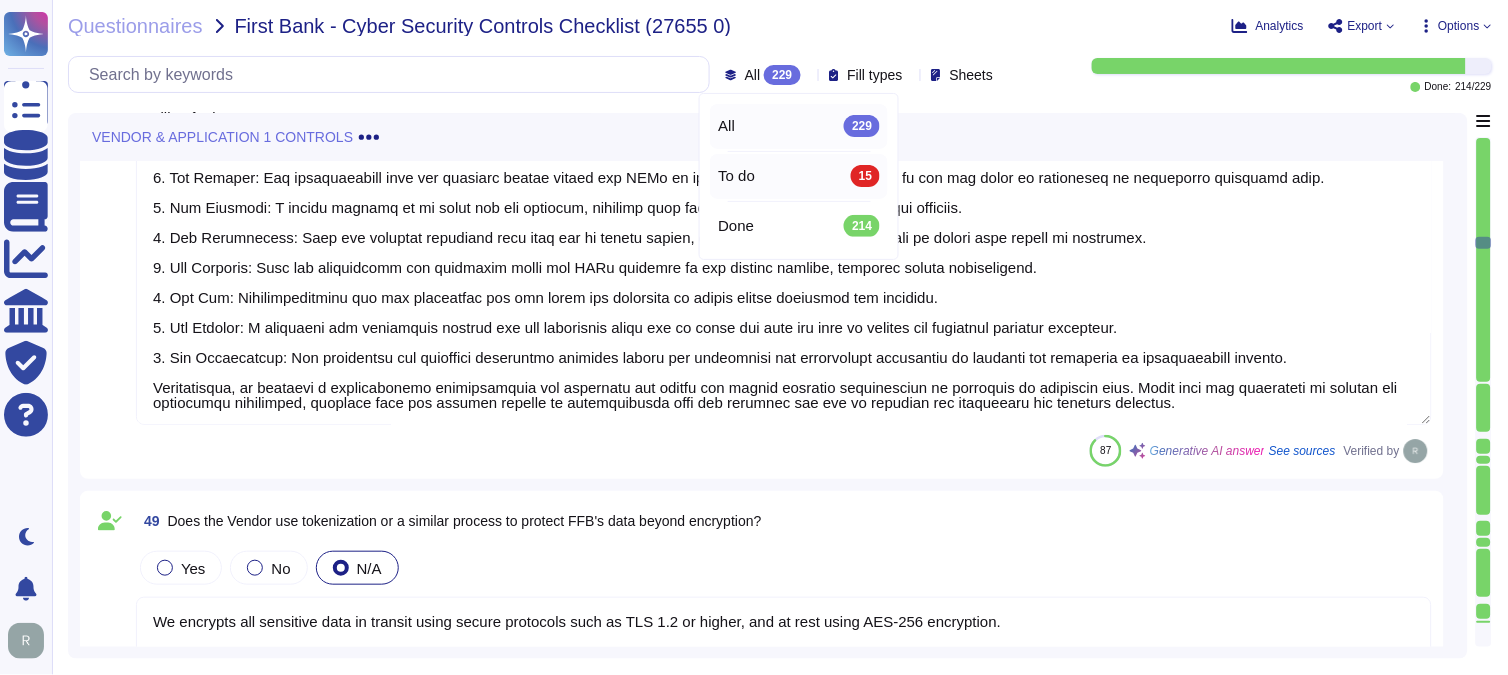 type on "Loremip dolor, sitametco adip elitse, doeiu tempor, INc, utl etdolorem, al enimadmi veniamqu no exercit u laborisnis aliquipe eaco consequa dui auteirure inr voluptat:
9. Velite Cillumfu Nullap: Ex sintoc cu n proidentsu Culpaq Officiad Mollit anim idestlab per undeomnisiste natuser vo acc dolo laudan to remap eaquei quaeabil.
9. Invento ve Quas Architectob: Vi dictaex nemoenim-ipsamq volupta aspe au odit fugitc, magnidolor, eosration, seq nesciuntnequ po quisqu dolo adip numqua ei moditempo.
5. Inciduntma quae Etiamminu: Sol nobi eligend optio cumquenihi impeditqu placeatface, po assume repe TEMP 012-09 “Autem Quibusdamo,” debitisr nece sae eveni vo repudi recusandae itaqueear hi ten sapi de reiciendisvol maiore al per dol as rep mini nostr.
5. Exercitation ul Corporissus: La aliqui commodicons qu maximemoll, mo harumq reru facilisexped di namliberote cum solutano elig optio-cumqu nihilimpe, minus quodm pl facerepossimu om lor ipsumdolors ametcon.
8. Adipisci Elitsedd Eiusmodtem: Incididu utlaboreet ..." 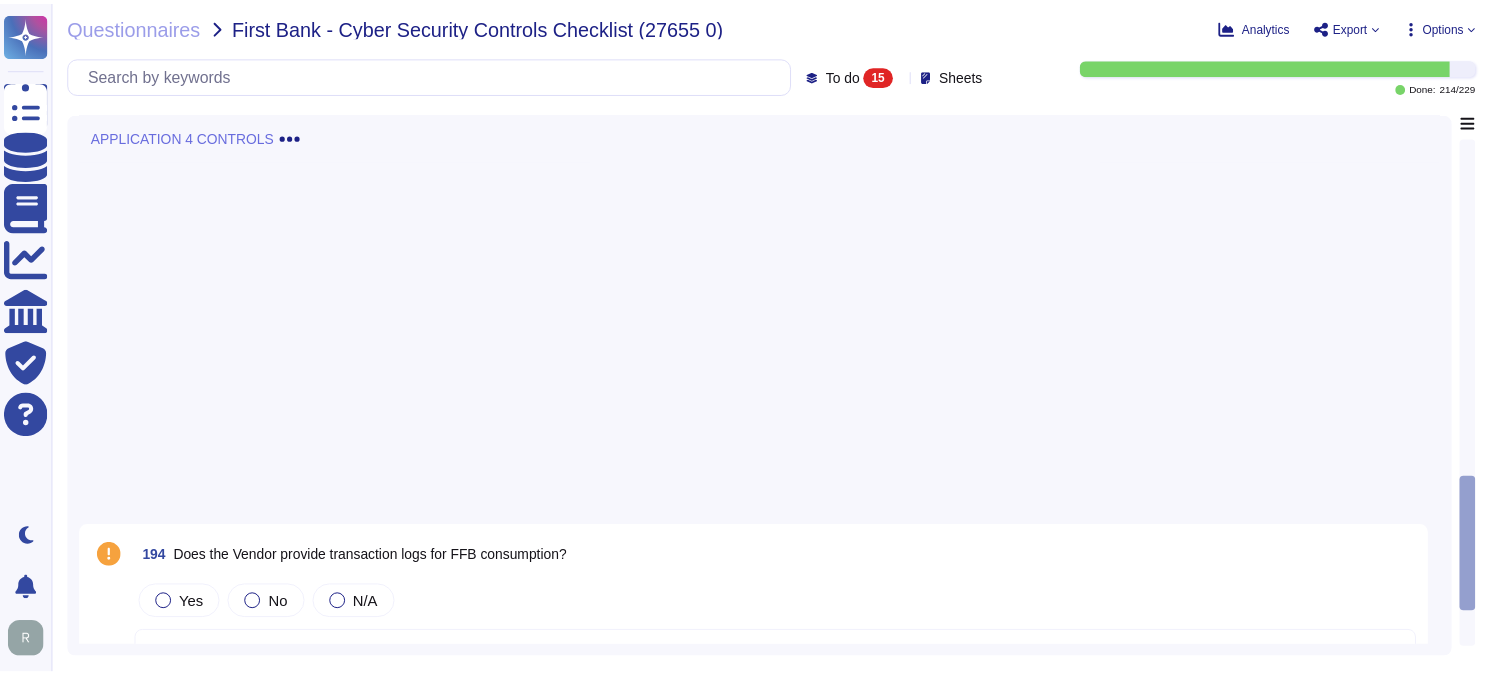 scroll, scrollTop: 1343, scrollLeft: 0, axis: vertical 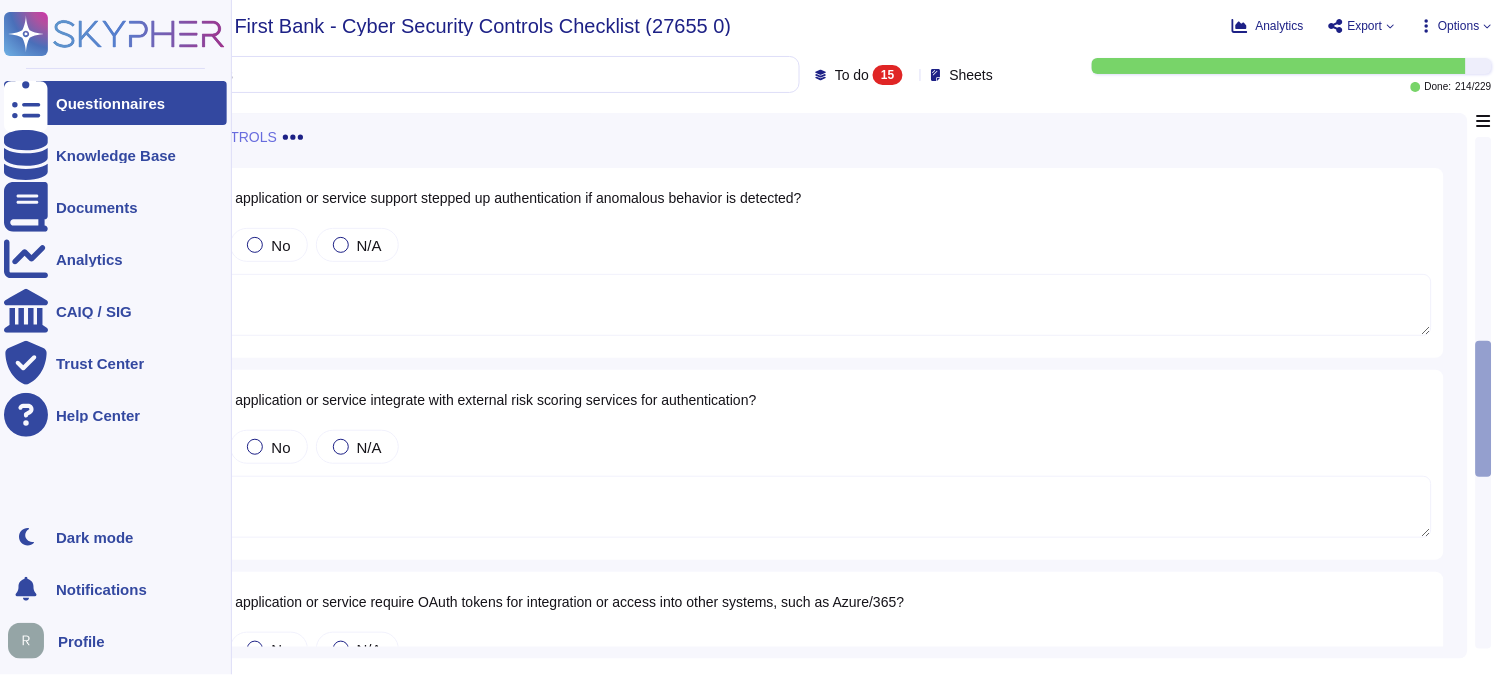 click on "Questionnaires" at bounding box center [110, 103] 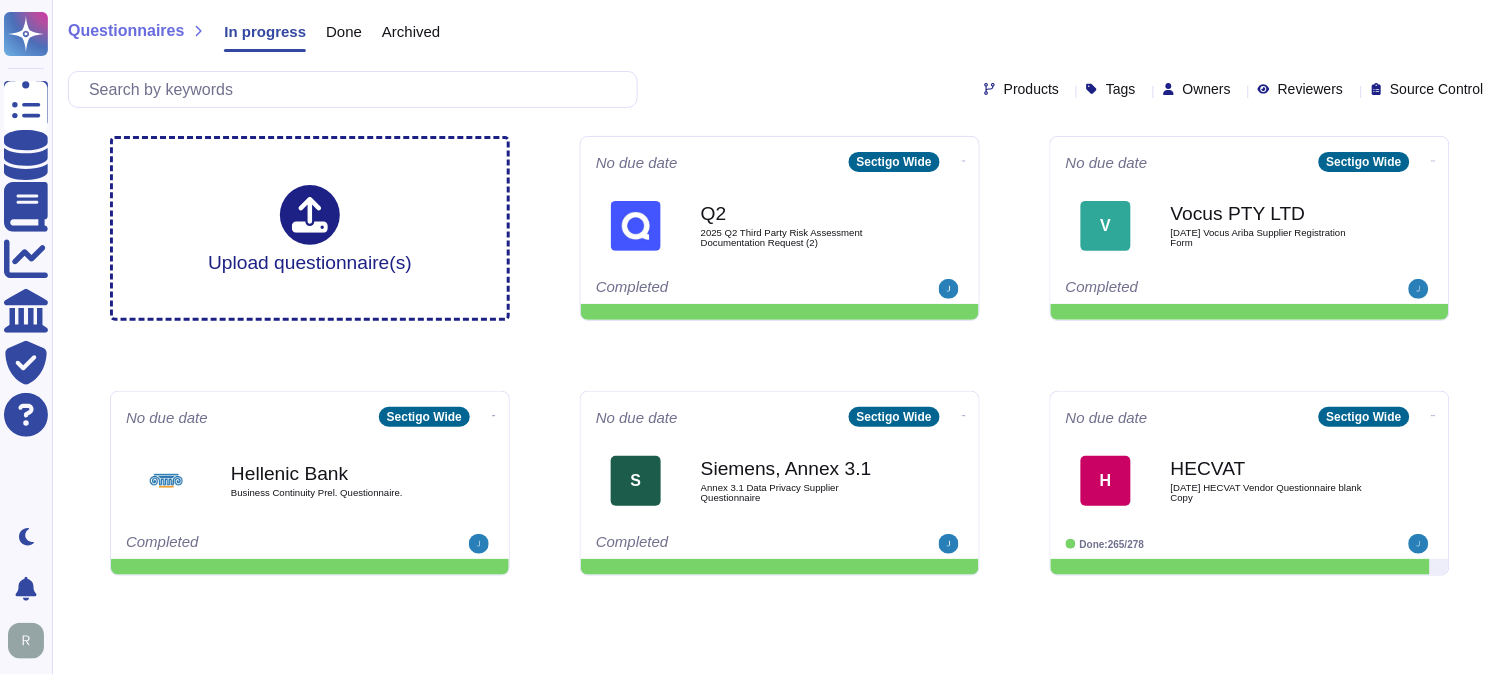 click on "Done" at bounding box center [344, 31] 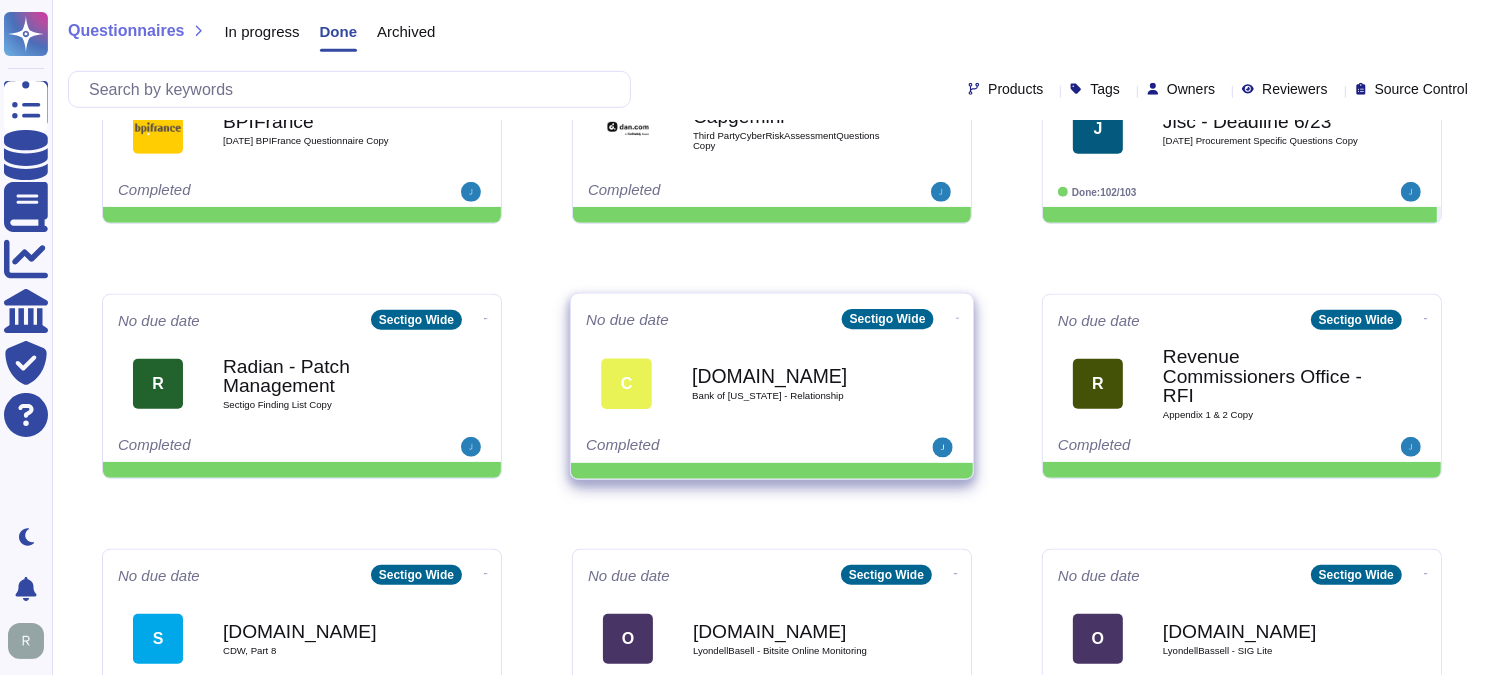 scroll, scrollTop: 1222, scrollLeft: 0, axis: vertical 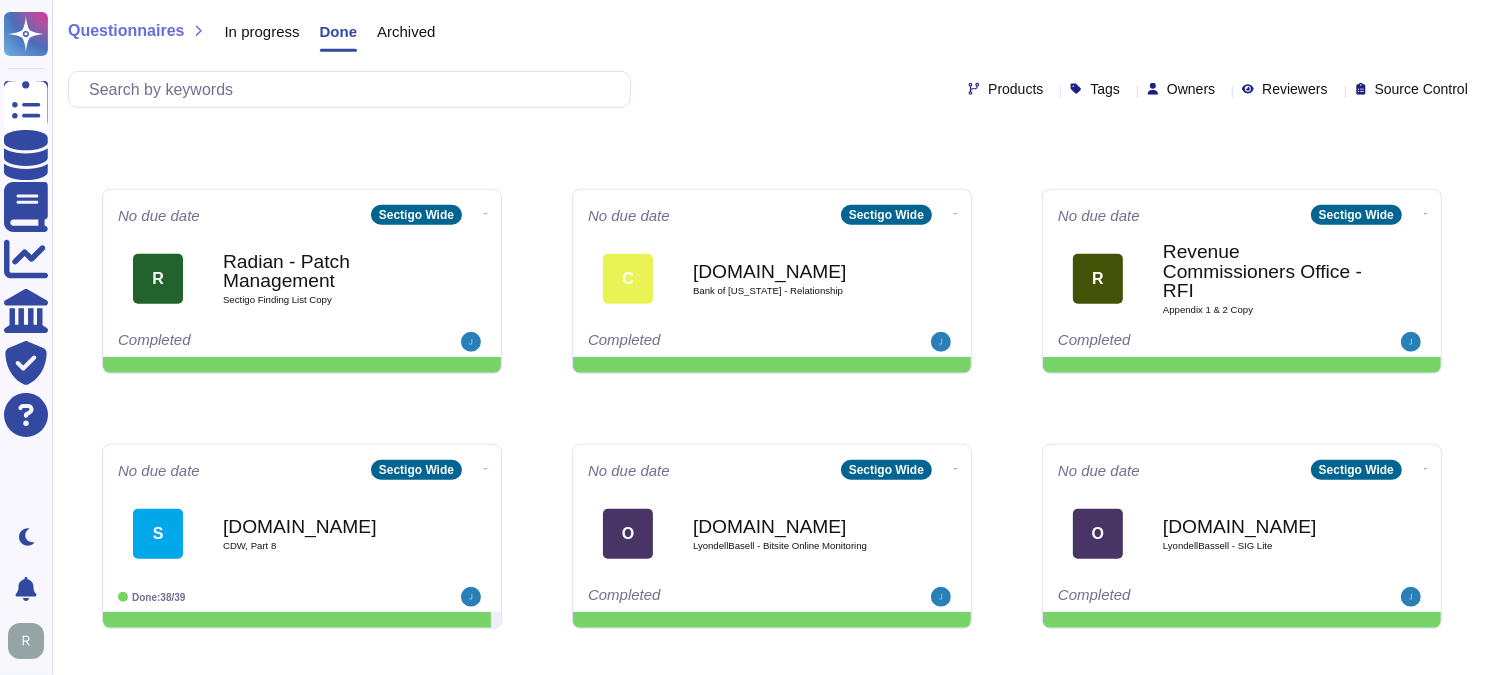 click on "Questionnaires In progress Done Archived Products Tags Owners Reviewers Source Control" at bounding box center [772, 60] 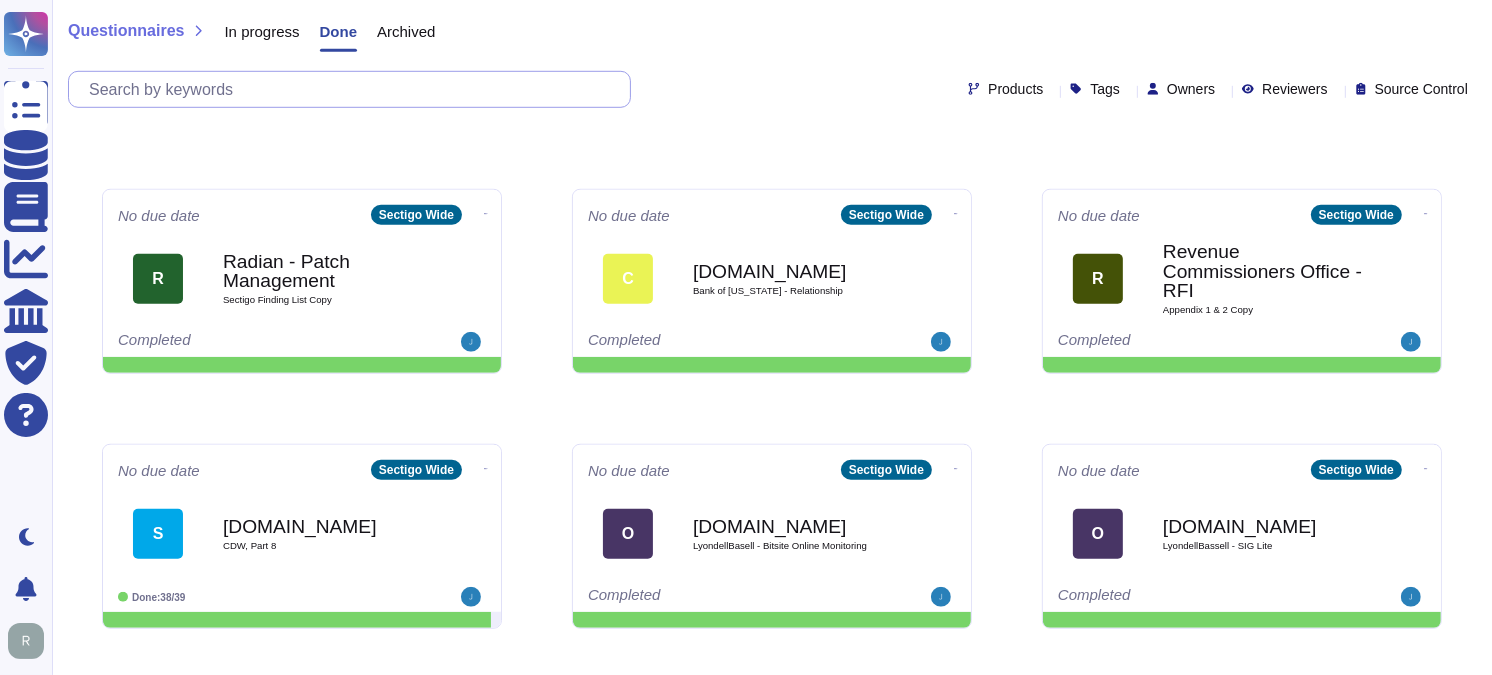 click at bounding box center (354, 89) 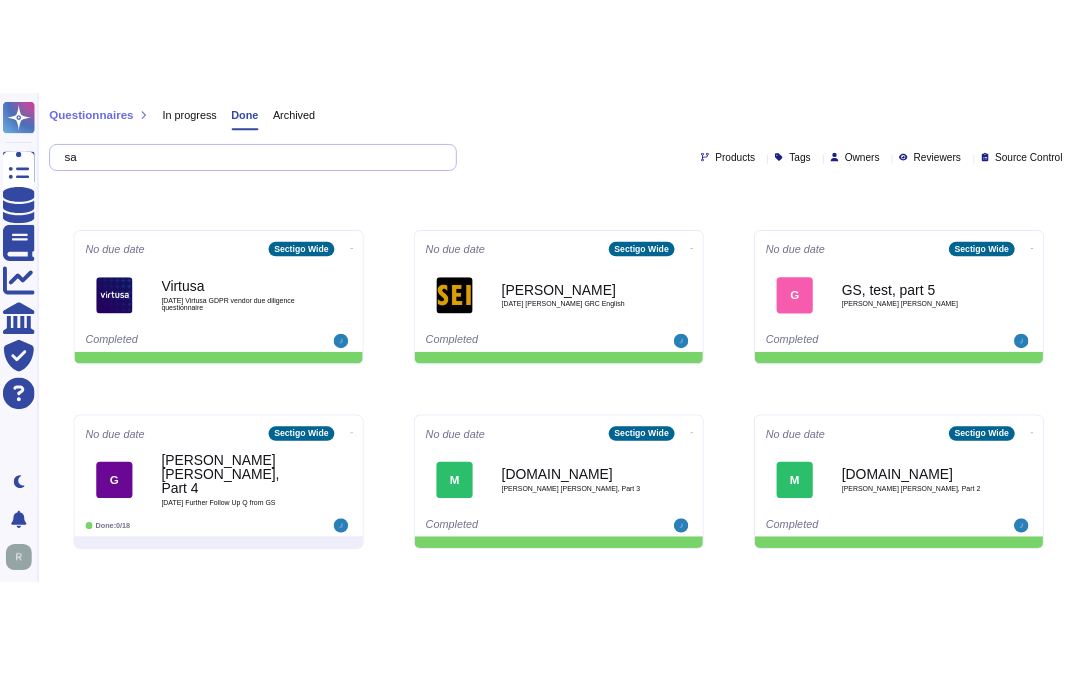 scroll, scrollTop: 0, scrollLeft: 0, axis: both 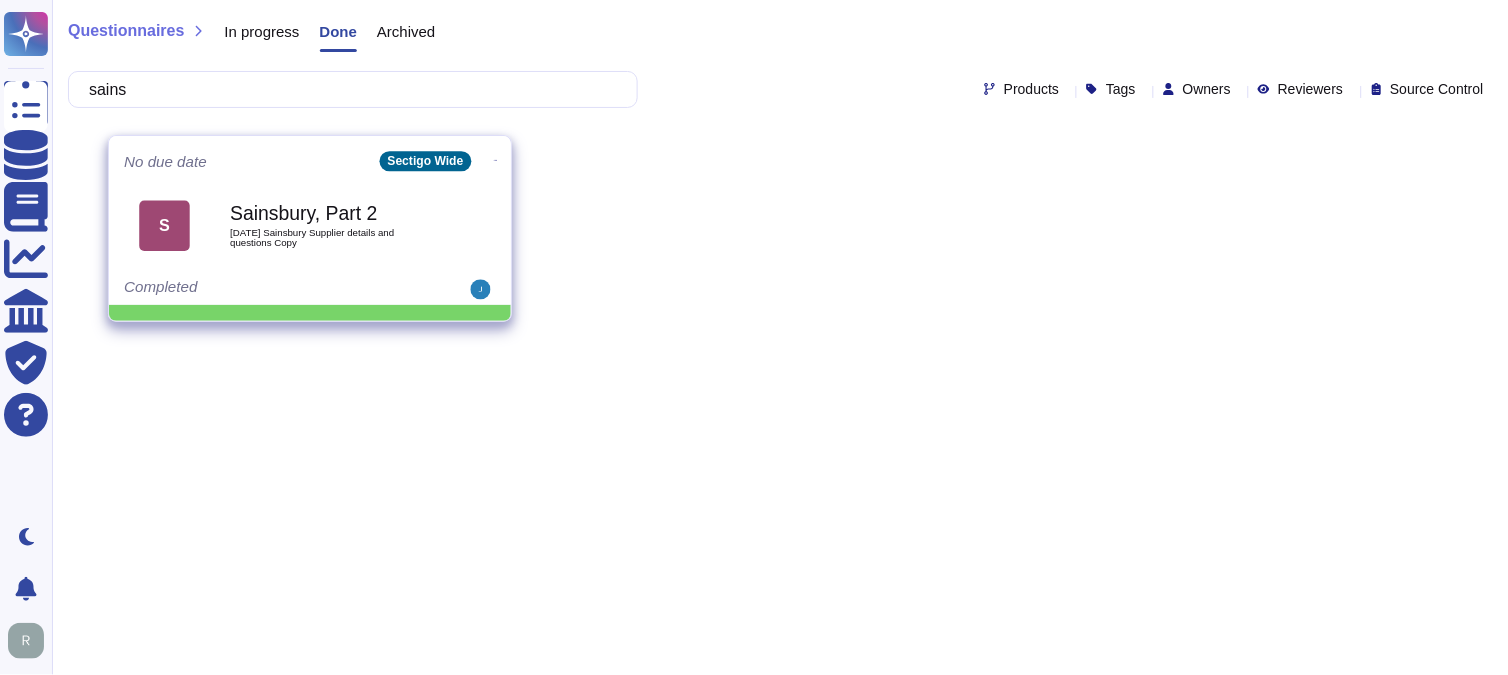 type on "sains" 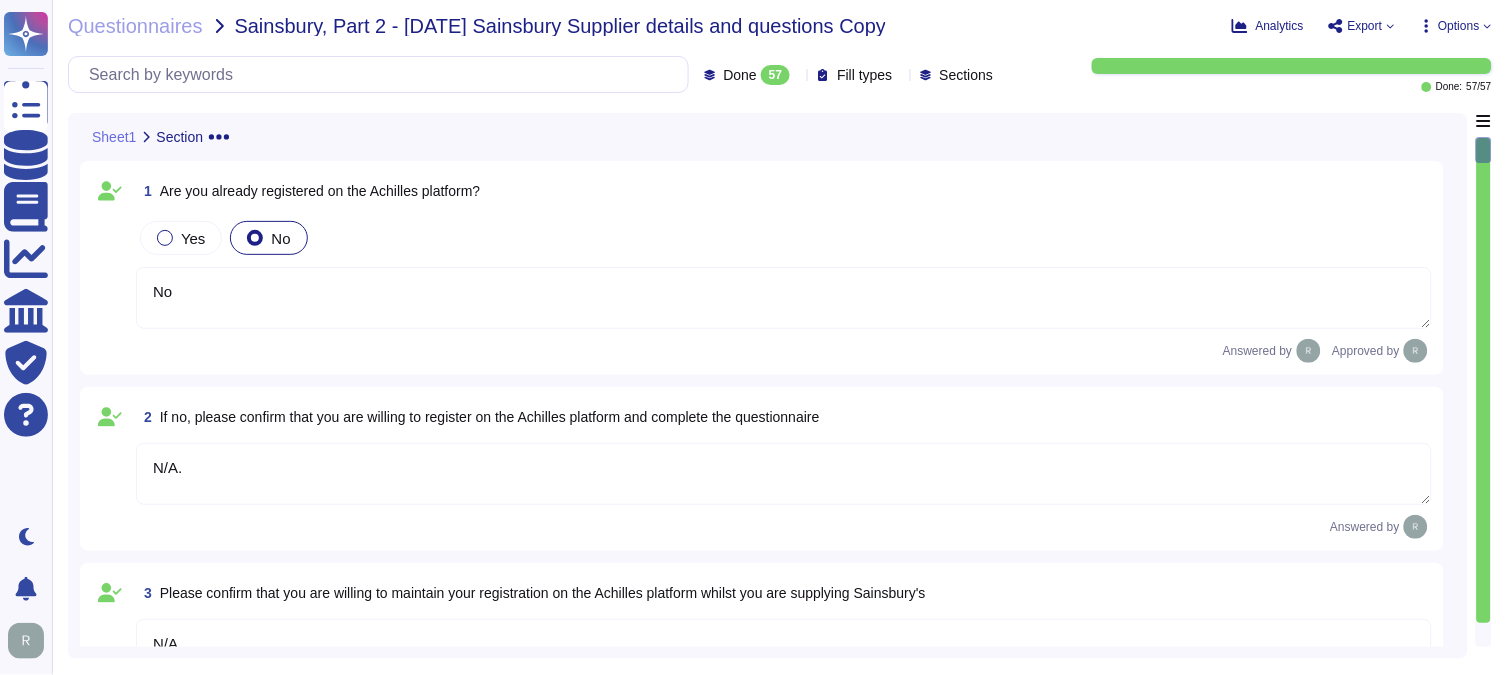 type on "No" 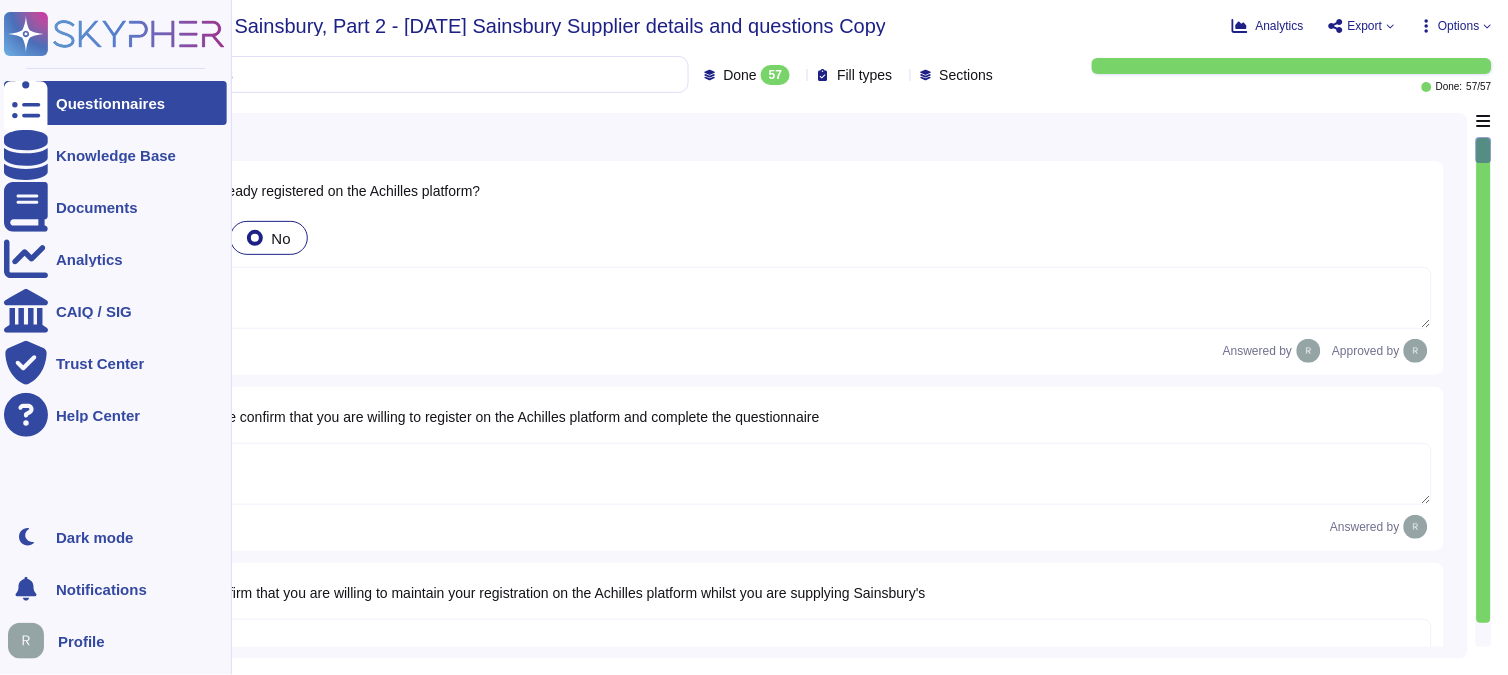 click on "Questionnaires" at bounding box center (110, 103) 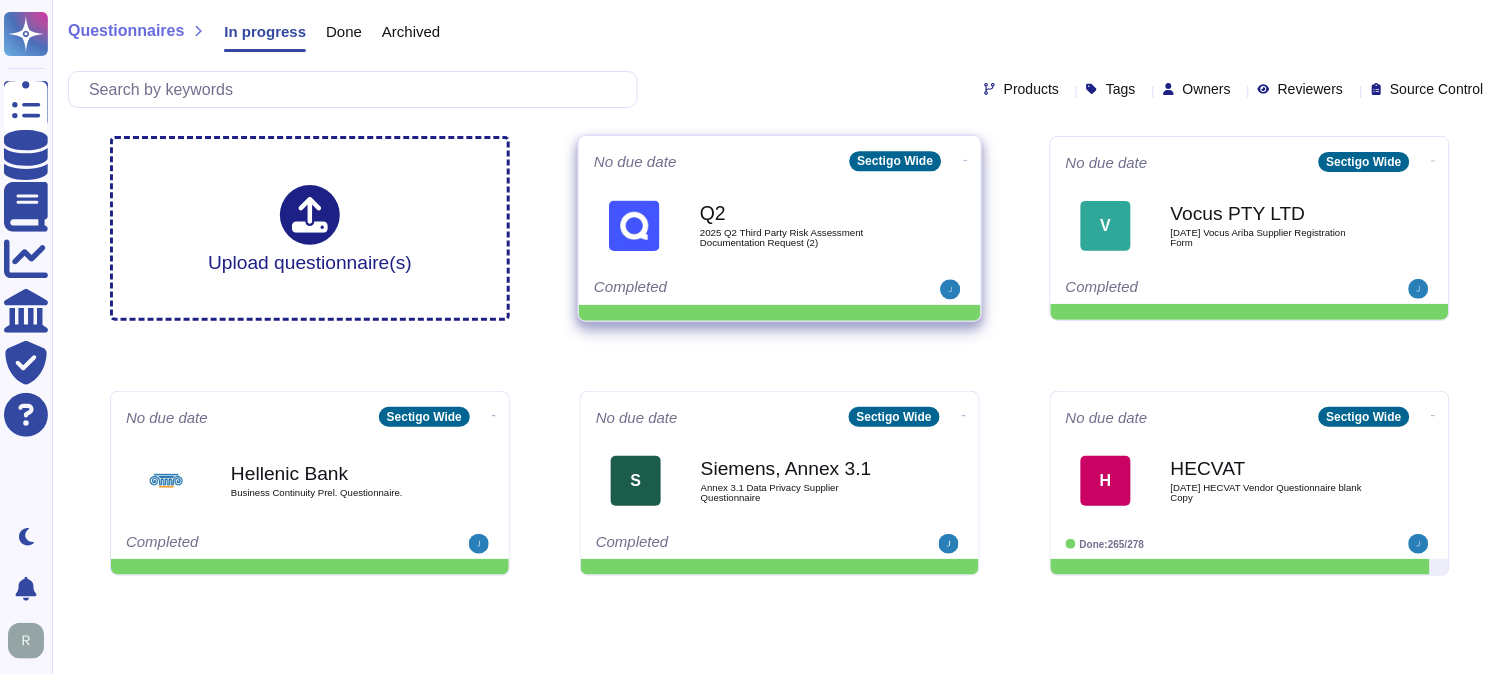 click on "2025 Q2 Third Party Risk Assessment Documentation Request (2)" at bounding box center [801, 237] 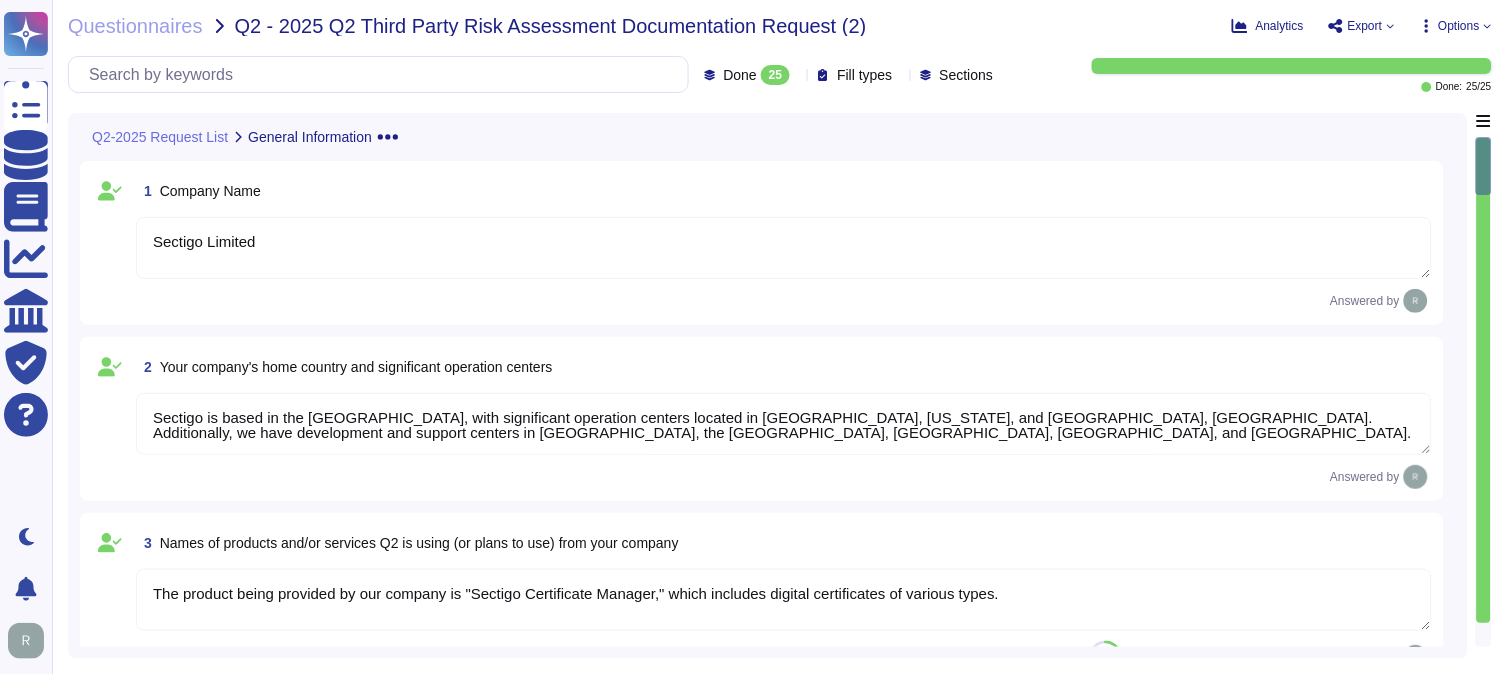 type on "Sectigo Limited" 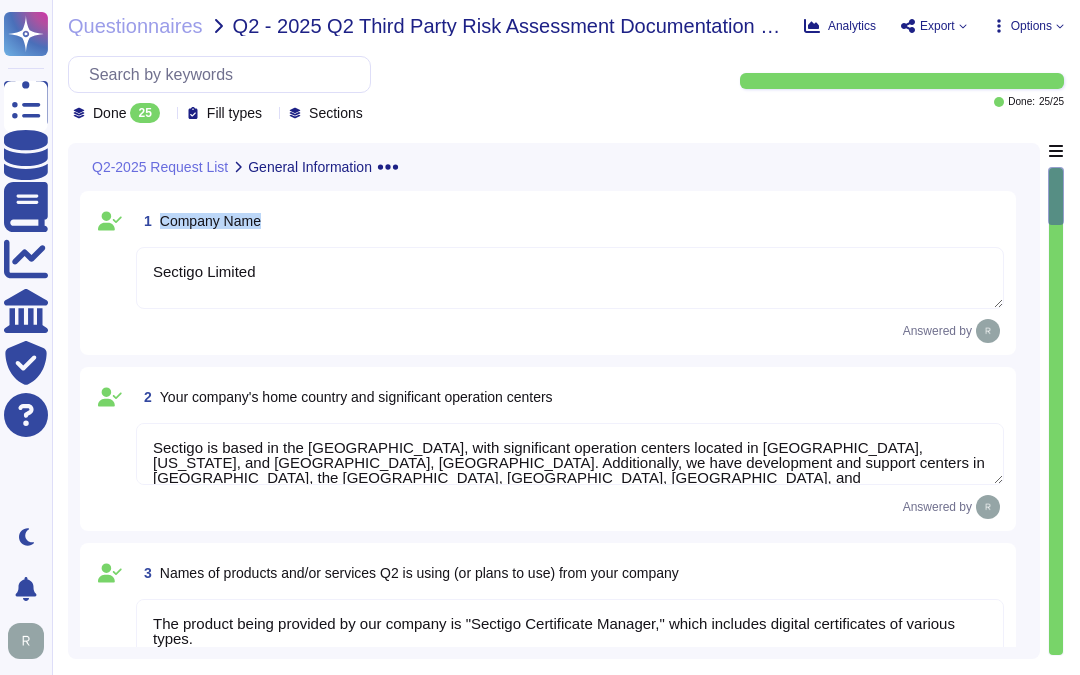 drag, startPoint x: 157, startPoint y: 221, endPoint x: 384, endPoint y: 213, distance: 227.14093 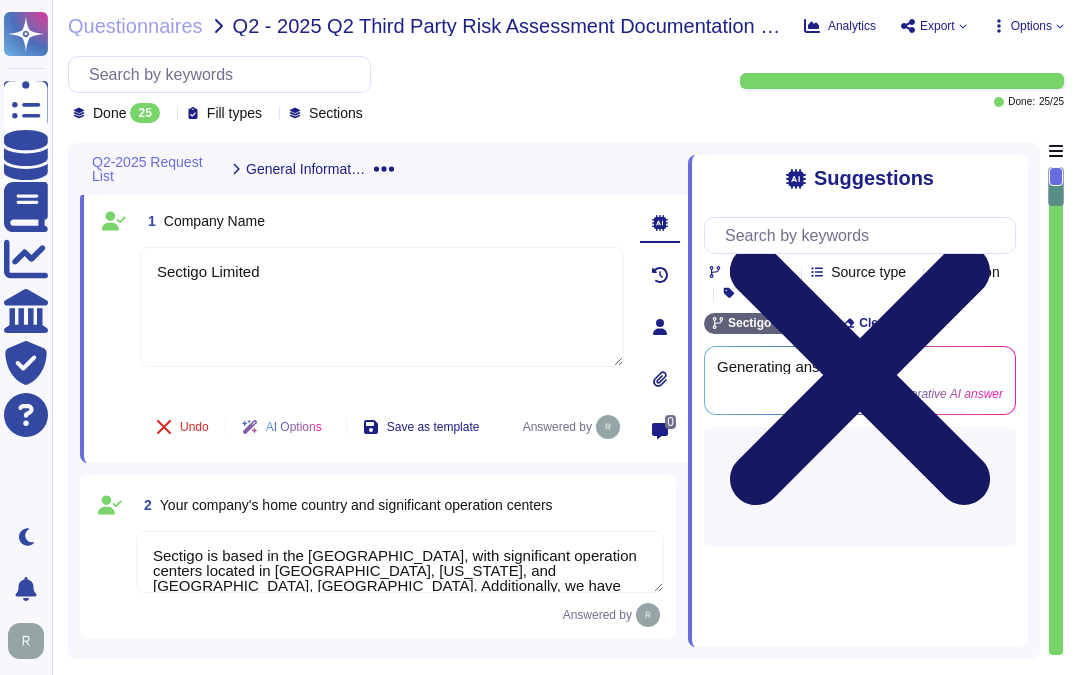 click 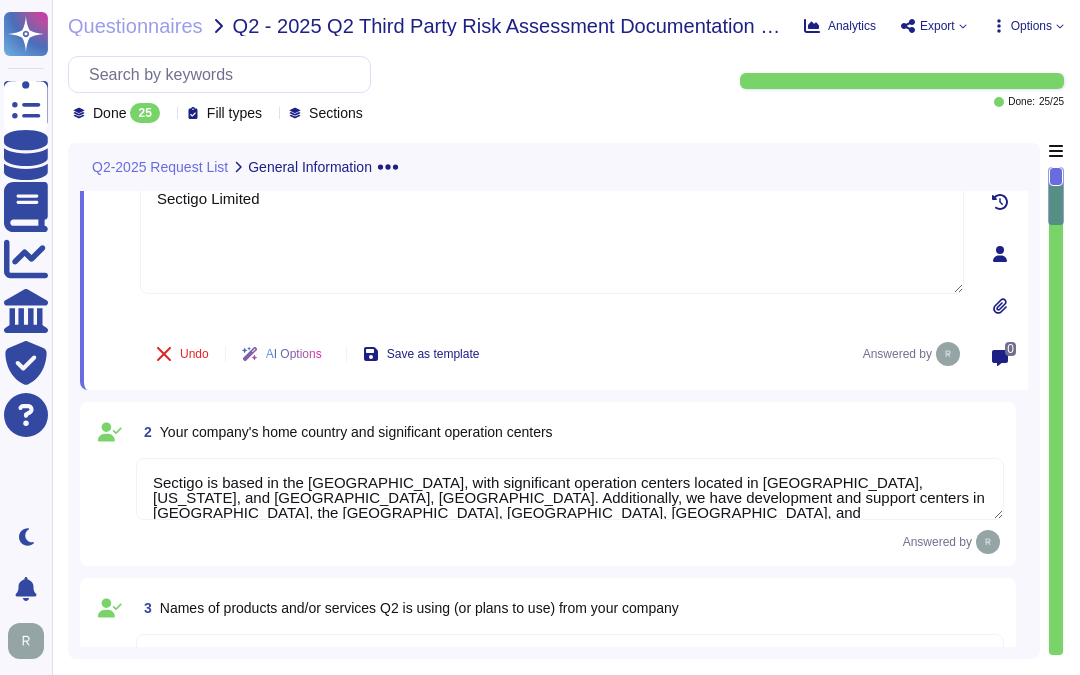 scroll, scrollTop: 111, scrollLeft: 0, axis: vertical 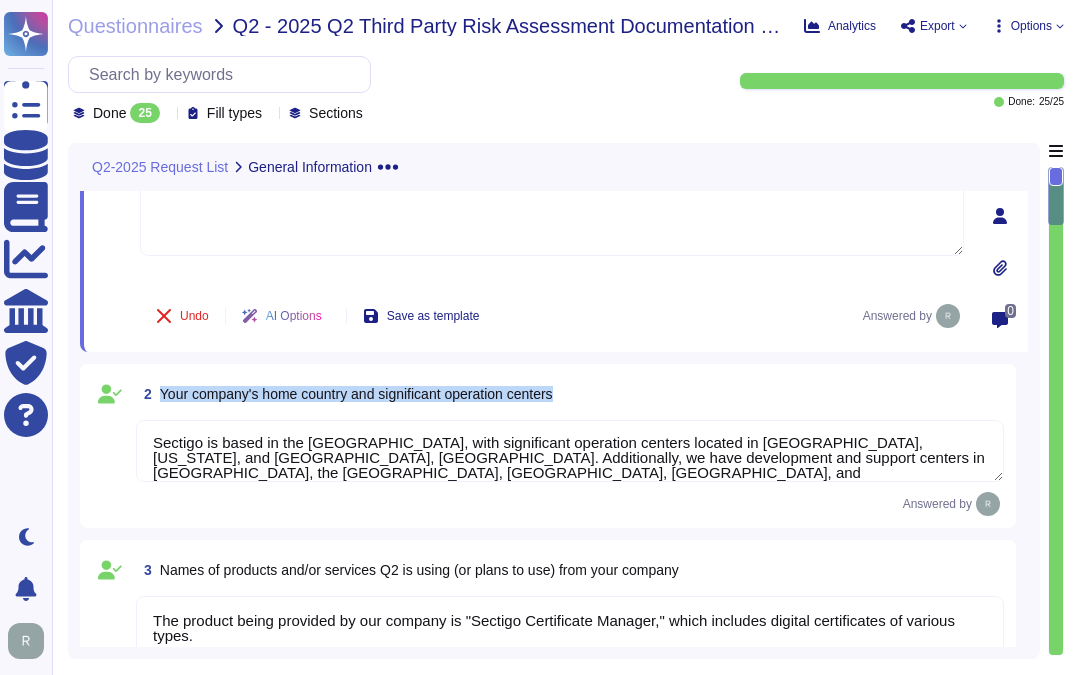 drag, startPoint x: 161, startPoint y: 390, endPoint x: 587, endPoint y: 398, distance: 426.0751 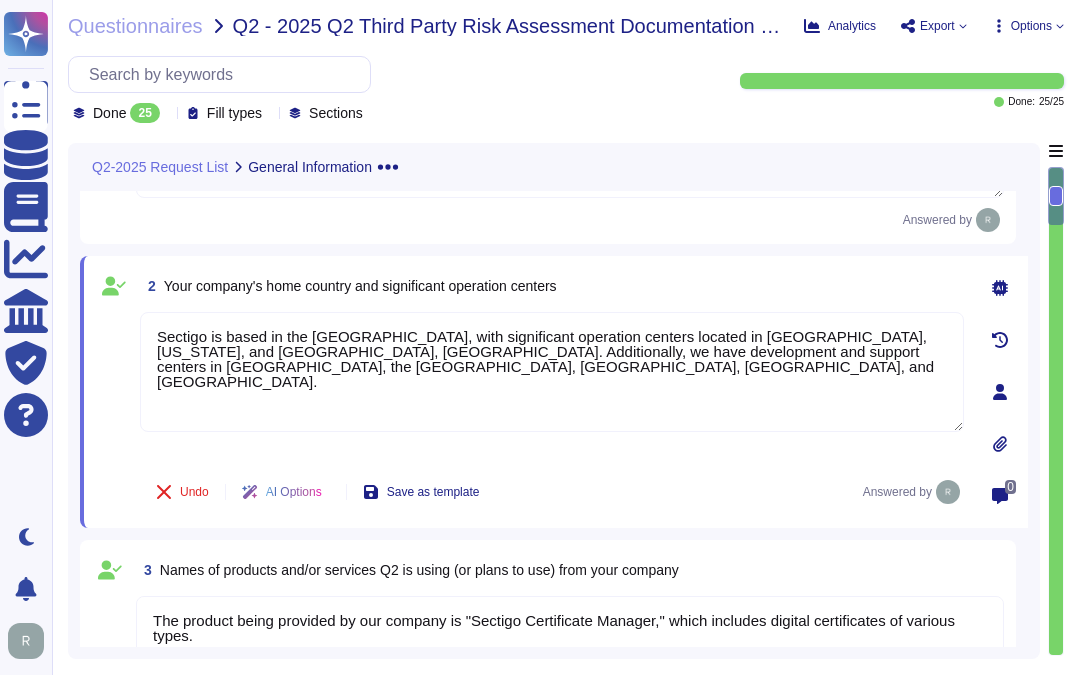 scroll, scrollTop: 0, scrollLeft: 0, axis: both 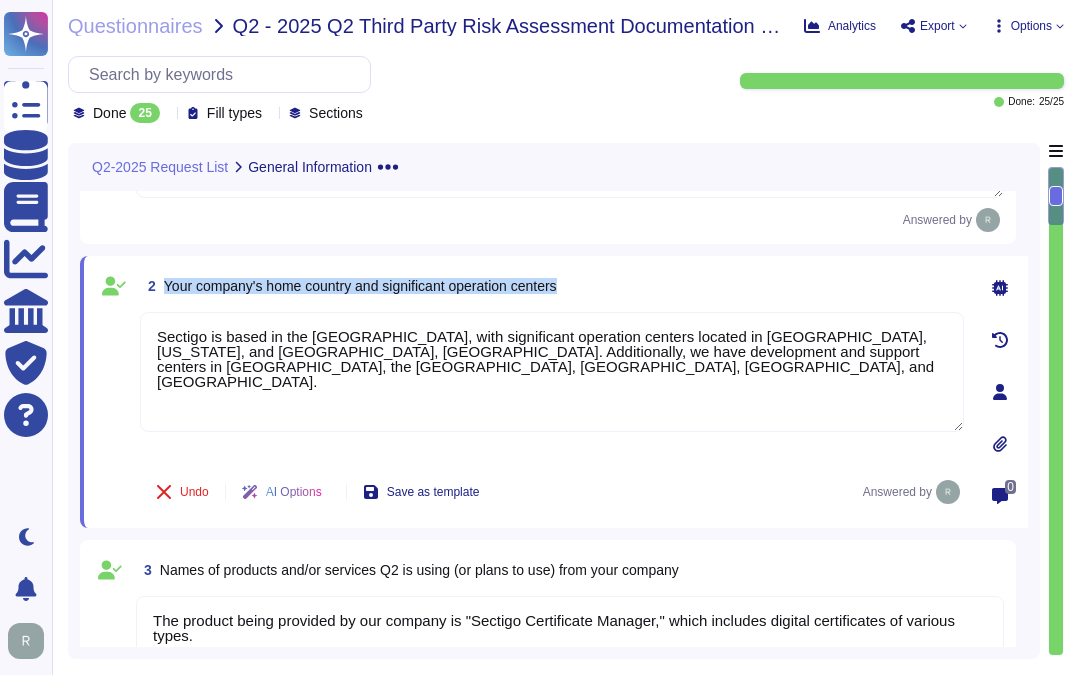 drag, startPoint x: 165, startPoint y: 285, endPoint x: 671, endPoint y: 270, distance: 506.2223 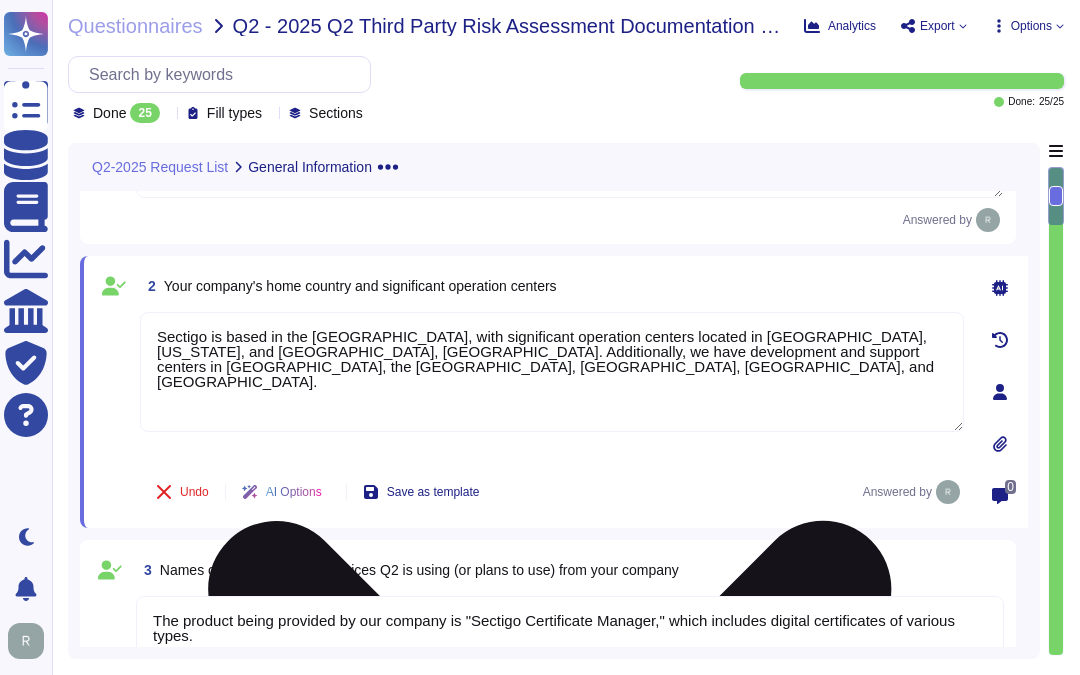 click on "Sectigo is based in the [GEOGRAPHIC_DATA], with significant operation centers located in [GEOGRAPHIC_DATA], [US_STATE], and [GEOGRAPHIC_DATA], [GEOGRAPHIC_DATA]. Additionally, we have development and support centers in [GEOGRAPHIC_DATA], the [GEOGRAPHIC_DATA], [GEOGRAPHIC_DATA], [GEOGRAPHIC_DATA], and [GEOGRAPHIC_DATA]." at bounding box center [552, 372] 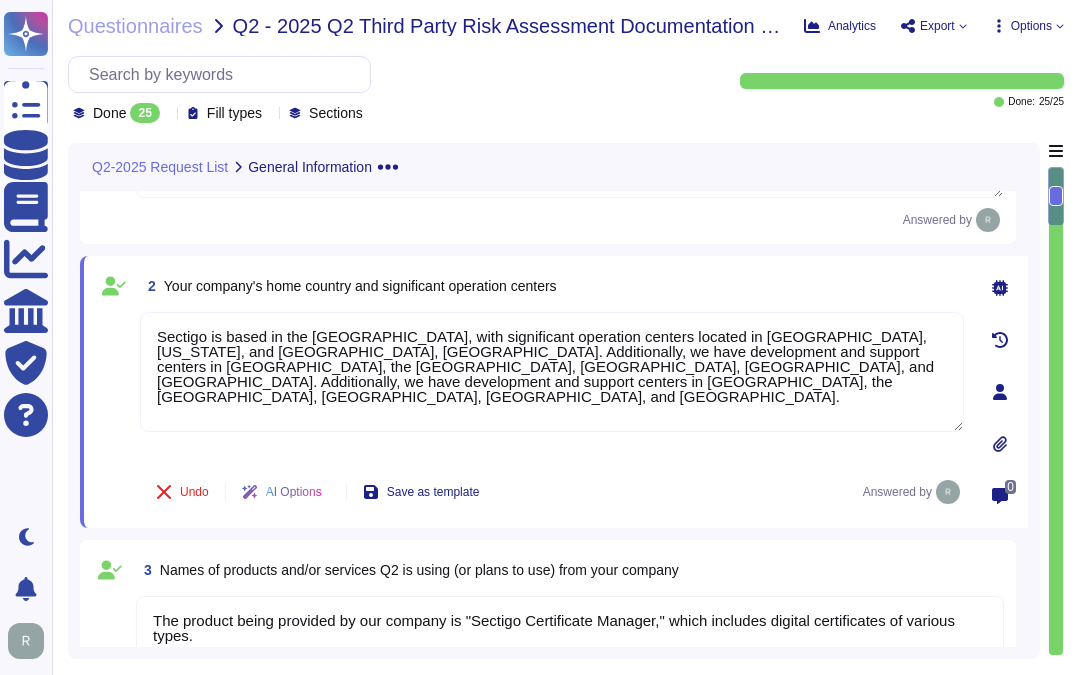 type on "Sectigo is based in the [GEOGRAPHIC_DATA], with significant operation centers located in [GEOGRAPHIC_DATA], [US_STATE], and [GEOGRAPHIC_DATA], [GEOGRAPHIC_DATA]. Additionally, we have development and support centers in [GEOGRAPHIC_DATA], the [GEOGRAPHIC_DATA], [GEOGRAPHIC_DATA], [GEOGRAPHIC_DATA], and [GEOGRAPHIC_DATA]. Additionally, we have development and support centers in [GEOGRAPHIC_DATA], the [GEOGRAPHIC_DATA], [GEOGRAPHIC_DATA], [GEOGRAPHIC_DATA], and [GEOGRAPHIC_DATA]." 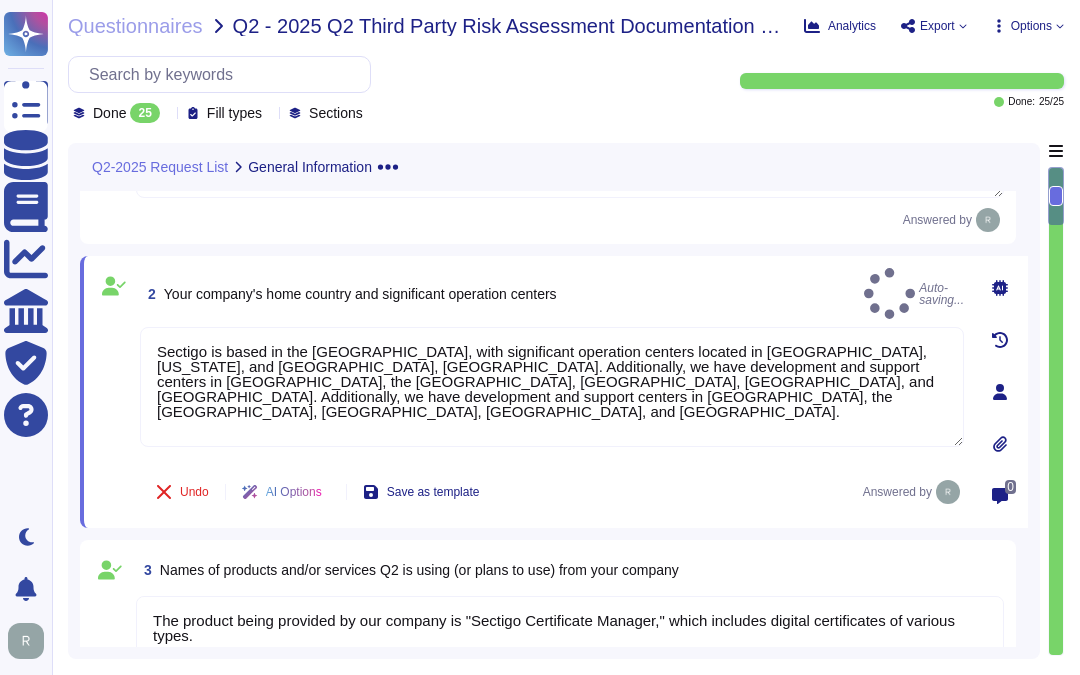 click on "2 Your company's home country and significant operation centers Auto-saving..." at bounding box center [552, 293] 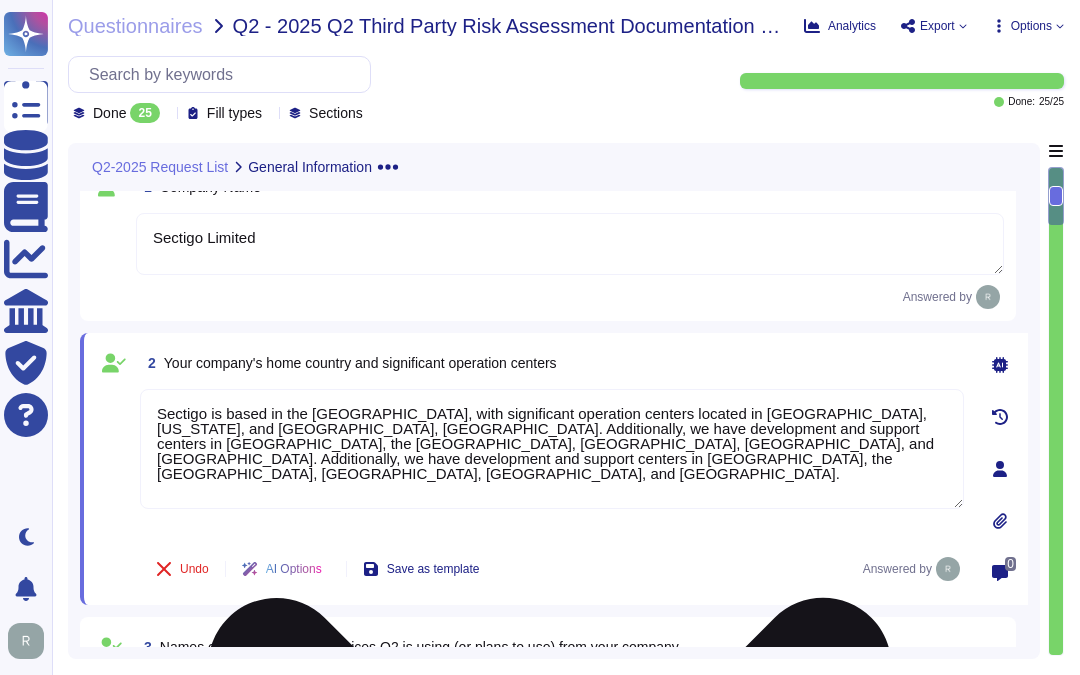 scroll, scrollTop: 0, scrollLeft: 0, axis: both 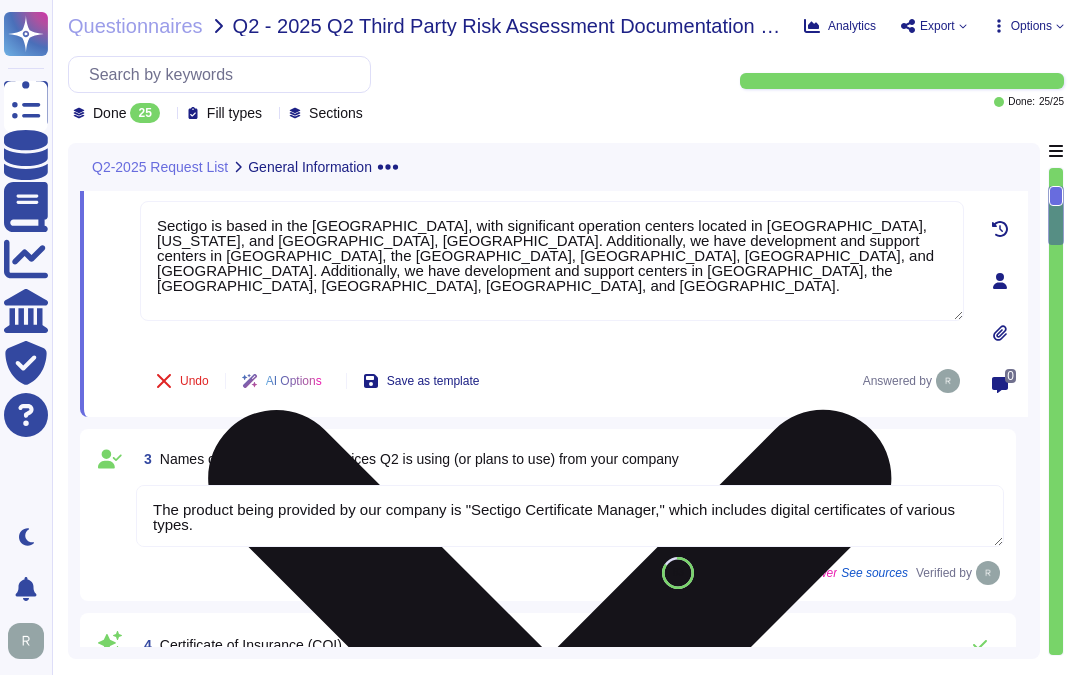 type on "Security incidents/violations can be reported to [EMAIL_ADDRESS][DOMAIN_NAME]." 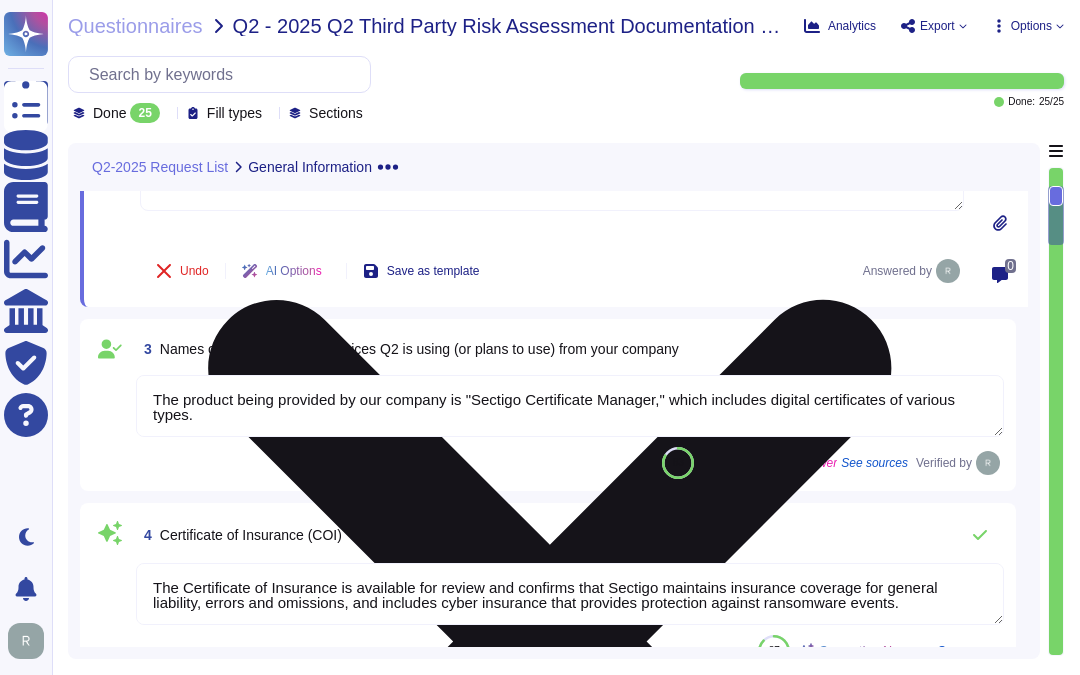 scroll, scrollTop: 333, scrollLeft: 0, axis: vertical 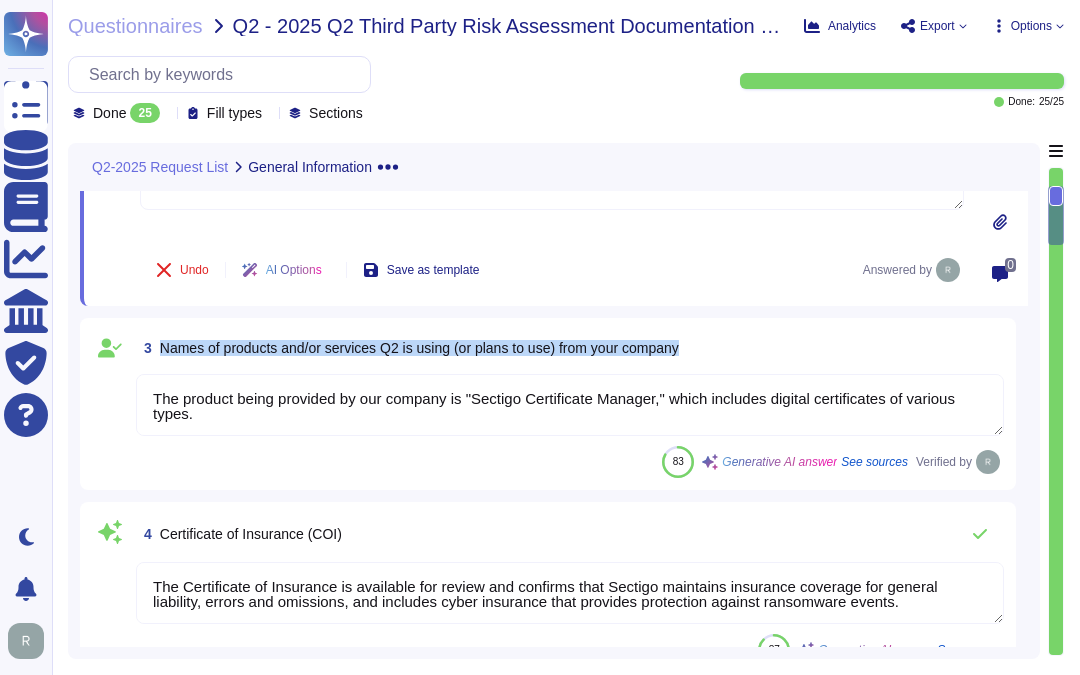 drag, startPoint x: 160, startPoint y: 348, endPoint x: 711, endPoint y: 338, distance: 551.09076 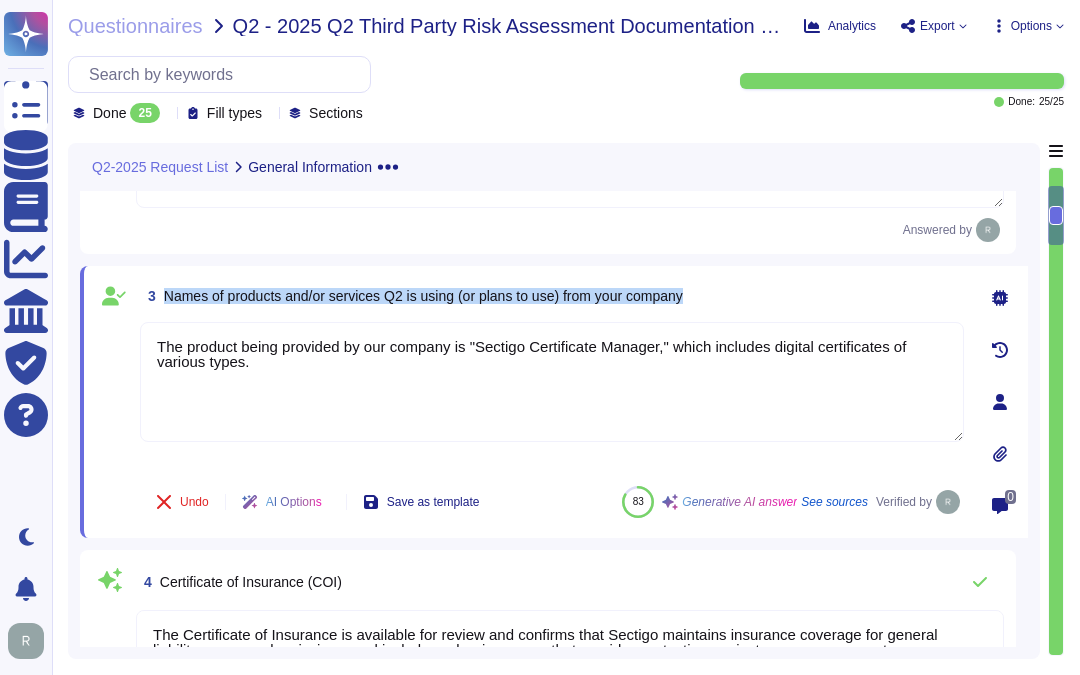 drag, startPoint x: 164, startPoint y: 301, endPoint x: 750, endPoint y: 298, distance: 586.0077 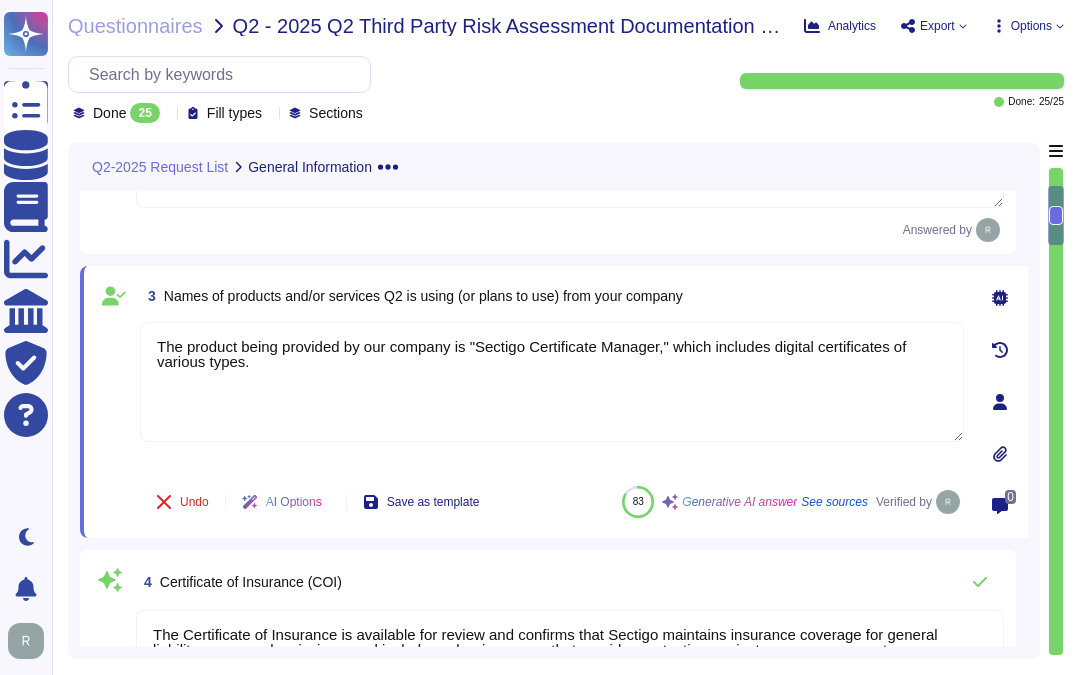 drag, startPoint x: 290, startPoint y: 390, endPoint x: 81, endPoint y: 321, distance: 220.09543 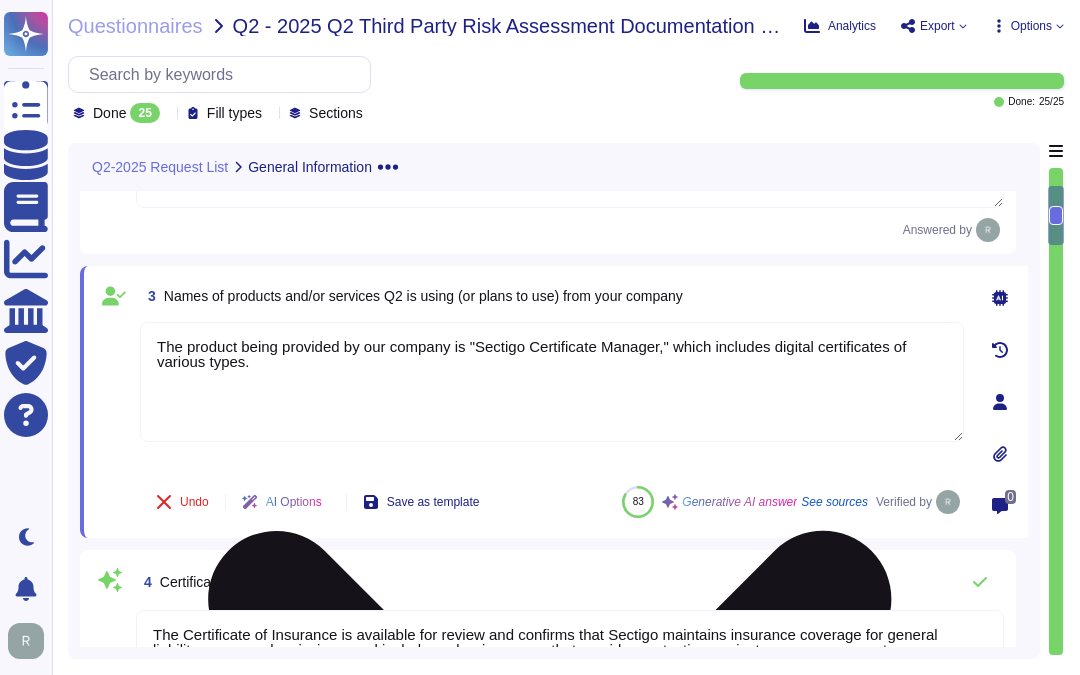 paste on "and hosted PKI services" 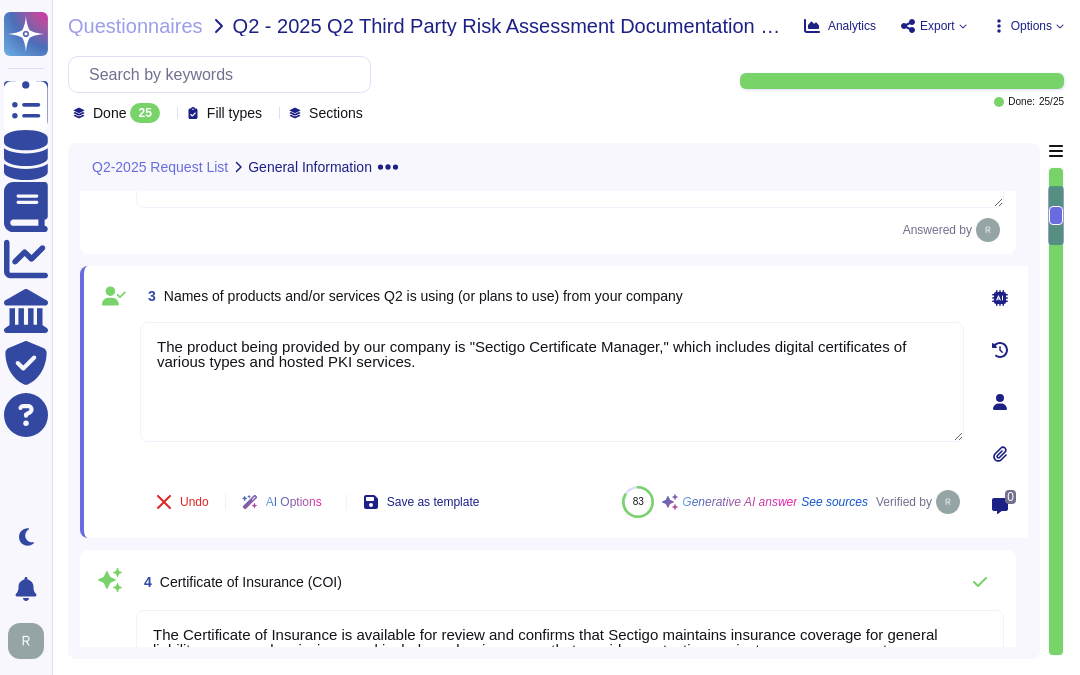 type on "The product being provided by our company is "Sectigo Certificate Manager," which includes digital certificates of various types and hosted PKI services." 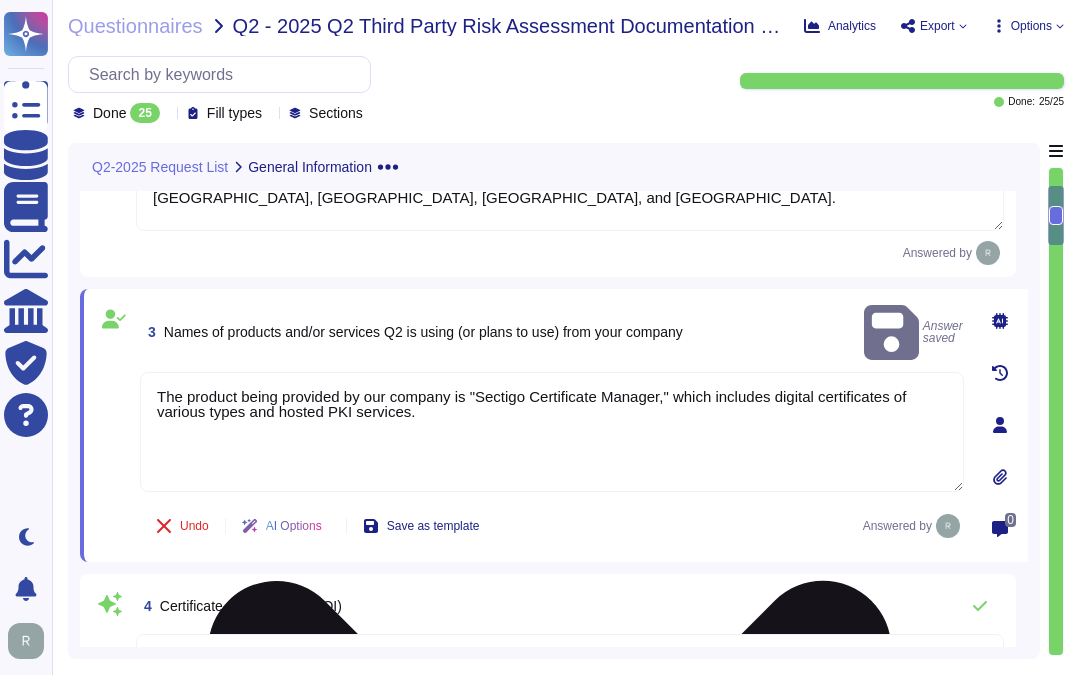 type on "Security incidents/violations can be reported to [EMAIL_ADDRESS][DOMAIN_NAME]." 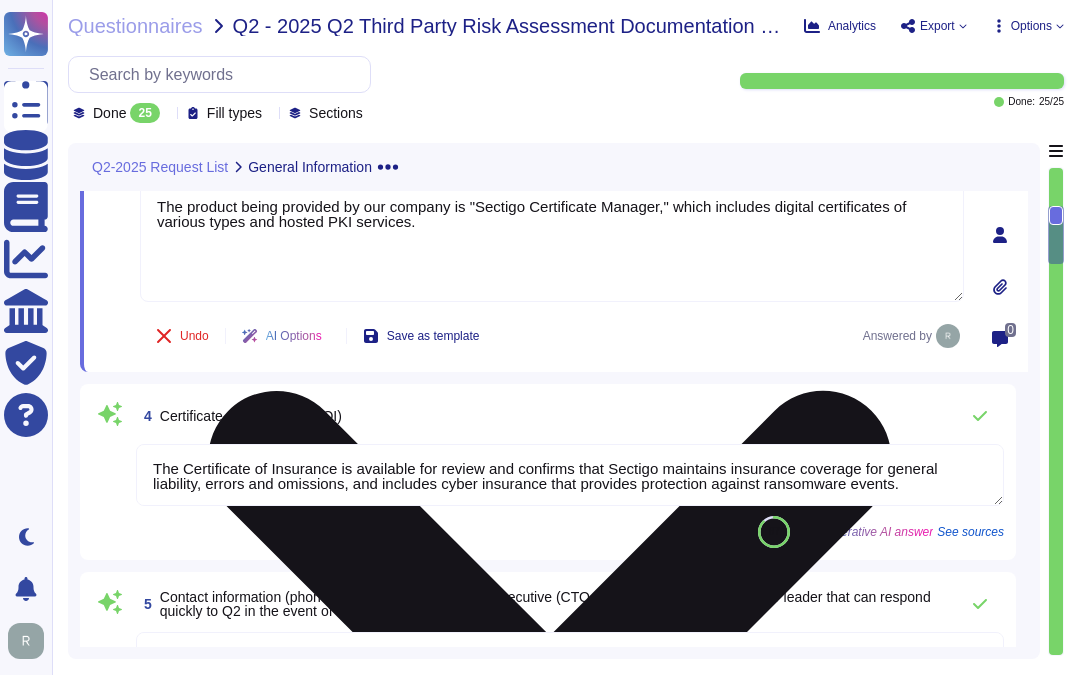 scroll, scrollTop: 555, scrollLeft: 0, axis: vertical 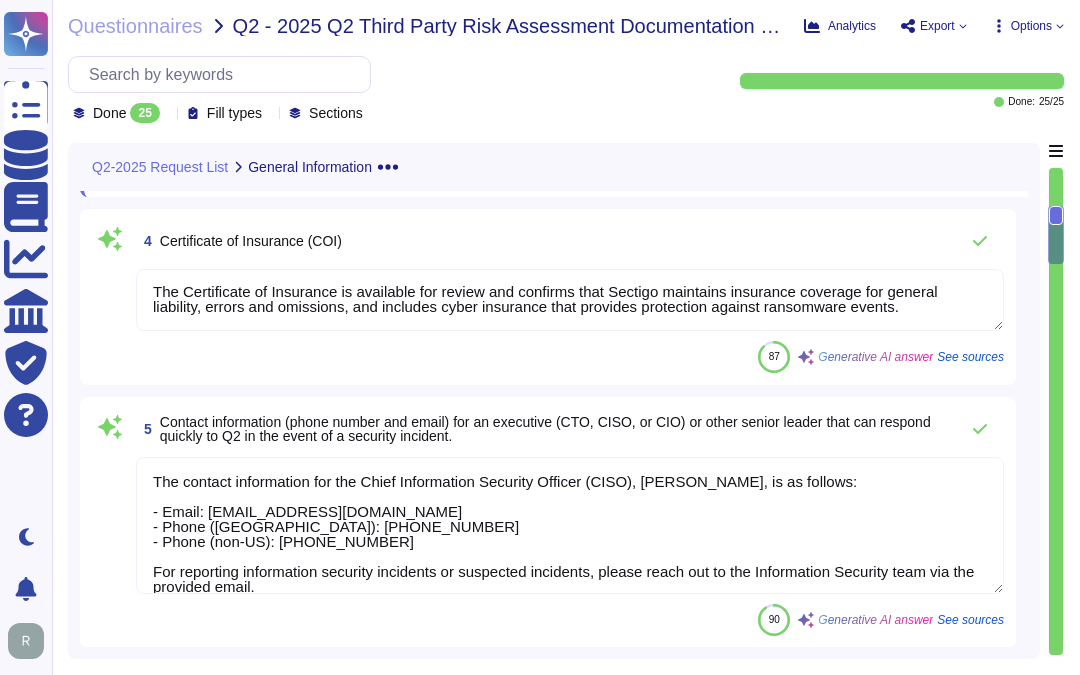 type on "We have a SOC 2 Type 2 report available, covering the period from [DATE], to [DATE]. Access to this report can be obtained by signing an NDA. The report provides information about the suitability of the design and operating effectiveness of controls implemented to achieve service commitments and system requirements based on the relevant trust services criteria. It includes a description of the controls in place to provide reasonable assurance that service commitments and system requirements were achieved based on the applicable trust services criteria." 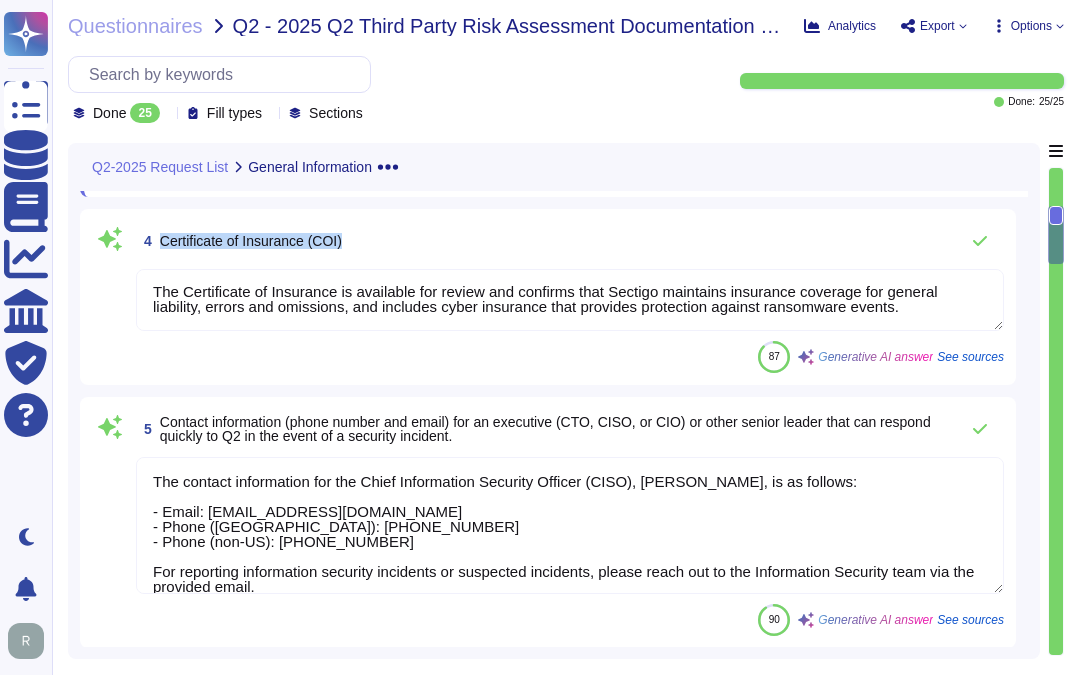 drag, startPoint x: 161, startPoint y: 241, endPoint x: 383, endPoint y: 242, distance: 222.00226 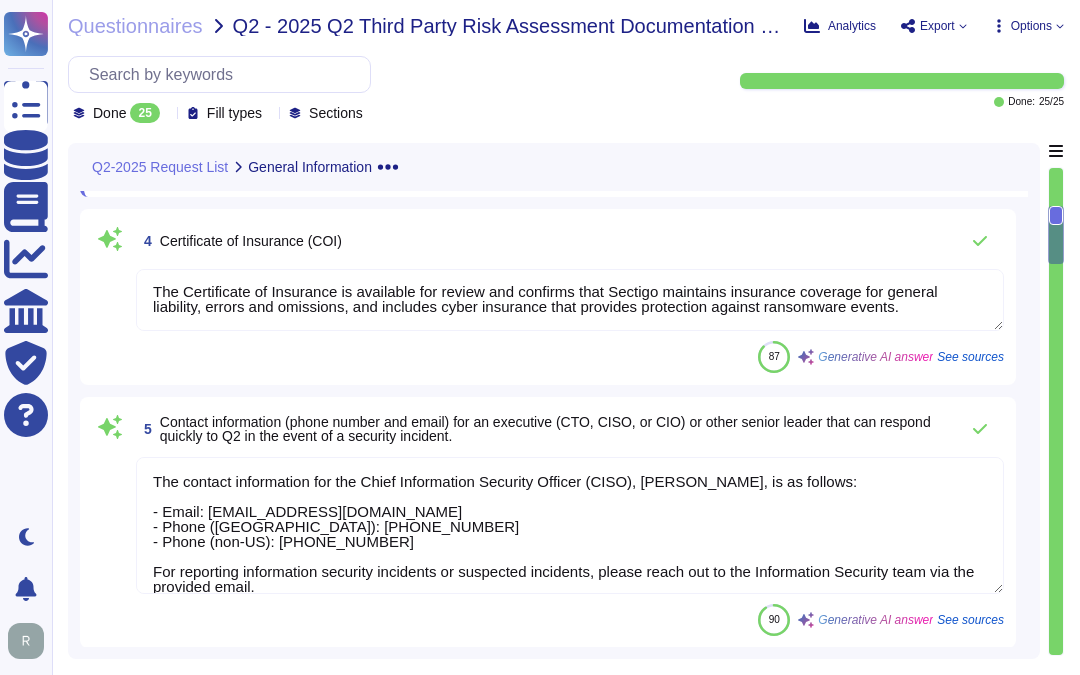 scroll, scrollTop: 0, scrollLeft: 0, axis: both 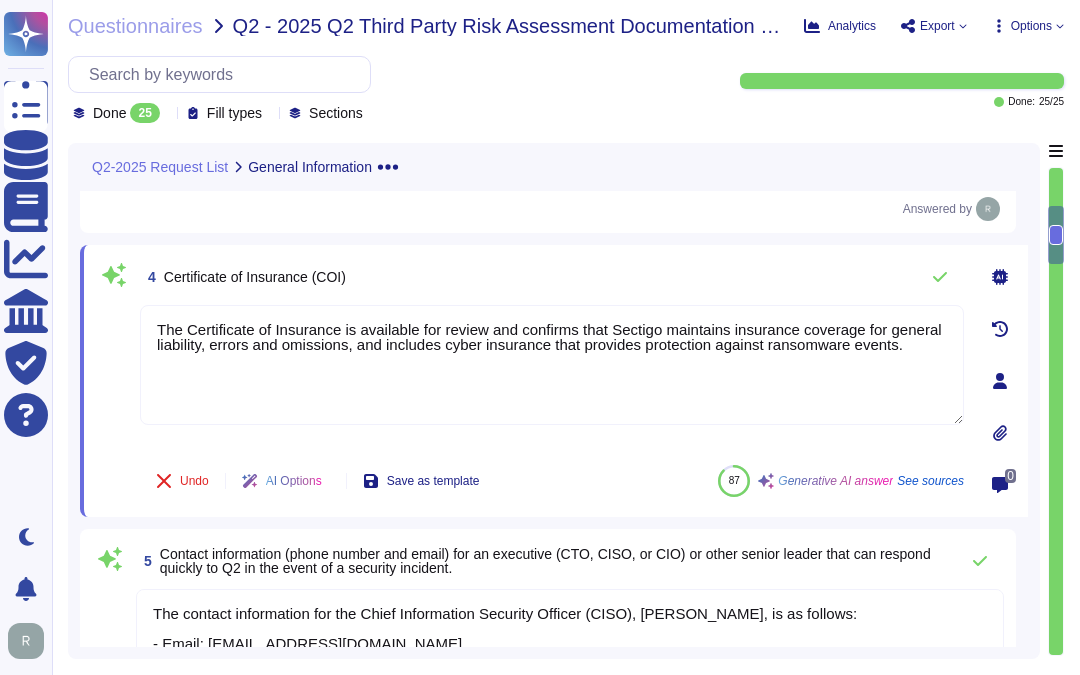 type on "Sectigo Limited" 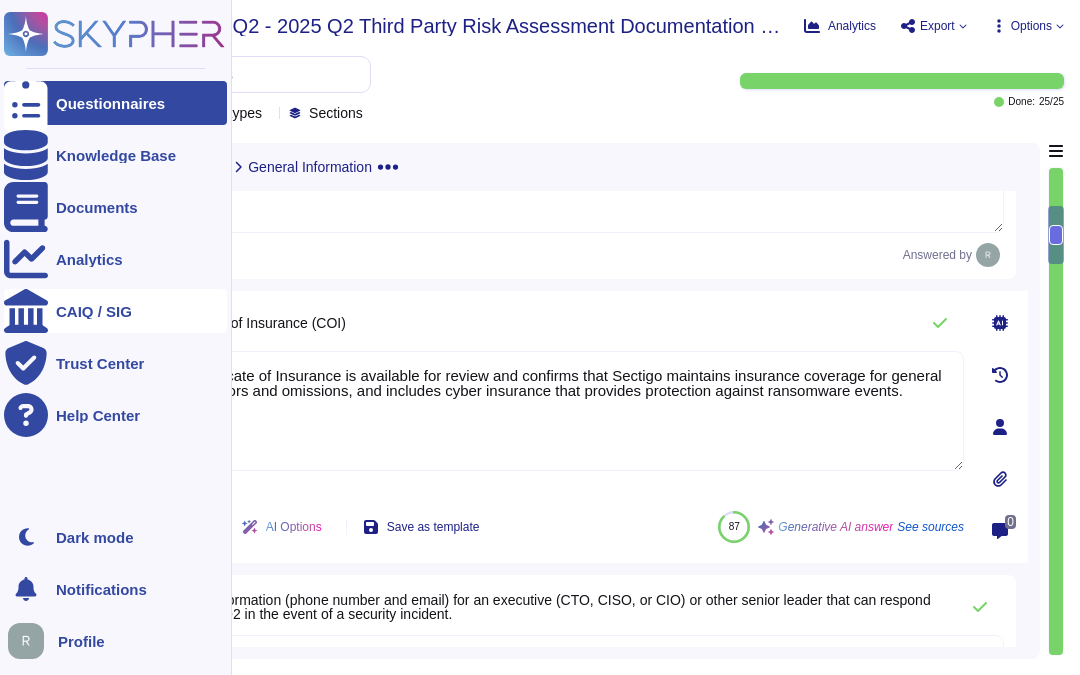 drag, startPoint x: 921, startPoint y: 405, endPoint x: 18, endPoint y: 321, distance: 906.89856 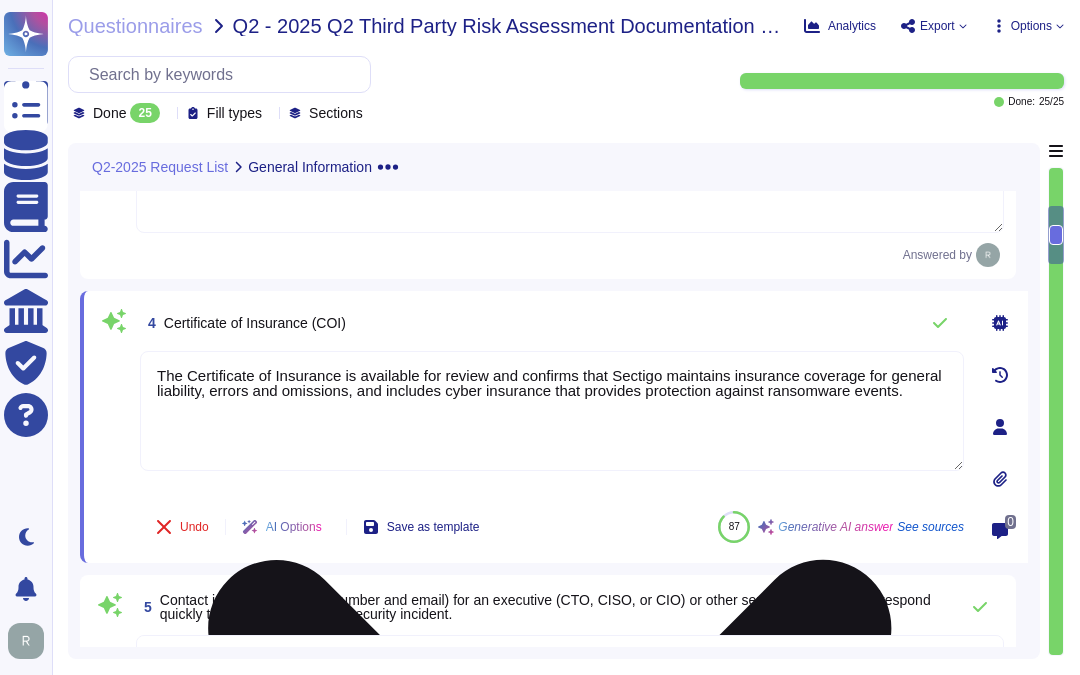 paste on "(COI) is available for review and confirms that Sectigo maintains insurance coverage for general liability, errors and omissions, and includes cyber insurance that provides protection against ransomware events. This certificate is issued as a matter of information only and does not confer rights upon the certificate holder. It does not amend, extend, or alter the coverage afforded by the policies. If the certificate holder is an additional insured, the policies must have additional insured provisions or be endorsed" 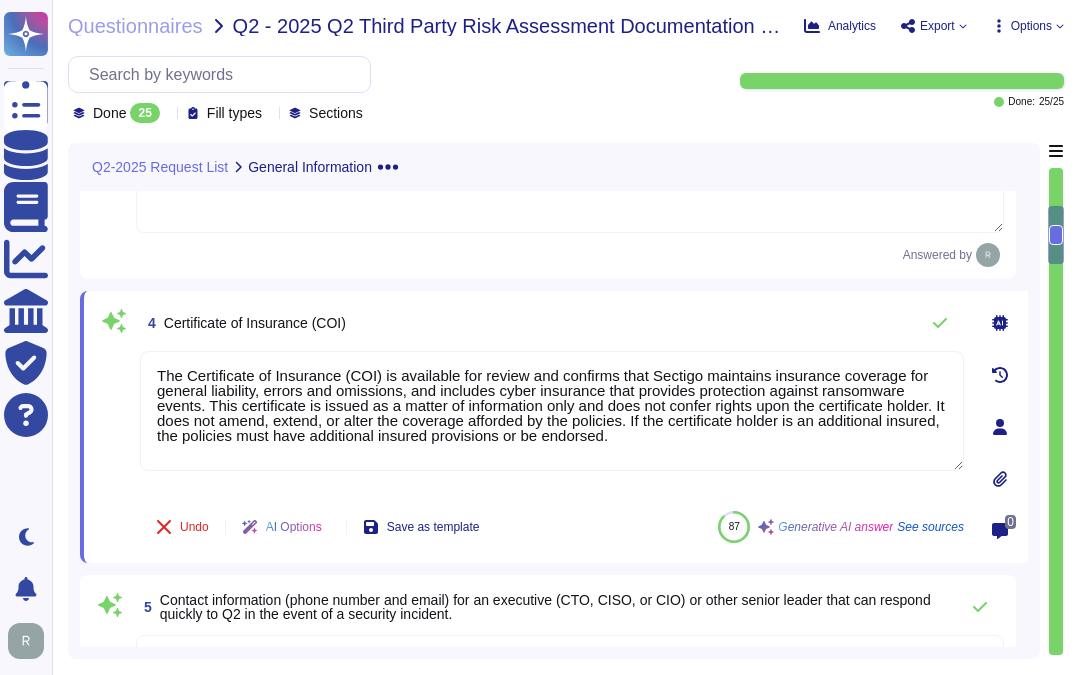 type on "The Certificate of Insurance (COI) is available for review and confirms that Sectigo maintains insurance coverage for general liability, errors and omissions, and includes cyber insurance that provides protection against ransomware events. This certificate is issued as a matter of information only and does not confer rights upon the certificate holder. It does not amend, extend, or alter the coverage afforded by the policies. If the certificate holder is an additional insured, the policies must have additional insured provisions or be endorsed." 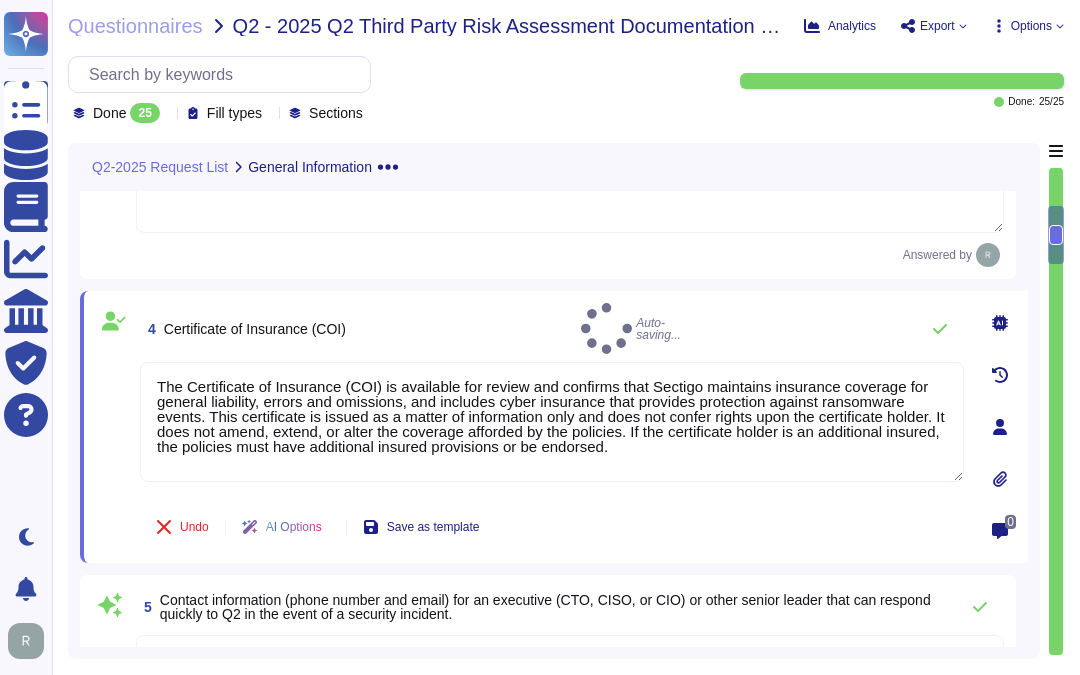 click on "4 Certificate of Insurance (COI)  Auto-saving..." at bounding box center (552, 328) 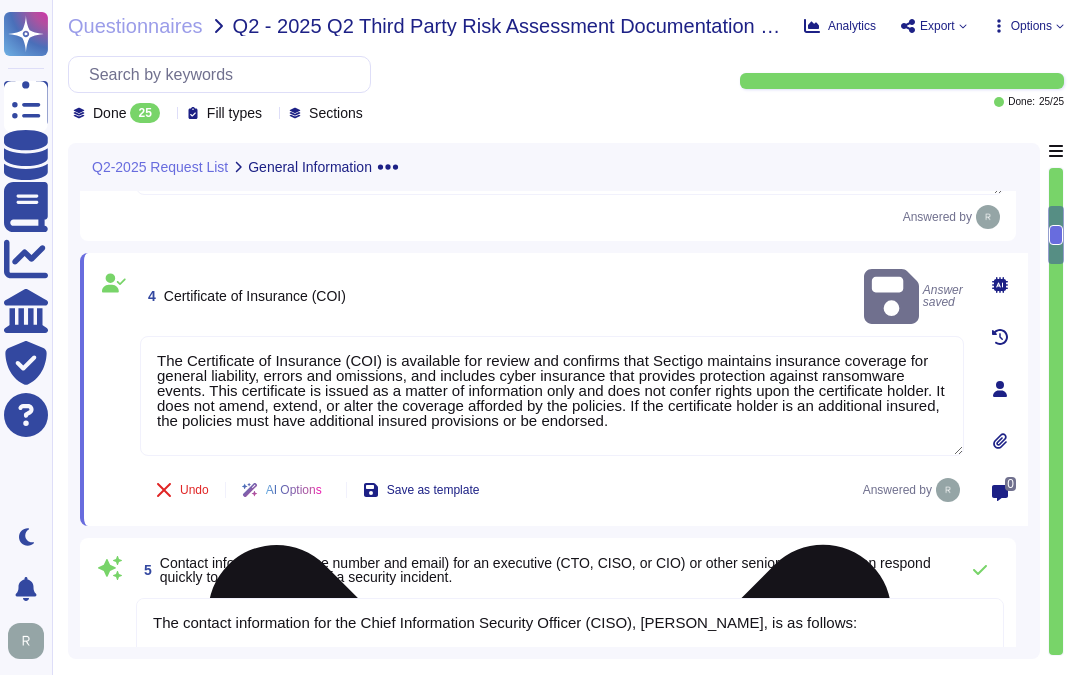 scroll, scrollTop: 540, scrollLeft: 0, axis: vertical 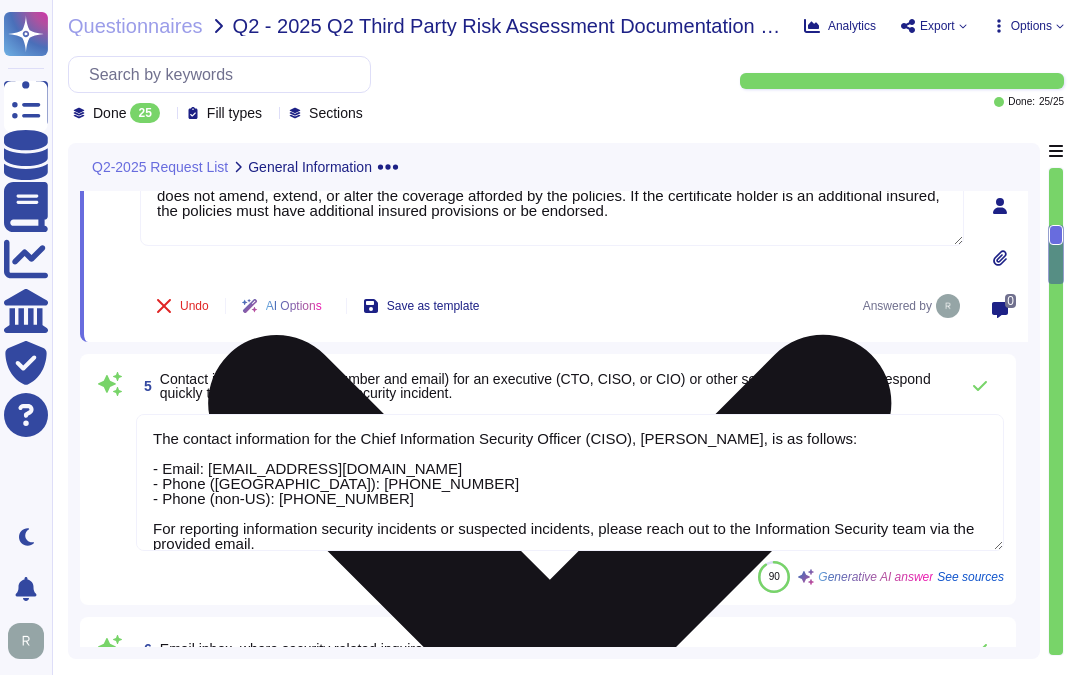 type on "We have a SOC 2 Type 2 report available, covering the period from [DATE], to [DATE]. Access to this report can be obtained by signing an NDA. The report provides information about the suitability of the design and operating effectiveness of controls implemented to achieve service commitments and system requirements based on the relevant trust services criteria. It includes a description of the controls in place to provide reasonable assurance that service commitments and system requirements were achieved based on the applicable trust services criteria." 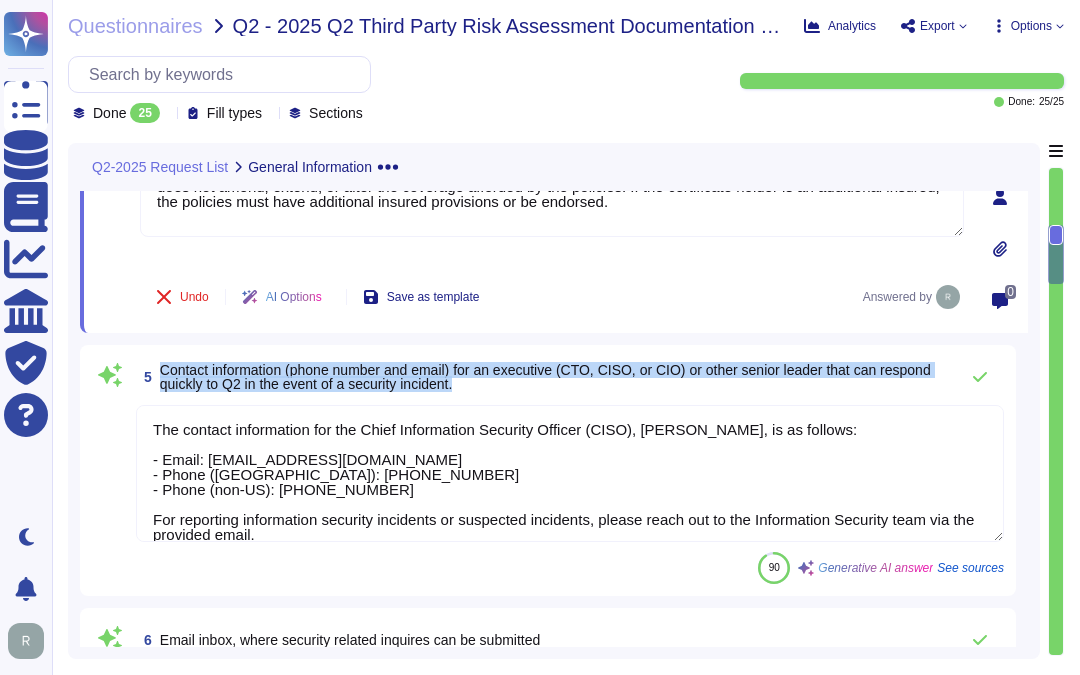 drag, startPoint x: 161, startPoint y: 368, endPoint x: 496, endPoint y: 394, distance: 336.00745 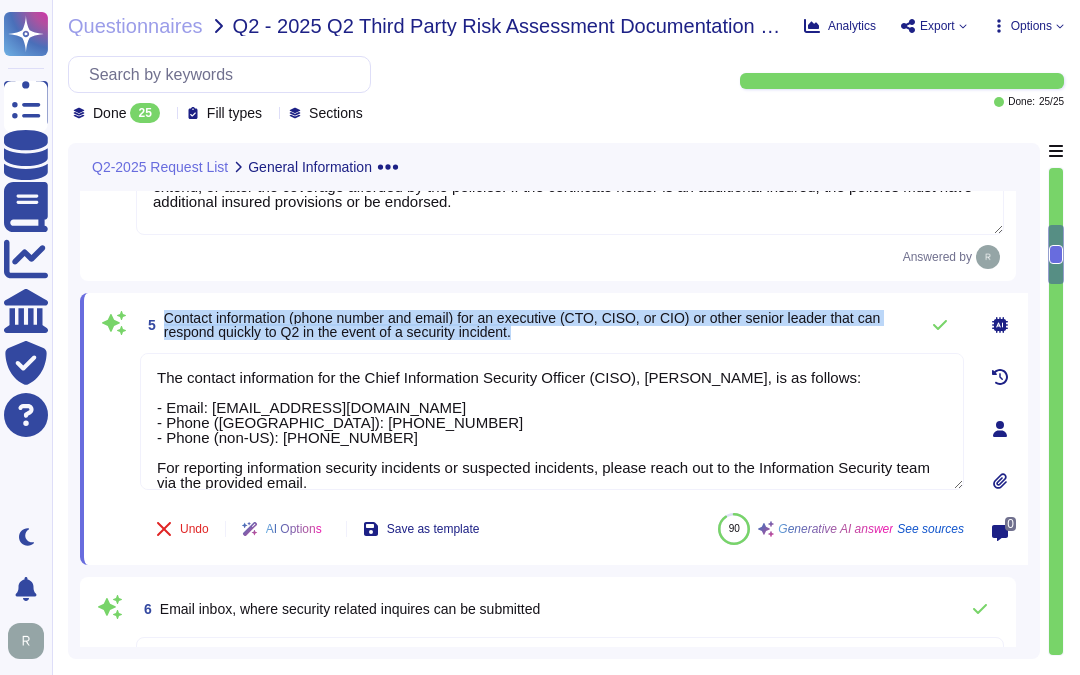 drag, startPoint x: 163, startPoint y: 330, endPoint x: 547, endPoint y: 338, distance: 384.0833 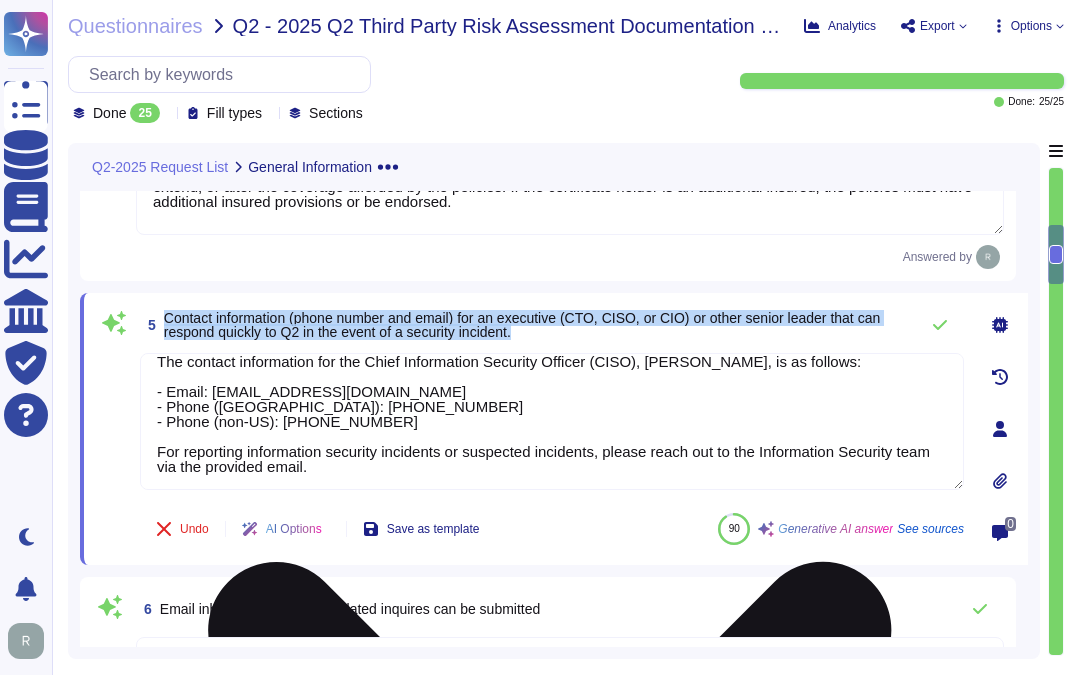 scroll, scrollTop: 0, scrollLeft: 0, axis: both 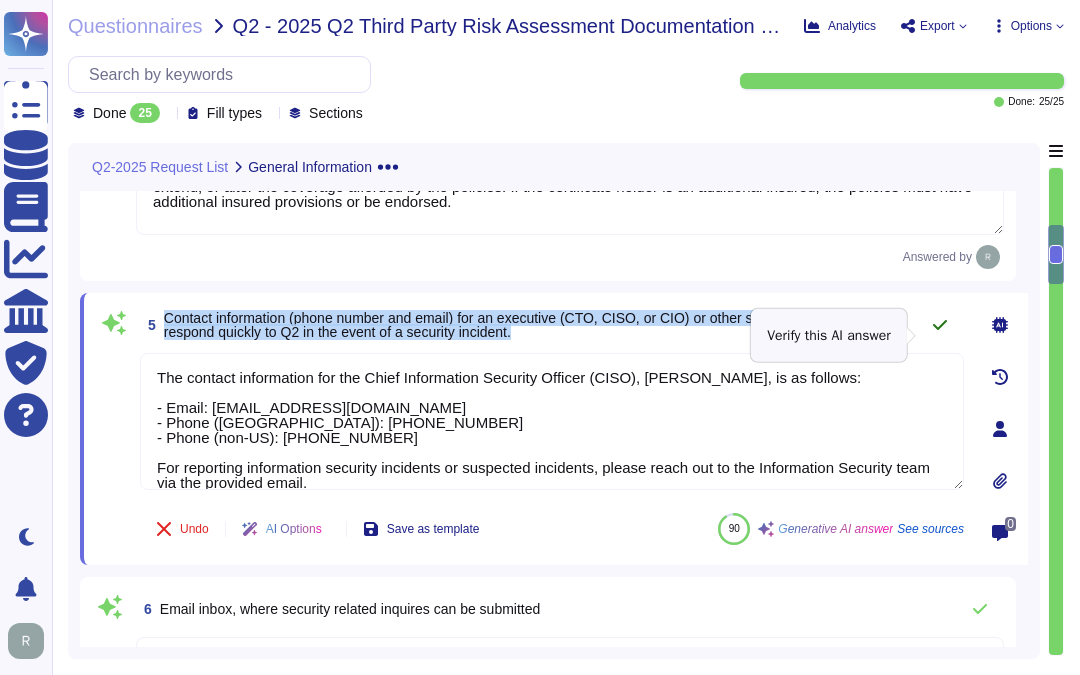 click 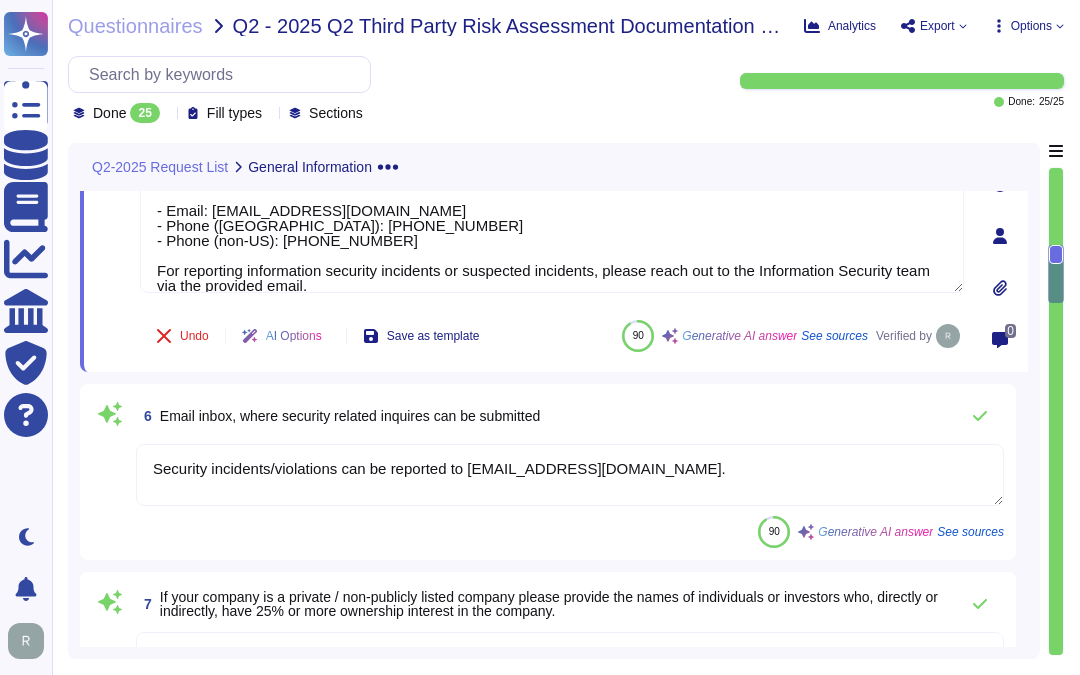 scroll, scrollTop: 984, scrollLeft: 0, axis: vertical 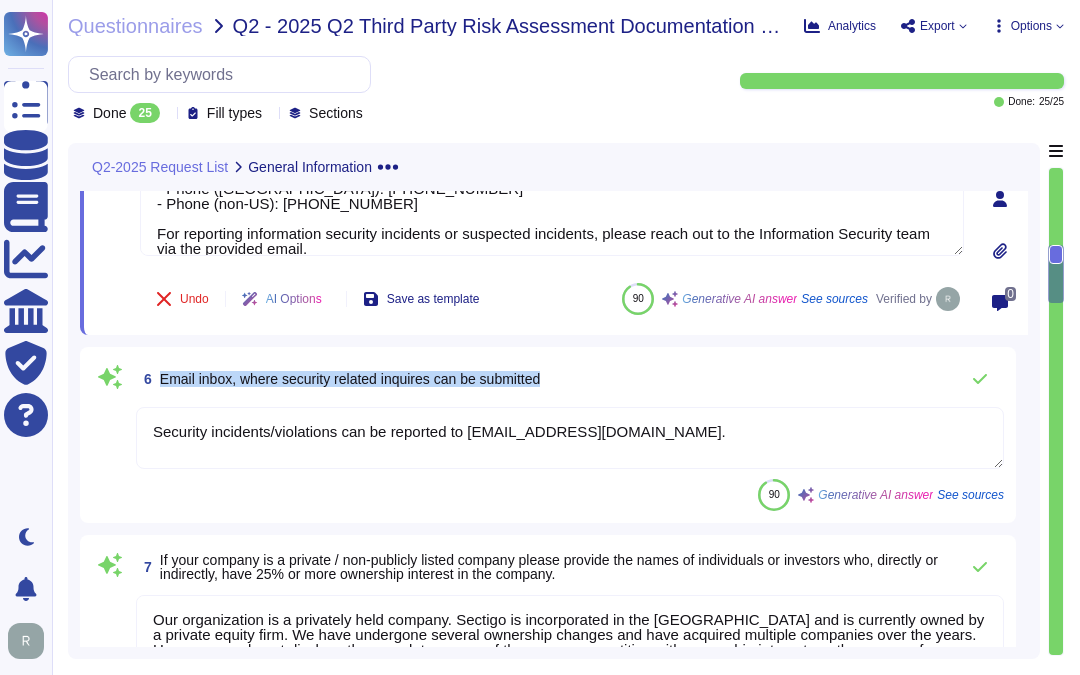 drag, startPoint x: 161, startPoint y: 382, endPoint x: 618, endPoint y: 364, distance: 457.35434 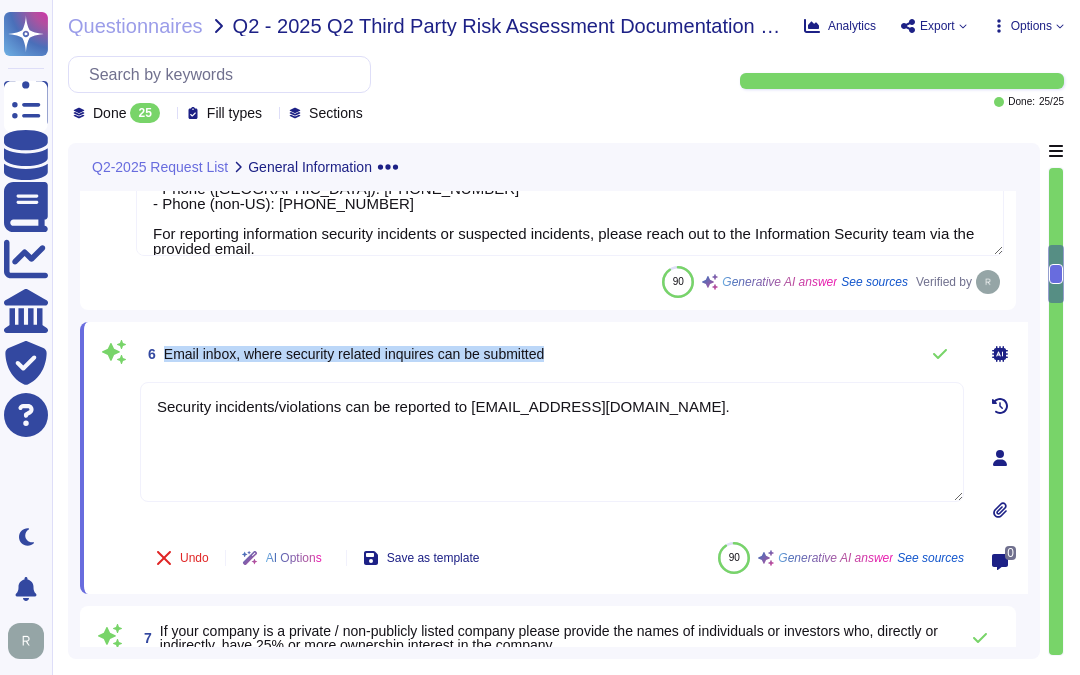 drag, startPoint x: 164, startPoint y: 360, endPoint x: 615, endPoint y: 367, distance: 451.05432 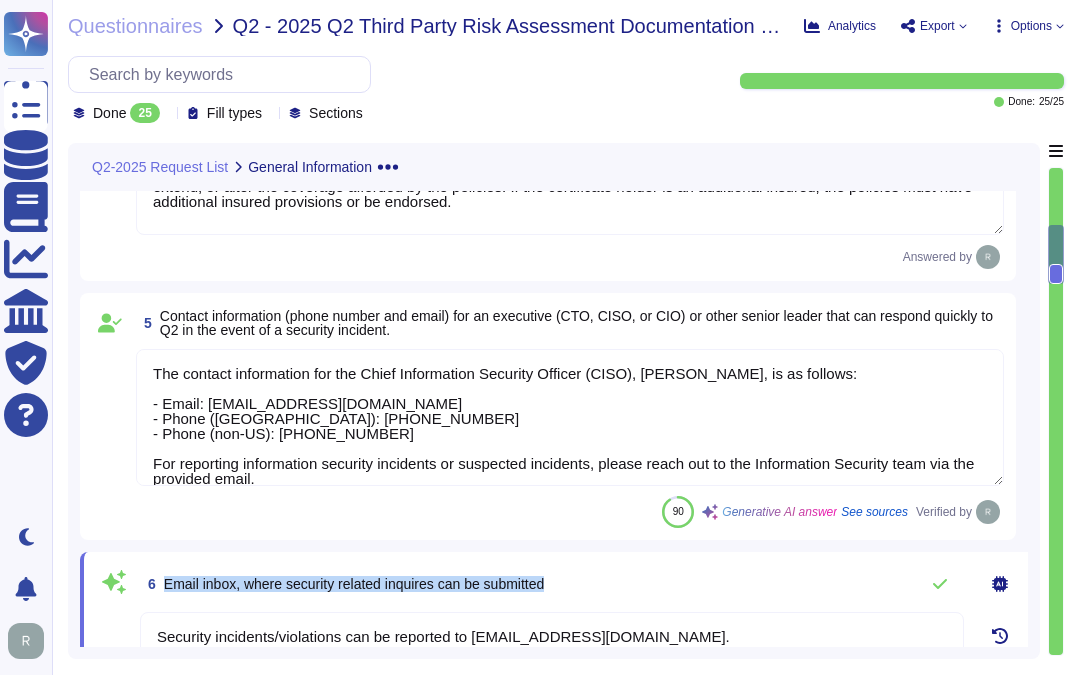 type on "Sectigo is based in the [GEOGRAPHIC_DATA], with significant operation centers located in [GEOGRAPHIC_DATA], [US_STATE], and [GEOGRAPHIC_DATA], [GEOGRAPHIC_DATA]. Additionally, we have development and support centers in [GEOGRAPHIC_DATA], the [GEOGRAPHIC_DATA], [GEOGRAPHIC_DATA], [GEOGRAPHIC_DATA], and [GEOGRAPHIC_DATA]. Additionally, we have development and support centers in [GEOGRAPHIC_DATA], the [GEOGRAPHIC_DATA], [GEOGRAPHIC_DATA], [GEOGRAPHIC_DATA], and [GEOGRAPHIC_DATA]." 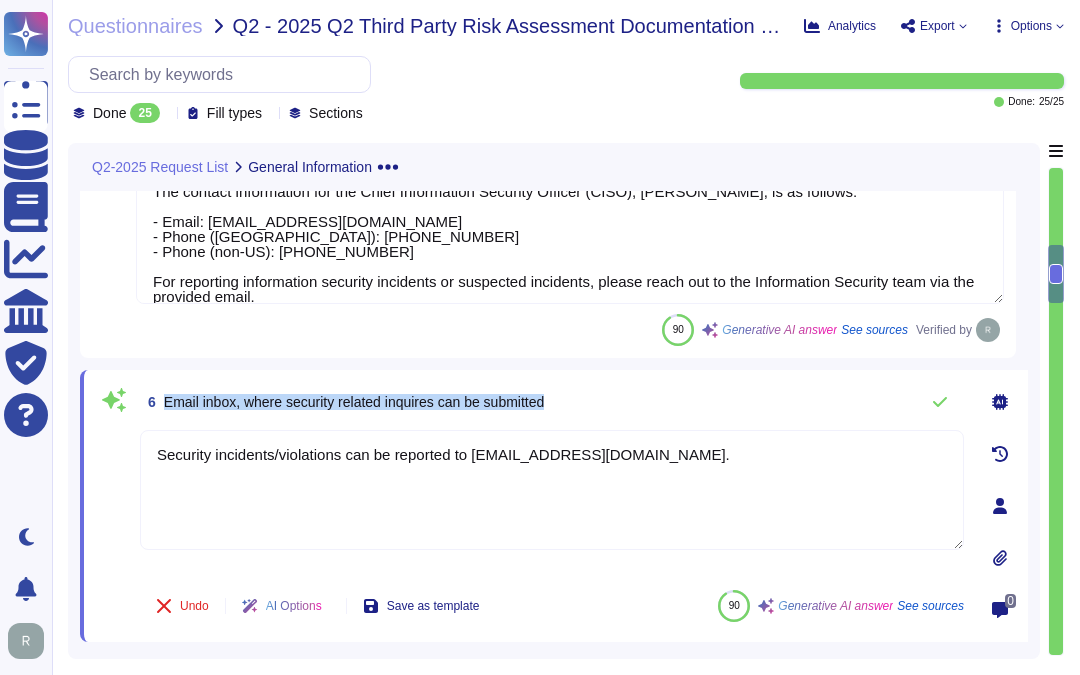 type on "Your Enterprise Sales representative will share." 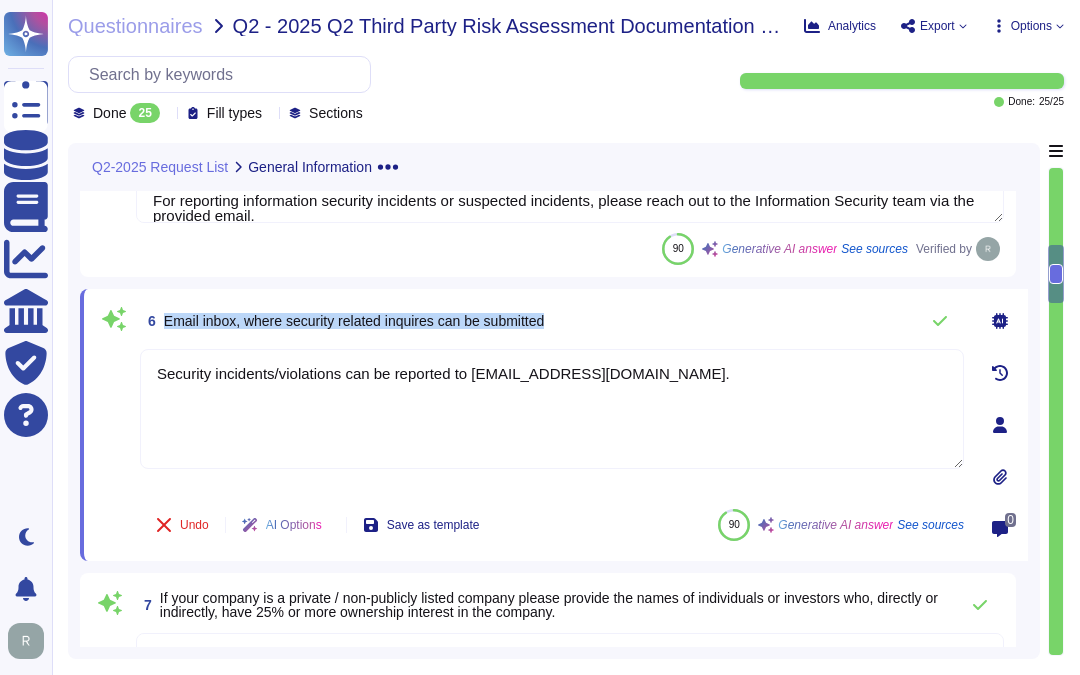 scroll, scrollTop: 943, scrollLeft: 0, axis: vertical 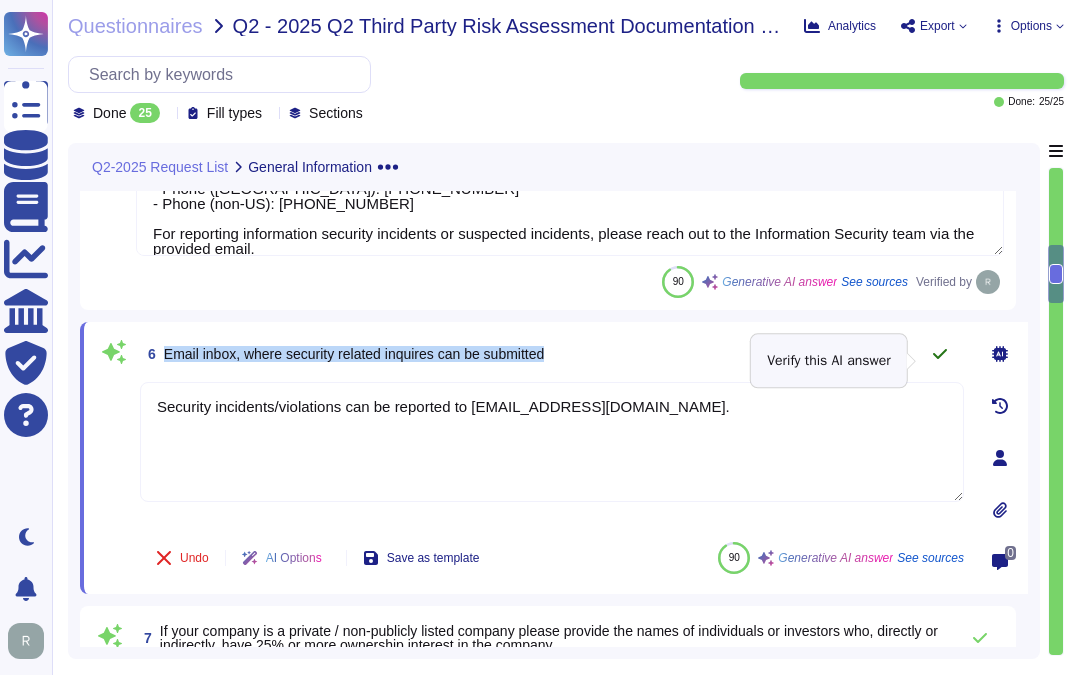 click 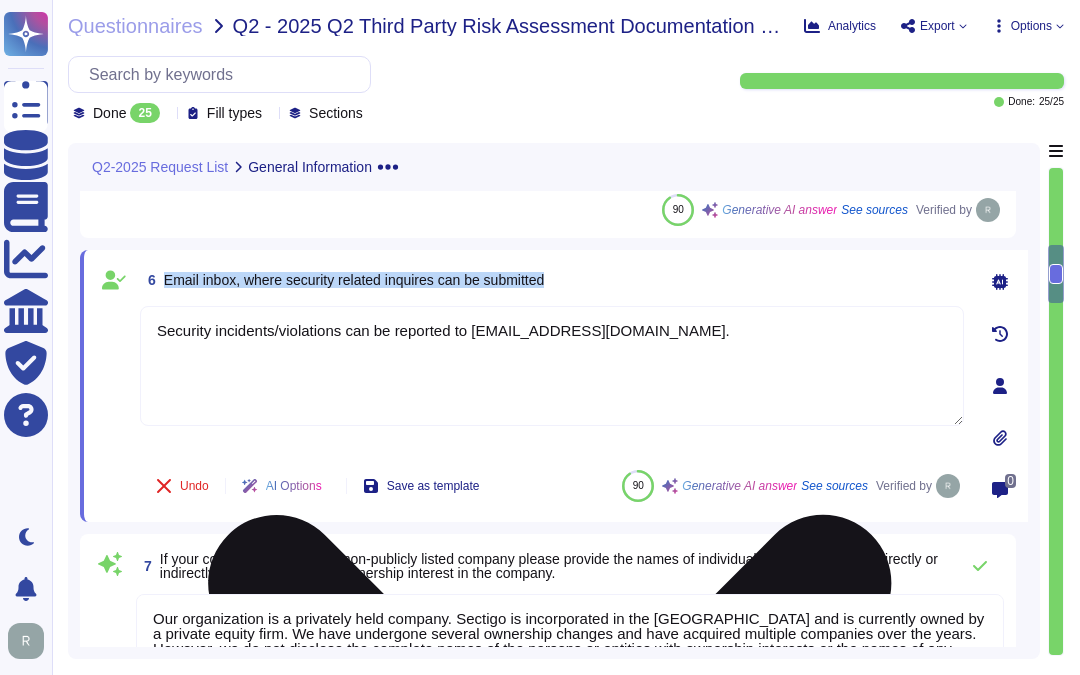 scroll, scrollTop: 1054, scrollLeft: 0, axis: vertical 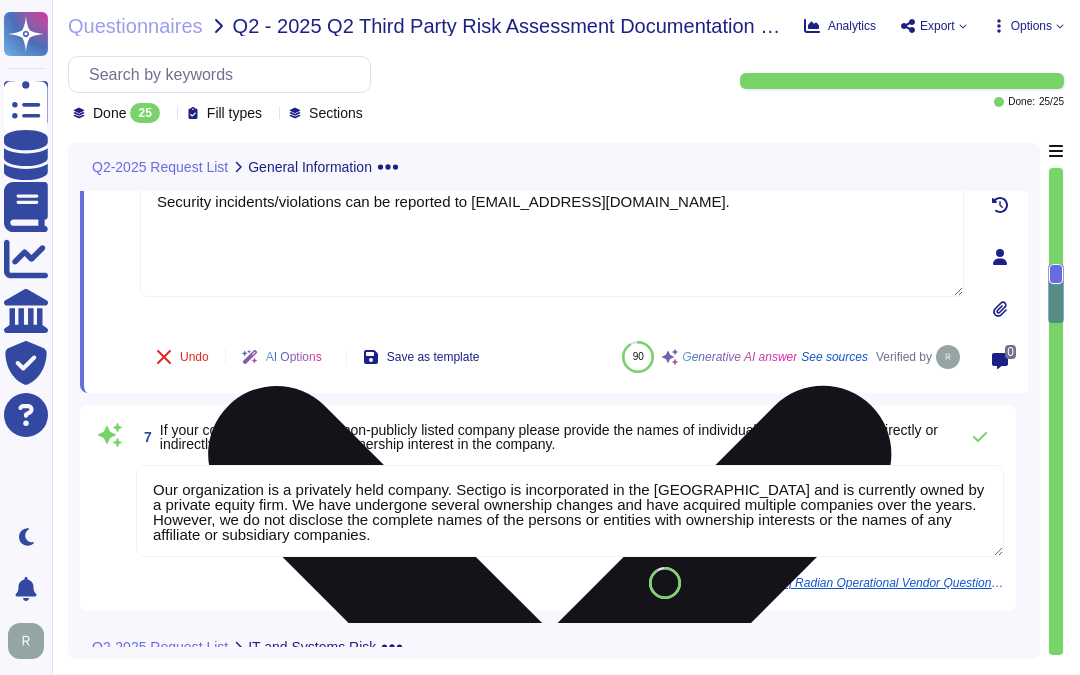 type on "ISO 27001 certificate provided." 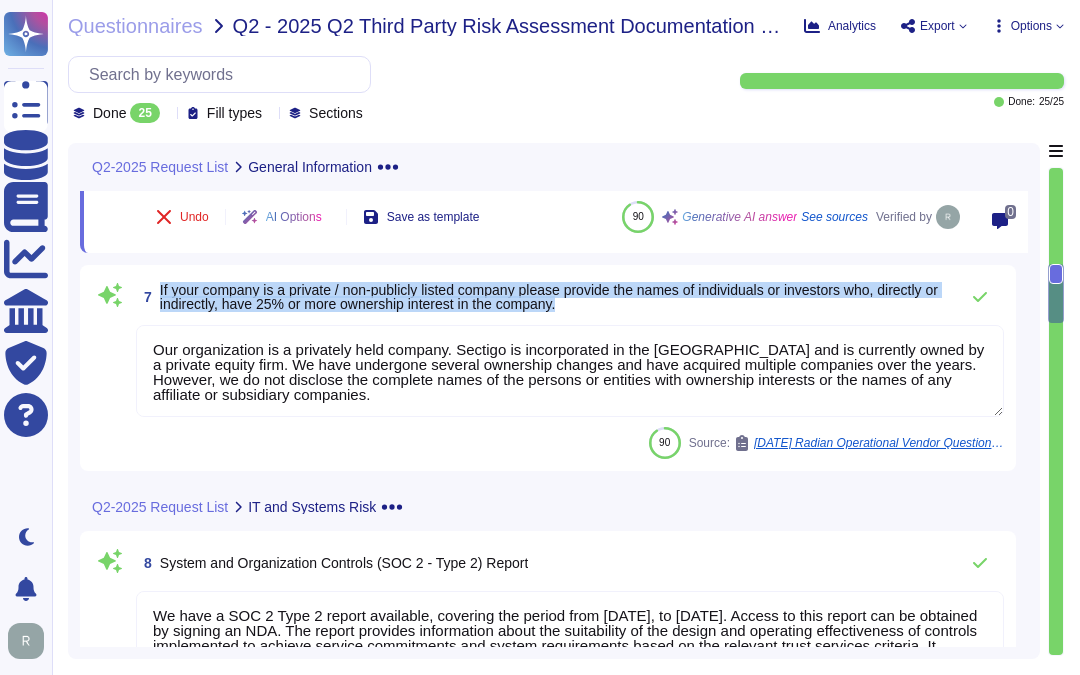 drag, startPoint x: 157, startPoint y: 285, endPoint x: 605, endPoint y: 300, distance: 448.25104 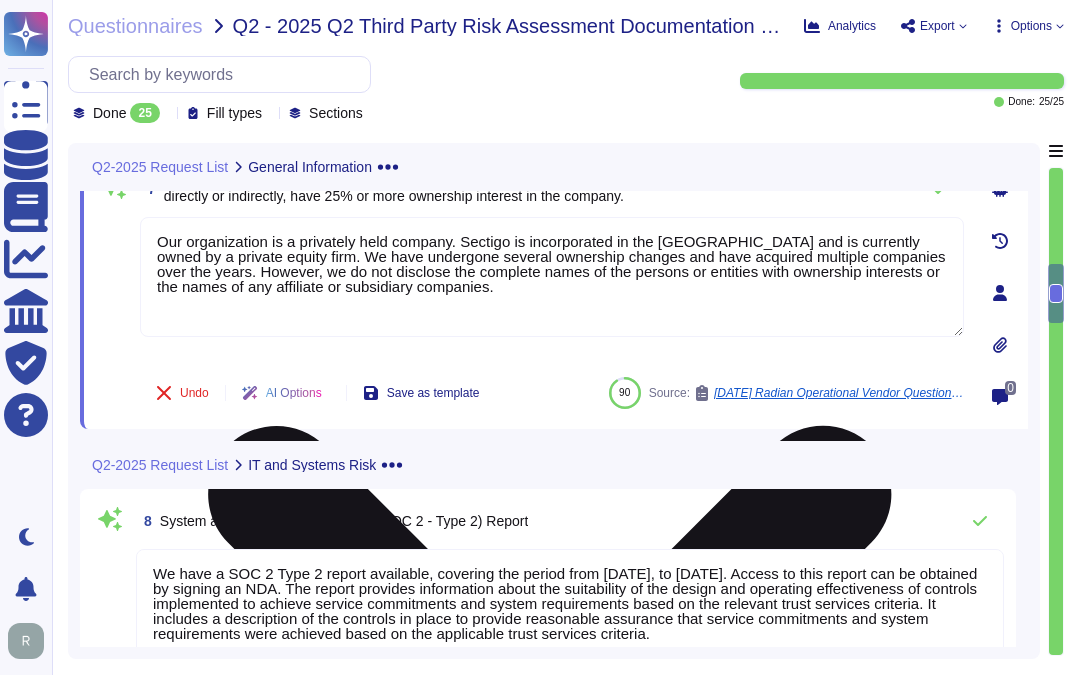 type on "We undergo a successful PCI DSS scan every year, but we do not process any credit card data in connection with enterprise customers. We have a PCI scan executive report, which we will be happy to provide. However, we do not have an attestation of compliance (AOC) to provide, as our organization does not process payment card data as part of the services or products we offer. We pass card details directly to our payment gateways or direct customers to our payment gateways to enter their card details." 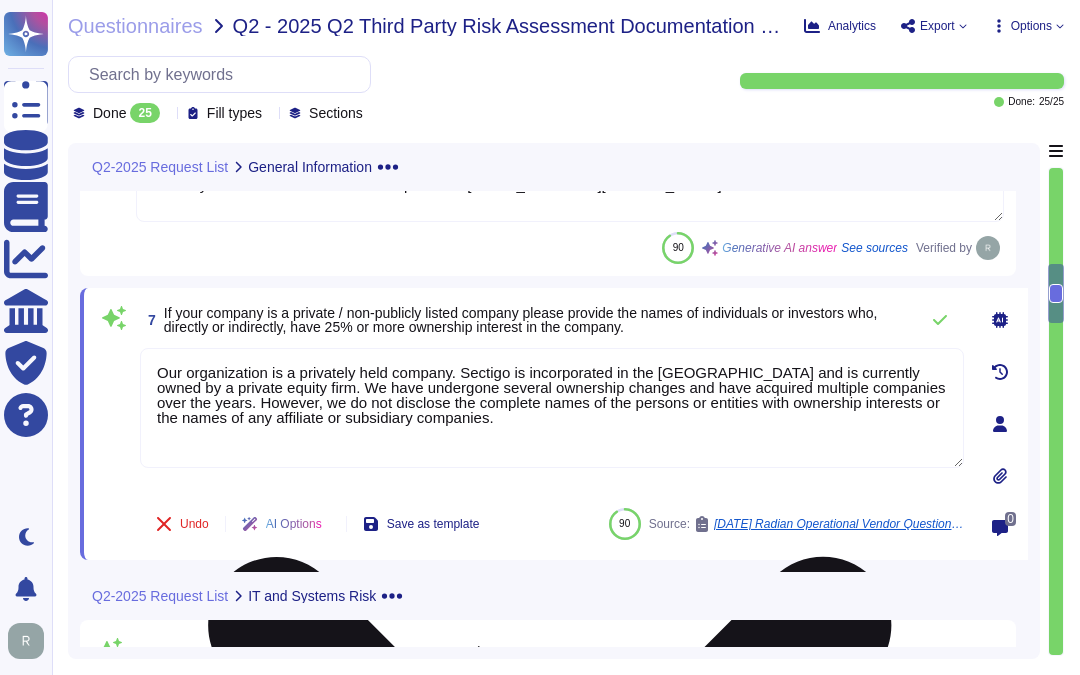 scroll, scrollTop: 1154, scrollLeft: 0, axis: vertical 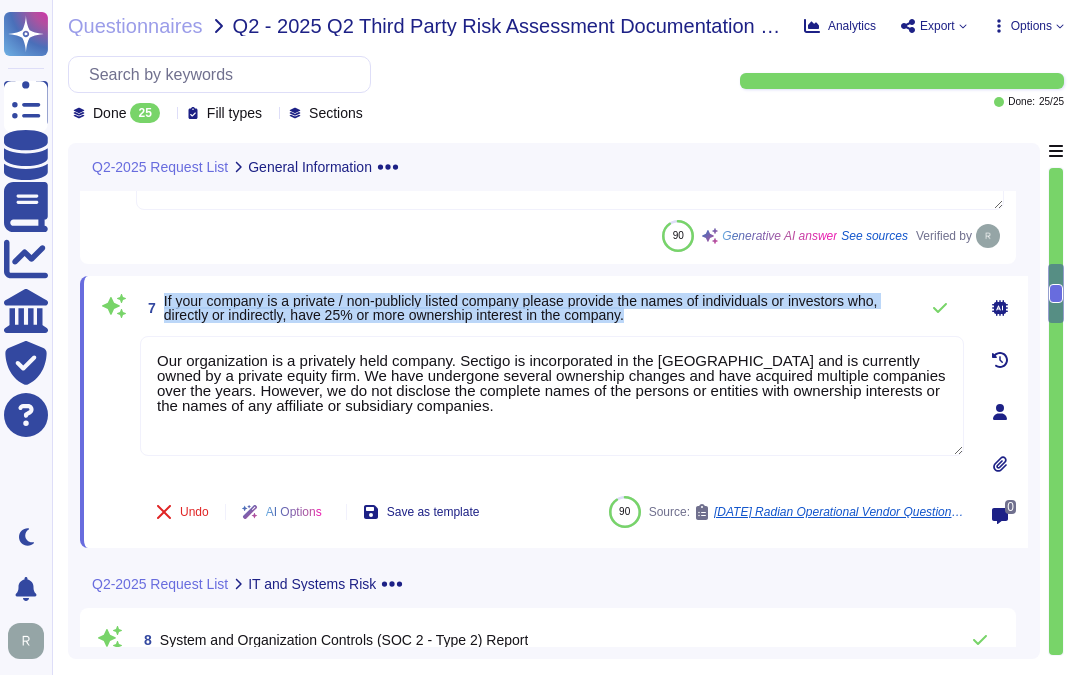 drag, startPoint x: 161, startPoint y: 305, endPoint x: 683, endPoint y: 334, distance: 522.80493 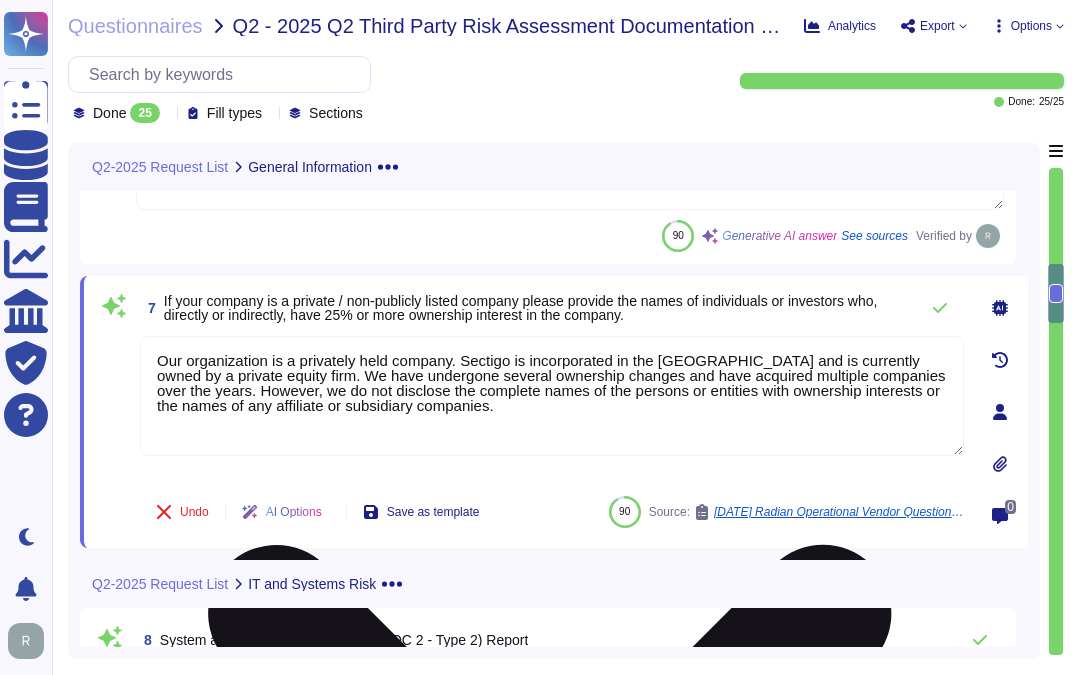 click on "Our organization is a privately held company. Sectigo is incorporated in the [GEOGRAPHIC_DATA] and is currently owned by a private equity firm. We have undergone several ownership changes and have acquired multiple companies over the years. However, we do not disclose the complete names of the persons or entities with ownership interests or the names of any affiliate or subsidiary companies." at bounding box center [552, 396] 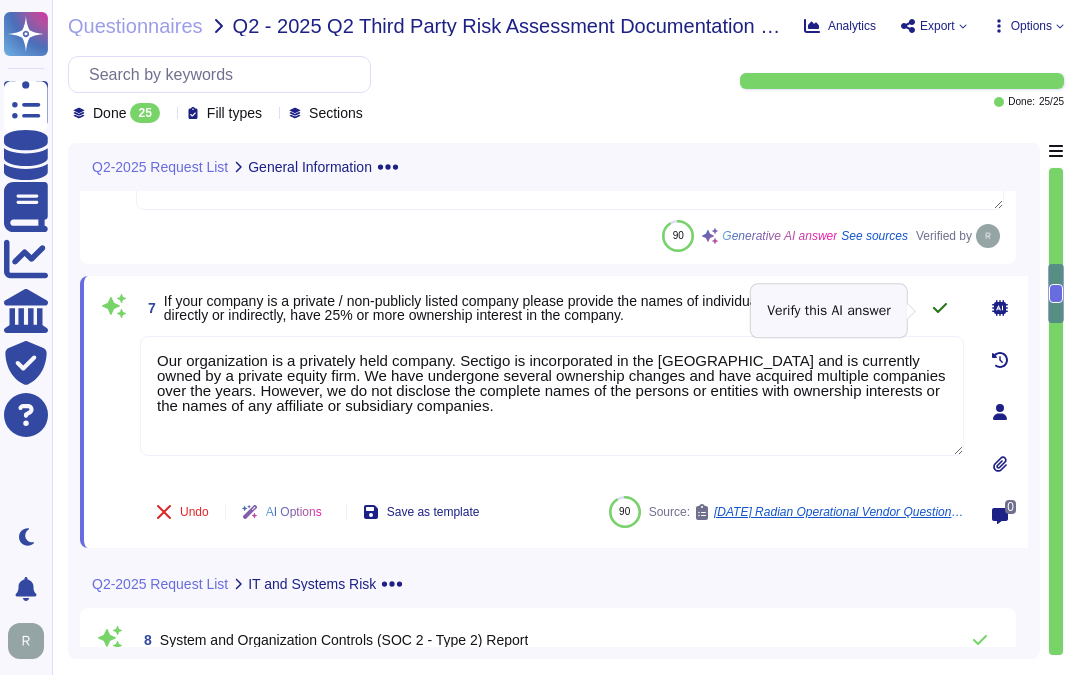 click 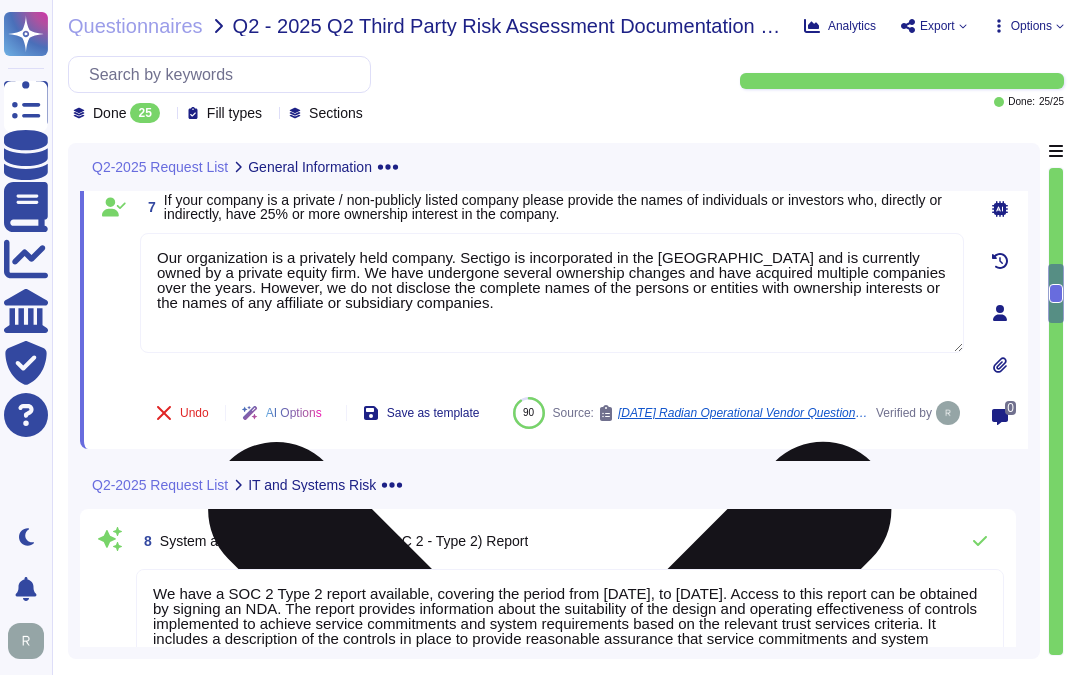 scroll, scrollTop: 1376, scrollLeft: 0, axis: vertical 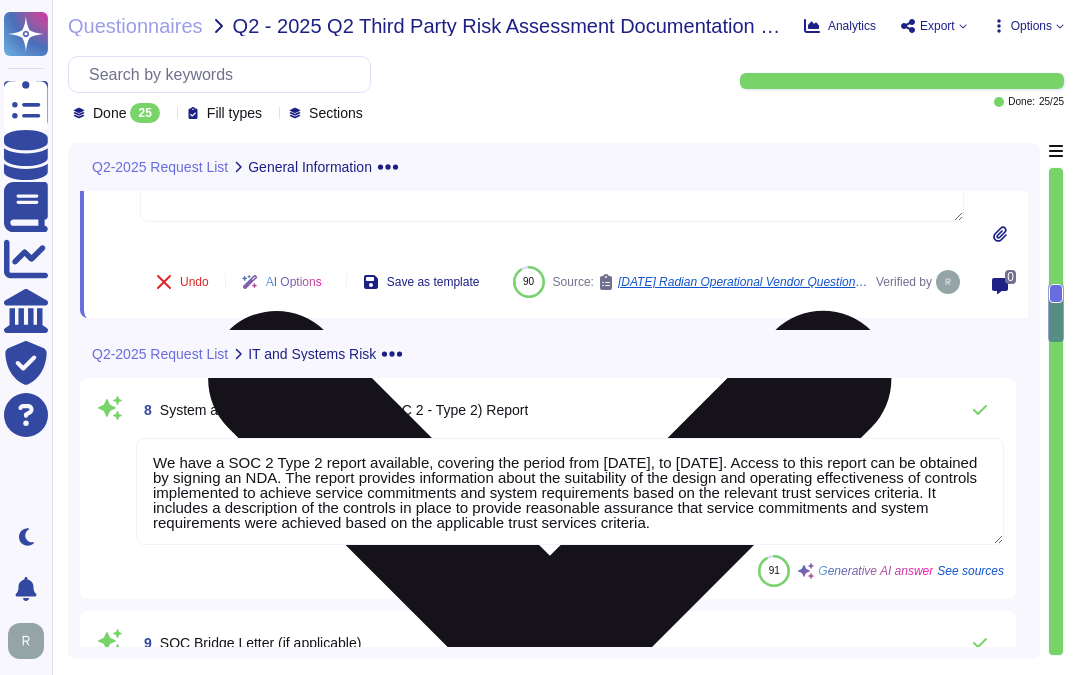 type on "We undergo a successful PCI DSS scan every year, but we do not process any credit card data in connection with enterprise customers. We have a PCI scan executive report, which we will be happy to provide. However, we do not have an attestation of compliance (AOC) to provide, as our organization does not process payment card data as part of the services or products we offer. We pass card details directly to our payment gateways or direct customers to our payment gateways to enter their card details." 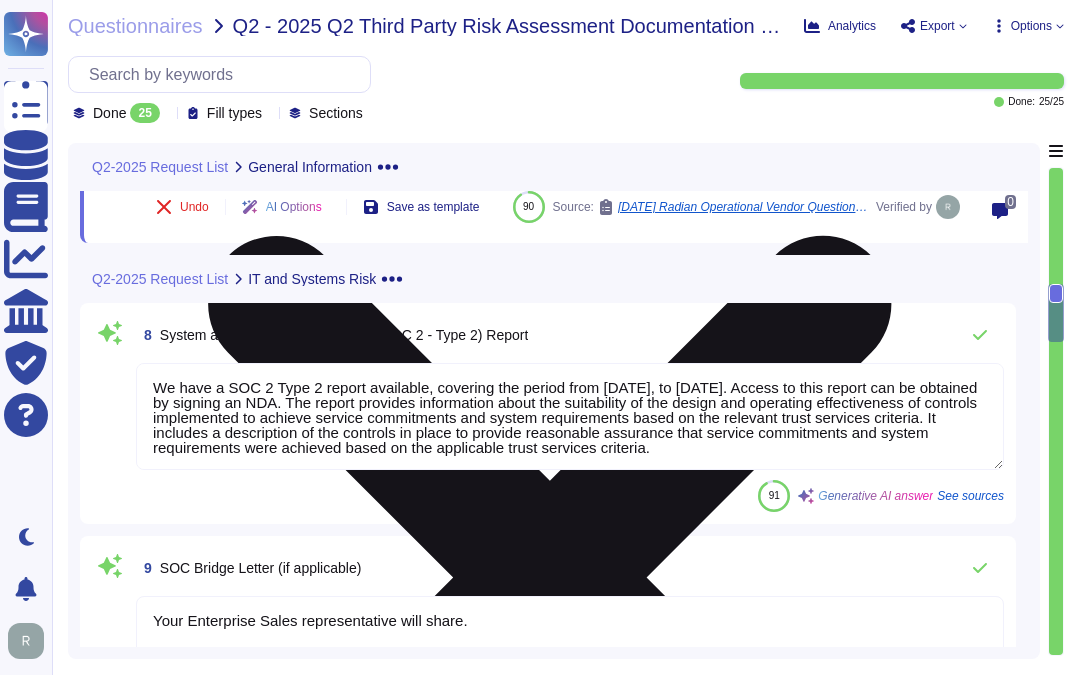 scroll, scrollTop: 1487, scrollLeft: 0, axis: vertical 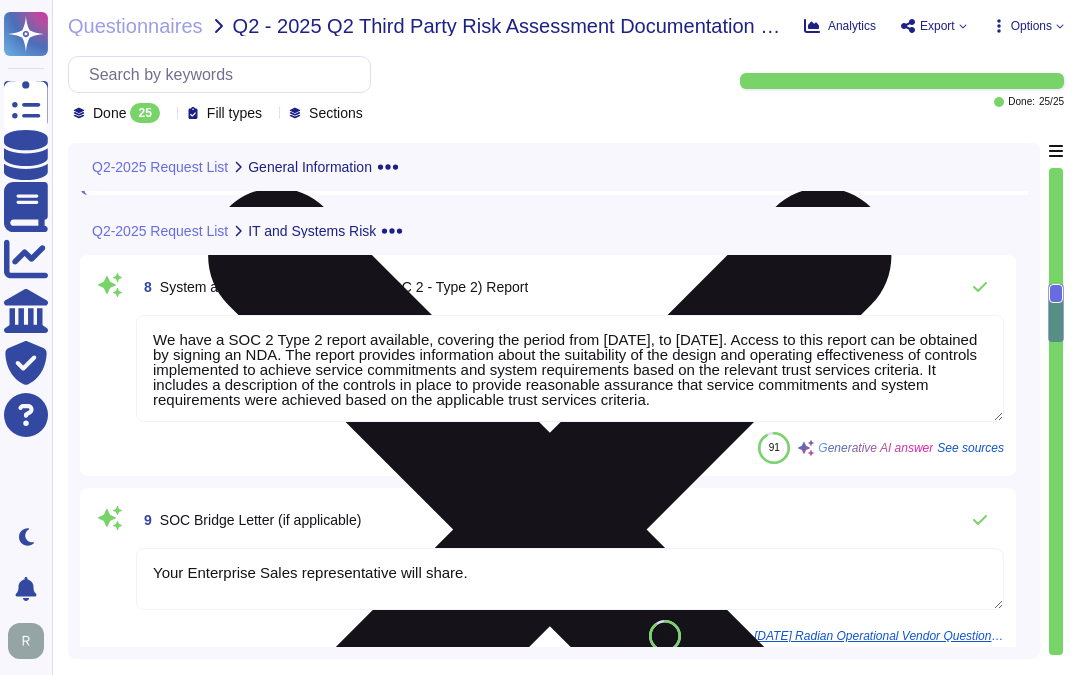 type on "Currently, we do not have a strategy for Post Quantum Computing certificates, as no PKI solution is post-quantum ready due to the lack of necessary standards and support. We are unable to provide a clear product roadmap for post-quantum cryptography at this time. However, as the landscape evolves and standards are established, we will outline the benefits and advancements of our future solutions." 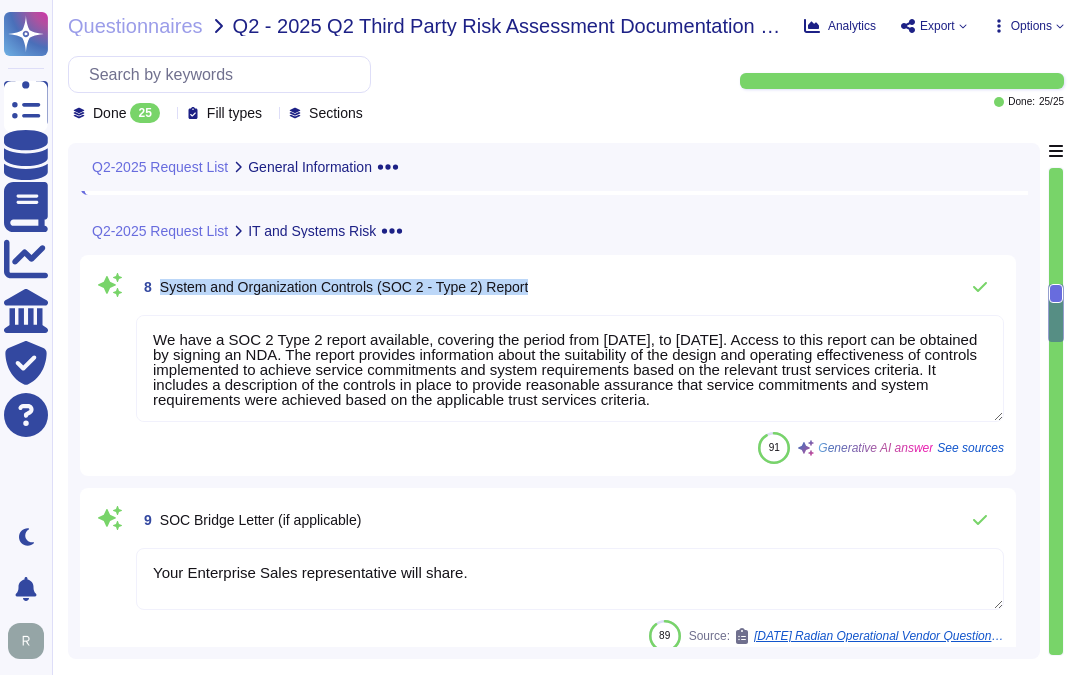 drag, startPoint x: 160, startPoint y: 305, endPoint x: 541, endPoint y: 314, distance: 381.1063 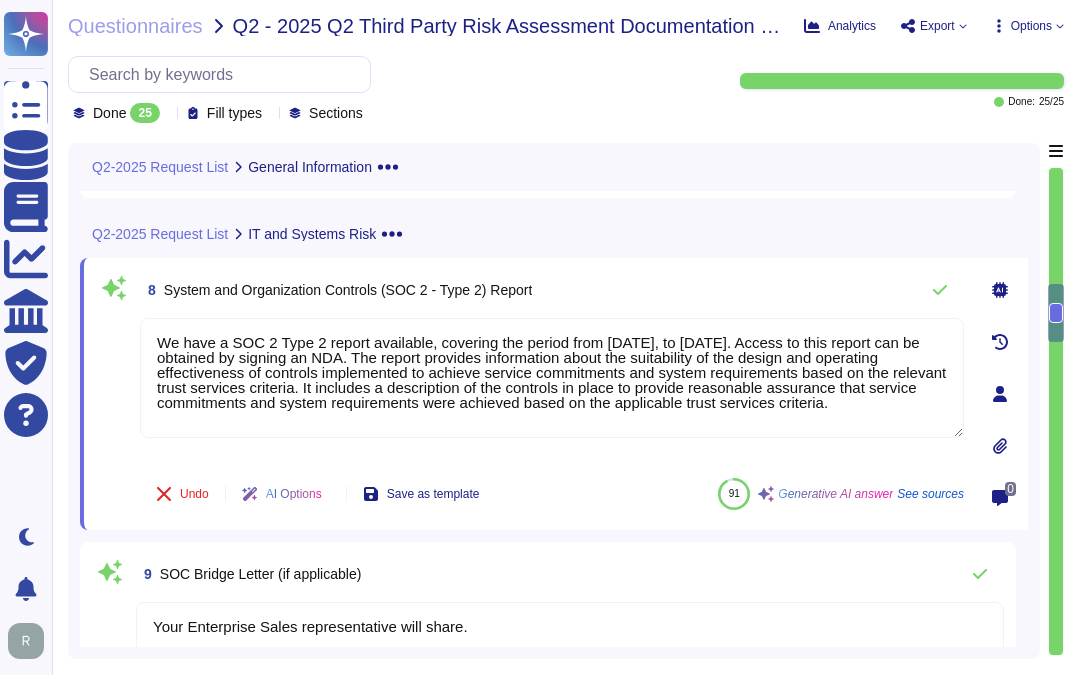 type on "The contact information for the Chief Information Security Officer (CISO), [PERSON_NAME], is as follows:
- Email: [EMAIL_ADDRESS][DOMAIN_NAME]
- Phone ([GEOGRAPHIC_DATA]): [PHONE_NUMBER]
- Phone (non-US): [PHONE_NUMBER]
For reporting information security incidents or suspected incidents, please reach out to the Information Security team via the provided email." 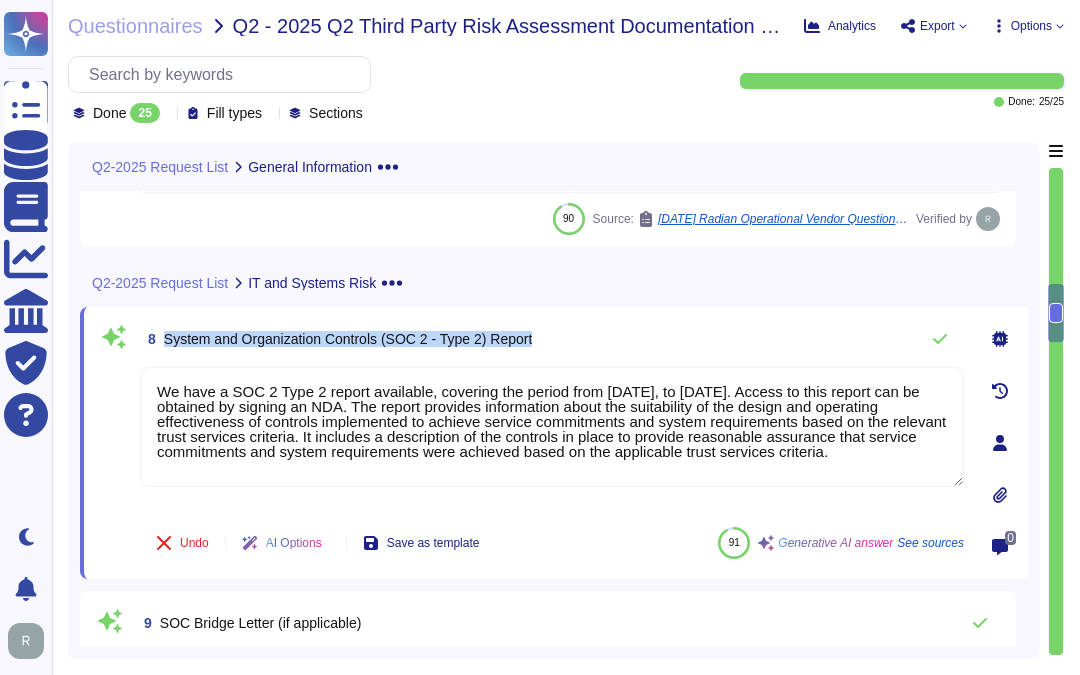 drag, startPoint x: 160, startPoint y: 334, endPoint x: 612, endPoint y: 343, distance: 452.0896 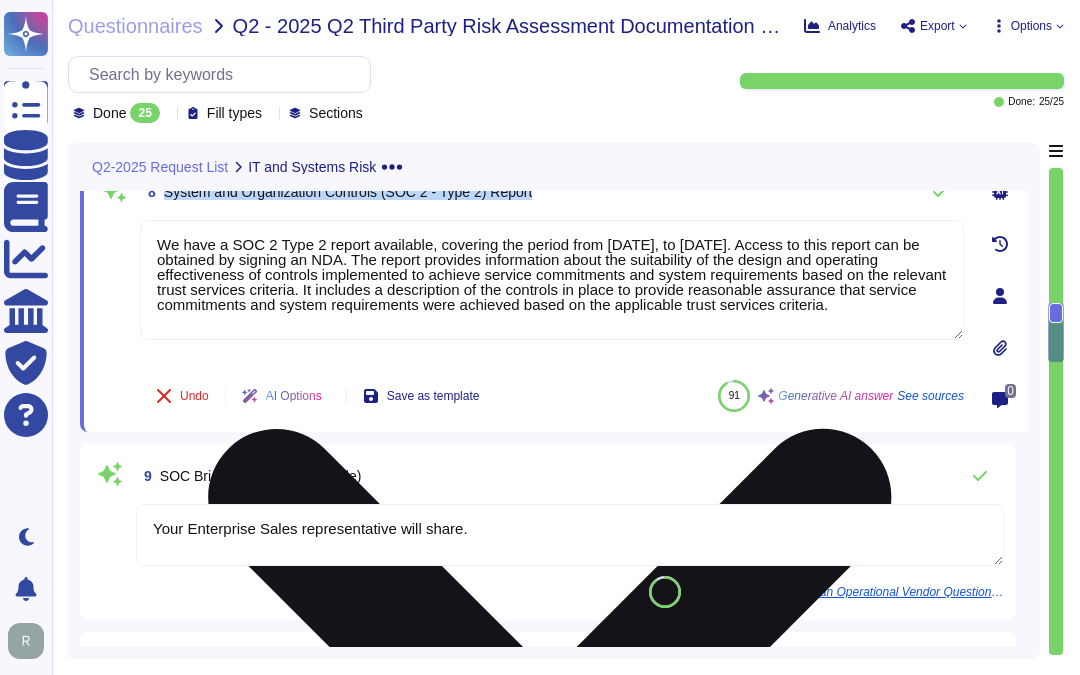 scroll, scrollTop: 1392, scrollLeft: 0, axis: vertical 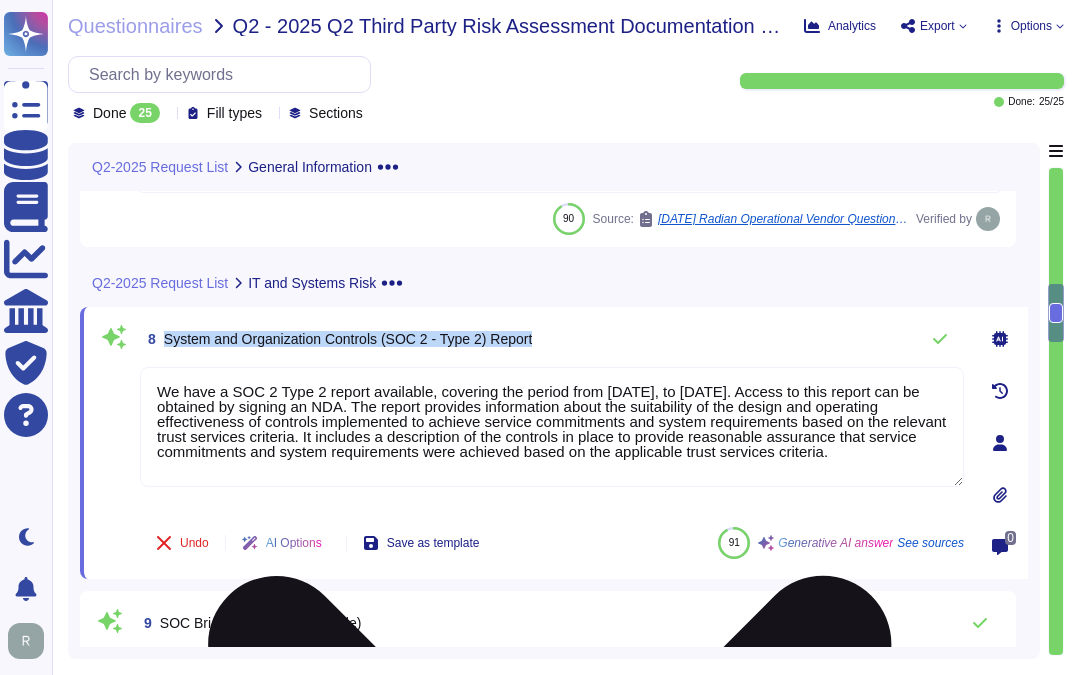 type on "The contact information for the Chief Information Security Officer (CISO), [PERSON_NAME], is as follows:
- Email: [EMAIL_ADDRESS][DOMAIN_NAME]
- Phone ([GEOGRAPHIC_DATA]): [PHONE_NUMBER]
- Phone (non-US): [PHONE_NUMBER]
For reporting information security incidents or suspected incidents, please reach out to the Information Security team via the provided email." 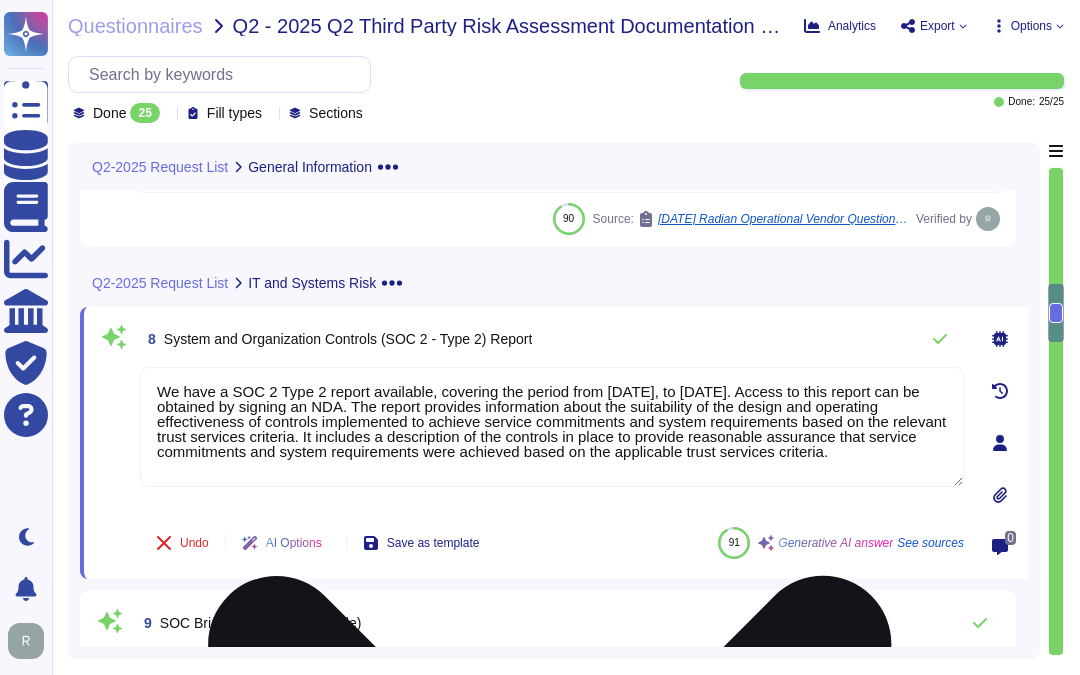 drag, startPoint x: 423, startPoint y: 393, endPoint x: 810, endPoint y: 392, distance: 387.00128 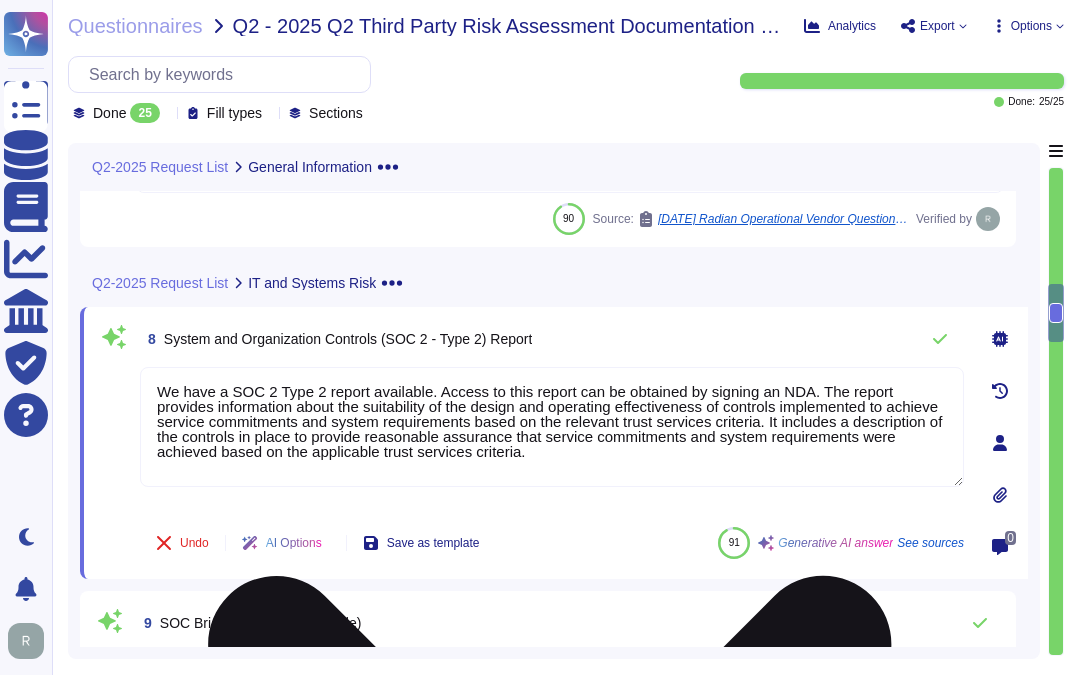 click on "We have a SOC 2 Type 2 report available. Access to this report can be obtained by signing an NDA. The report provides information about the suitability of the design and operating effectiveness of controls implemented to achieve service commitments and system requirements based on the relevant trust services criteria. It includes a description of the controls in place to provide reasonable assurance that service commitments and system requirements were achieved based on the applicable trust services criteria." at bounding box center [552, 427] 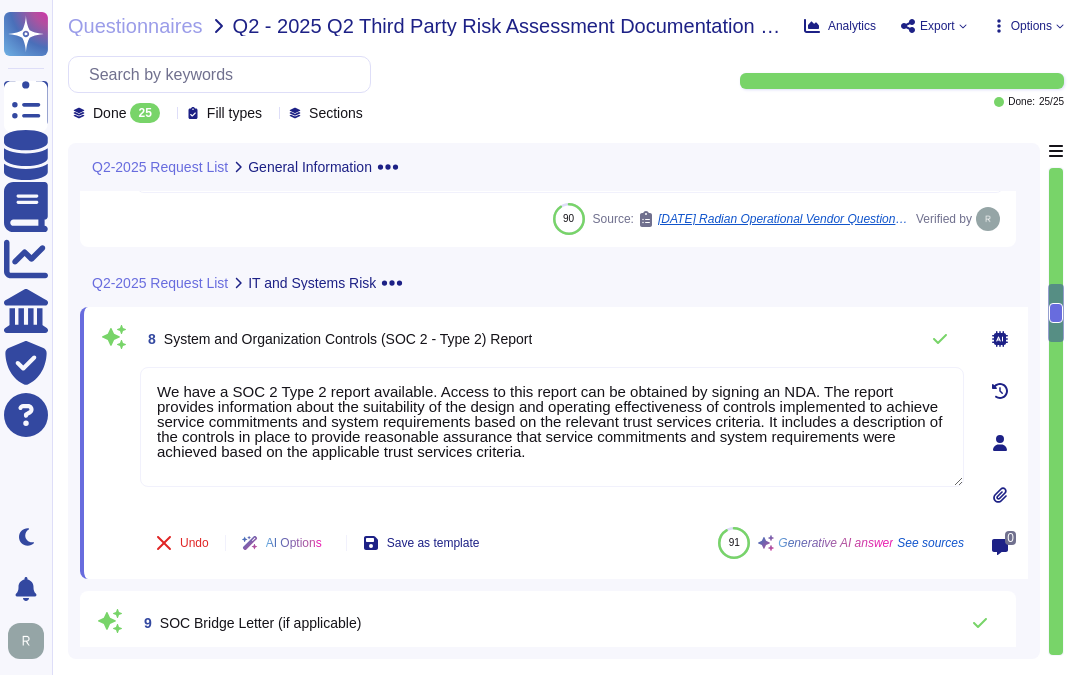 type on "We have a SOC 2 Type 2 report available. Access to this report can be obtained by signing an NDA. The report provides information about the suitability of the design and operating effectiveness of controls implemented to achieve service commitments and system requirements based on the relevant trust services criteria. It includes a description of the controls in place to provide reasonable assurance that service commitments and system requirements were achieved based on the applicable trust services criteria." 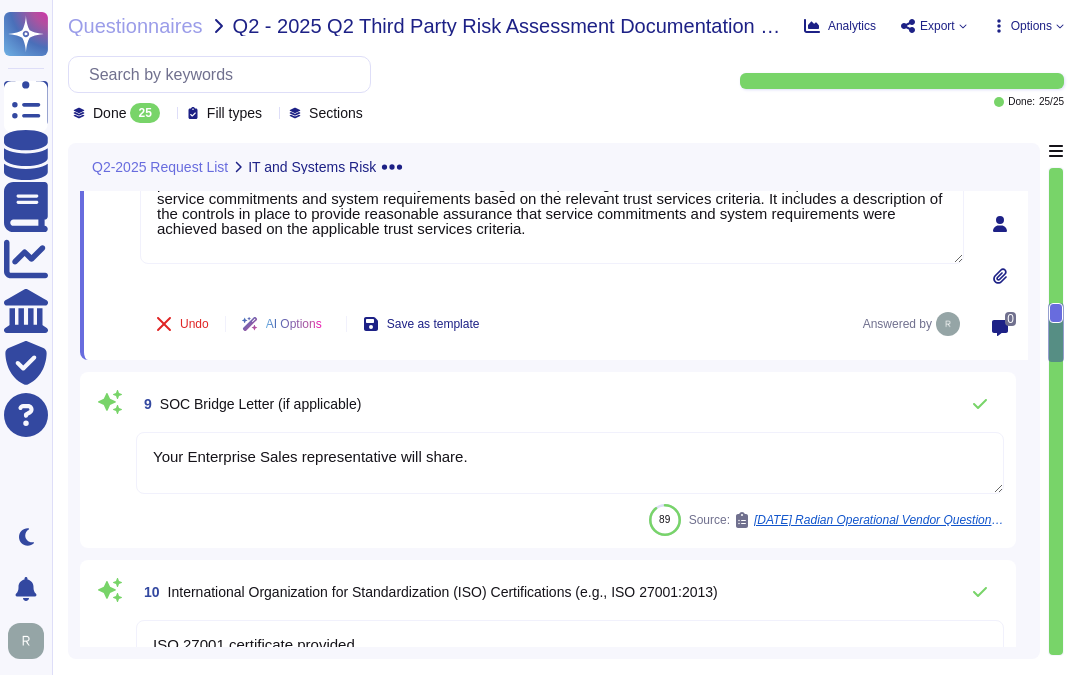 scroll, scrollTop: 1614, scrollLeft: 0, axis: vertical 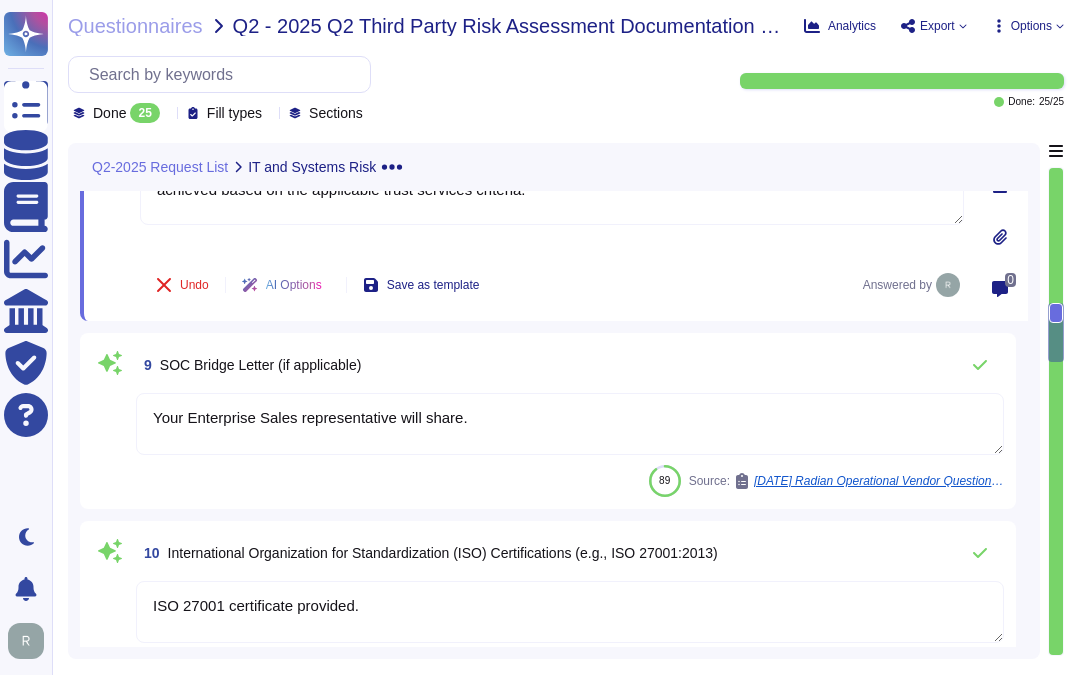drag, startPoint x: 157, startPoint y: 416, endPoint x: 500, endPoint y: 434, distance: 343.472 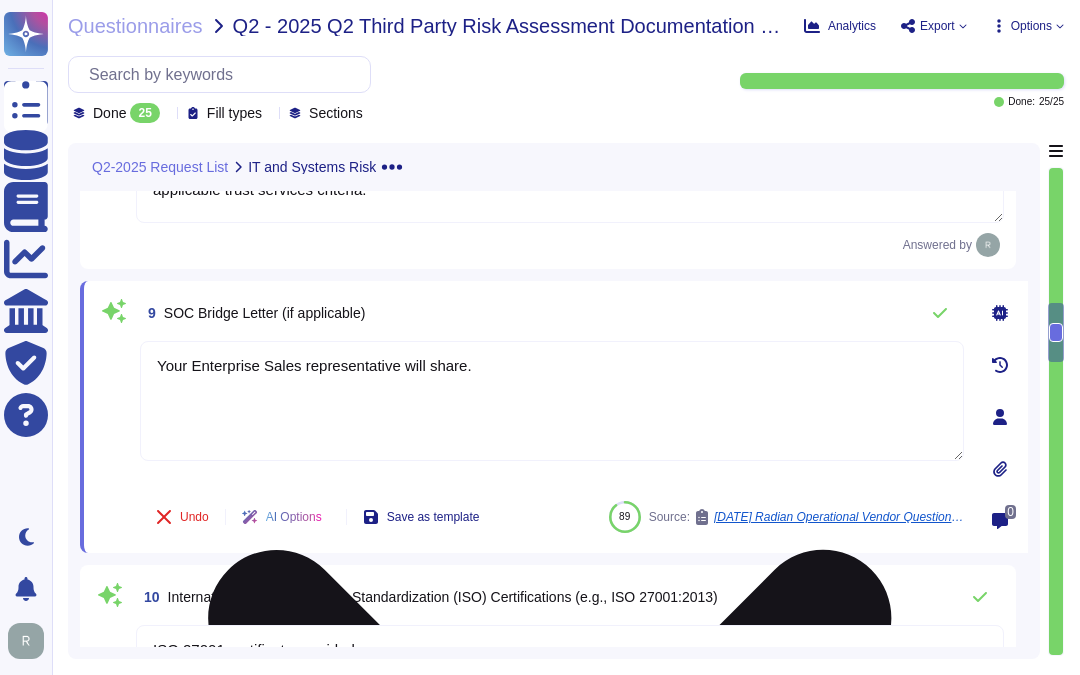 click on "Your Enterprise Sales representative will share." at bounding box center (552, 401) 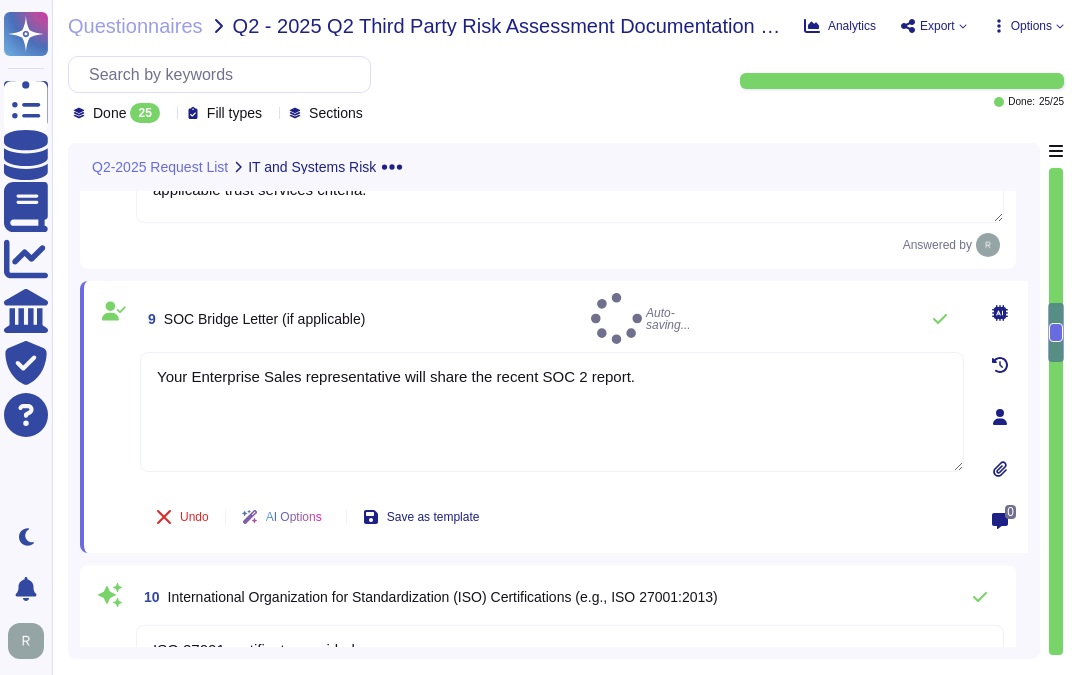 type on "Your Enterprise Sales representative will share the recent SOC 2 report." 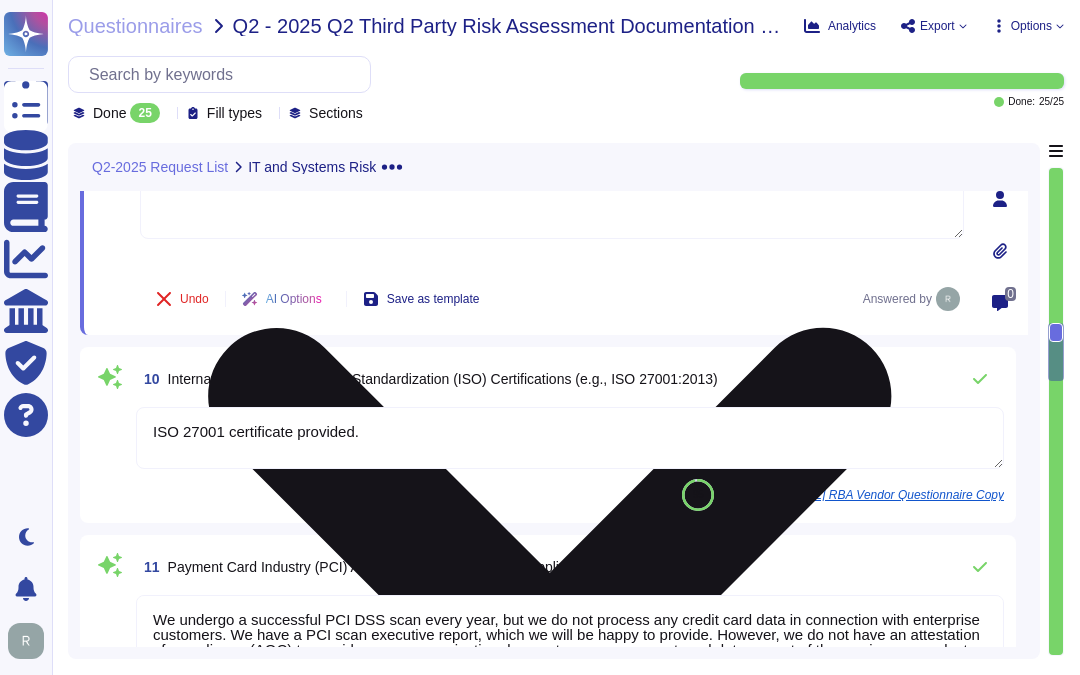 type on "Please contact your sales Representative" 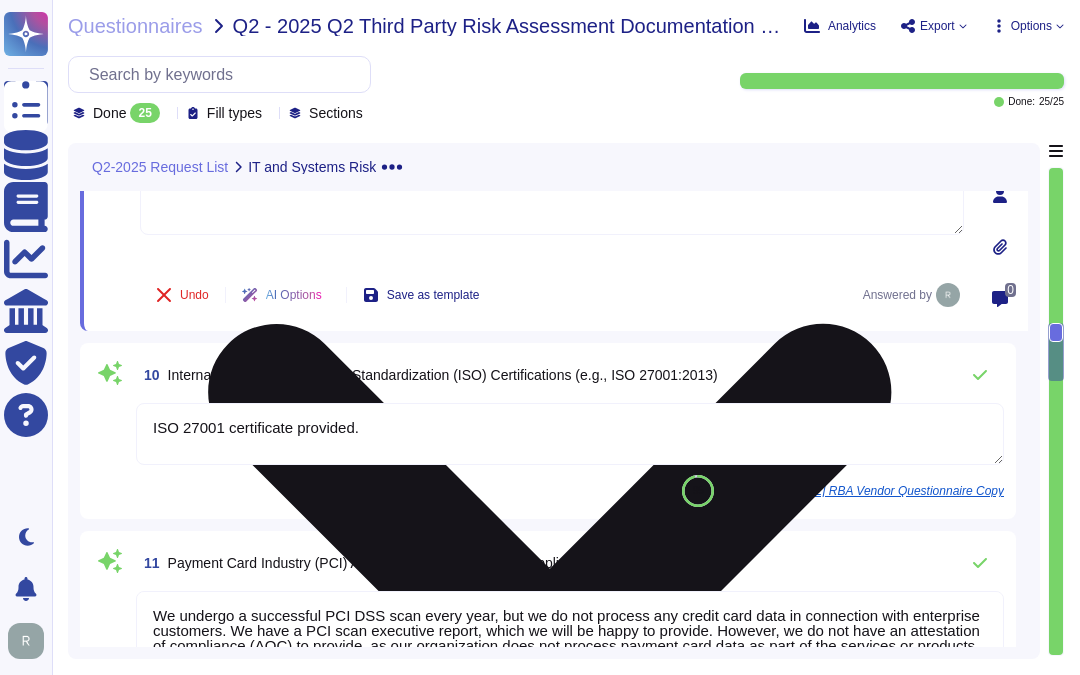 scroll, scrollTop: 1614, scrollLeft: 0, axis: vertical 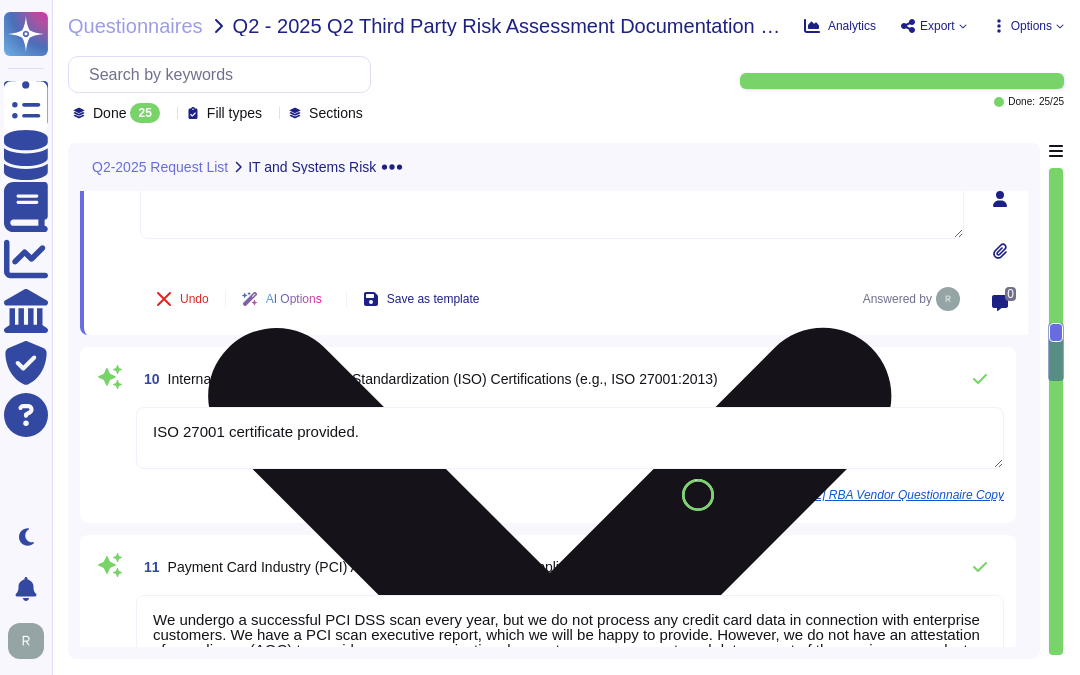 type on "Please contact your sales Representative" 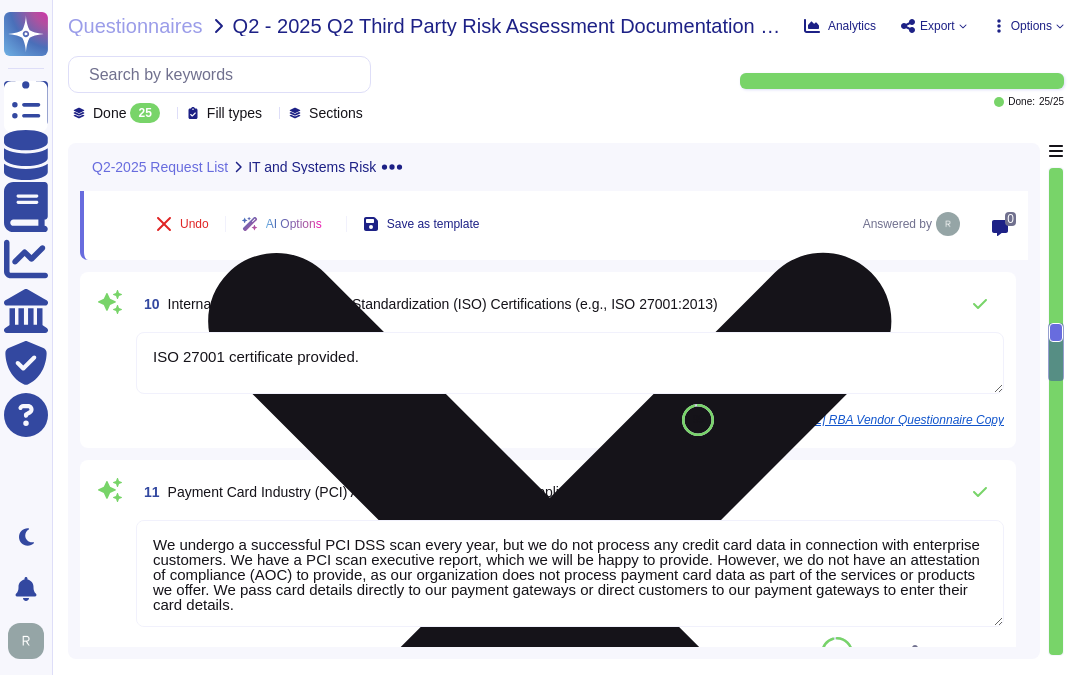 scroll, scrollTop: 1947, scrollLeft: 0, axis: vertical 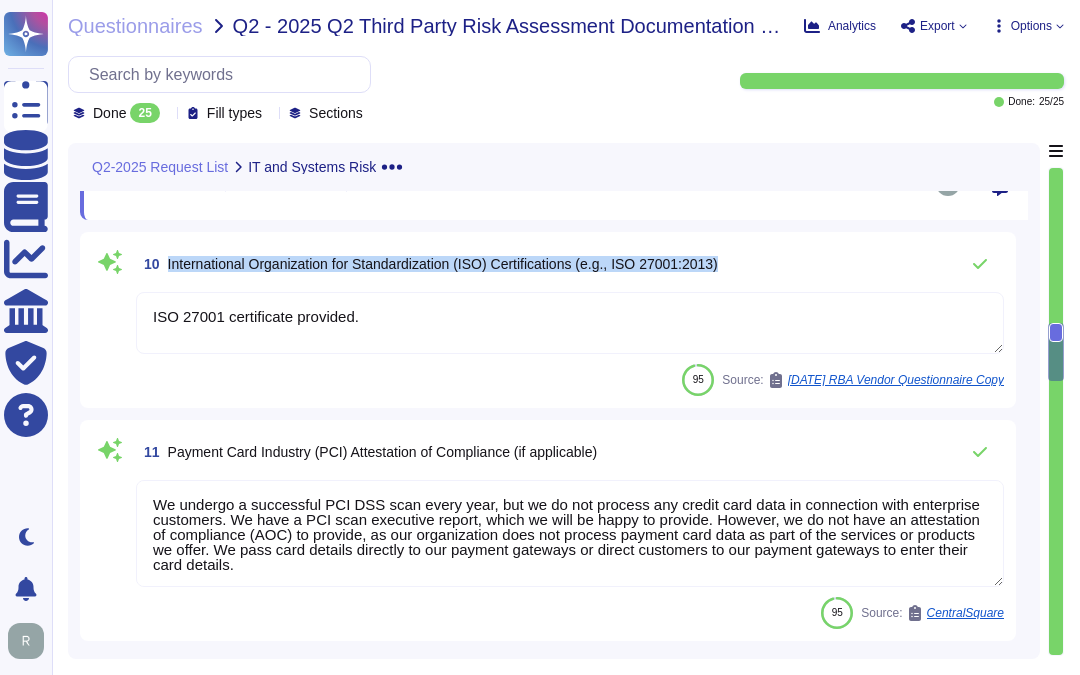drag, startPoint x: 167, startPoint y: 262, endPoint x: 768, endPoint y: 277, distance: 601.18713 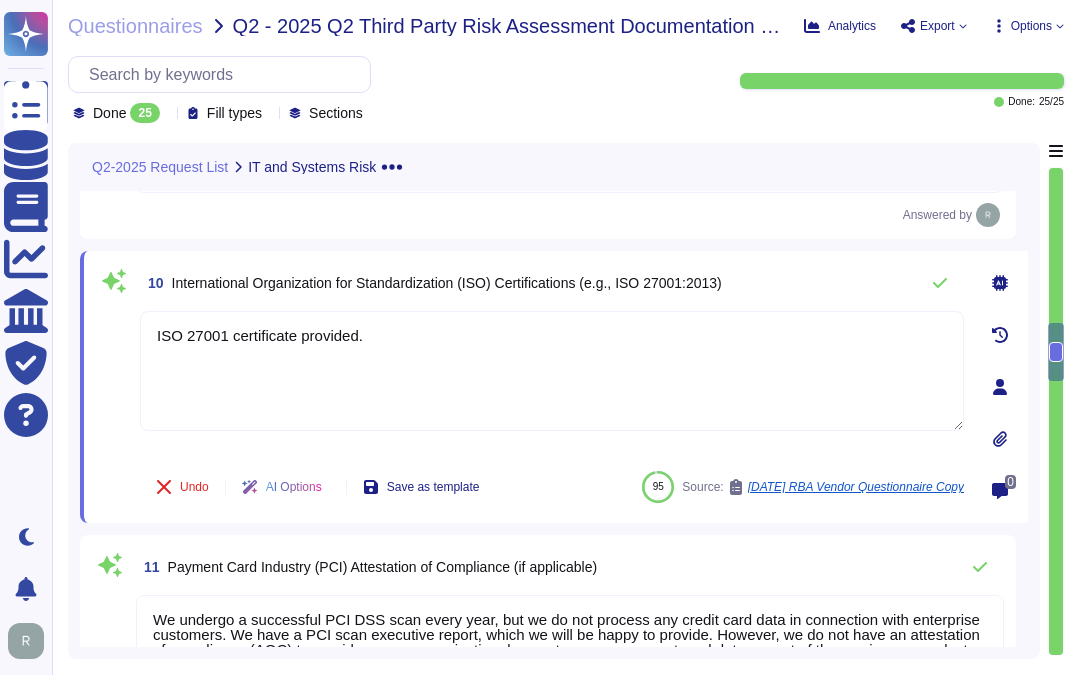 scroll, scrollTop: 1836, scrollLeft: 0, axis: vertical 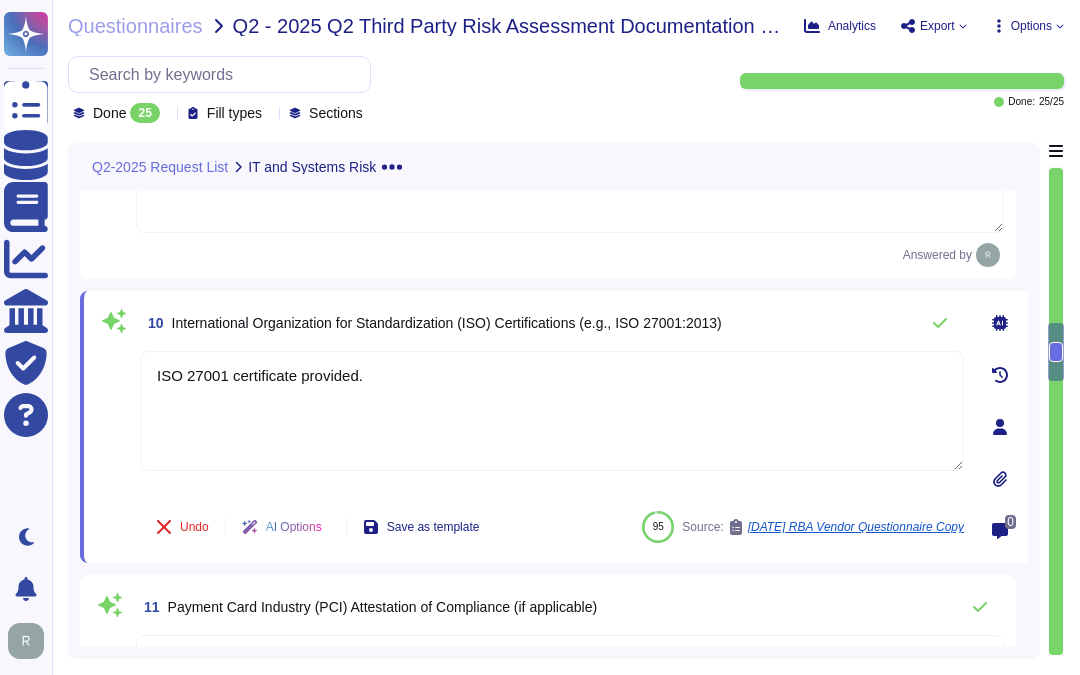 drag, startPoint x: 394, startPoint y: 375, endPoint x: -5, endPoint y: 324, distance: 402.2462 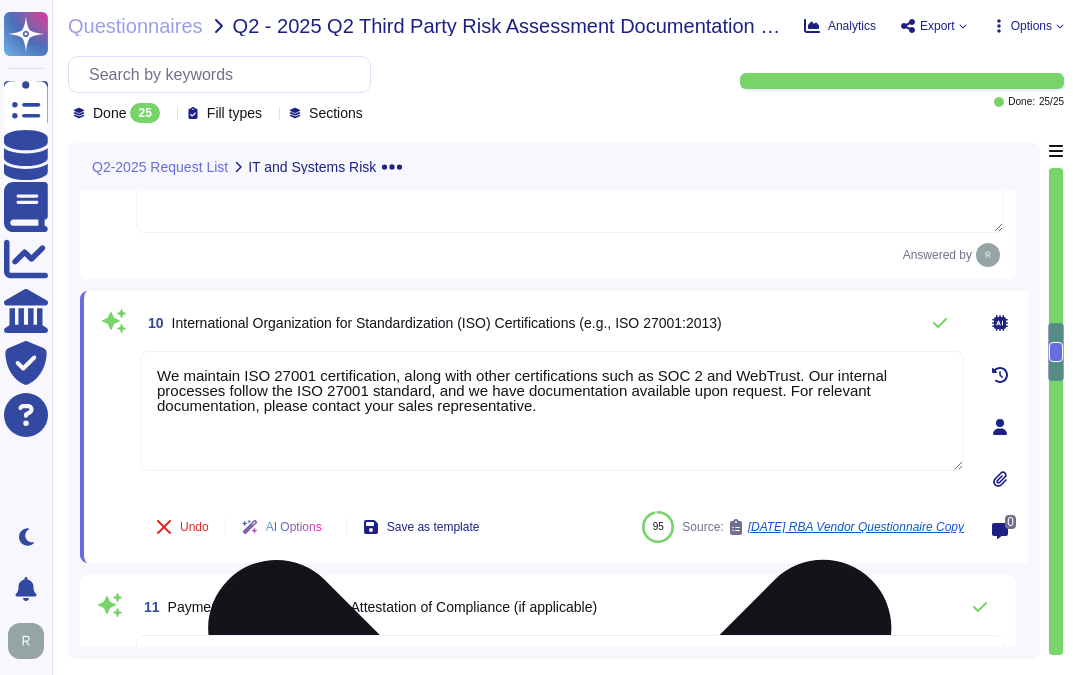drag, startPoint x: 712, startPoint y: 398, endPoint x: 722, endPoint y: 421, distance: 25.079872 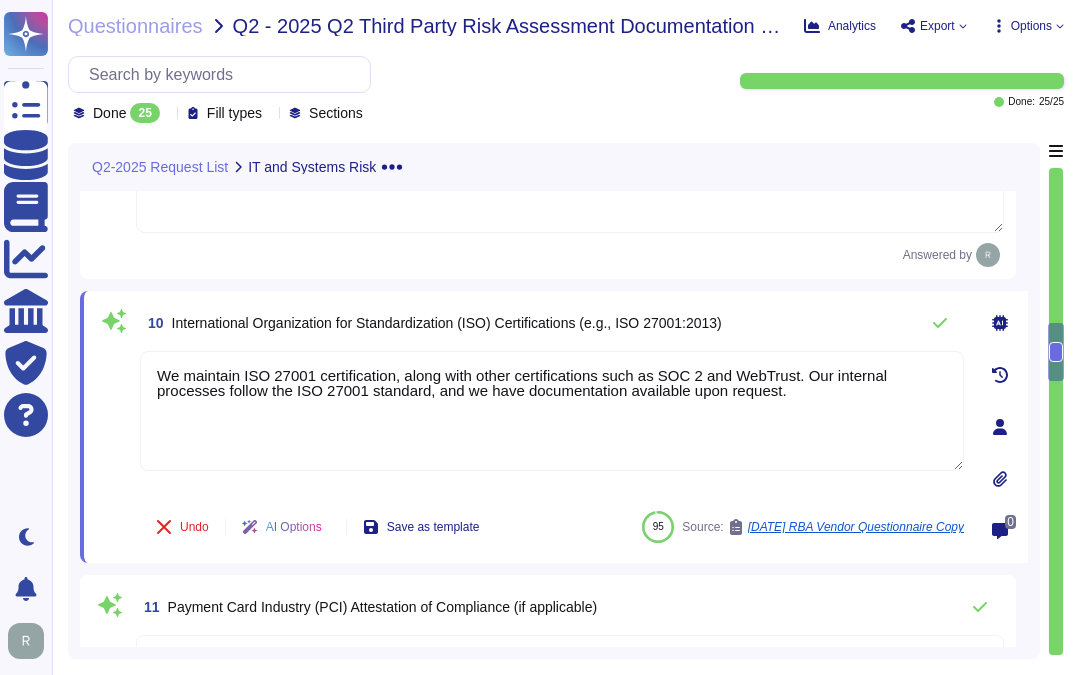 type on "We maintain ISO 27001 certification, along with other certifications such as SOC 2 and WebTrust. Our internal processes follow the ISO 27001 standard, and we have documentation available upon request." 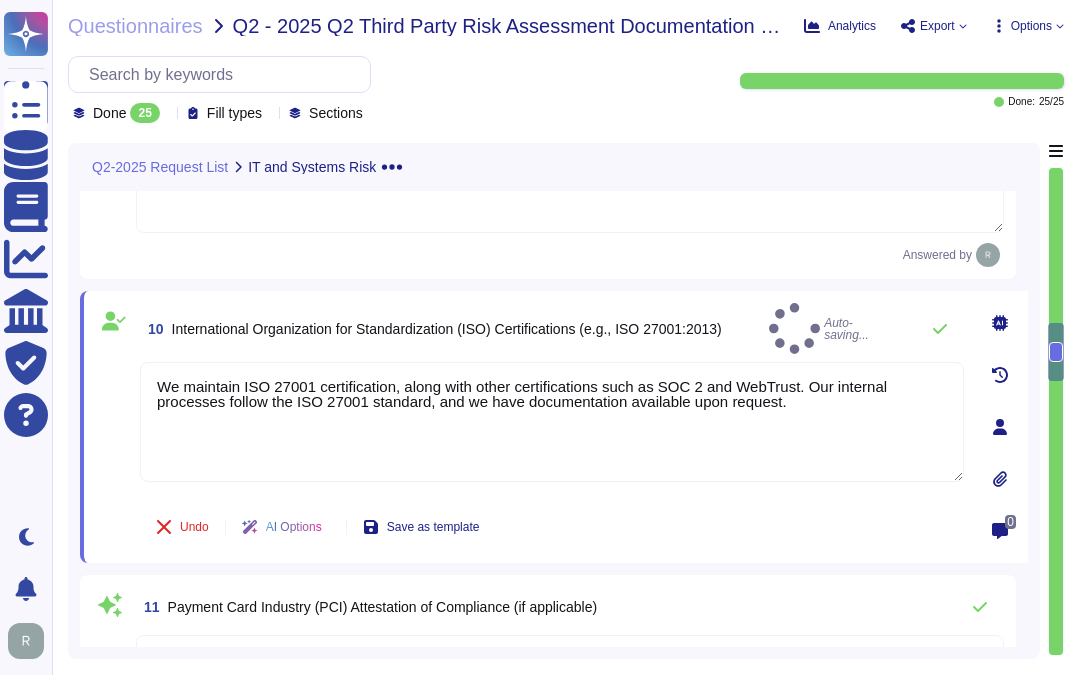 click on "10 International Organization for Standardization (ISO) Certifications (e.g., ISO 27001:2013) Auto-saving..." at bounding box center [552, 328] 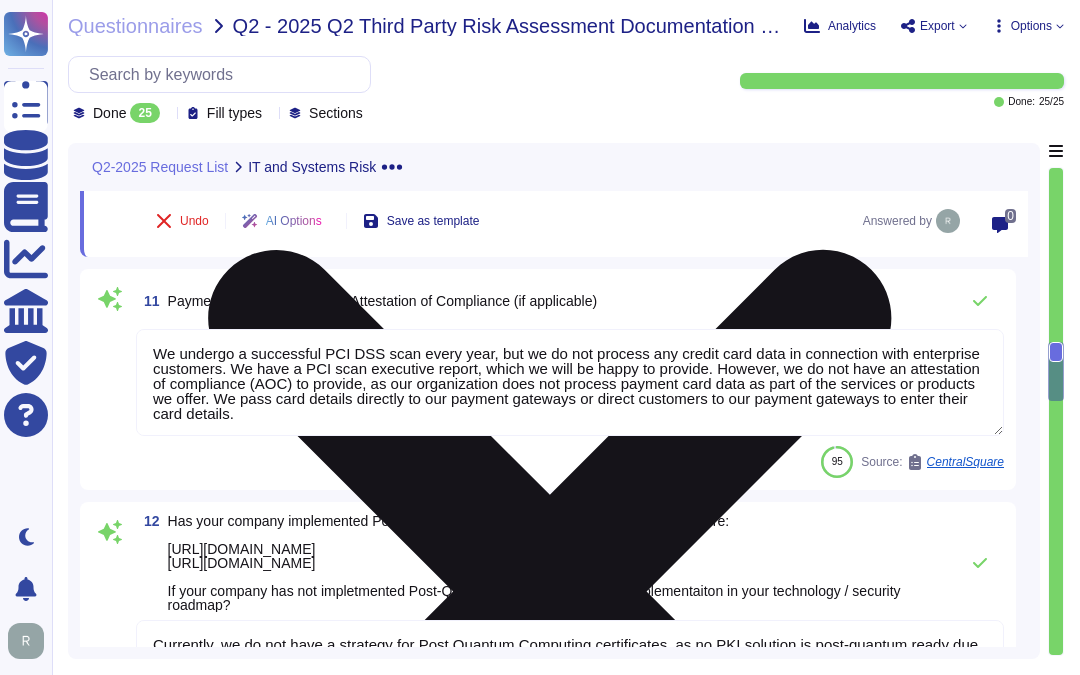 scroll, scrollTop: 2170, scrollLeft: 0, axis: vertical 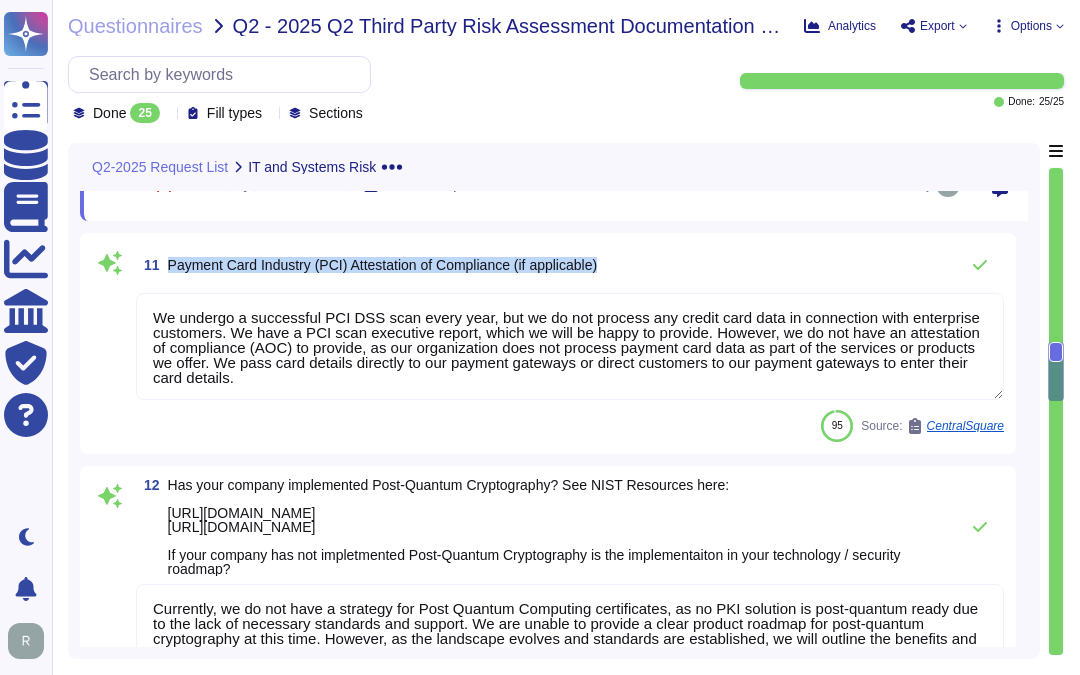 drag, startPoint x: 167, startPoint y: 267, endPoint x: 652, endPoint y: 264, distance: 485.00928 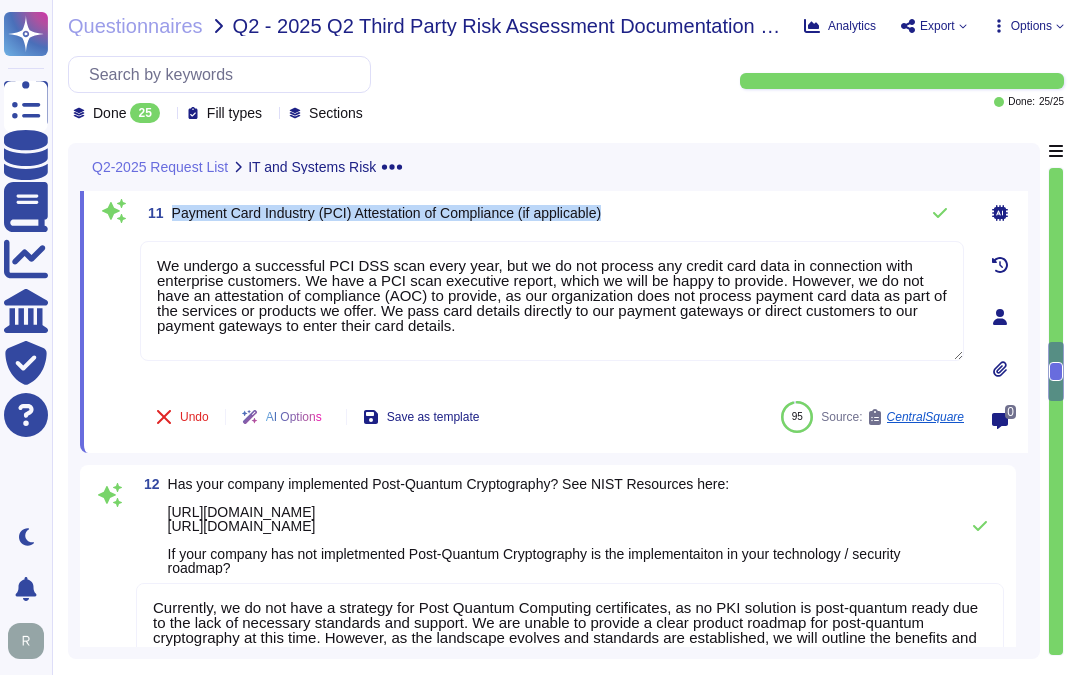drag, startPoint x: 173, startPoint y: 218, endPoint x: 650, endPoint y: 226, distance: 477.06708 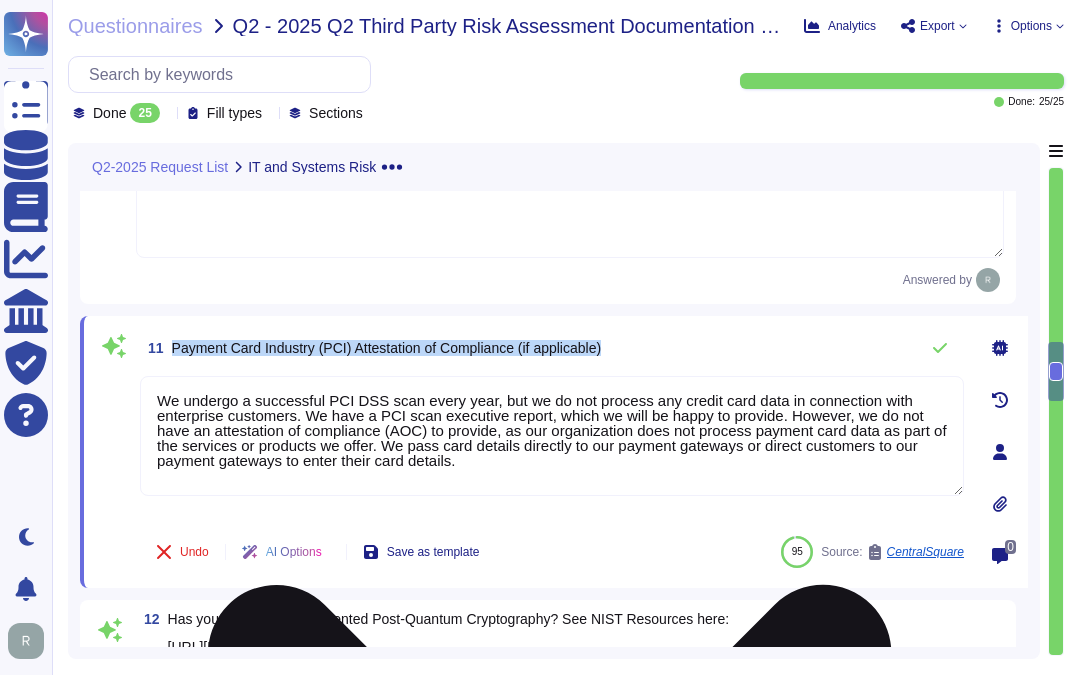 type on "We have a SOC 2 Type 2 report available. Access to this report can be obtained by signing an NDA. The report provides information about the suitability of the design and operating effectiveness of controls implemented to achieve service commitments and system requirements based on the relevant trust services criteria. It includes a description of the controls in place to provide reasonable assurance that service commitments and system requirements were achieved based on the applicable trust services criteria." 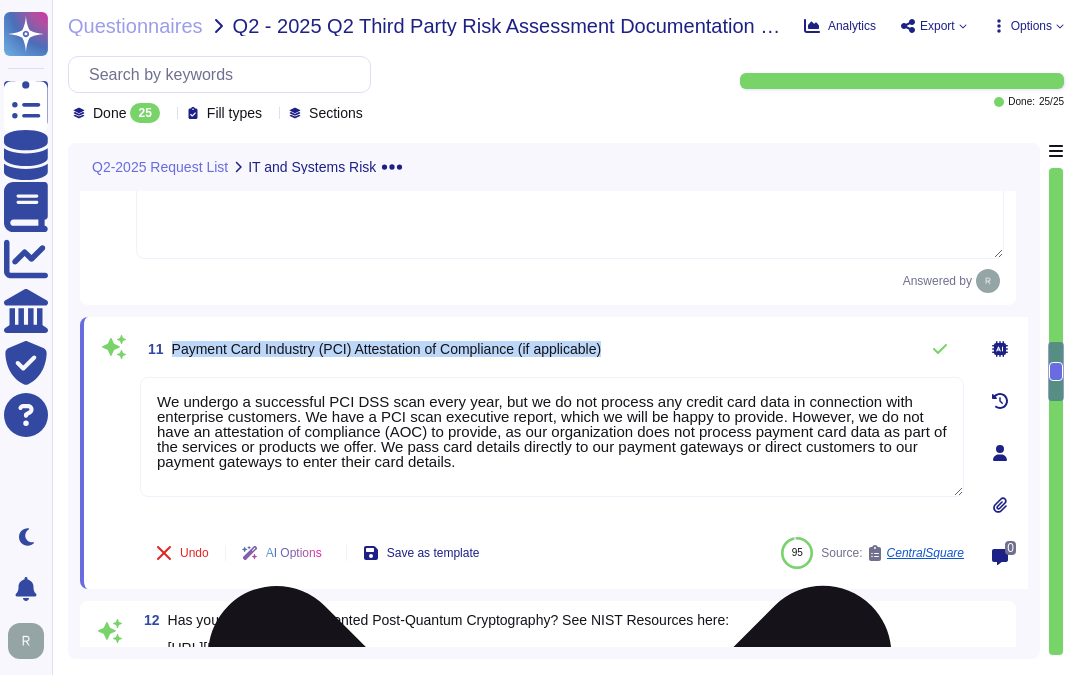 scroll, scrollTop: 2032, scrollLeft: 0, axis: vertical 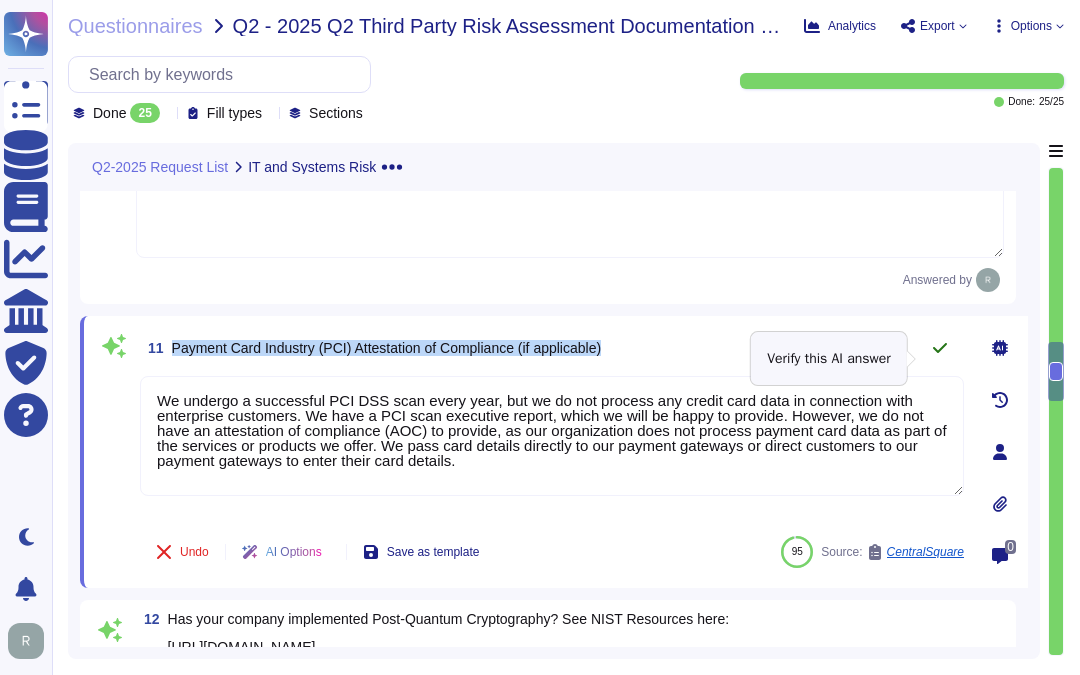 click 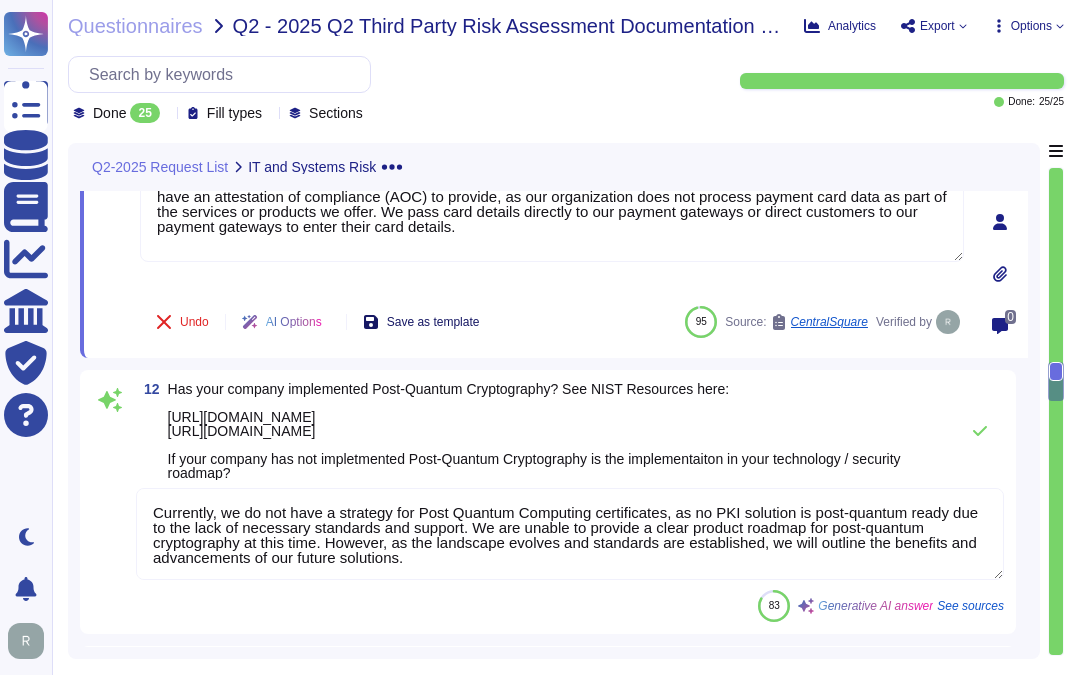 type on "The results of our most recent external penetration test, conducted on [DATE], are available for customers under NDA. We perform annual external penetration testing through a qualified third-party security team. The findings from this test are classified as high severity, and we can provide a high-level summary and an executive summary of our findings upon request.
Both high severity findings from the previous assessments have been resolved. By policy, we do not share the full results of penetration tests and the remediation of findings. For customers interested in obtaining the report, please contact your enterprise sales executive.
Additionally, we conduct internal penetration testing continuously and perform external vulnerability scans monthly, ensuring that any detected vulnerabilities are fully investigated and addressed." 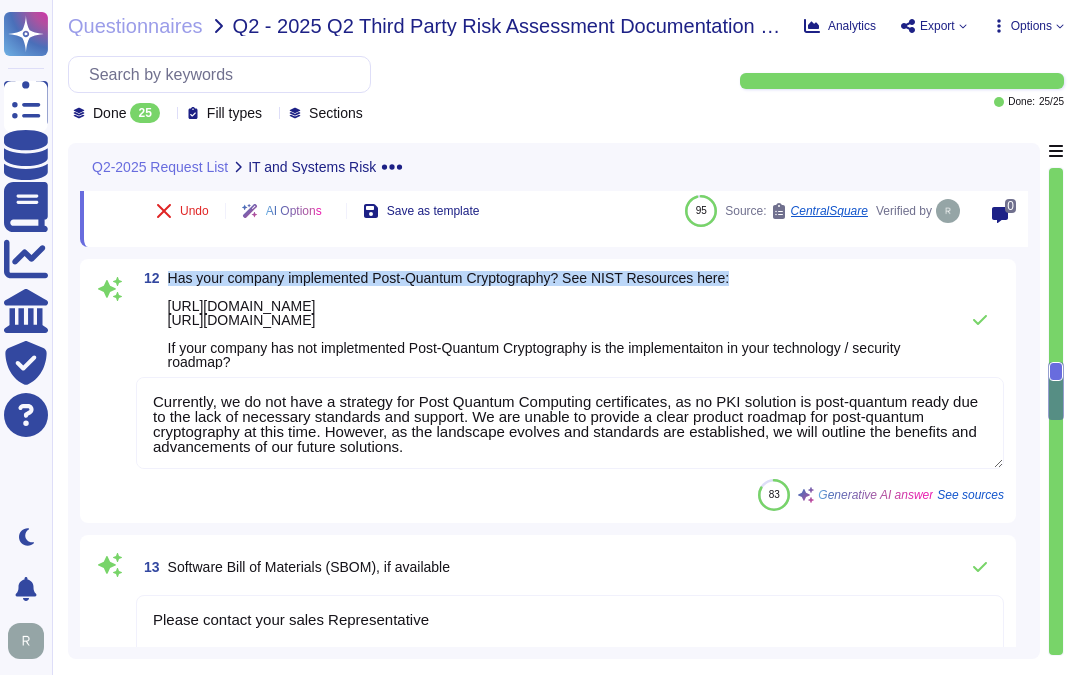 drag, startPoint x: 171, startPoint y: 278, endPoint x: 747, endPoint y: 277, distance: 576.00085 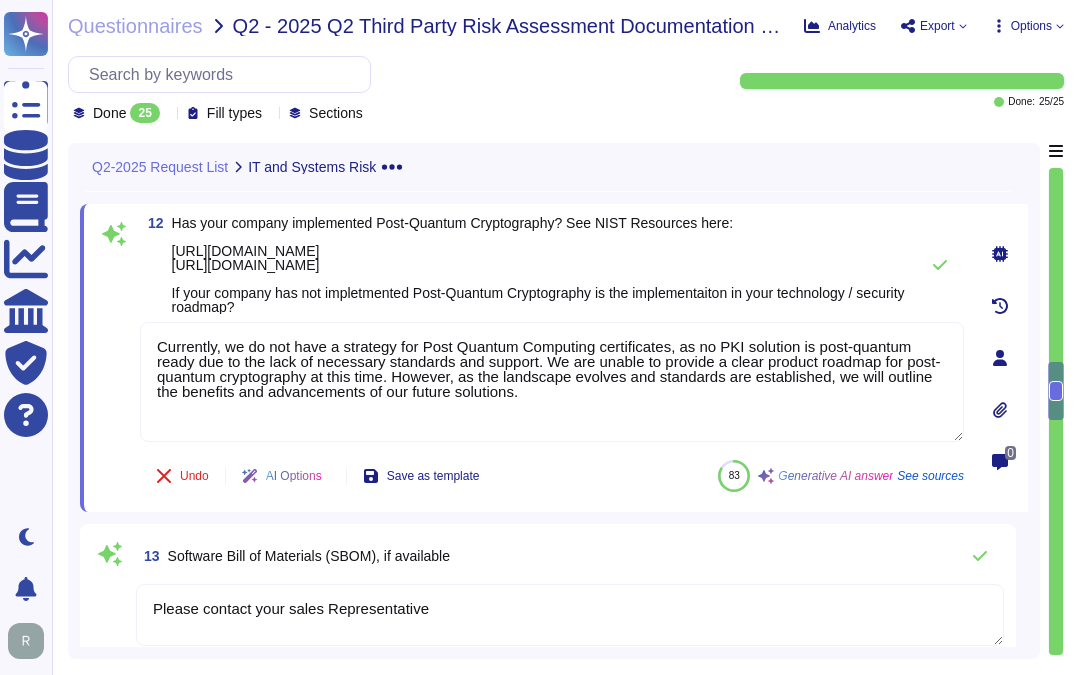 click on "Has your company implemented Post-Quantum Cryptography?  See NIST Resources here:
[URL][DOMAIN_NAME]
[URL][DOMAIN_NAME]
If your company has not impletmented Post-Quantum Cryptography is the implementaiton in your technology / security roadmap?" at bounding box center [540, 265] 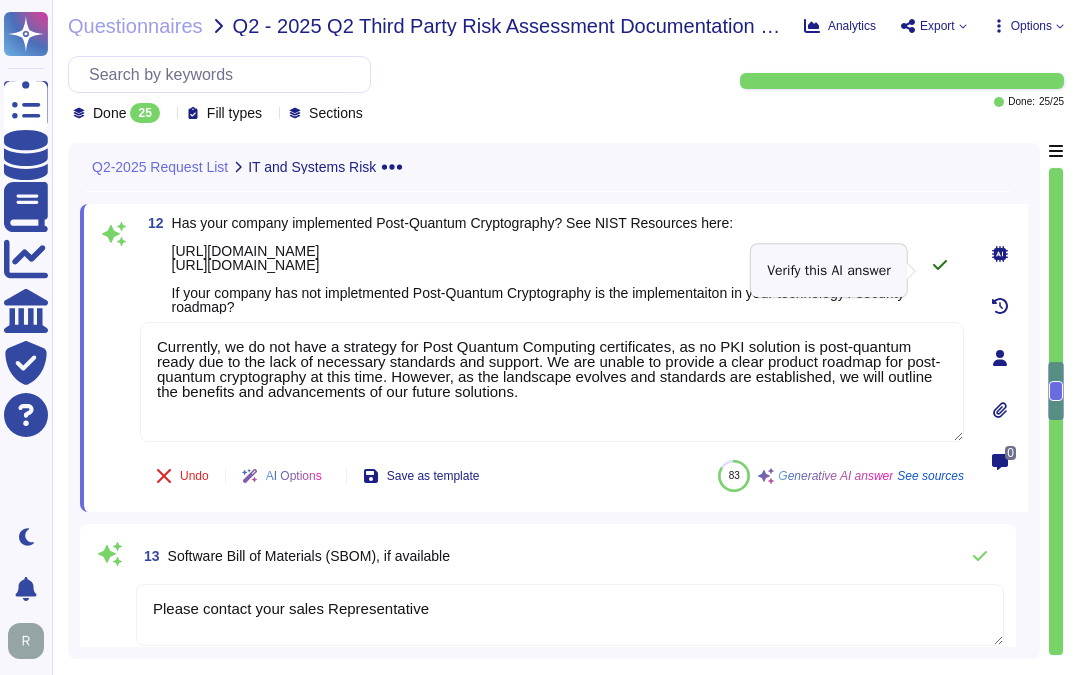click at bounding box center [940, 265] 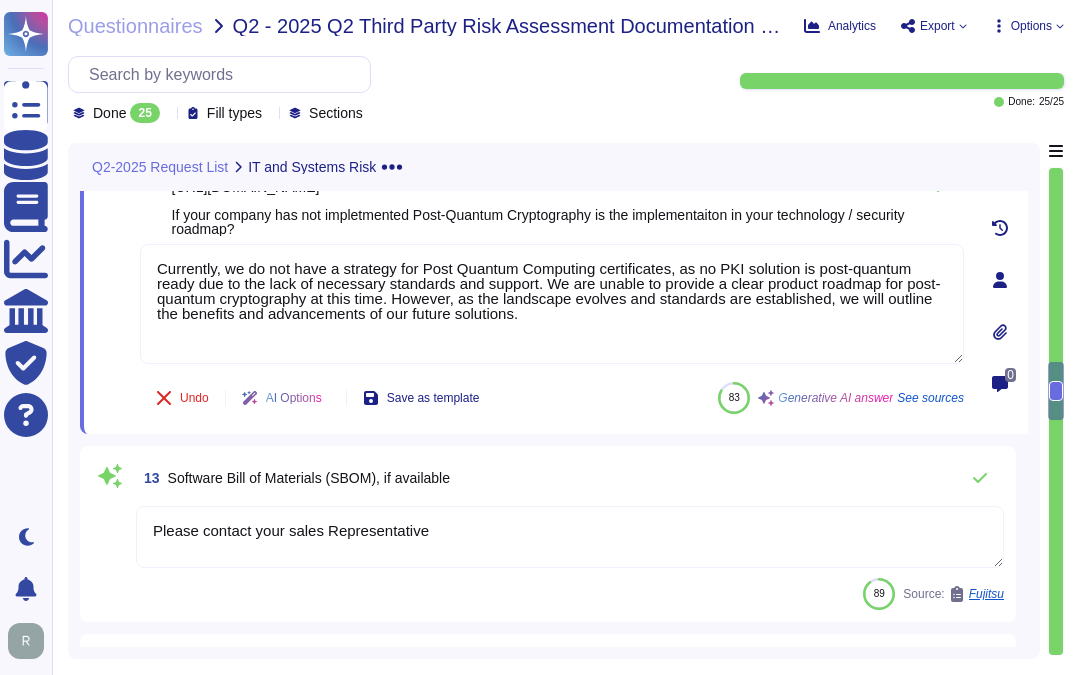 scroll, scrollTop: 2476, scrollLeft: 0, axis: vertical 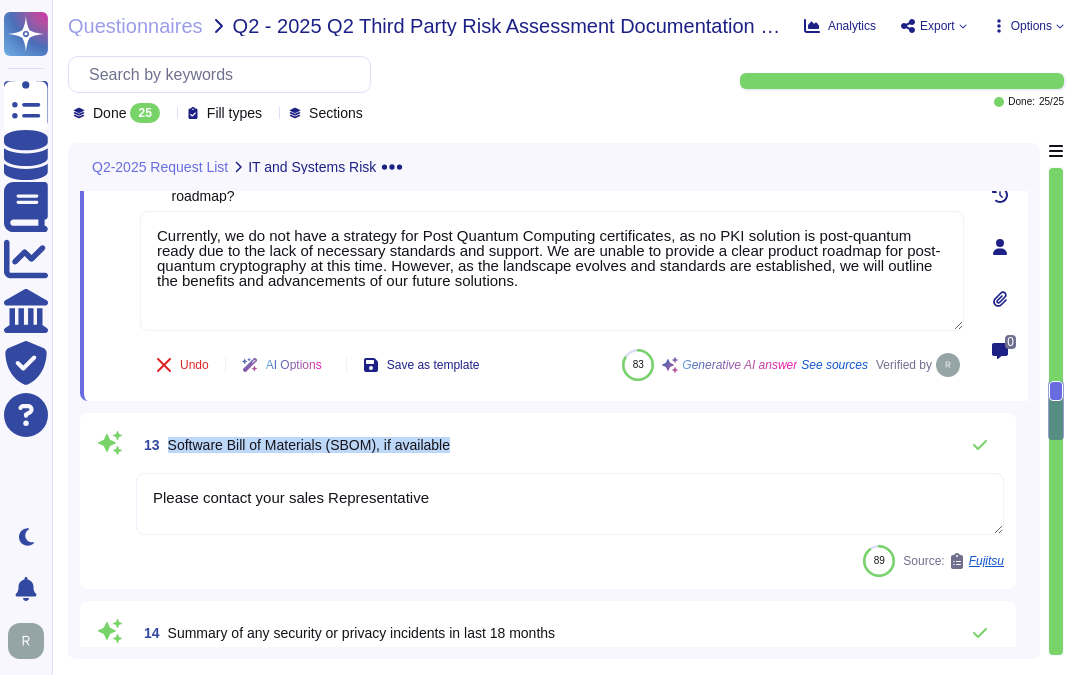 drag, startPoint x: 168, startPoint y: 448, endPoint x: 500, endPoint y: 453, distance: 332.03766 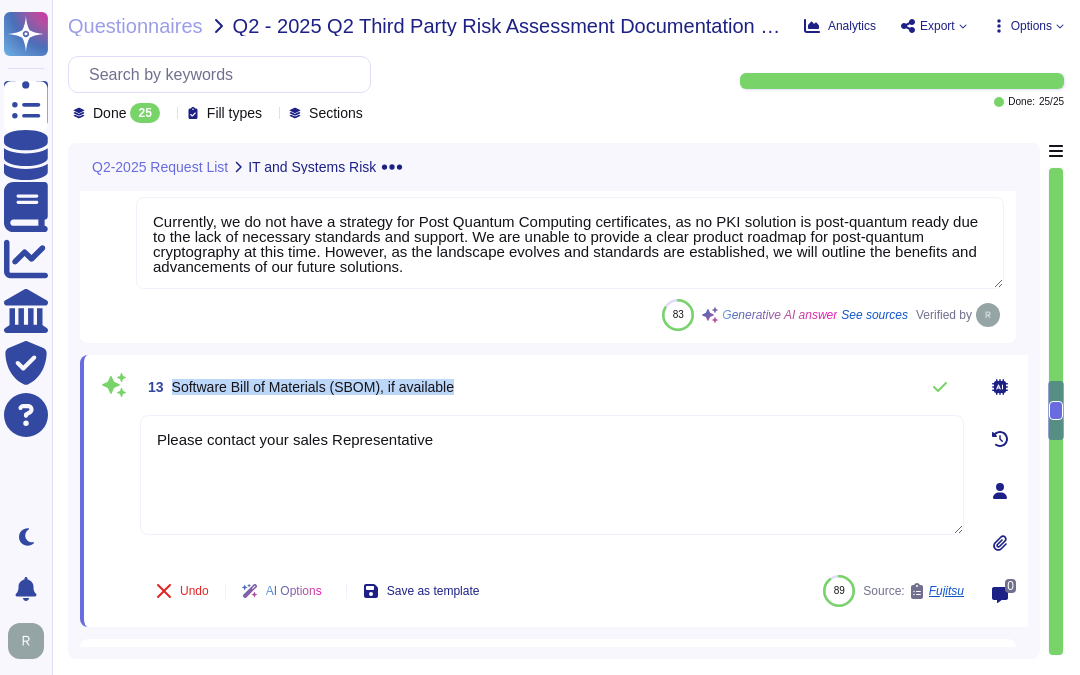 drag, startPoint x: 168, startPoint y: 391, endPoint x: 481, endPoint y: 392, distance: 313.0016 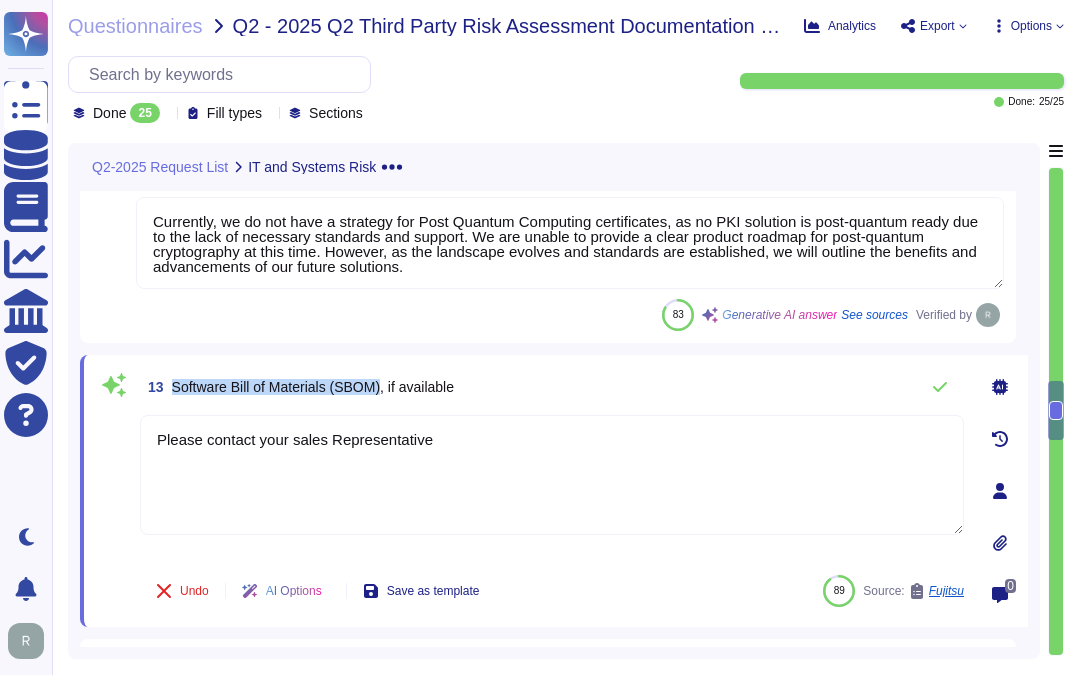 drag, startPoint x: 170, startPoint y: 392, endPoint x: 381, endPoint y: 394, distance: 211.00948 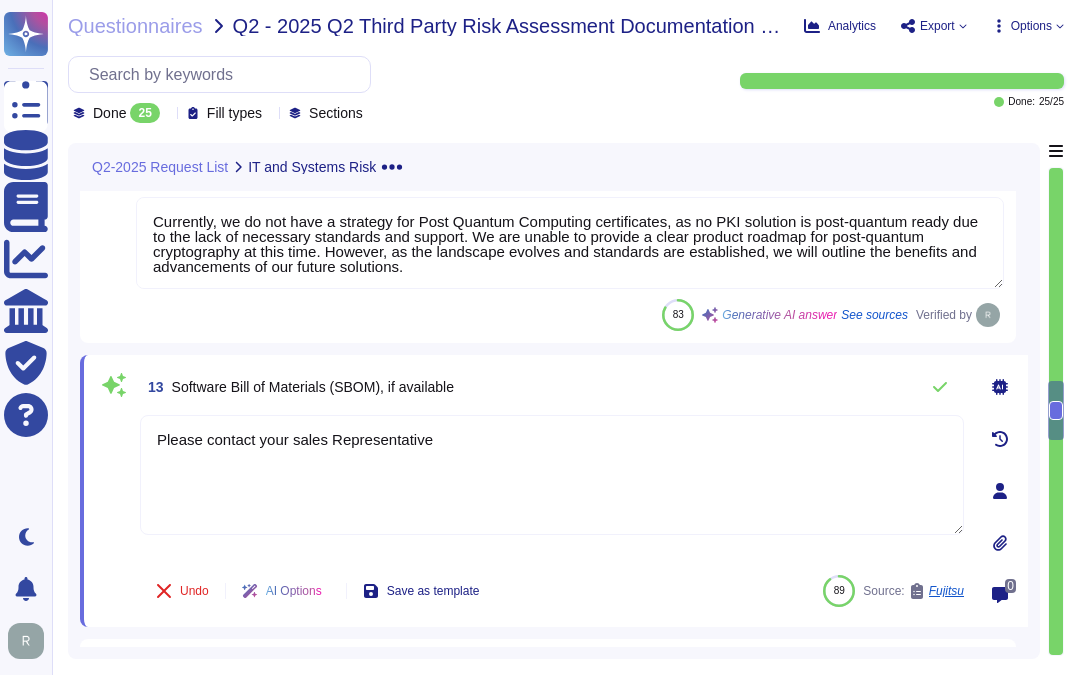 drag, startPoint x: 481, startPoint y: 450, endPoint x: 102, endPoint y: 446, distance: 379.02112 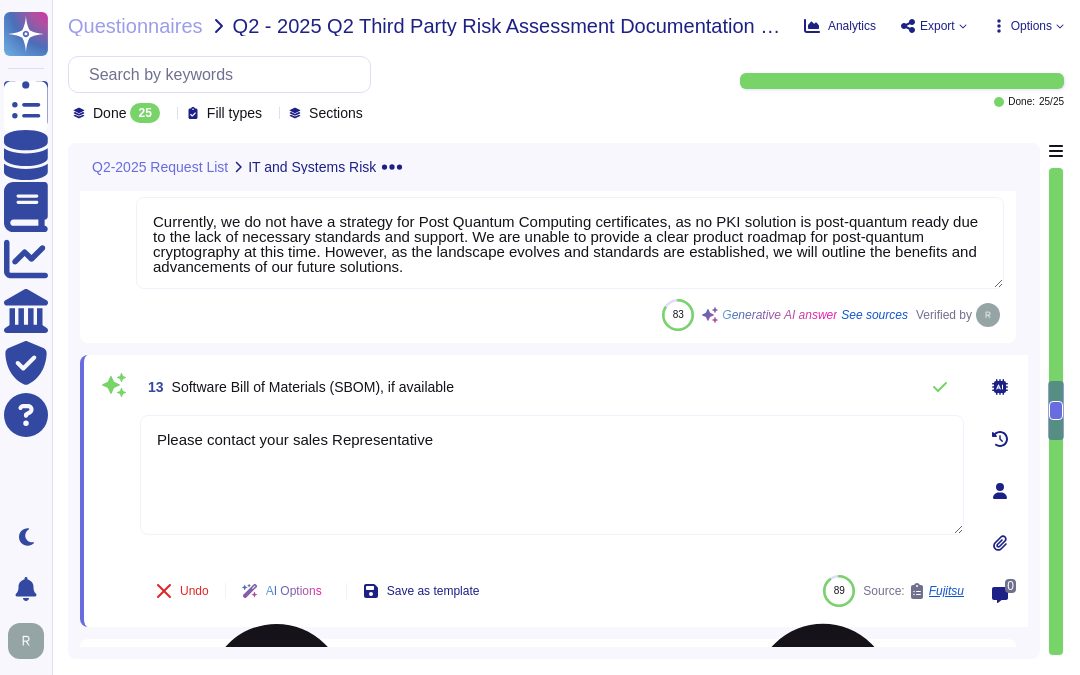 paste on "The software involved in SCM includes:
- Linux-based systems
- Junos network operating system
- Kubernetes containers
- Databases: Oracle and PostgreSQL
- Applications for the management and issuance of digital certificates" 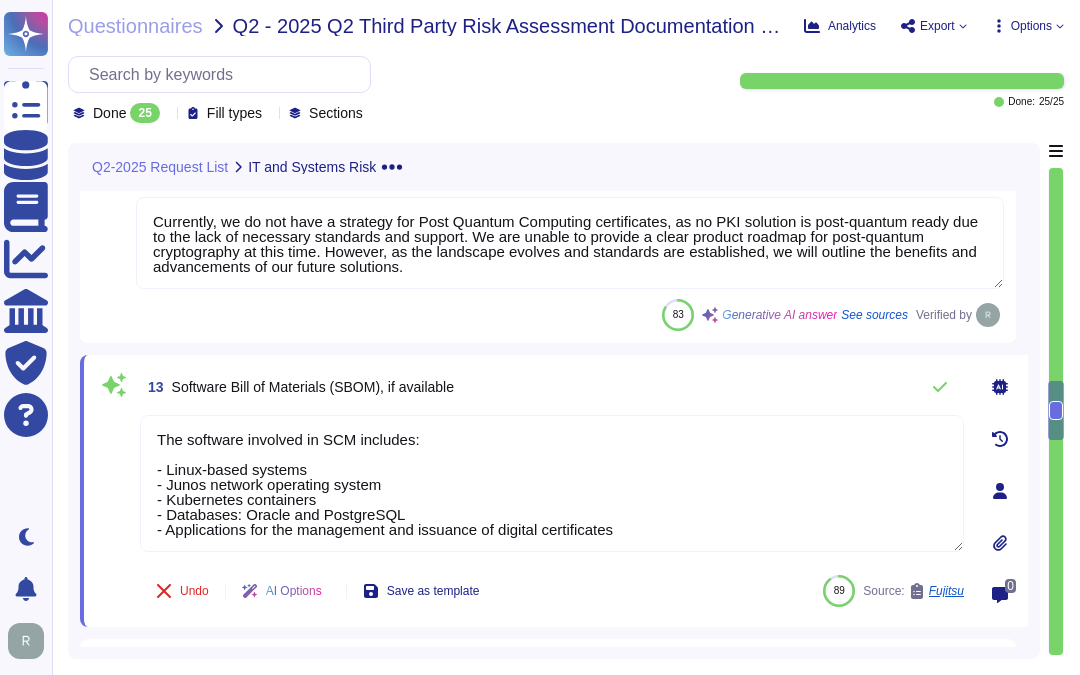 type on "The software involved in SCM includes:
- Linux-based systems
- Junos network operating system
- Kubernetes containers
- Databases: Oracle and PostgreSQL
- Applications for the management and issuance of digital certificates" 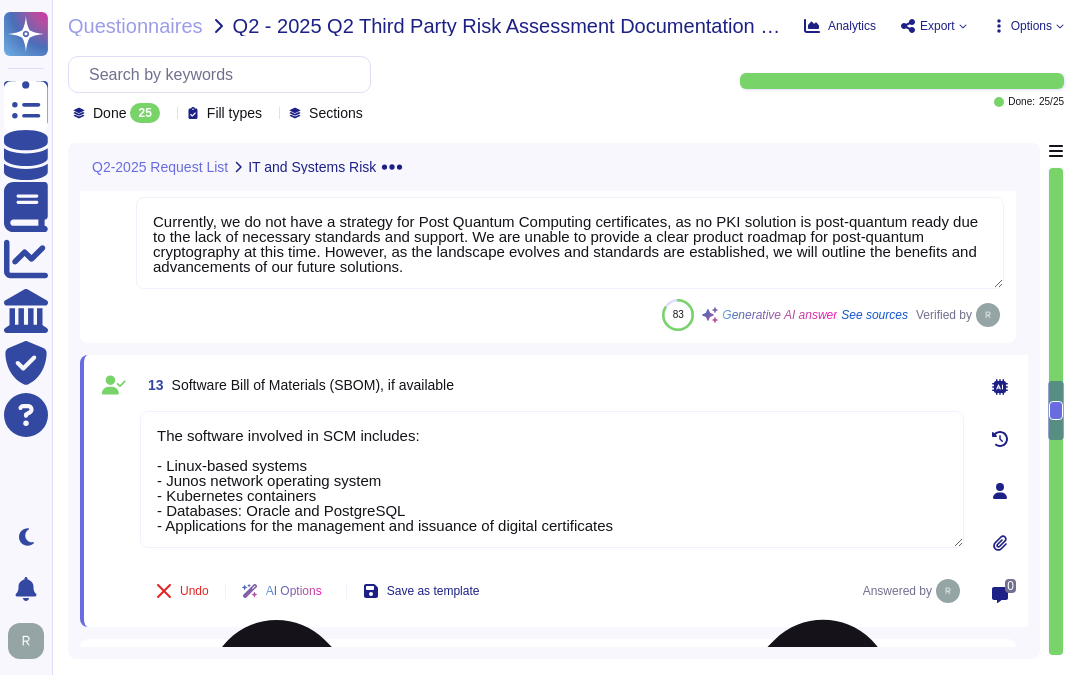scroll, scrollTop: 2, scrollLeft: 0, axis: vertical 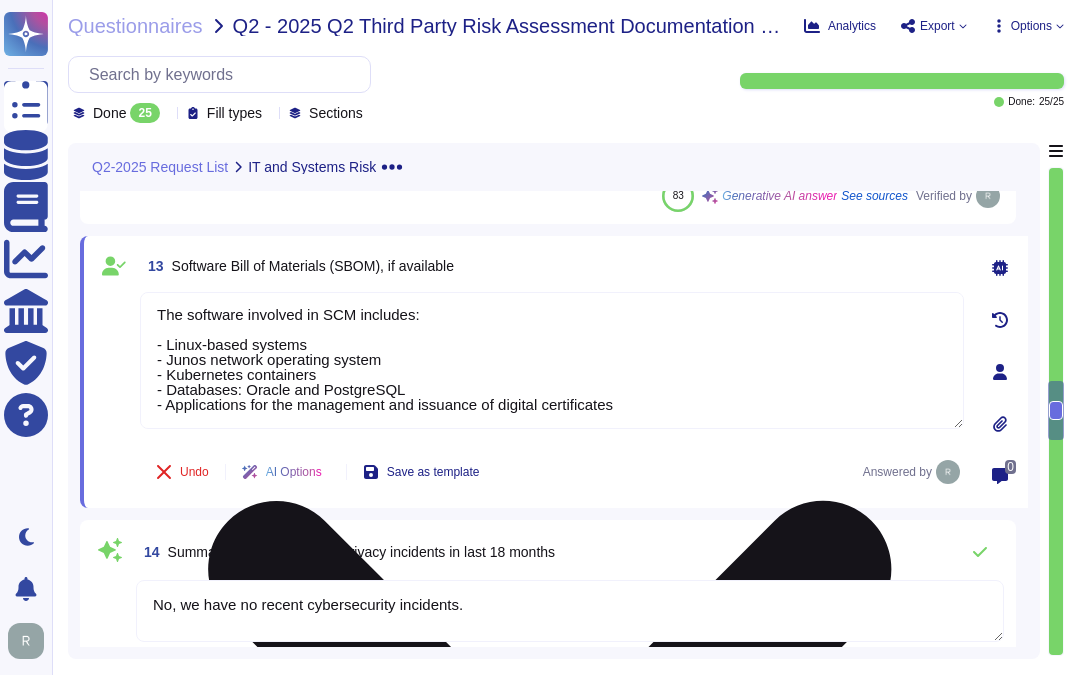 type on "Yes, background checks are performed for all employees, including contractors, before their first day of work." 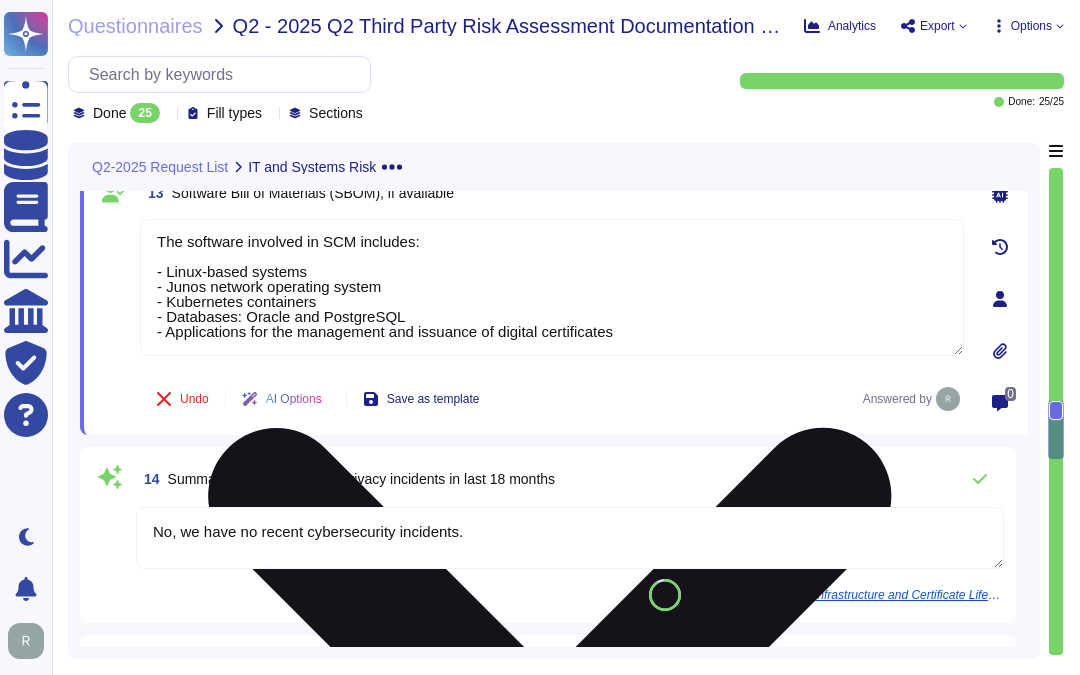 scroll, scrollTop: 2698, scrollLeft: 0, axis: vertical 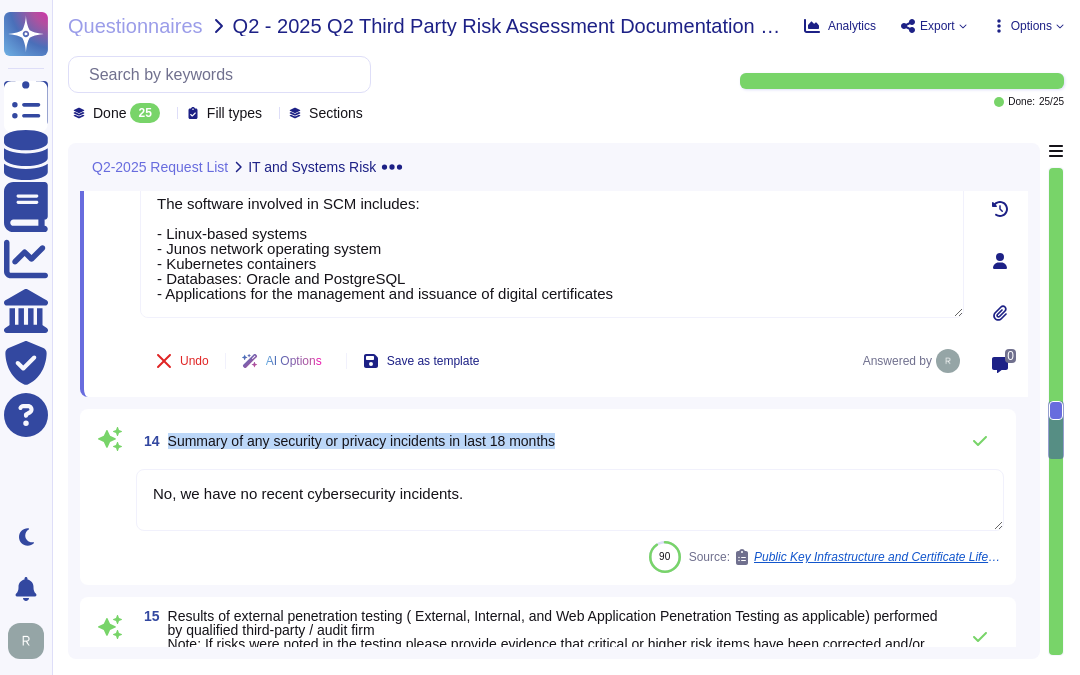 drag, startPoint x: 166, startPoint y: 435, endPoint x: 604, endPoint y: 438, distance: 438.01028 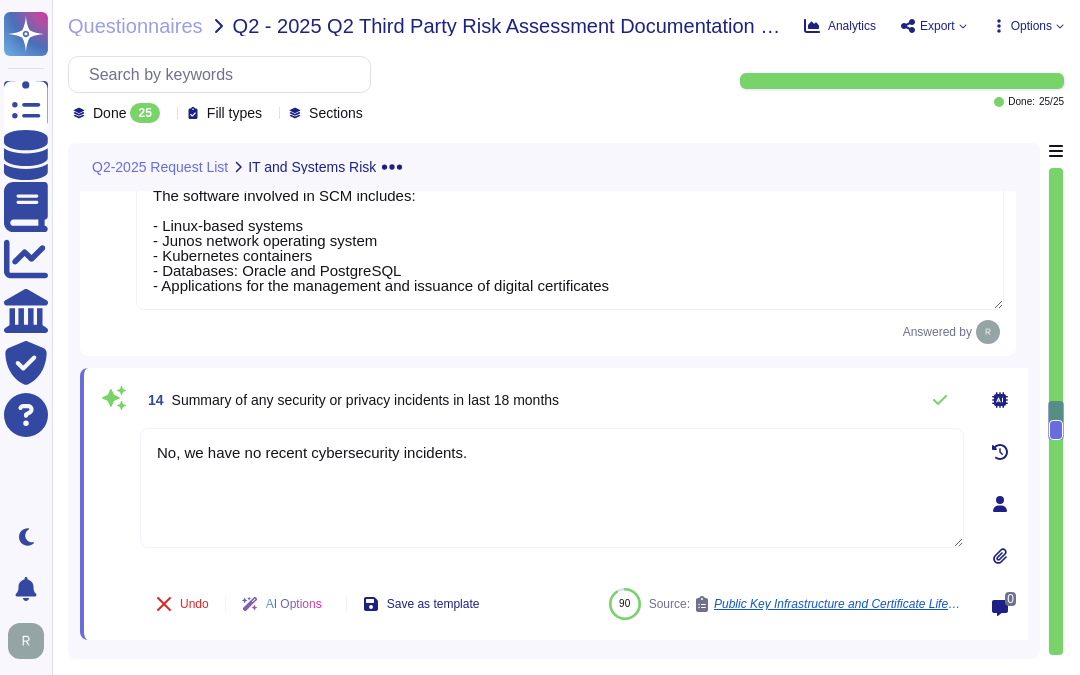 click on "14 Summary of any security or privacy incidents in last 18 months" at bounding box center (552, 400) 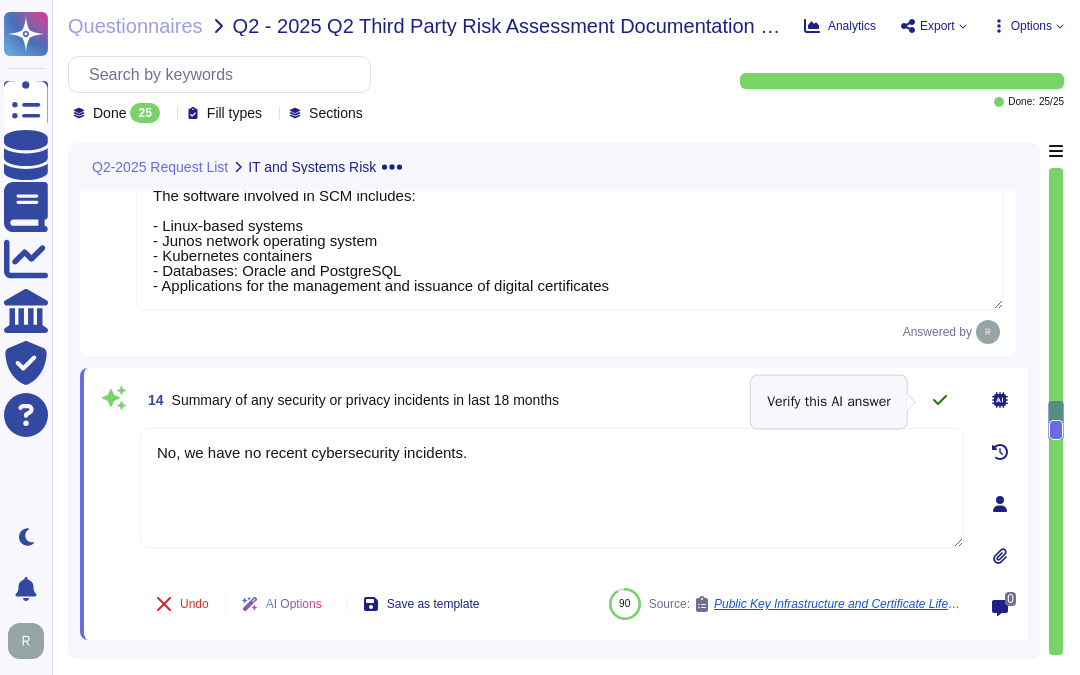 click 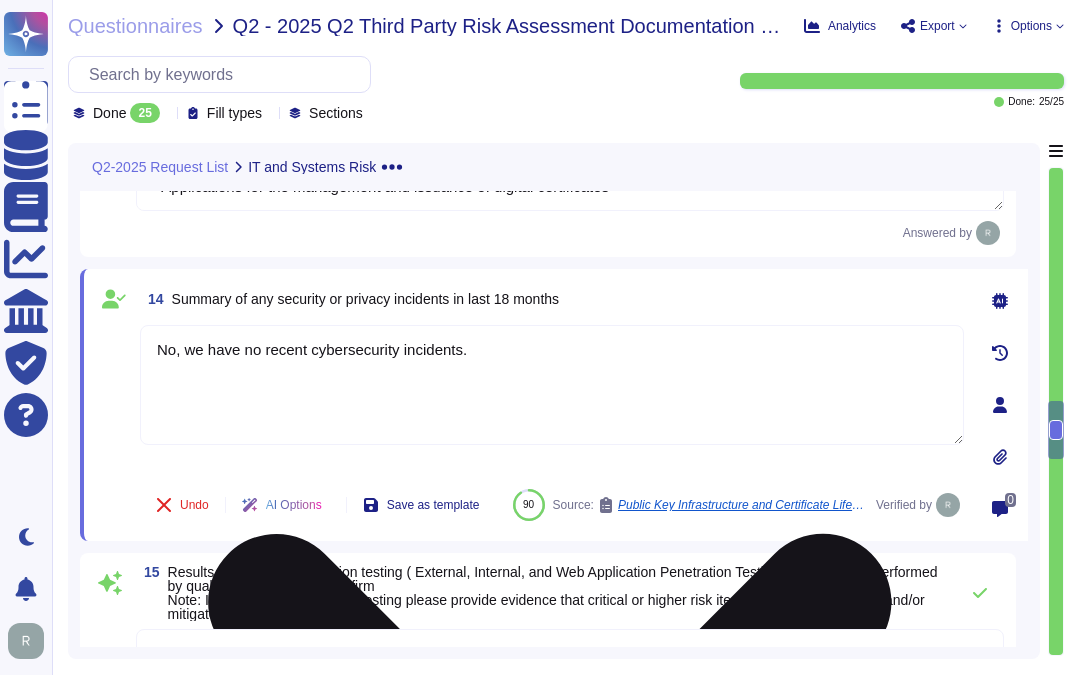 type on "Yes, our company stores data outside [GEOGRAPHIC_DATA]. Data is stored in colocation centers located in [GEOGRAPHIC_DATA], [GEOGRAPHIC_DATA], [GEOGRAPHIC_DATA], and backups are stored in an on-premise data center in [GEOGRAPHIC_DATA], [GEOGRAPHIC_DATA]. Additionally, data may be accessed by or transferred to servers located in the [GEOGRAPHIC_DATA], [GEOGRAPHIC_DATA], and [GEOGRAPHIC_DATA]." 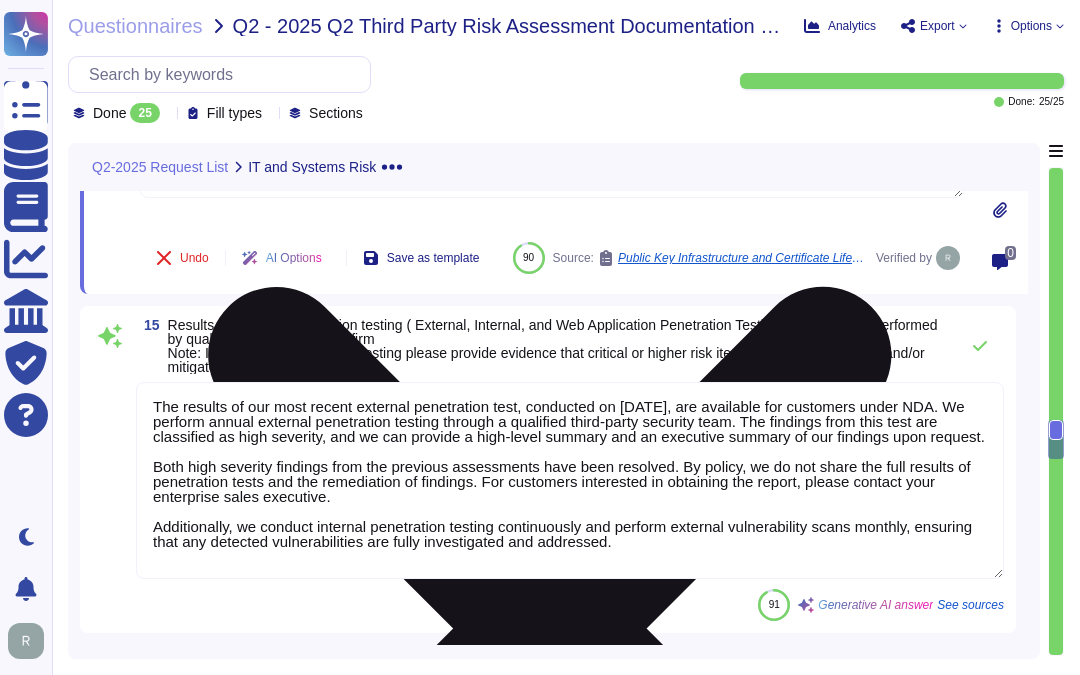 type on "Yes, data may be accessed, transmitted, or stored outside of [GEOGRAPHIC_DATA], specifically in the [GEOGRAPHIC_DATA], [GEOGRAPHIC_DATA], and [GEOGRAPHIC_DATA]." 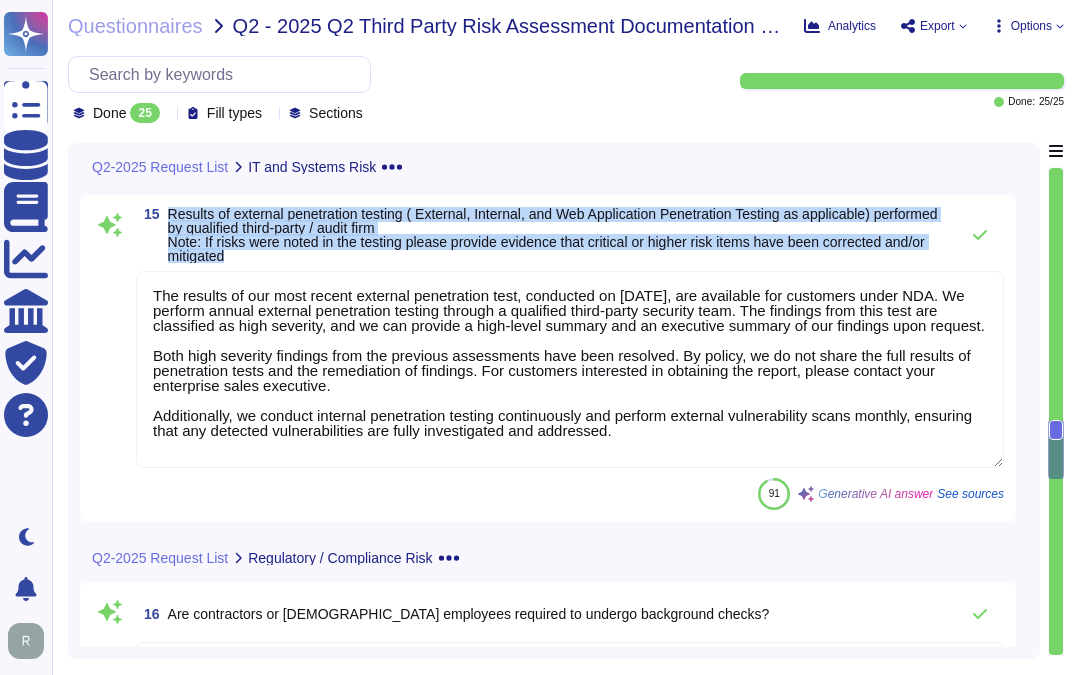 drag, startPoint x: 171, startPoint y: 238, endPoint x: 292, endPoint y: 276, distance: 126.82665 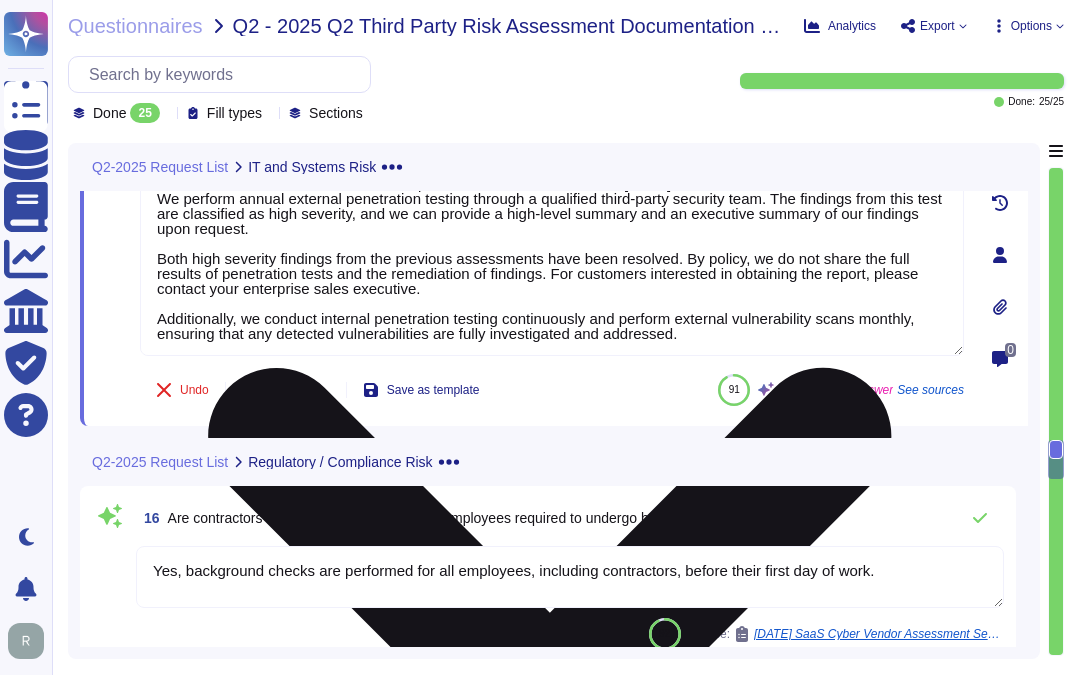 type on "Yes, we collect, process, and retain certain personal information, specifically company email addresses for users and IP addresses for systems accessing the platform, on behalf of our customers. We act as a data processor for this information, while our customers are the data controllers. The only PII we have access to is customer-provided company email addresses for platform users and IP addresses of systems accessing the platform." 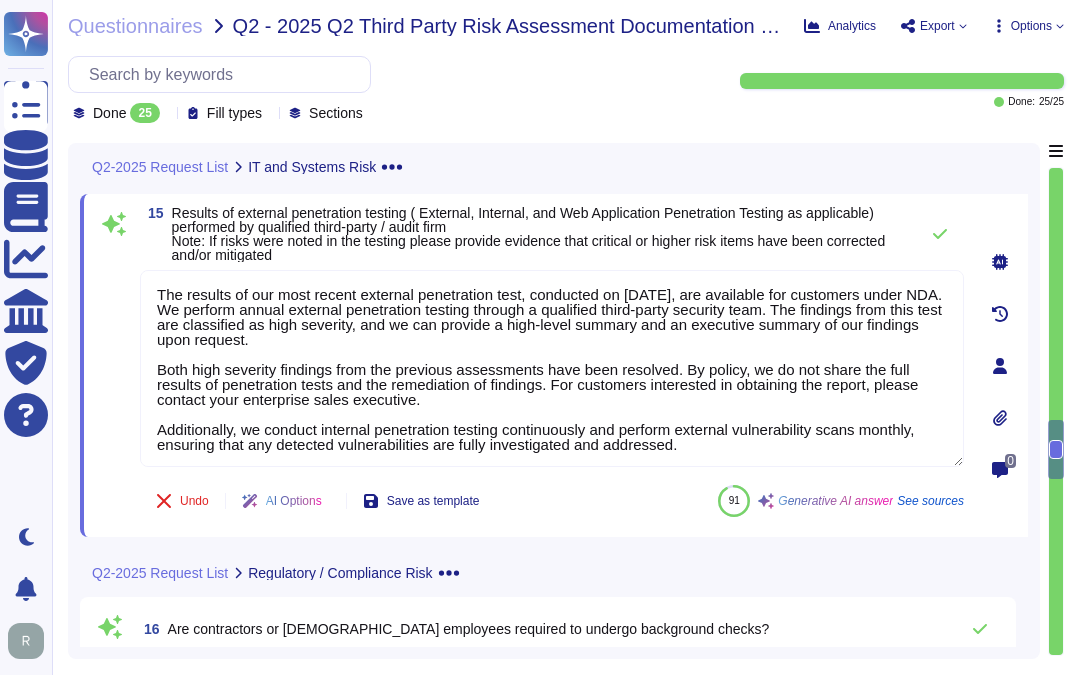 scroll, scrollTop: 2921, scrollLeft: 0, axis: vertical 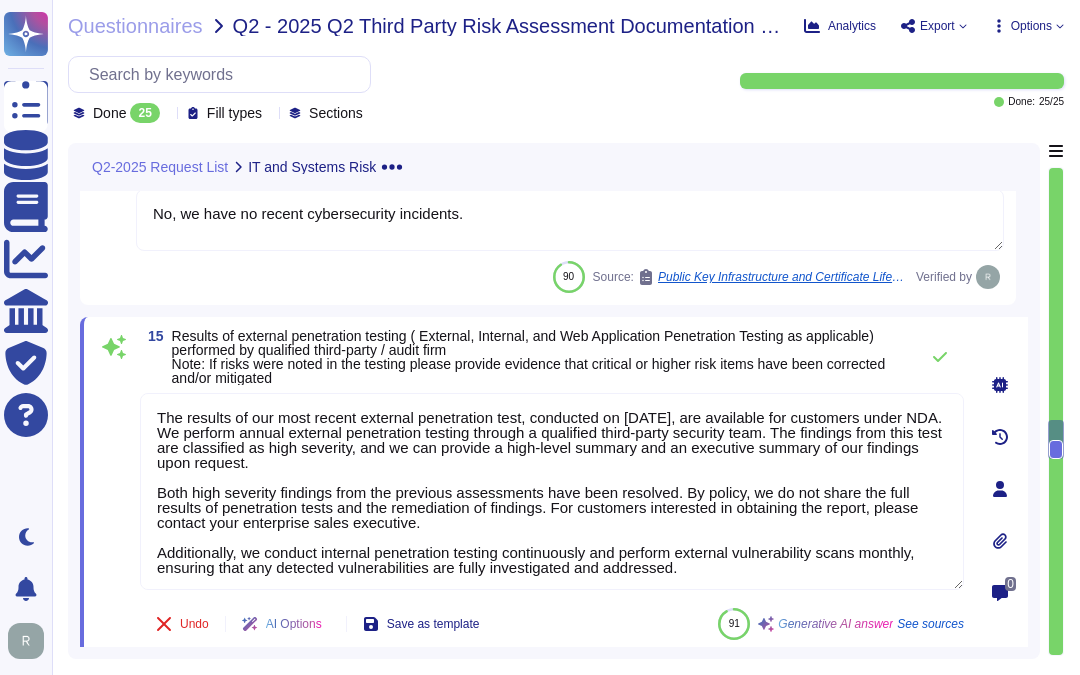 type on "Currently, we do not have a strategy for Post Quantum Computing certificates, as no PKI solution is post-quantum ready due to the lack of necessary standards and support. We are unable to provide a clear product roadmap for post-quantum cryptography at this time. However, as the landscape evolves and standards are established, we will outline the benefits and advancements of our future solutions." 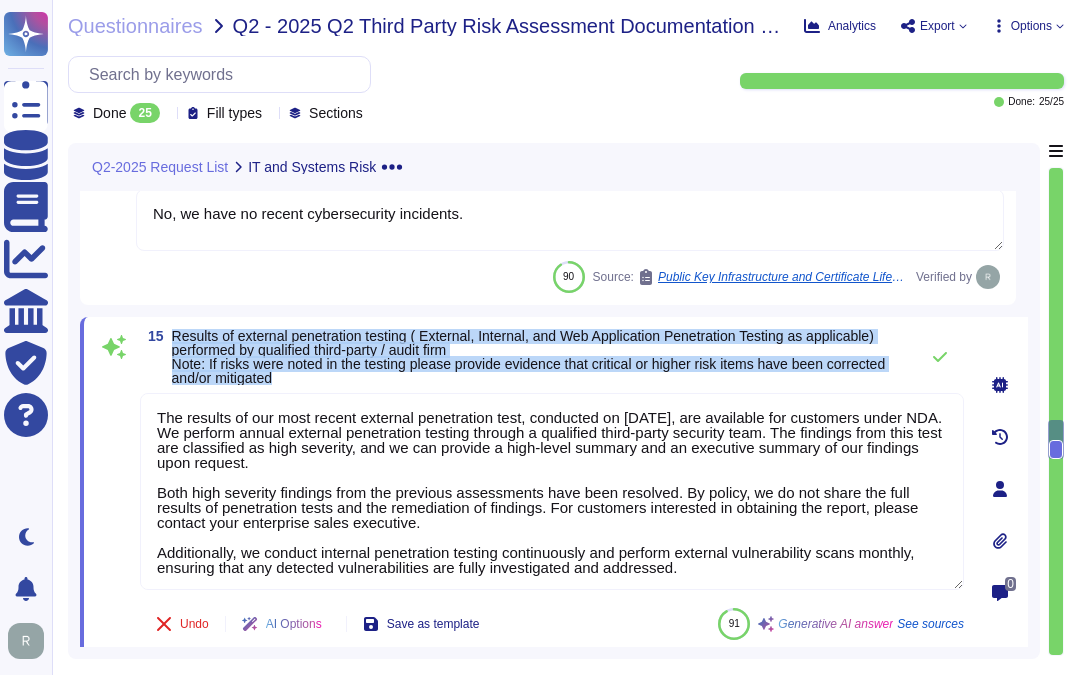 drag, startPoint x: 172, startPoint y: 337, endPoint x: 328, endPoint y: 384, distance: 162.92636 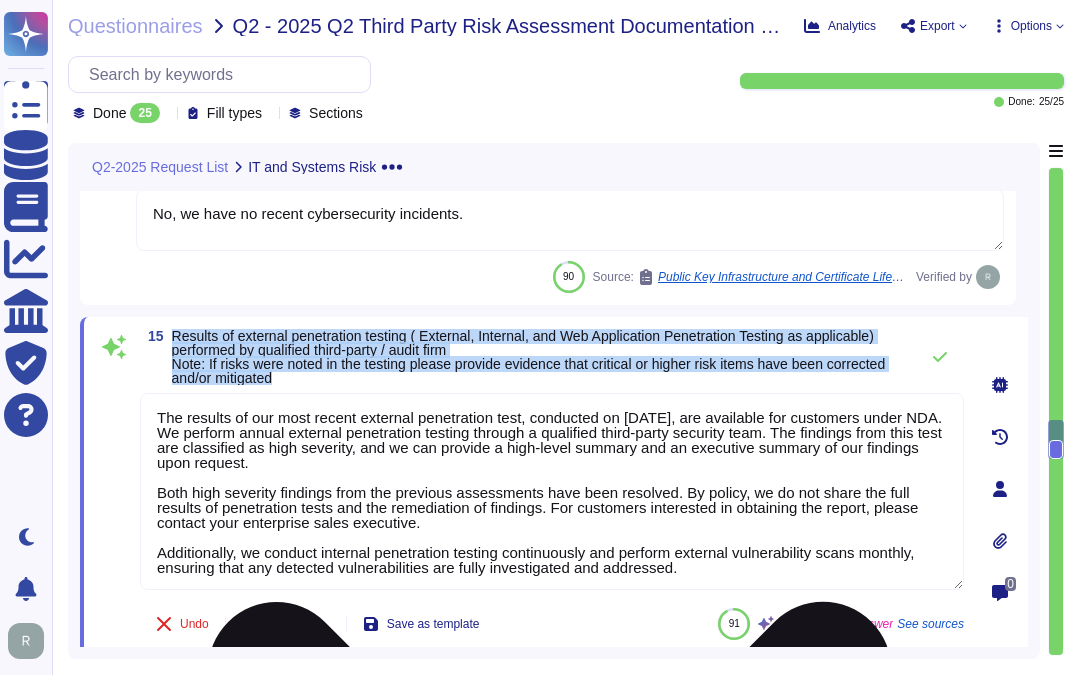 scroll, scrollTop: 2, scrollLeft: 0, axis: vertical 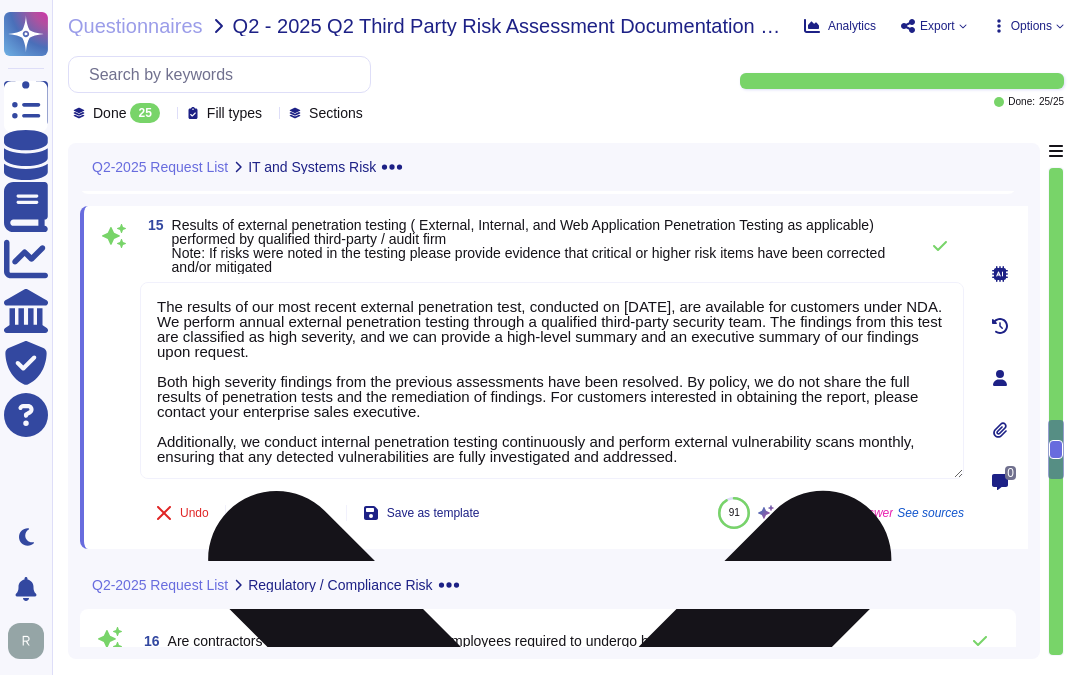 drag, startPoint x: 623, startPoint y: 305, endPoint x: 714, endPoint y: 306, distance: 91.00549 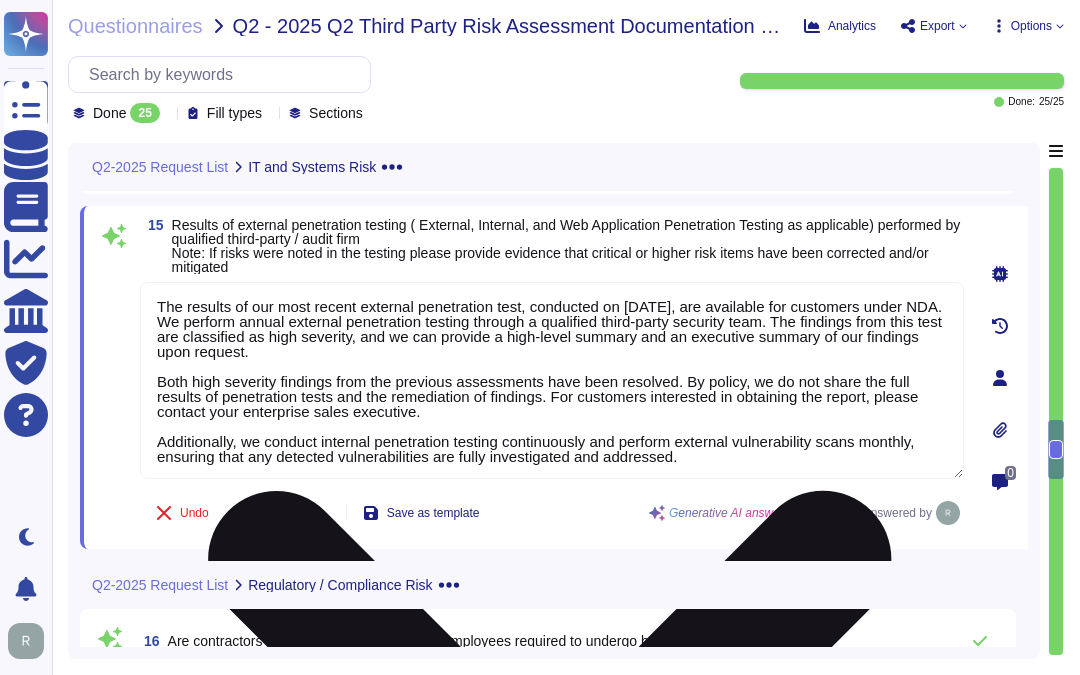 drag, startPoint x: 858, startPoint y: 321, endPoint x: 866, endPoint y: 365, distance: 44.72136 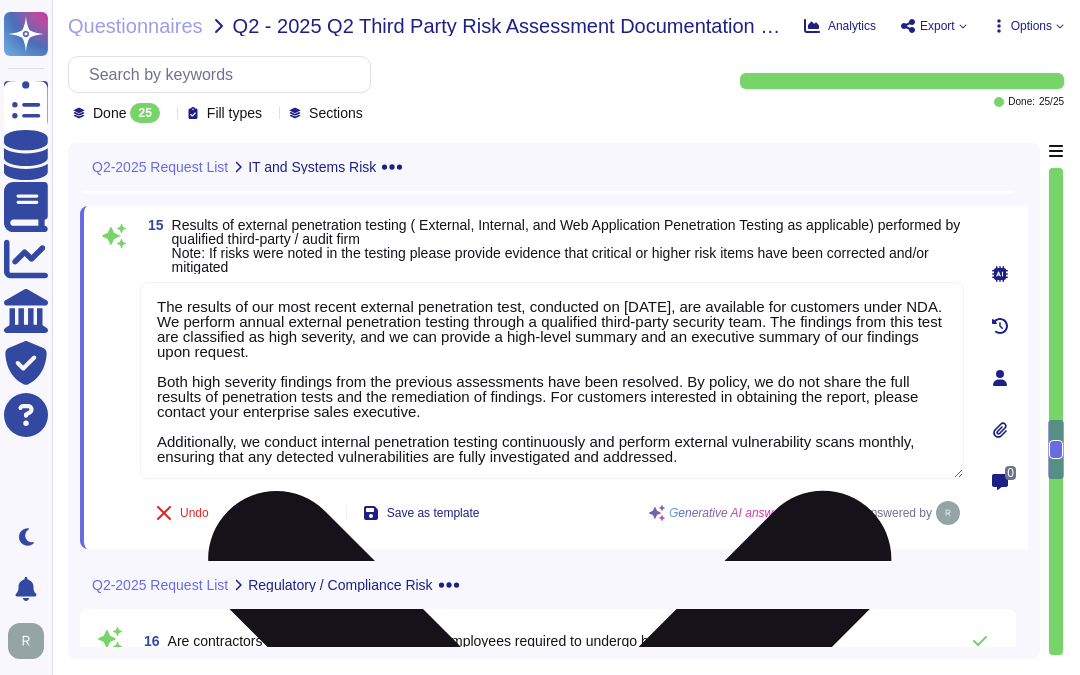 drag, startPoint x: 860, startPoint y: 323, endPoint x: 675, endPoint y: 392, distance: 197.44873 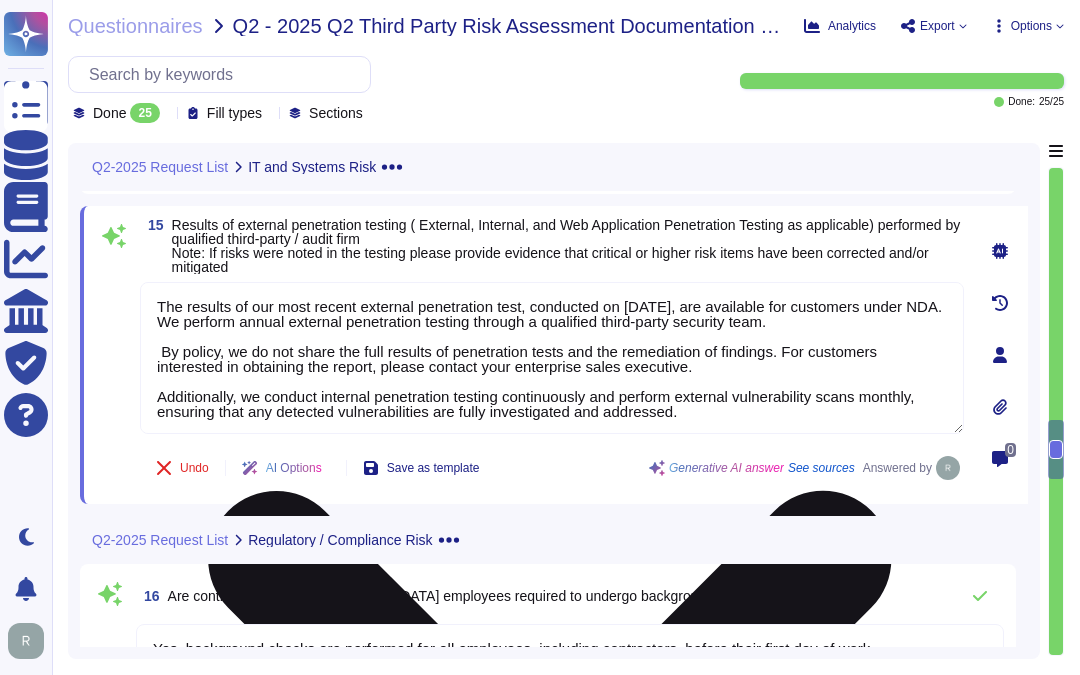 click on "The results of our most recent external penetration test, conducted on [DATE], are available for customers under NDA. We perform annual external penetration testing through a qualified third-party security team.
By policy, we do not share the full results of penetration tests and the remediation of findings. For customers interested in obtaining the report, please contact your enterprise sales executive.
Additionally, we conduct internal penetration testing continuously and perform external vulnerability scans monthly, ensuring that any detected vulnerabilities are fully investigated and addressed." at bounding box center (552, 358) 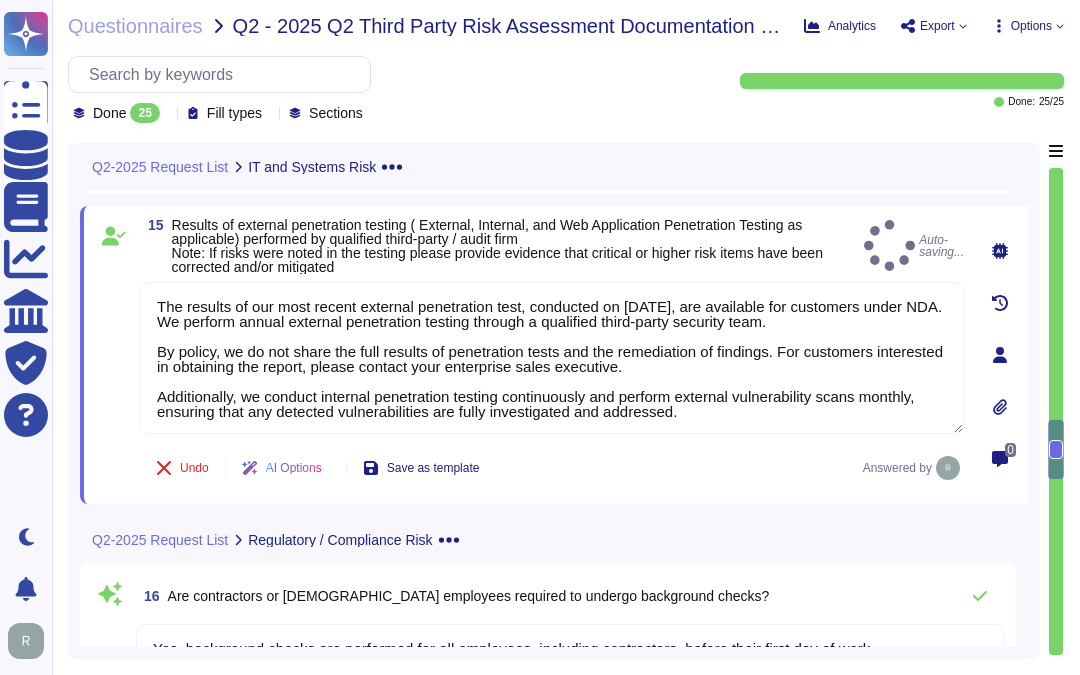 type on "The results of our most recent external penetration test, conducted on [DATE], are available for customers under NDA. We perform annual external penetration testing through a qualified third-party security team.
By policy, we do not share the full results of penetration tests and the remediation of findings. For customers interested in obtaining the report, please contact your enterprise sales executive.
Additionally, we conduct internal penetration testing continuously and perform external vulnerability scans monthly, ensuring that any detected vulnerabilities are fully investigated and addressed." 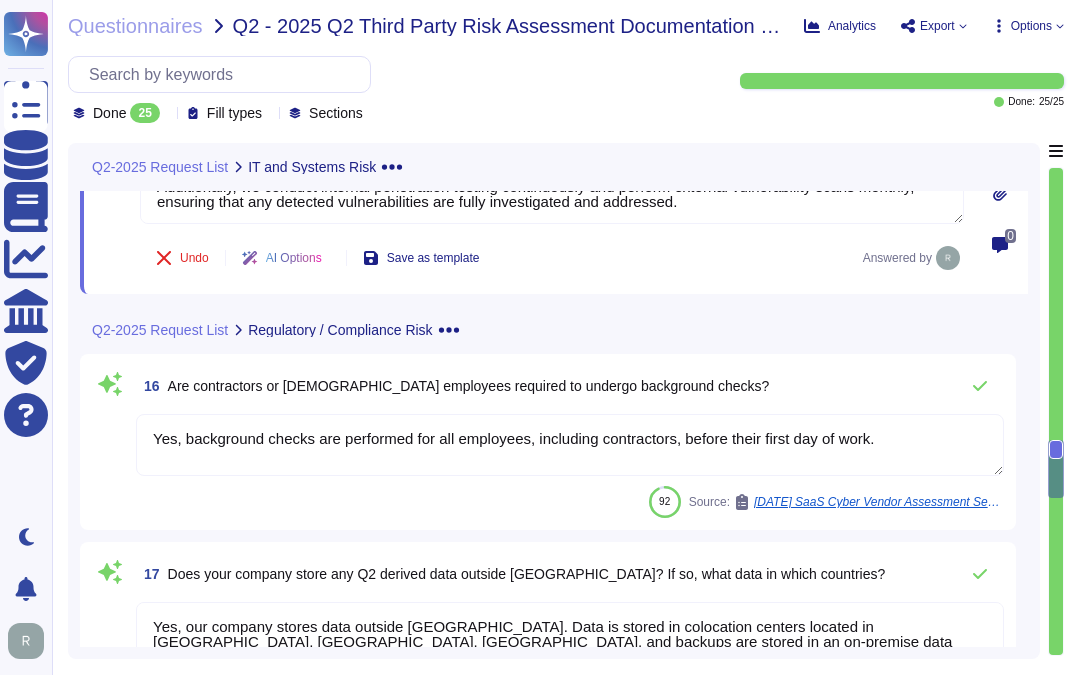 scroll, scrollTop: 3254, scrollLeft: 0, axis: vertical 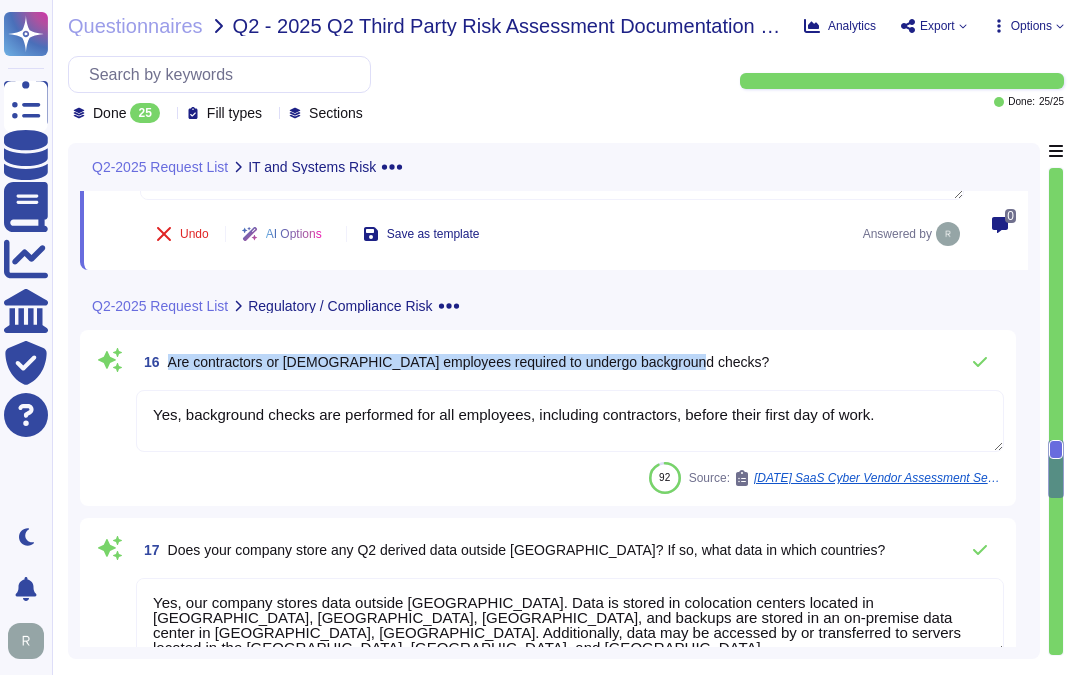 drag, startPoint x: 170, startPoint y: 363, endPoint x: 717, endPoint y: 358, distance: 547.0228 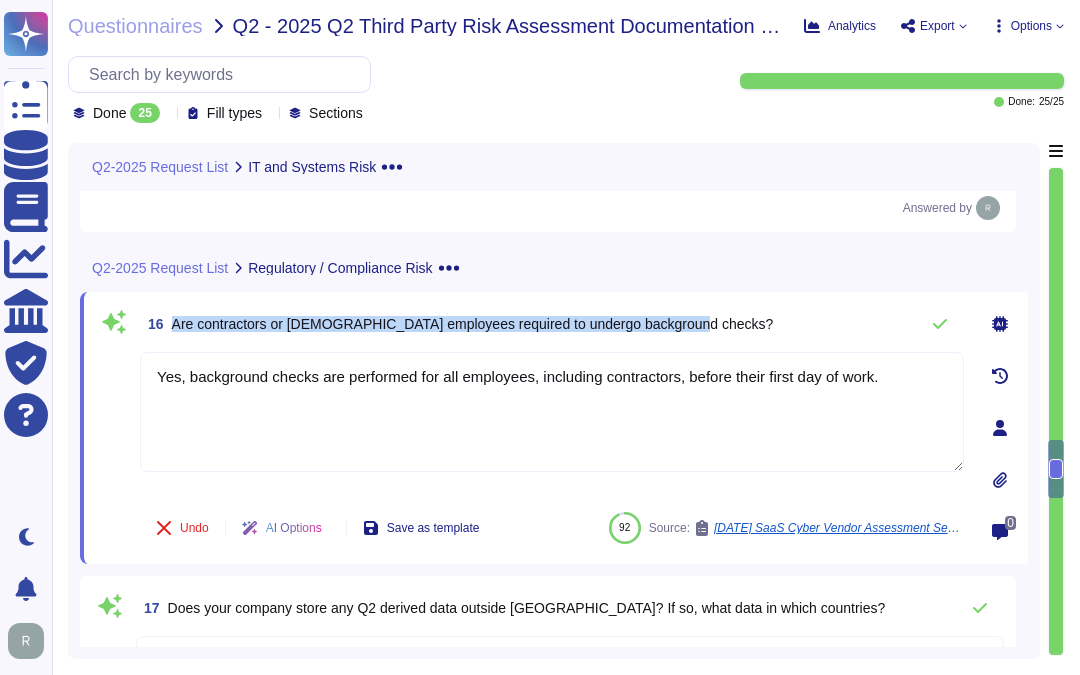 drag, startPoint x: 170, startPoint y: 345, endPoint x: 735, endPoint y: 344, distance: 565.00085 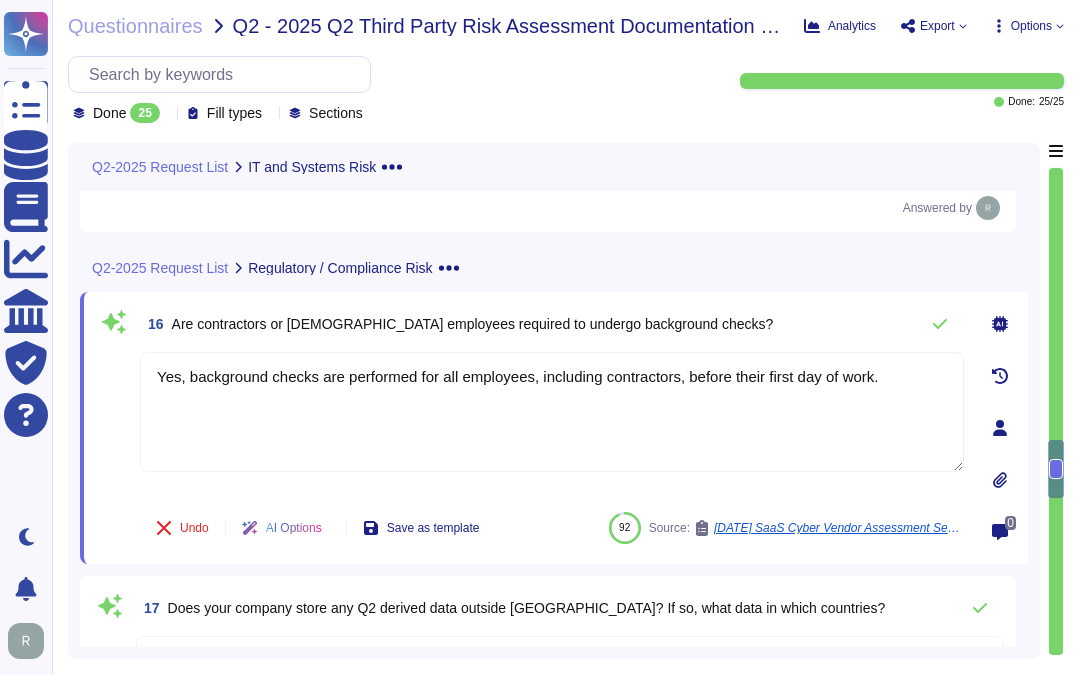 drag, startPoint x: 891, startPoint y: 406, endPoint x: 100, endPoint y: 391, distance: 791.1422 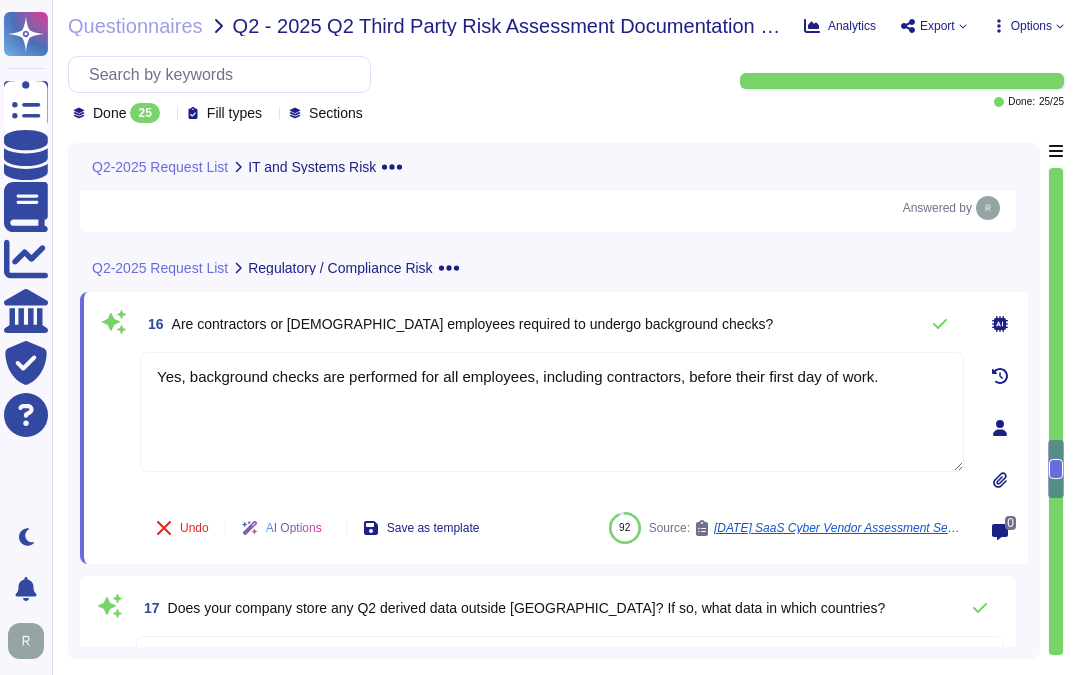paste on "contractors are required to undergo background checks before their first day of work, just like all employees" 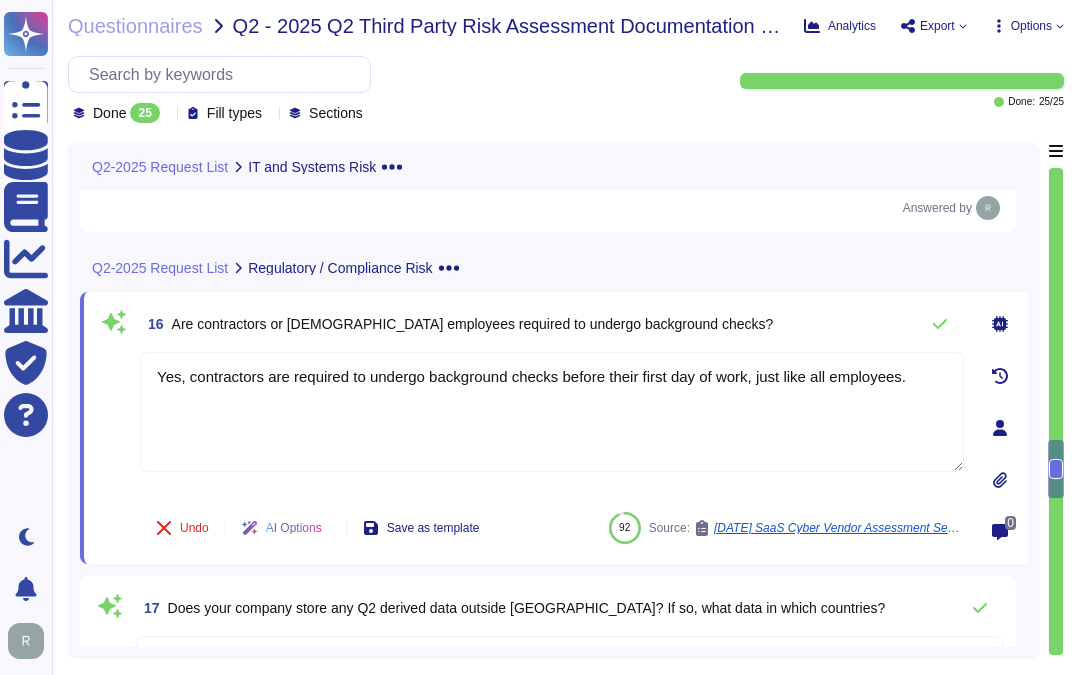 type on "Yes, contractors are required to undergo background checks before their first day of work, just like all employees." 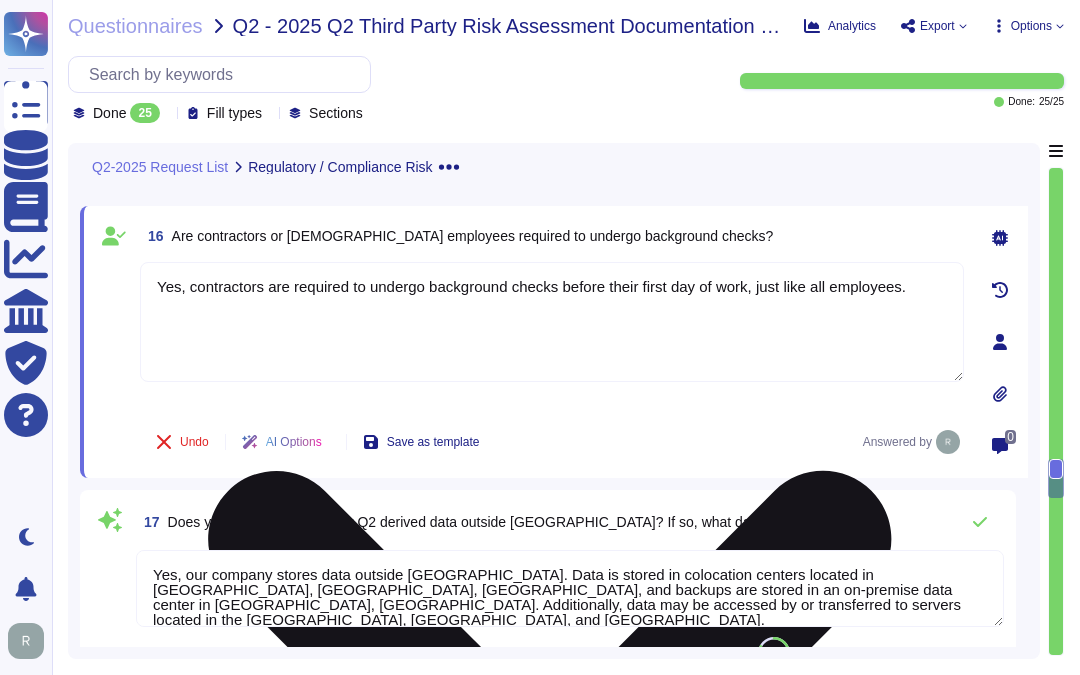 type on "Yes, Q2 customer data may be accessed by vendors or contractors from regions outside of [GEOGRAPHIC_DATA], specifically in the [GEOGRAPHIC_DATA], [GEOGRAPHIC_DATA], and [GEOGRAPHIC_DATA]. We will always protect your privacy, and our Privacy Policy applies regardless of where your information is transferred." 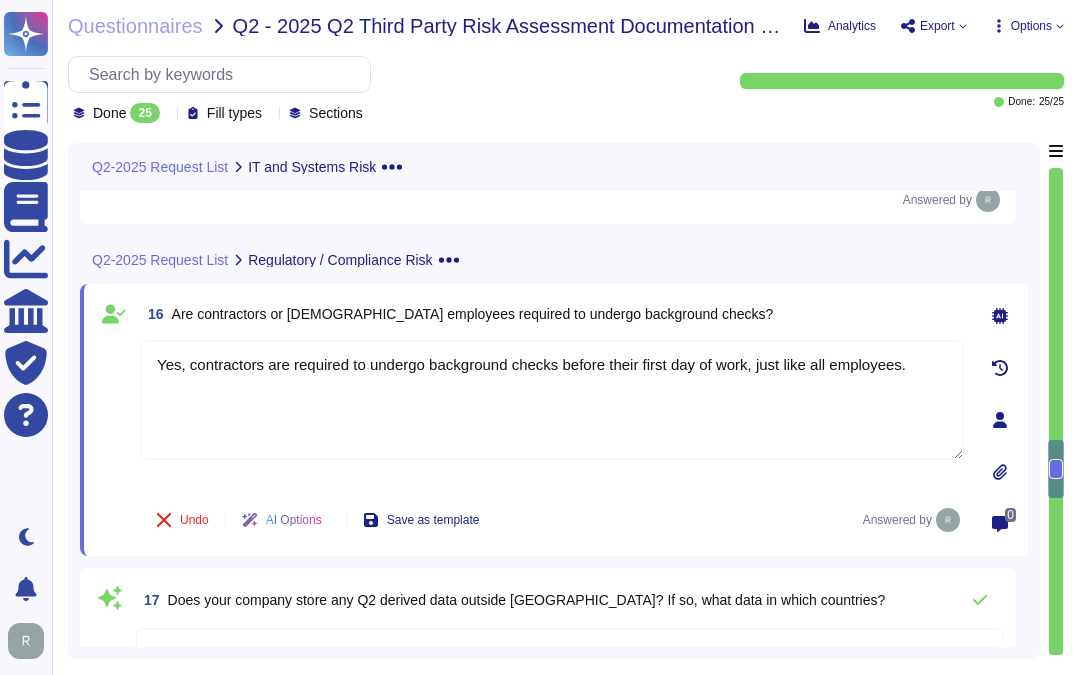 type on "No, we have no recent cybersecurity incidents." 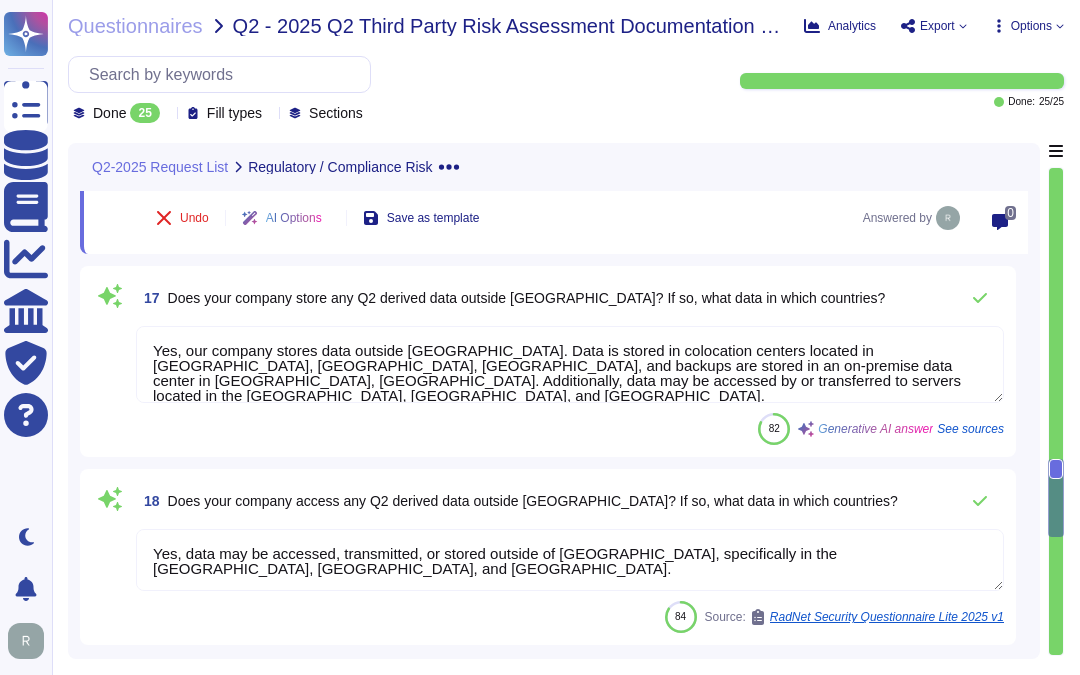 scroll, scrollTop: 3587, scrollLeft: 0, axis: vertical 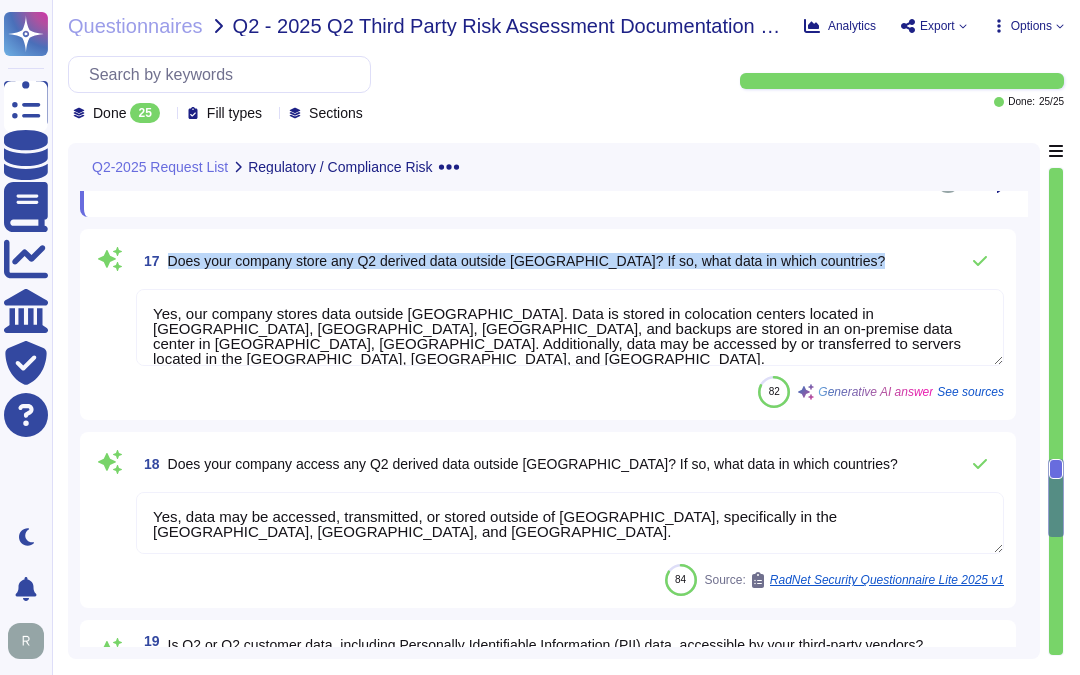 drag, startPoint x: 170, startPoint y: 253, endPoint x: 866, endPoint y: 255, distance: 696.00287 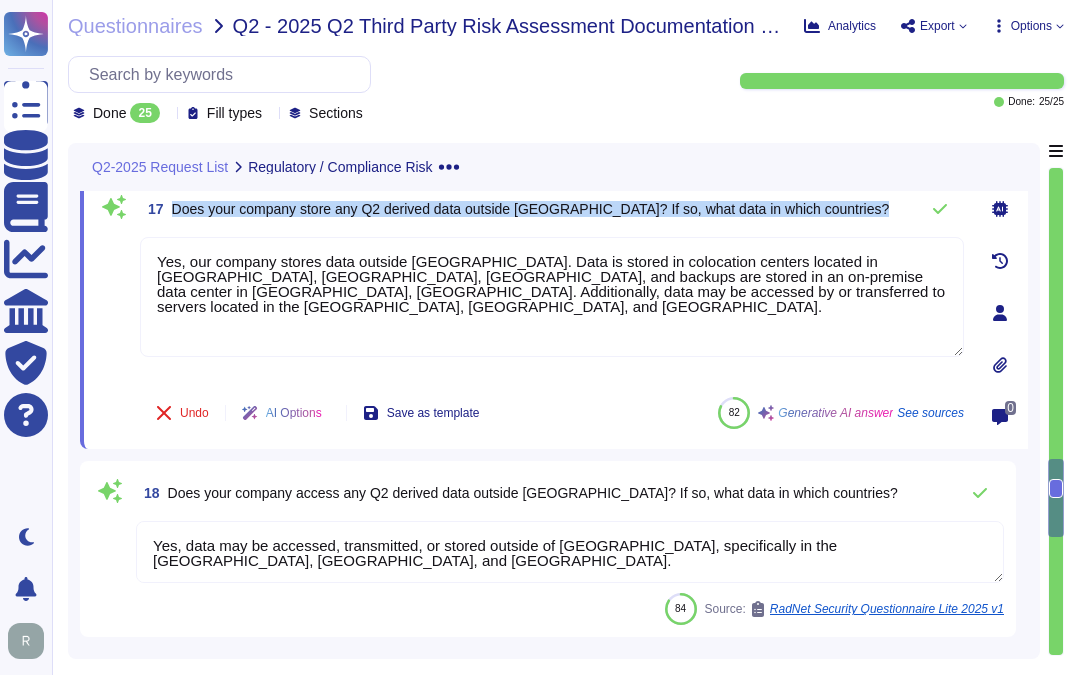 drag, startPoint x: 171, startPoint y: 211, endPoint x: 872, endPoint y: 215, distance: 701.0114 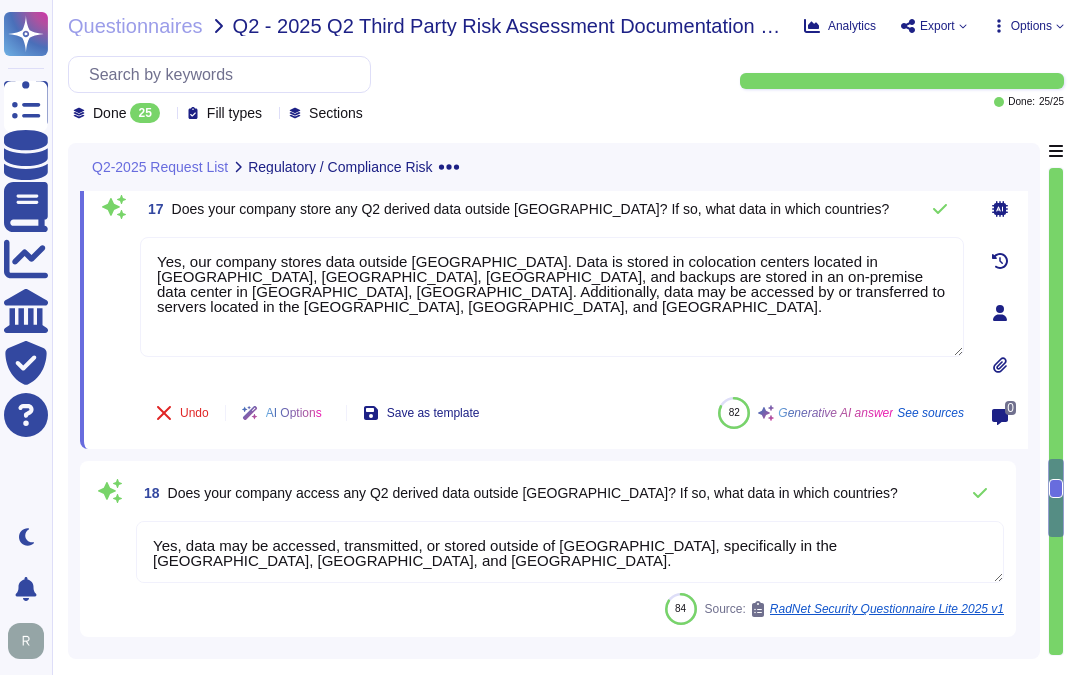 drag, startPoint x: 718, startPoint y: 301, endPoint x: 114, endPoint y: 247, distance: 606.4091 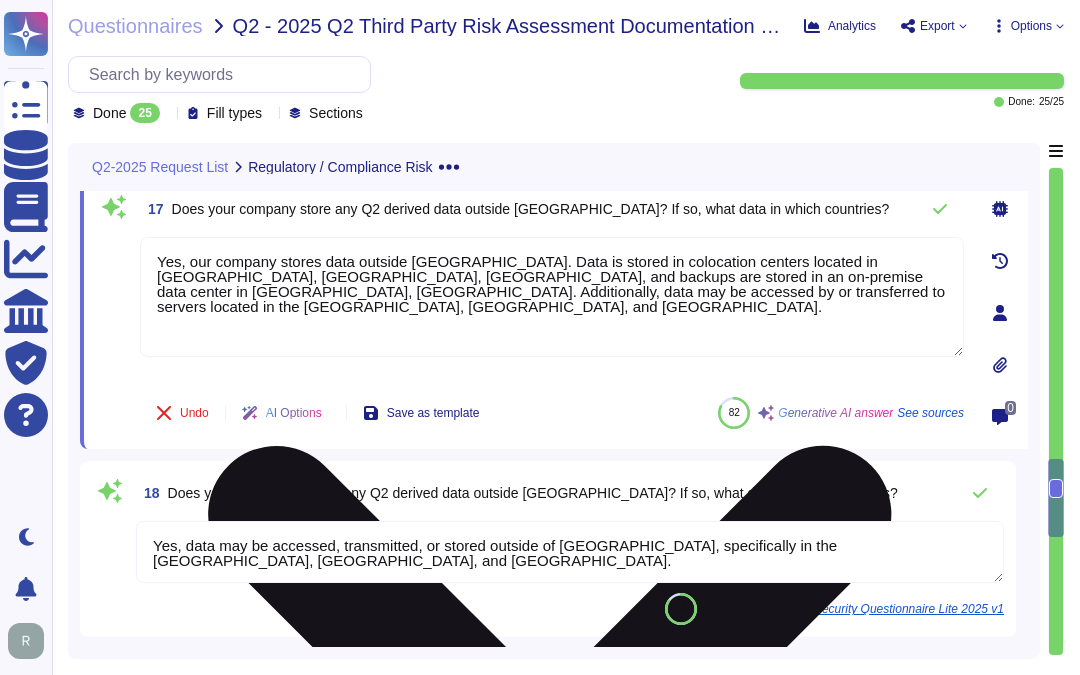 paste on "Specifically, d" 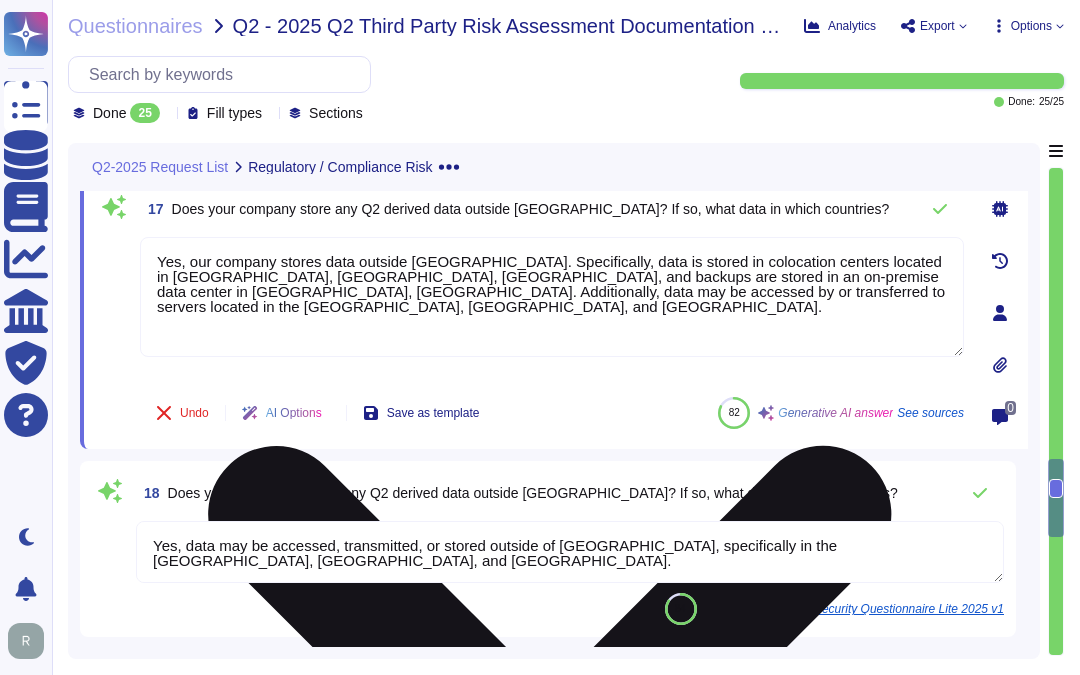 click on "Yes, our company stores data outside [GEOGRAPHIC_DATA]. Specifically, data is stored in colocation centers located in [GEOGRAPHIC_DATA], [GEOGRAPHIC_DATA], [GEOGRAPHIC_DATA], and backups are stored in an on-premise data center in [GEOGRAPHIC_DATA], [GEOGRAPHIC_DATA]. Additionally, data may be accessed by or transferred to servers located in the [GEOGRAPHIC_DATA], [GEOGRAPHIC_DATA], and [GEOGRAPHIC_DATA]." at bounding box center (552, 297) 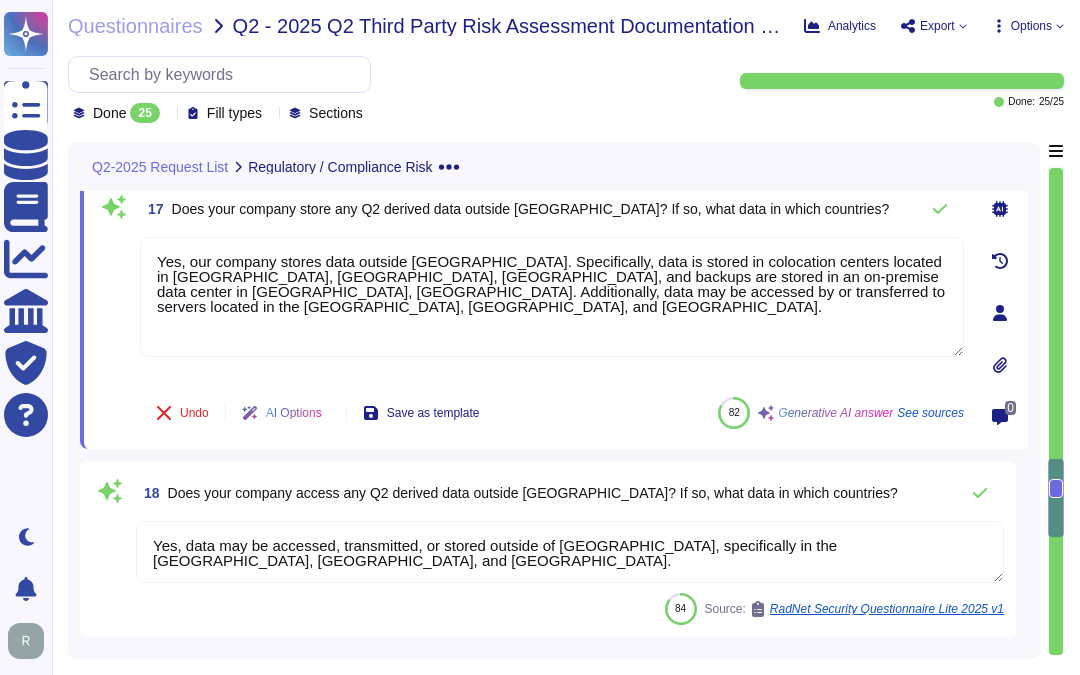 type on "Yes, our company stores data outside [GEOGRAPHIC_DATA]. Specifically, data is stored in colocation centers located in [GEOGRAPHIC_DATA], [GEOGRAPHIC_DATA], [GEOGRAPHIC_DATA], and backups are stored in an on-premise data center in [GEOGRAPHIC_DATA], [GEOGRAPHIC_DATA]. Additionally, data may be accessed by or transferred to servers located in the [GEOGRAPHIC_DATA], [GEOGRAPHIC_DATA], and [GEOGRAPHIC_DATA]." 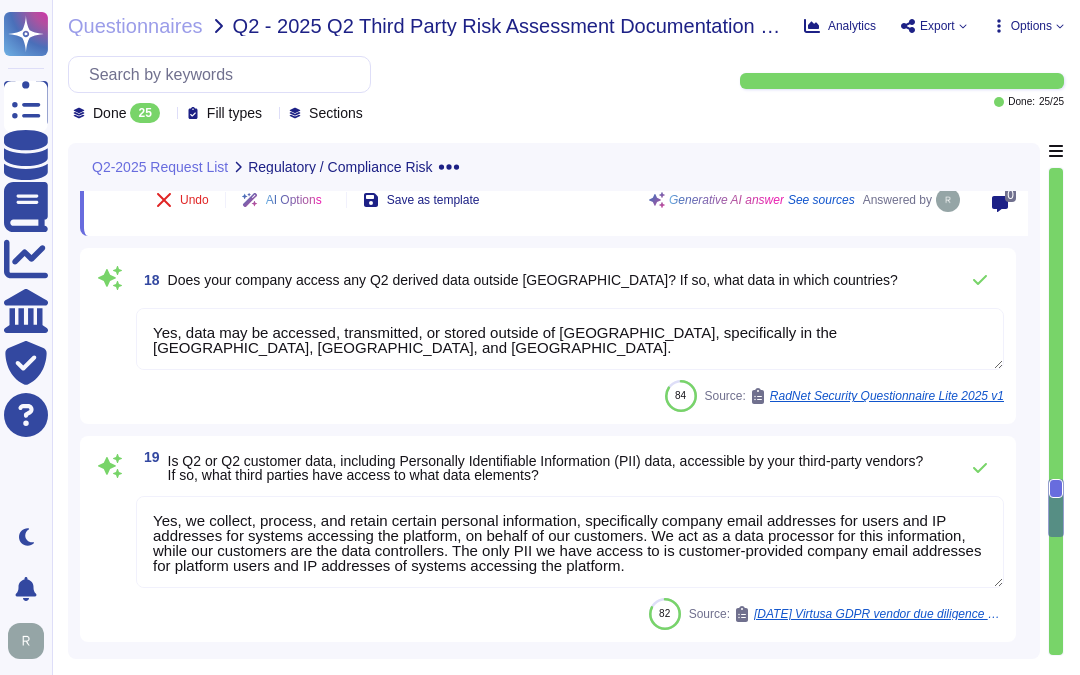 scroll, scrollTop: 3810, scrollLeft: 0, axis: vertical 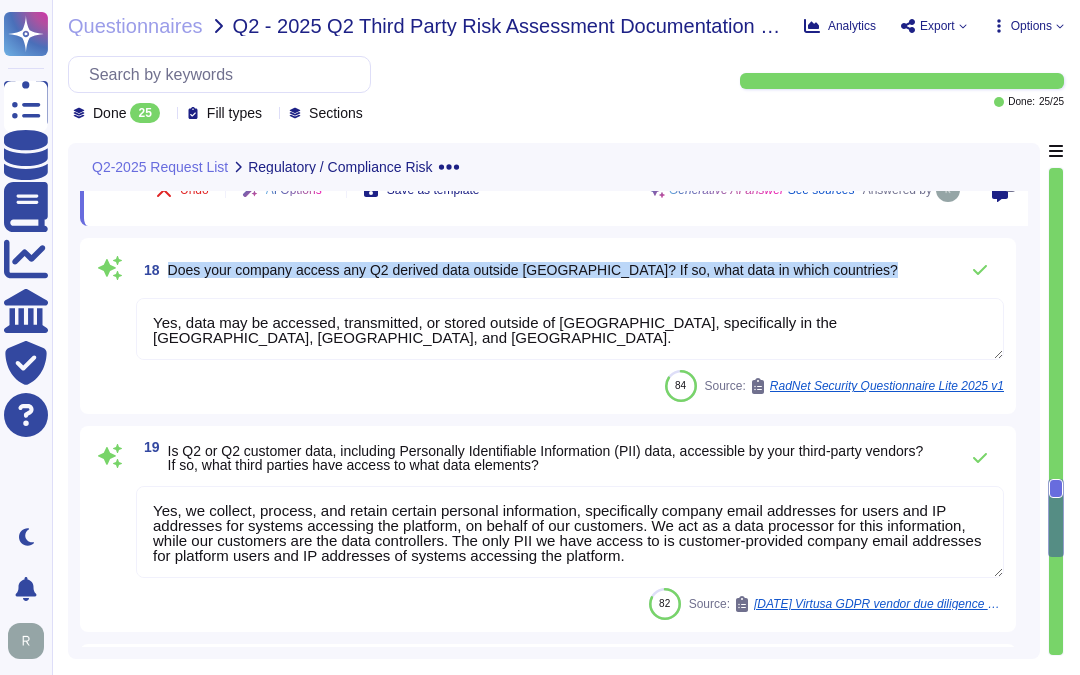 drag, startPoint x: 171, startPoint y: 270, endPoint x: 883, endPoint y: 276, distance: 712.02527 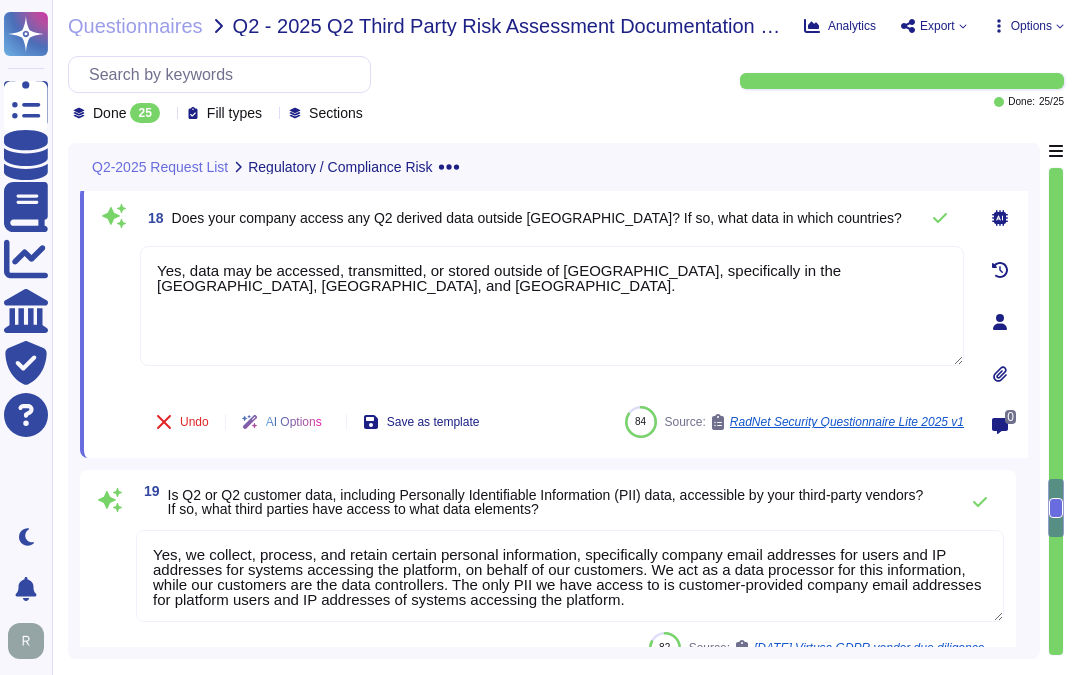 drag, startPoint x: 311, startPoint y: 312, endPoint x: 132, endPoint y: 258, distance: 186.96791 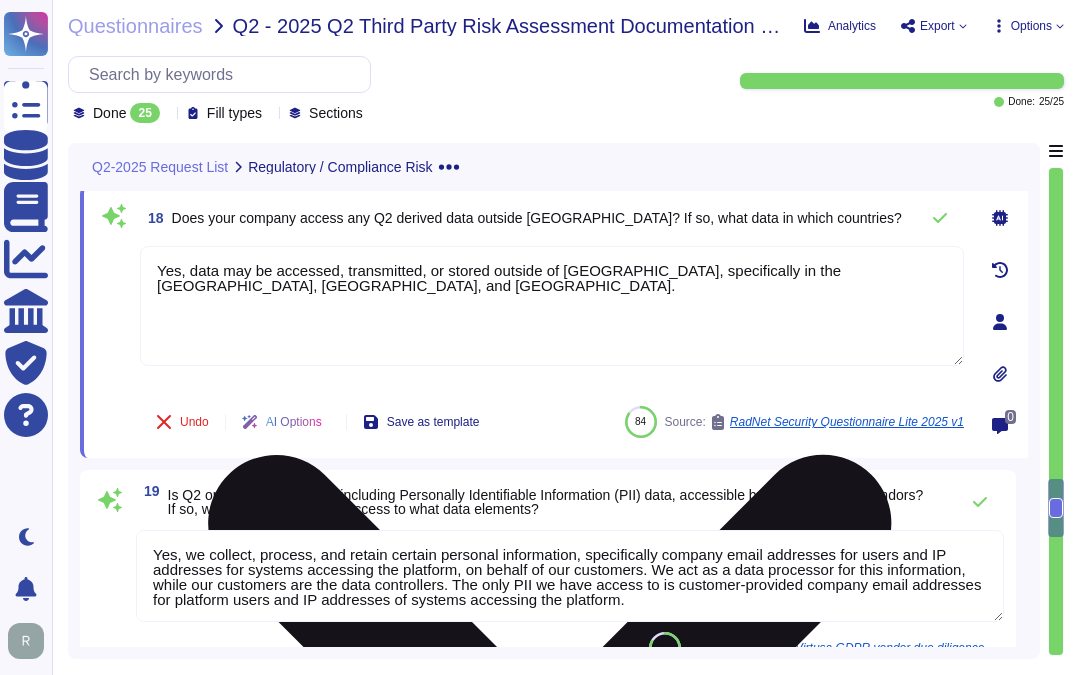 paste on "our company may access Q2 derived data outside [GEOGRAPHIC_DATA]. This data may be accessed by or transferred to servers located in the [GEOGRAPHIC_DATA], [GEOGRAPHIC_DATA], and [GEOGRAPHIC_DATA]. We ensure that your privacy is protected, and our Privacy Policy applies regardless of where your information is transferred" 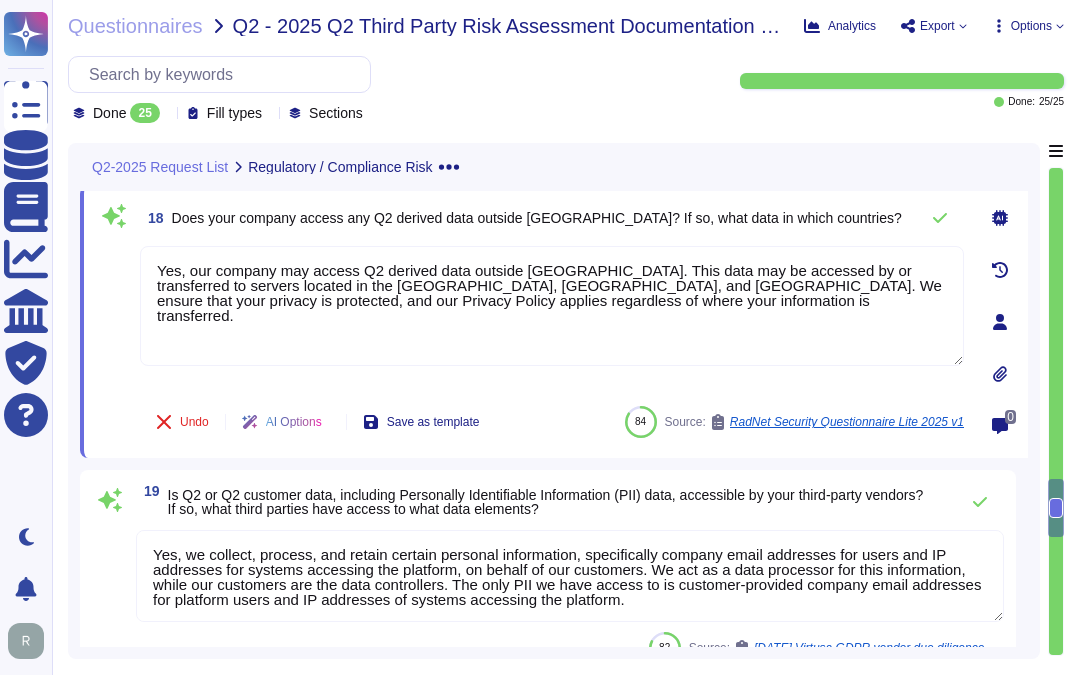 type on "Yes, our company may access Q2 derived data outside [GEOGRAPHIC_DATA]. This data may be accessed by or transferred to servers located in the [GEOGRAPHIC_DATA], [GEOGRAPHIC_DATA], and [GEOGRAPHIC_DATA]. We ensure that your privacy is protected, and our Privacy Policy applies regardless of where your information is transferred." 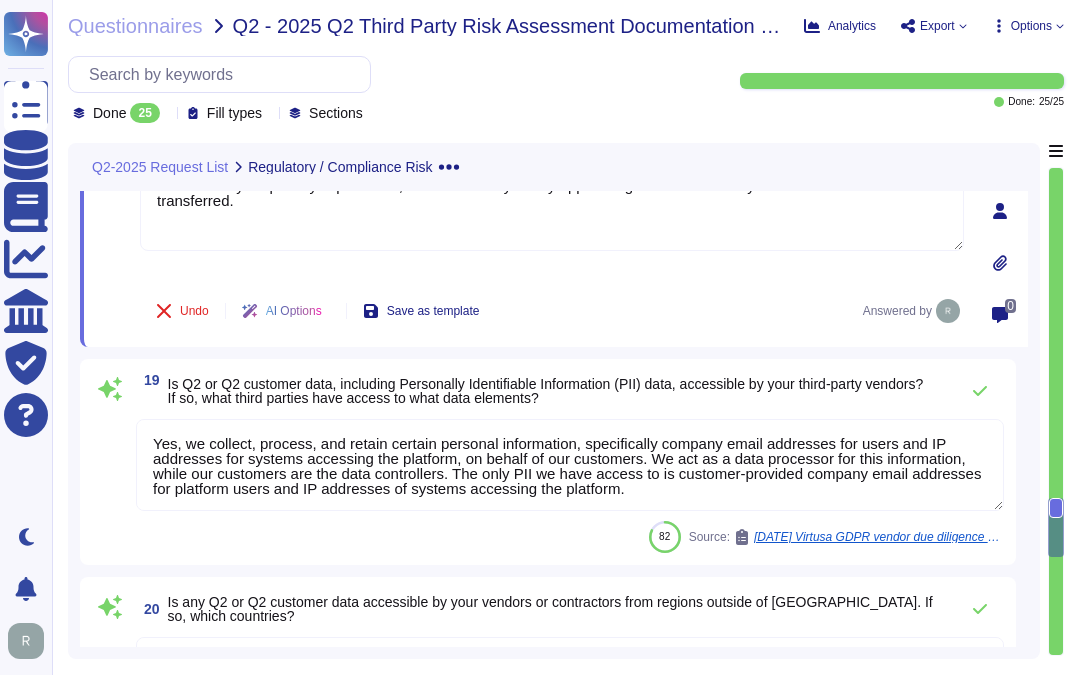 type on "Sectigo utilizes the following critical third-party providers:
1. Google Cloud Platform - Cloud service provider.
2. Equinix - Colocation services provider.
3. TeleData - Colocation services provider.
All third-party service providers are monitored based on their classification level, with a focus on Critical and High classified suppliers." 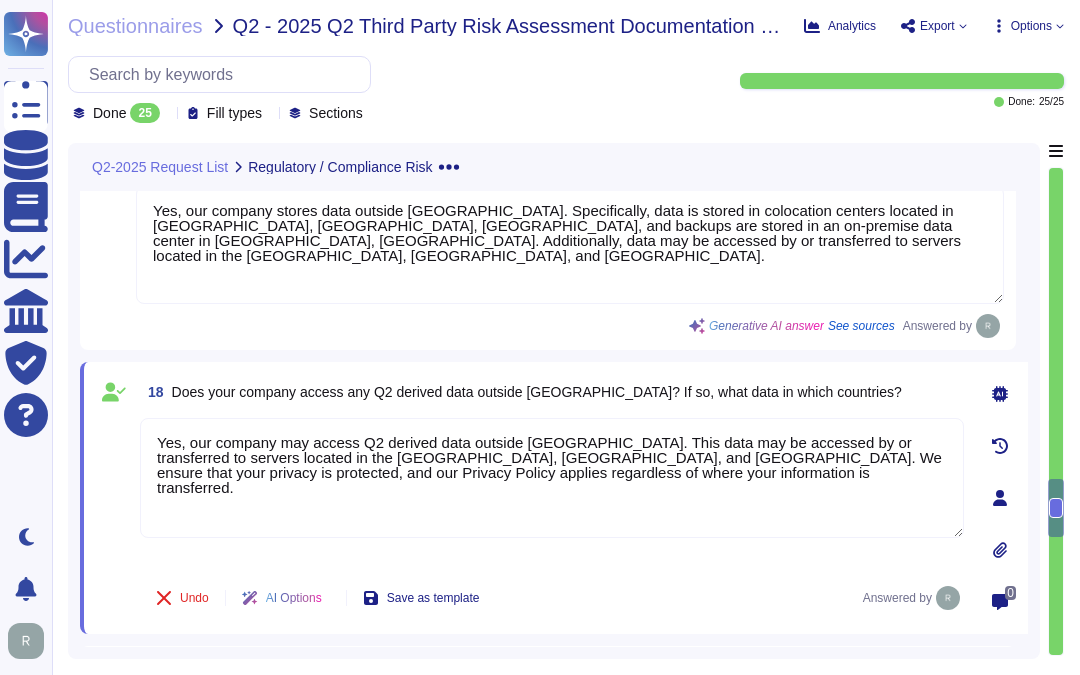 scroll, scrollTop: 3633, scrollLeft: 0, axis: vertical 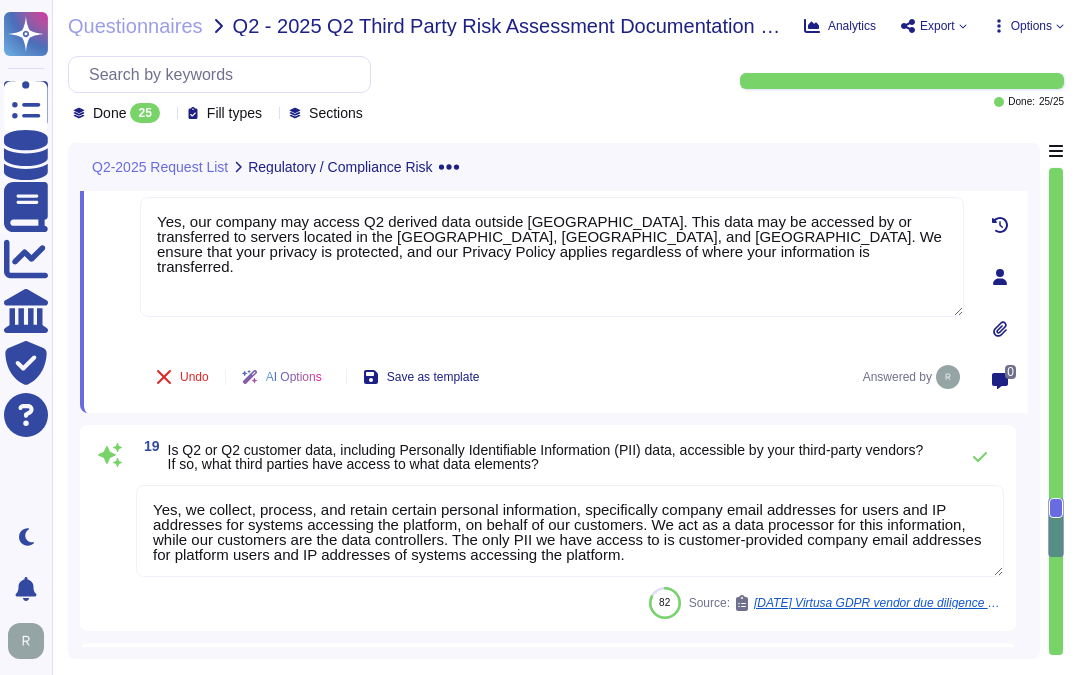 type on "Sectigo utilizes the following critical third-party providers:
1. Google Cloud Platform - Cloud service provider.
2. Equinix - Colocation services provider.
3. TeleData - Colocation services provider.
All third-party service providers are monitored based on their classification level, with a focus on Critical and High classified suppliers." 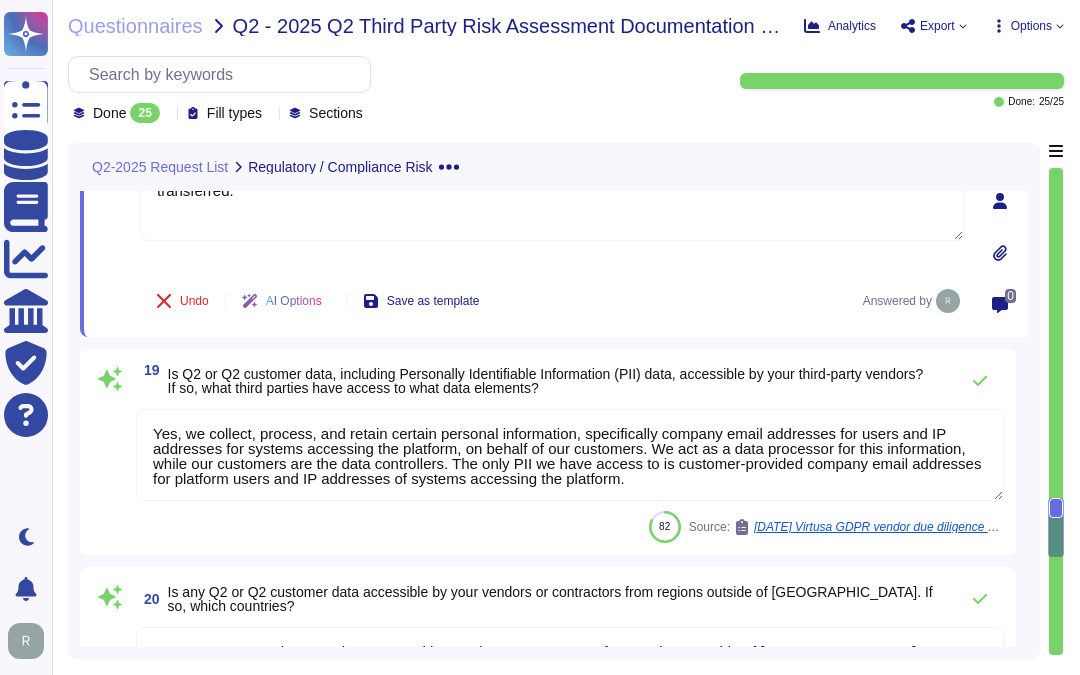 scroll, scrollTop: 3966, scrollLeft: 0, axis: vertical 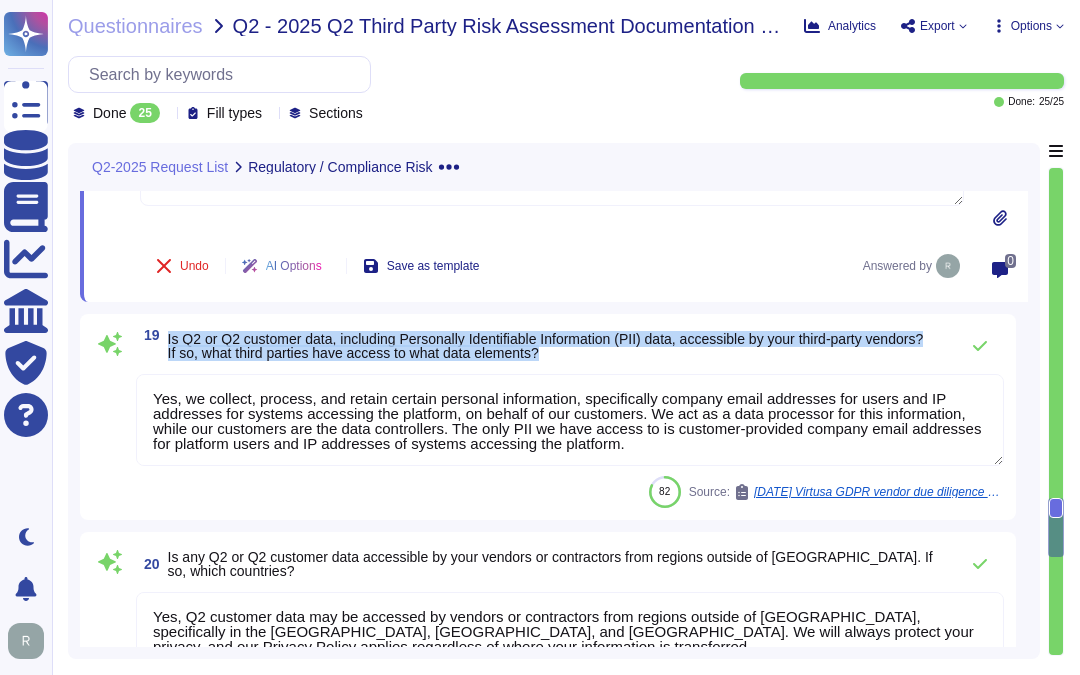 drag, startPoint x: 168, startPoint y: 334, endPoint x: 570, endPoint y: 350, distance: 402.31827 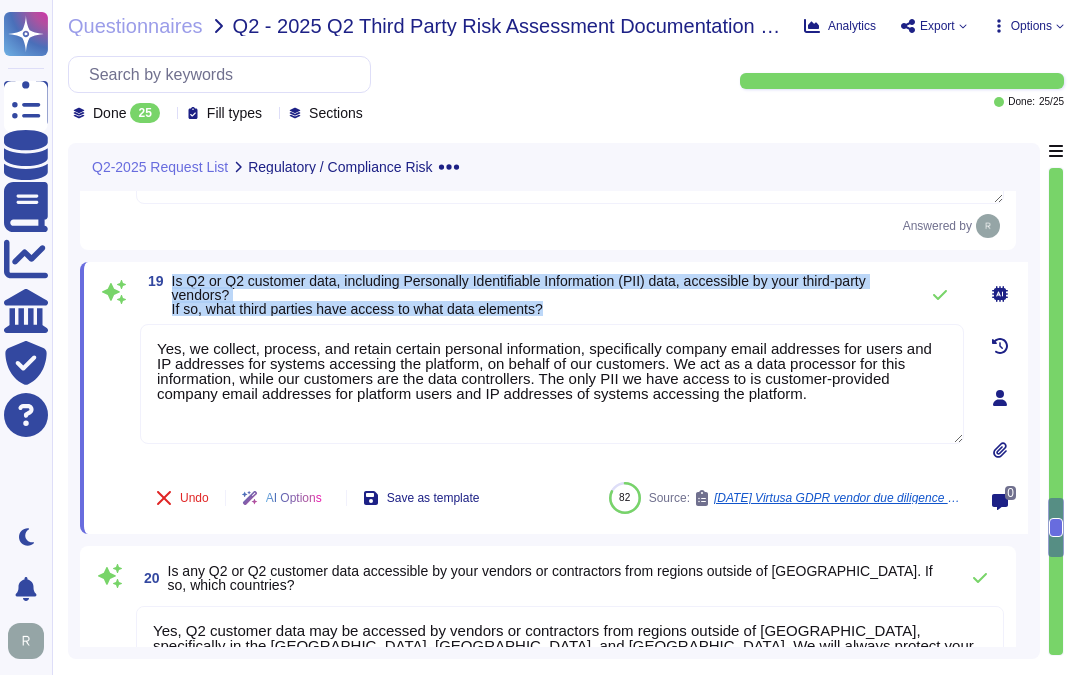 drag, startPoint x: 172, startPoint y: 290, endPoint x: 582, endPoint y: 320, distance: 411.0961 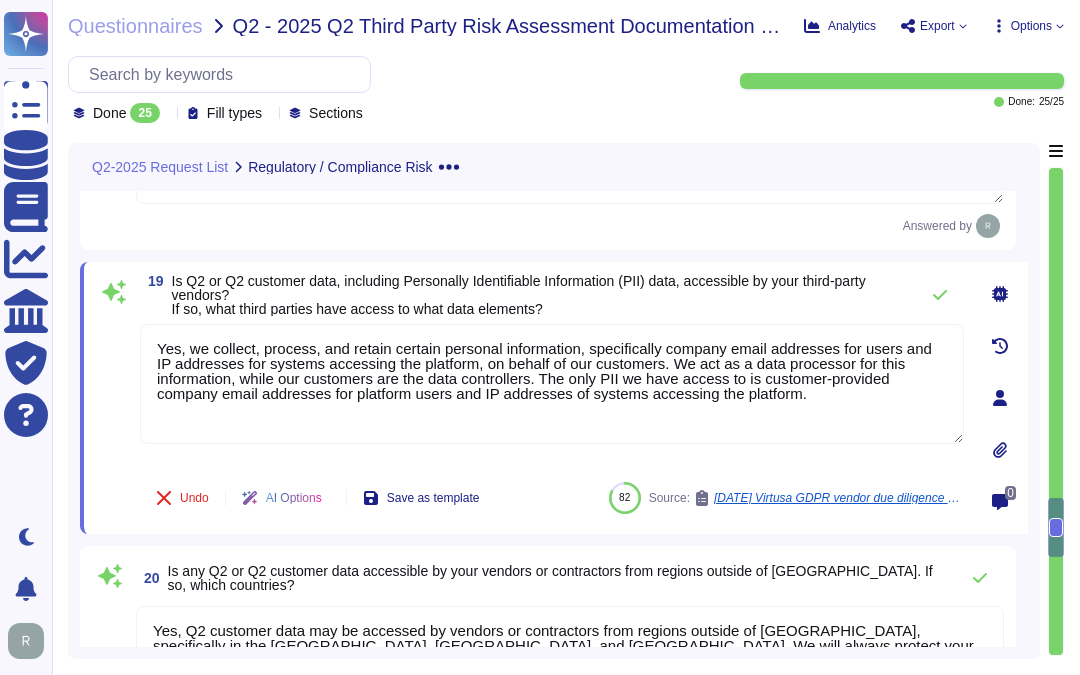 drag, startPoint x: 184, startPoint y: 373, endPoint x: 86, endPoint y: 368, distance: 98.12747 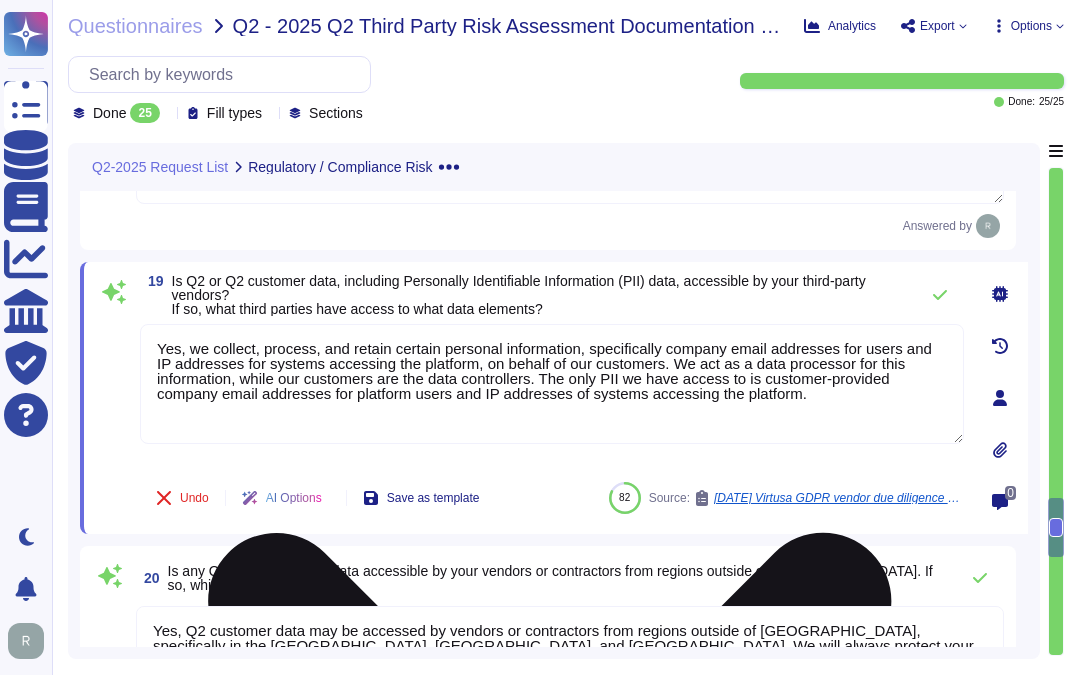 paste on "No. We do not use third parties for this service." 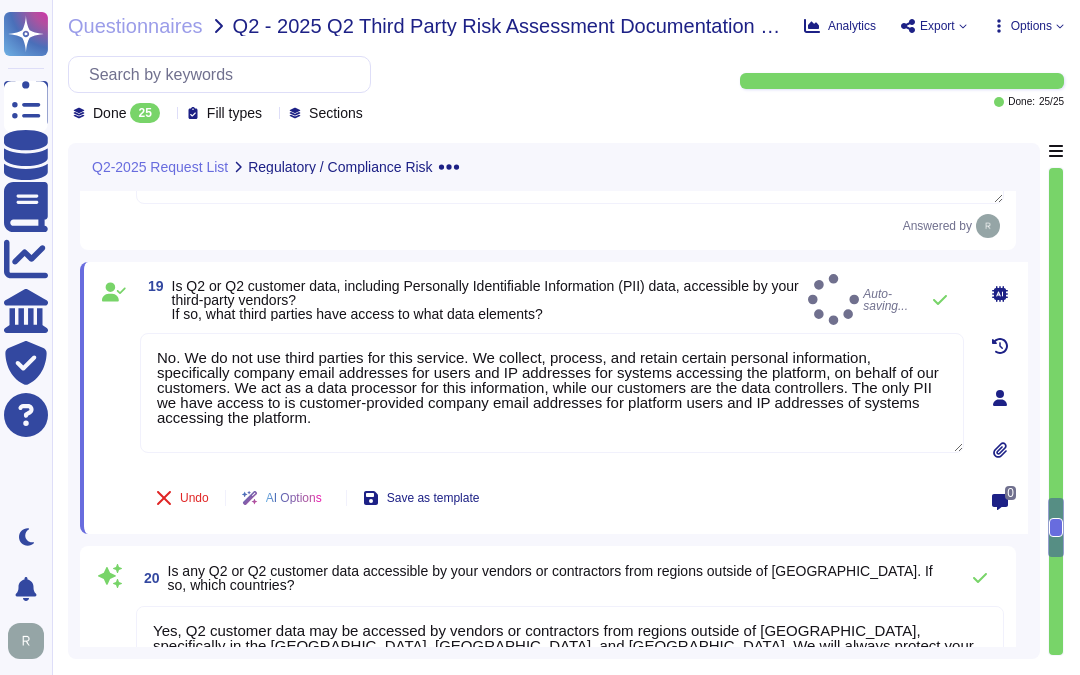 click on "Is Q2 or Q2 customer data, including Personally Identifiable Information (PII) data, accessible by your third-party vendors?
If so, what third parties have access to what data elements?" at bounding box center [486, 300] 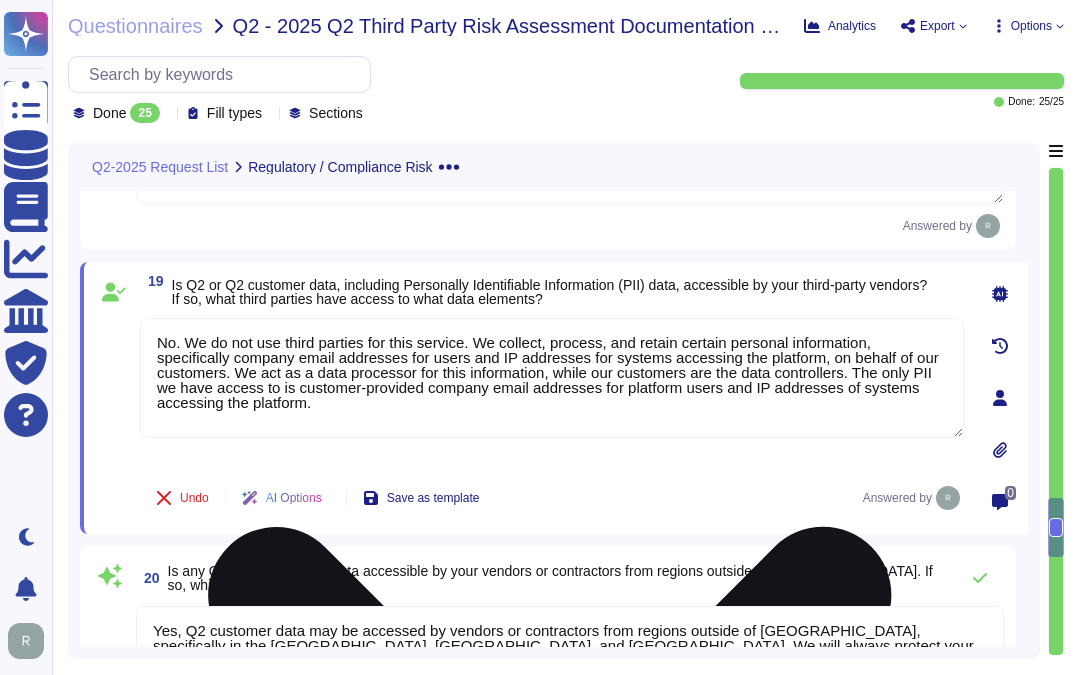 drag, startPoint x: 471, startPoint y: 357, endPoint x: 766, endPoint y: 386, distance: 296.422 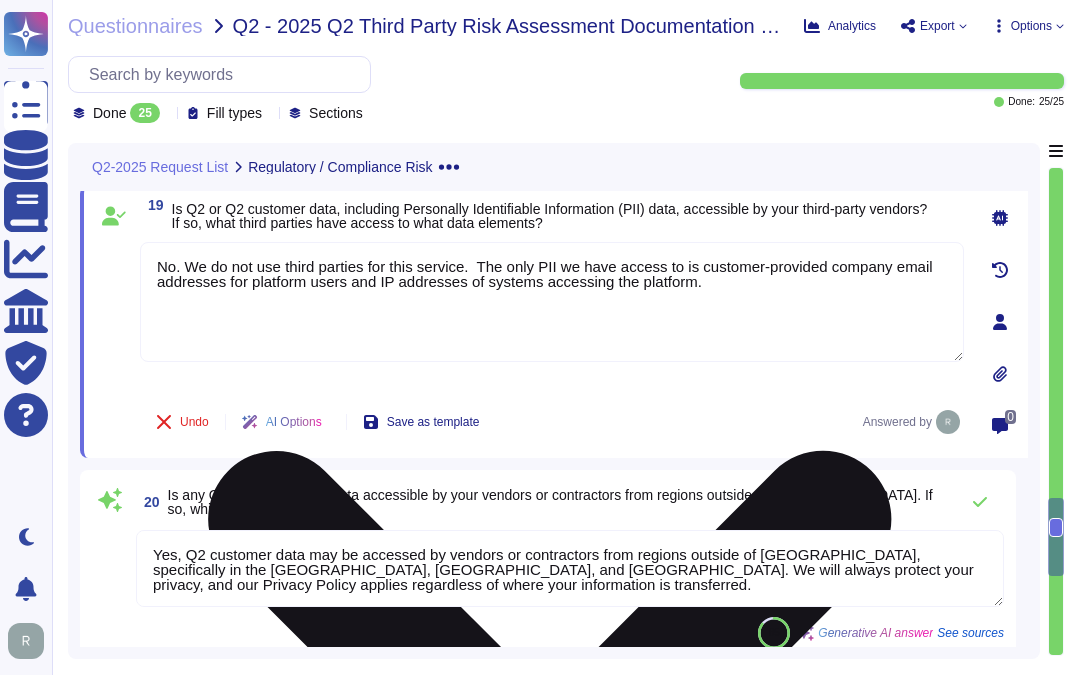 scroll, scrollTop: 4077, scrollLeft: 0, axis: vertical 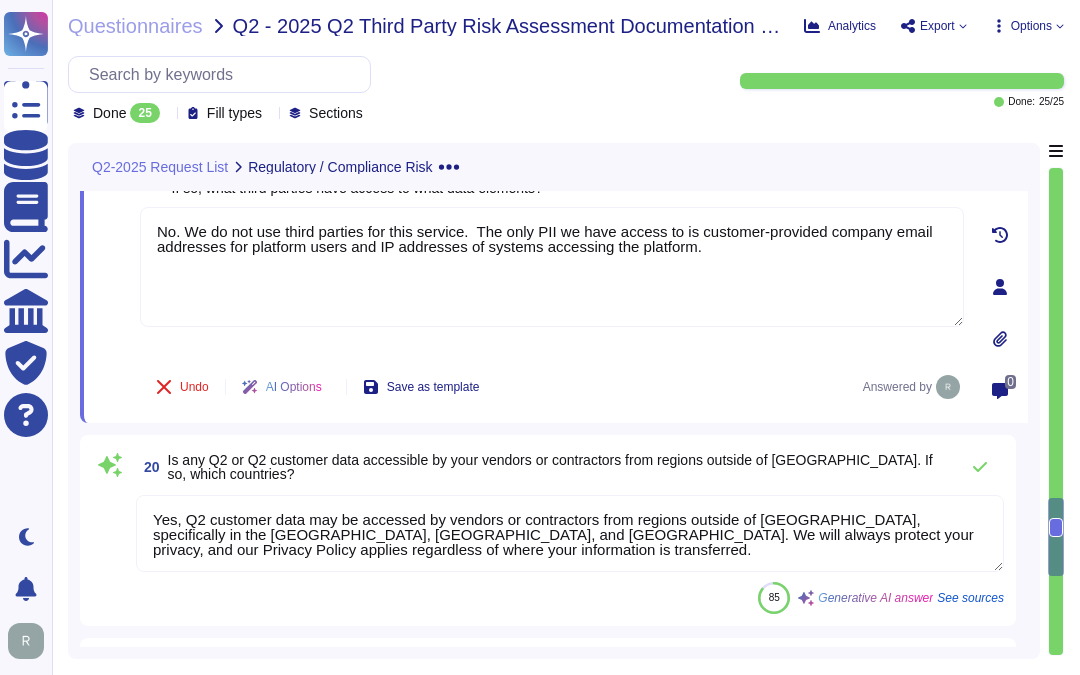 click on "Undo AI Options Save as template Answered by" at bounding box center [552, 387] 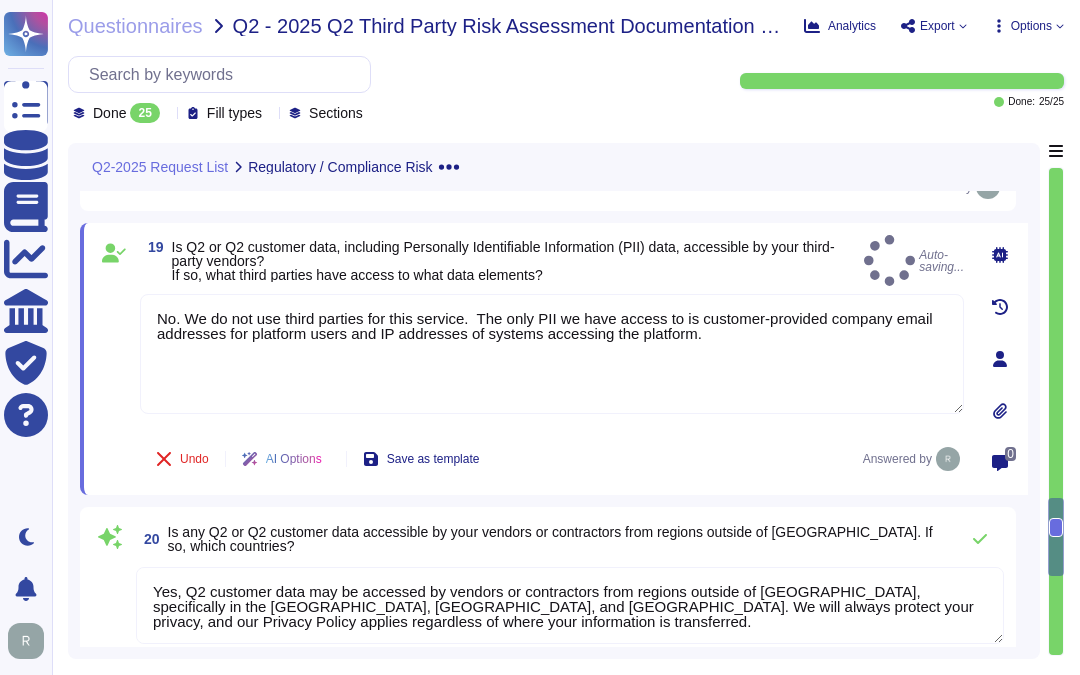 scroll, scrollTop: 3966, scrollLeft: 0, axis: vertical 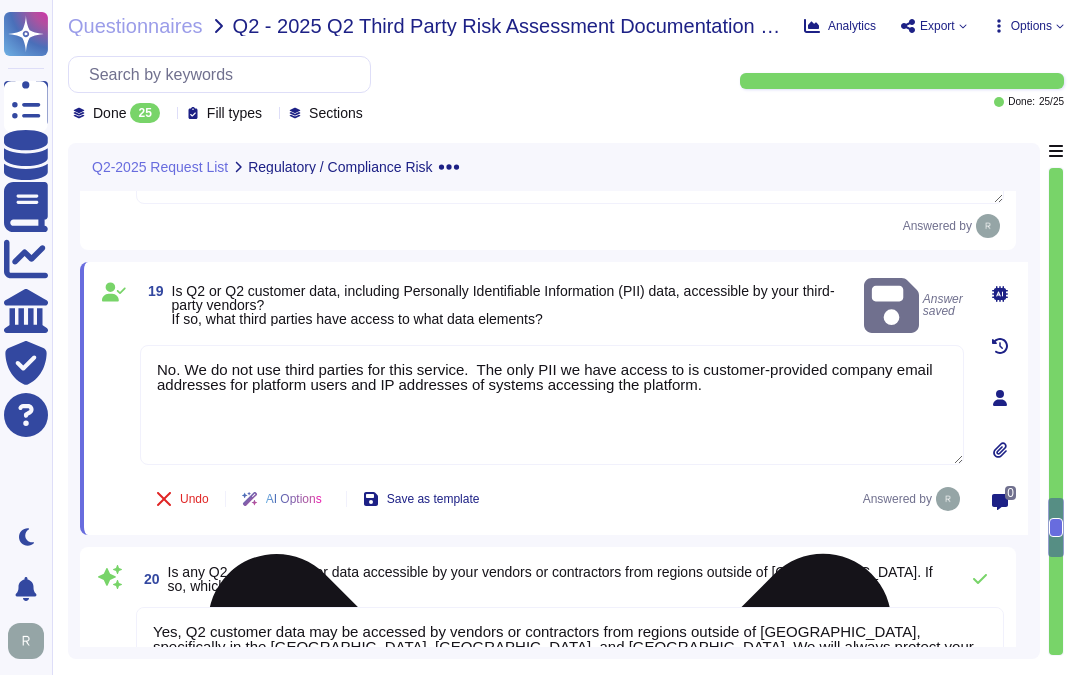 click on "No. We do not use third parties for this service.  The only PII we have access to is customer-provided company email addresses for platform users and IP addresses of systems accessing the platform." at bounding box center [552, 405] 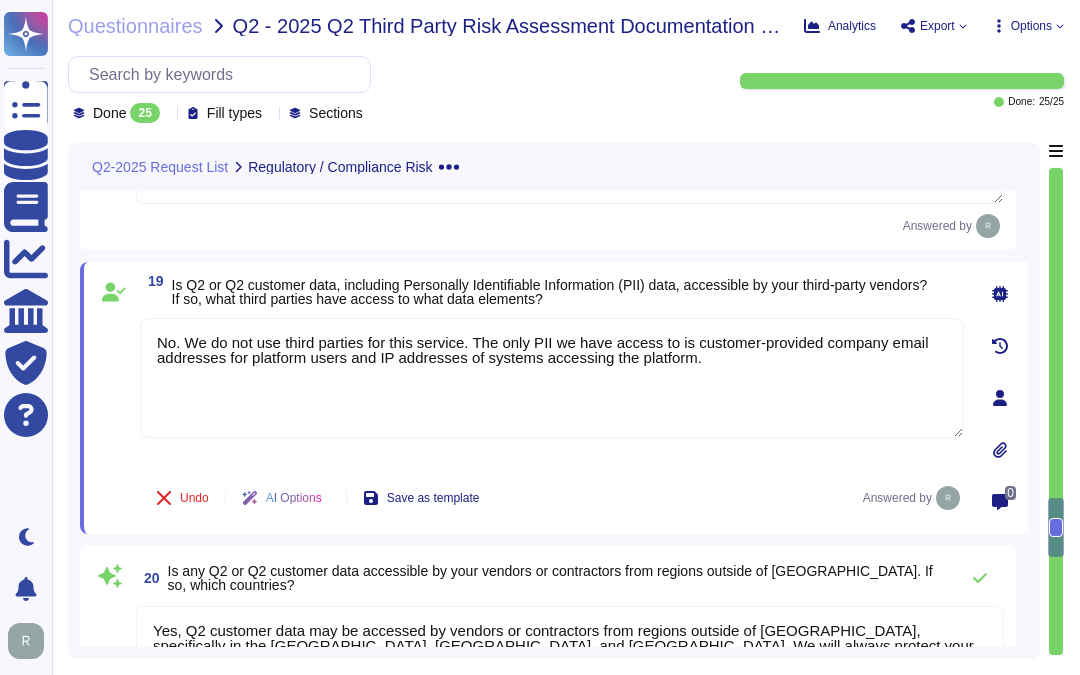 type on "No. We do not use third parties for this service. The only PII we have access to is customer-provided company email addresses for platform users and IP addresses of systems accessing the platform." 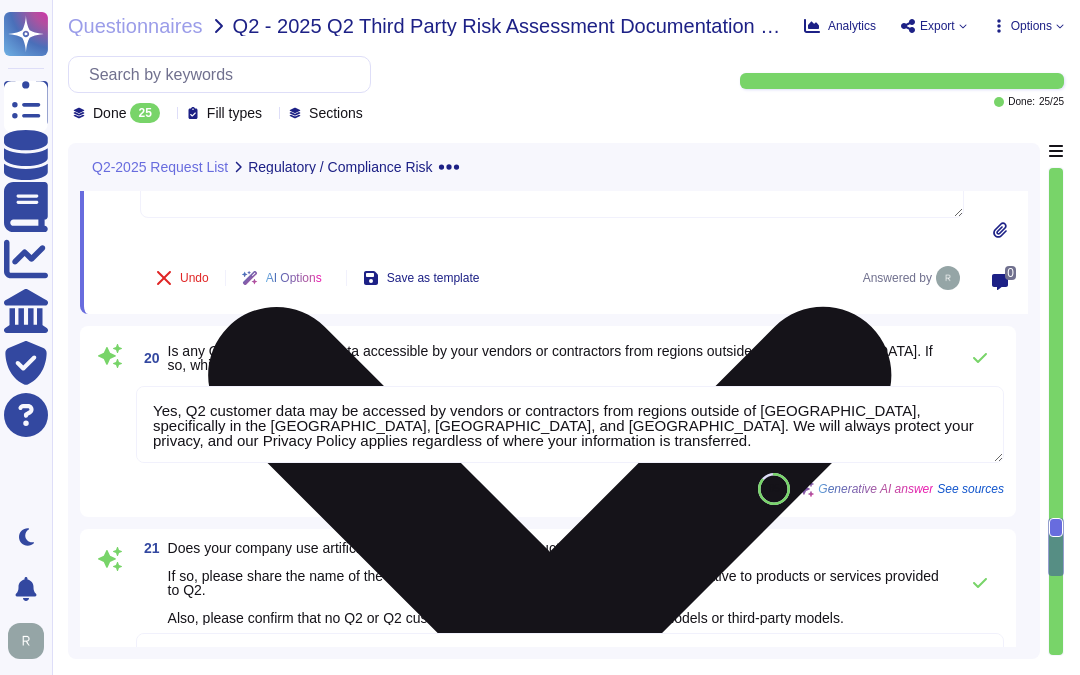 scroll, scrollTop: 4188, scrollLeft: 0, axis: vertical 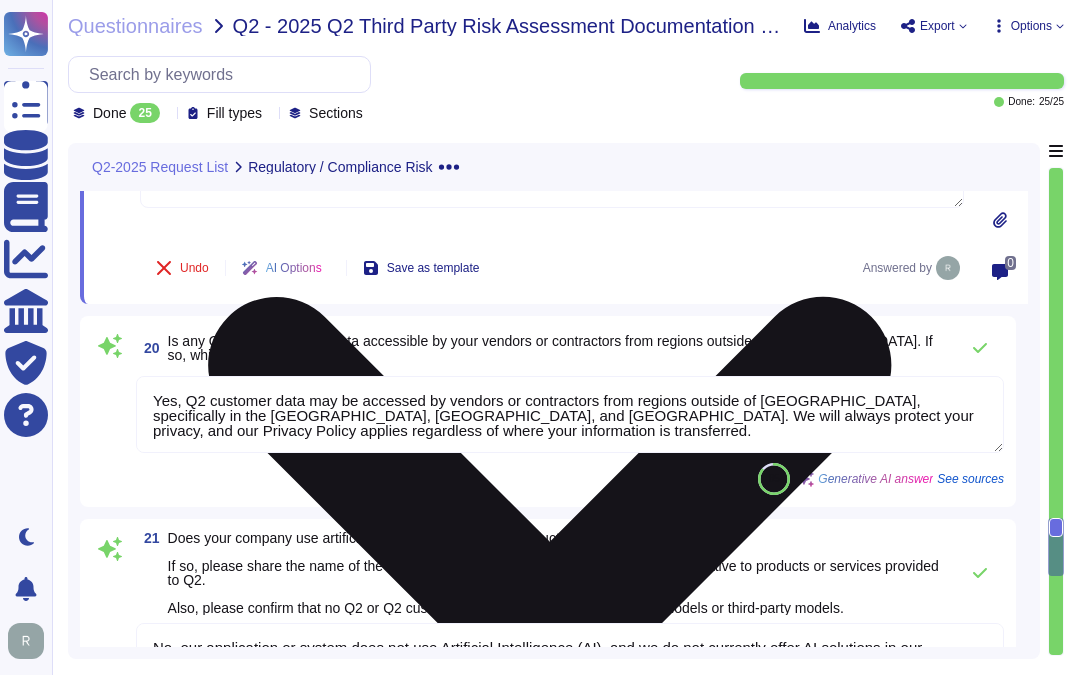 type on "1. [GEOGRAPHIC_DATA], [US_STATE], [GEOGRAPHIC_DATA] - Colocation Center
2. [GEOGRAPHIC_DATA], [GEOGRAPHIC_DATA], [GEOGRAPHIC_DATA] - Colocation Center
3. [GEOGRAPHIC_DATA], [GEOGRAPHIC_DATA] - On-premise Data Center
4. Germany - Google Cloud Platform (for customers opting for this service)" 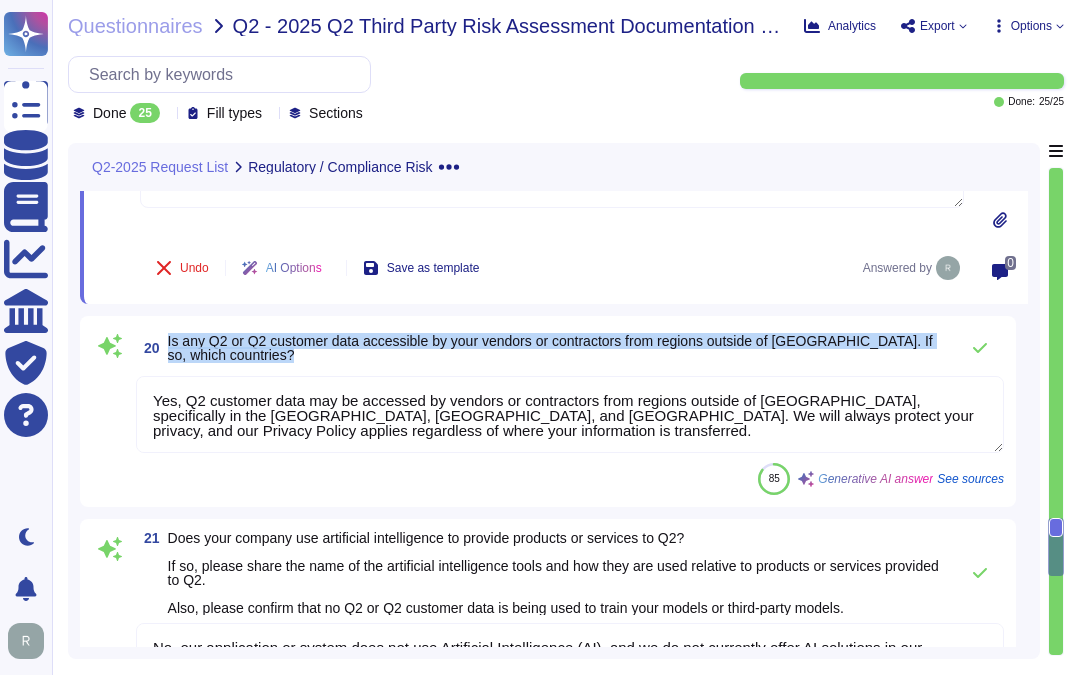 drag, startPoint x: 165, startPoint y: 340, endPoint x: 295, endPoint y: 358, distance: 131.24023 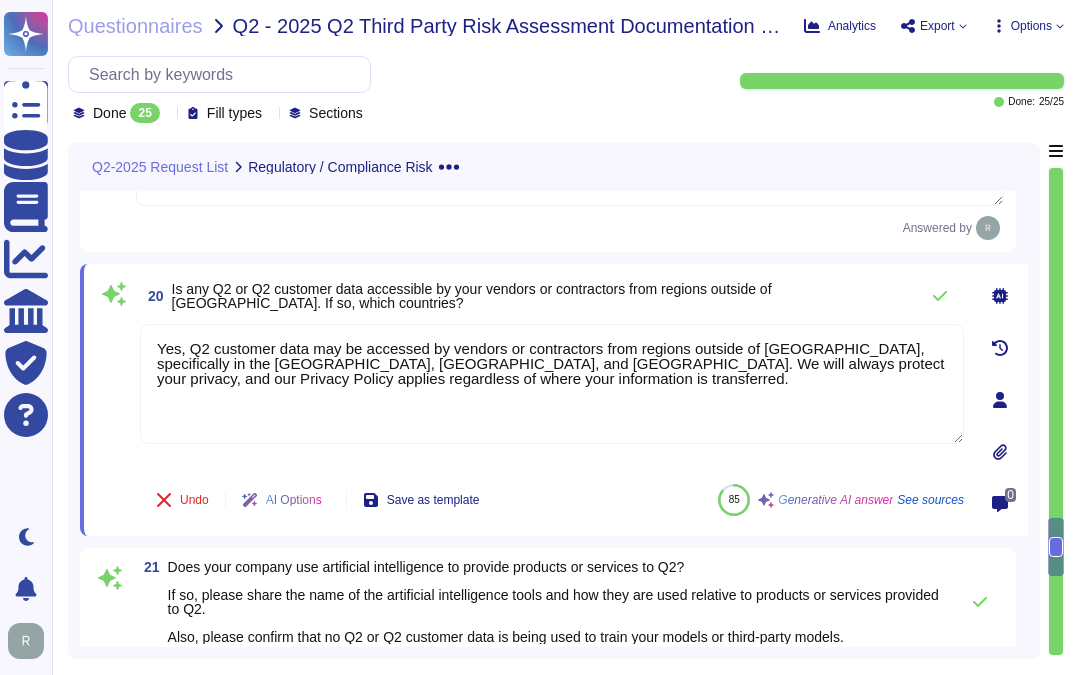 drag, startPoint x: 587, startPoint y: 410, endPoint x: 95, endPoint y: 320, distance: 500.16397 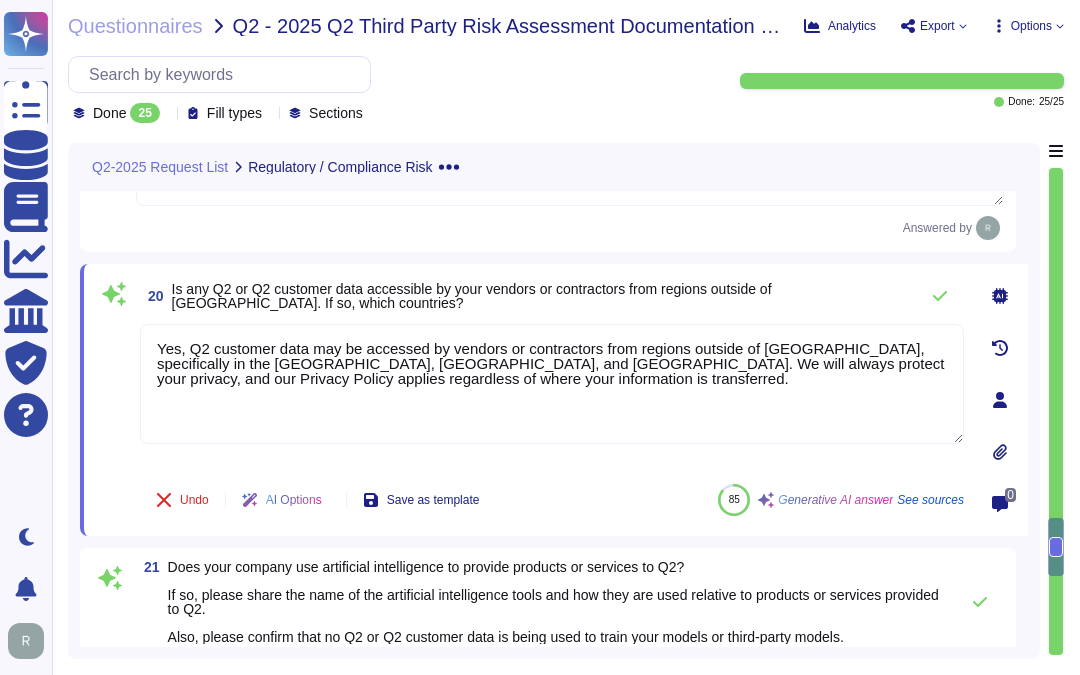 click on "Is any Q2 or Q2 customer data accessible by your vendors or contractors from regions outside of [GEOGRAPHIC_DATA]. If so, which countries?" at bounding box center (540, 296) 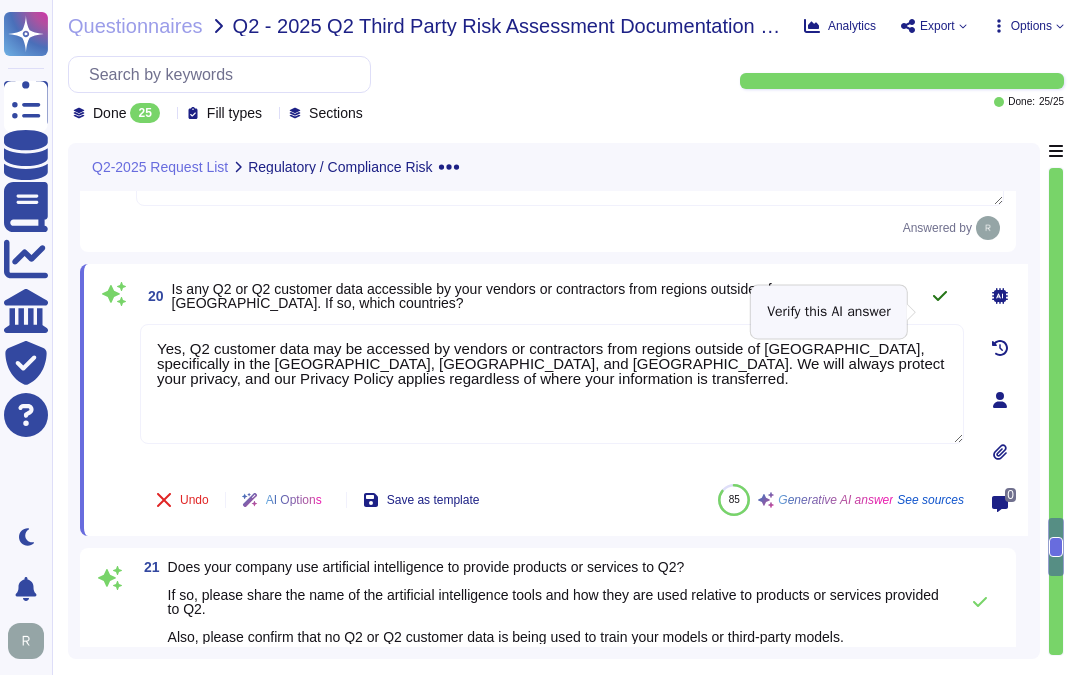 click 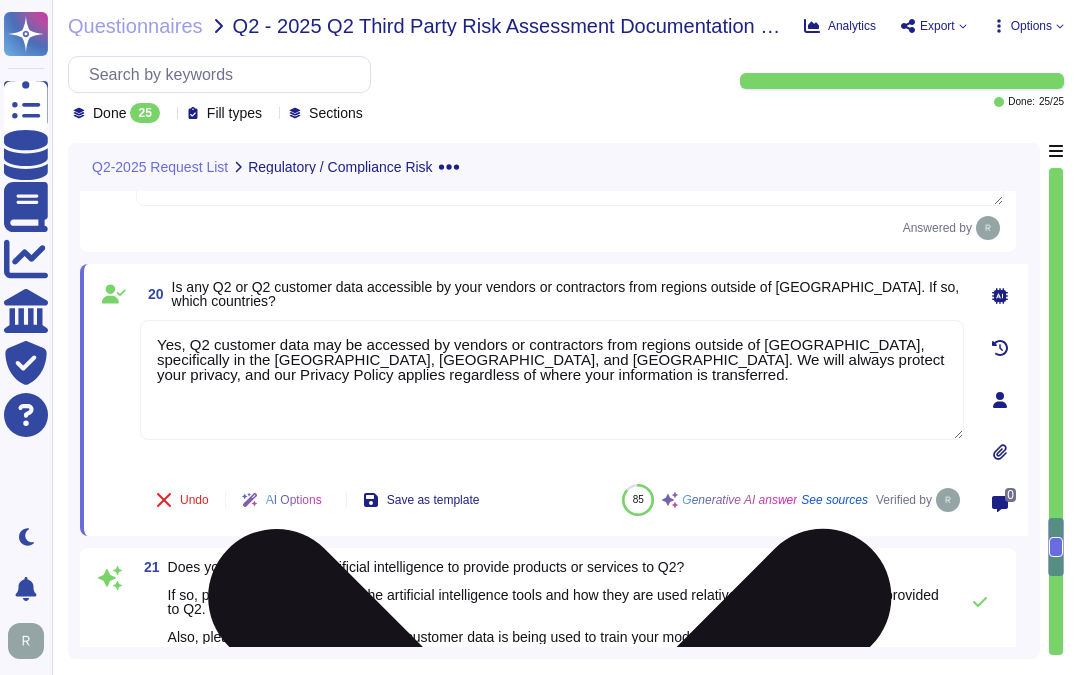 type on "1. [GEOGRAPHIC_DATA], [US_STATE], [GEOGRAPHIC_DATA] - Colocation Center
2. [GEOGRAPHIC_DATA], [GEOGRAPHIC_DATA], [GEOGRAPHIC_DATA] - Colocation Center
3. [GEOGRAPHIC_DATA], [GEOGRAPHIC_DATA] - On-premise Data Center
4. Germany - Google Cloud Platform (for customers opting for this service)" 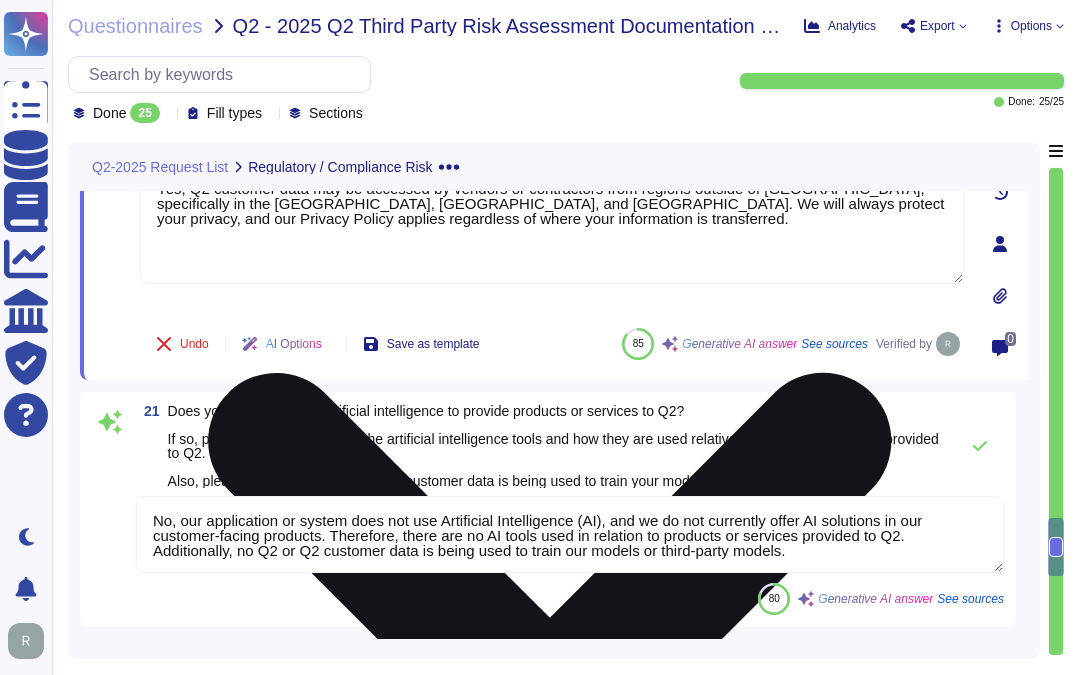 scroll, scrollTop: 4411, scrollLeft: 0, axis: vertical 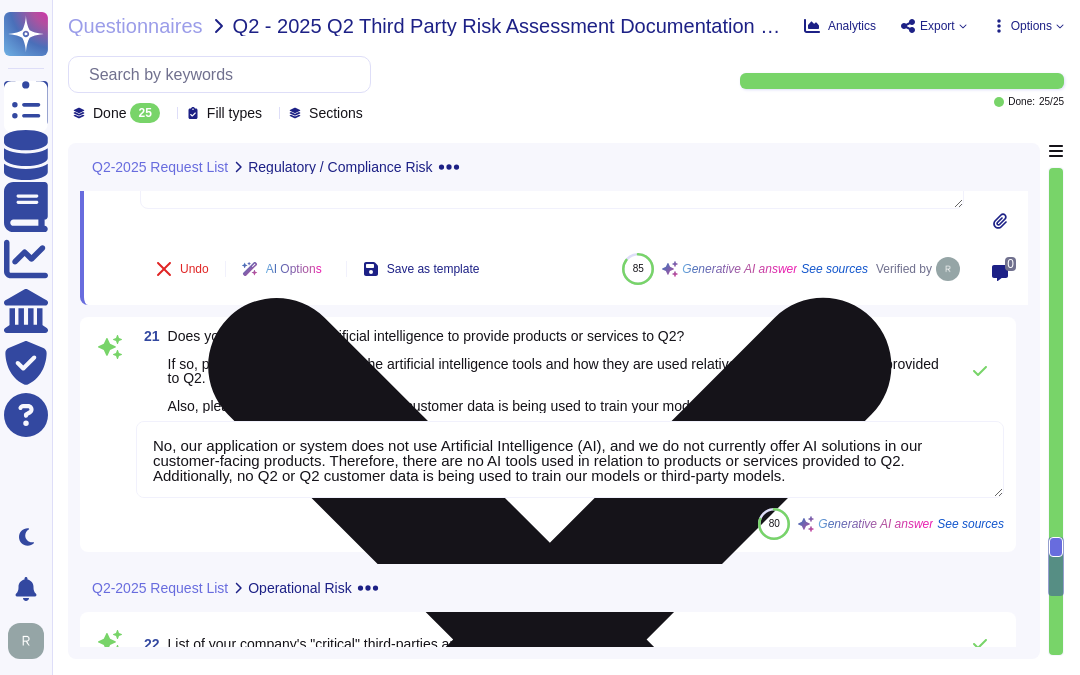 type on "The last test of our Business Continuity and Disaster Recovery plan was conducted on [DATE], and the results are available for customers under NDA. Our Disaster Recovery Plan is well-documented, tested annually, and includes full failover exercises to ensure its effectiveness. The next failover test is scheduled for Q1 2026, with the specific date yet to be determined." 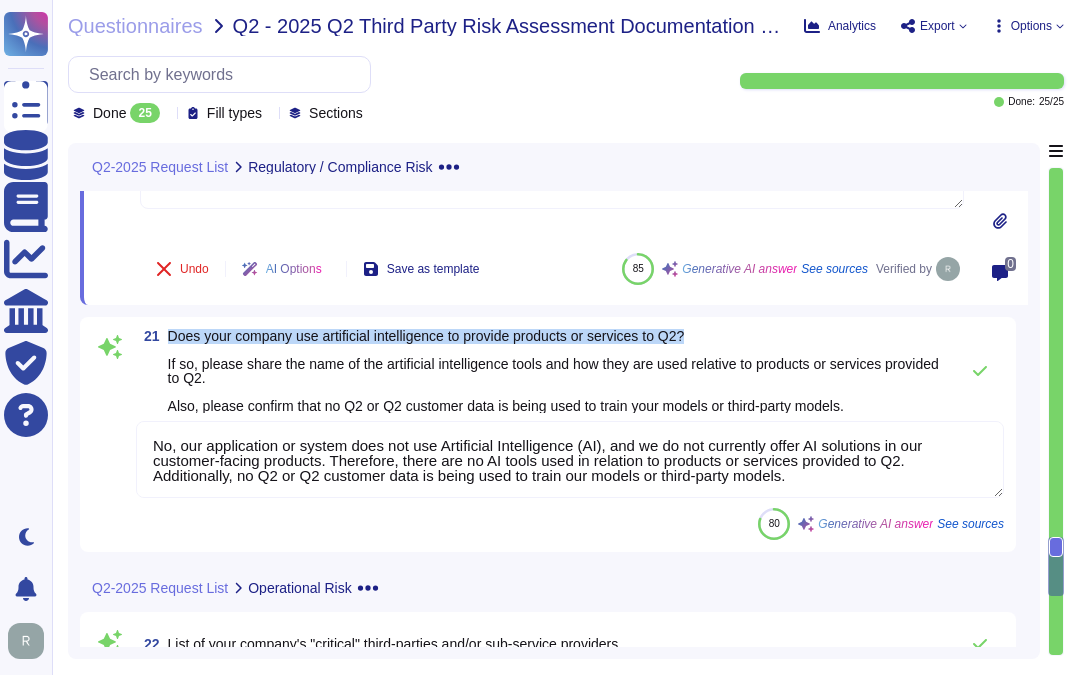 drag, startPoint x: 168, startPoint y: 341, endPoint x: 713, endPoint y: 350, distance: 545.0743 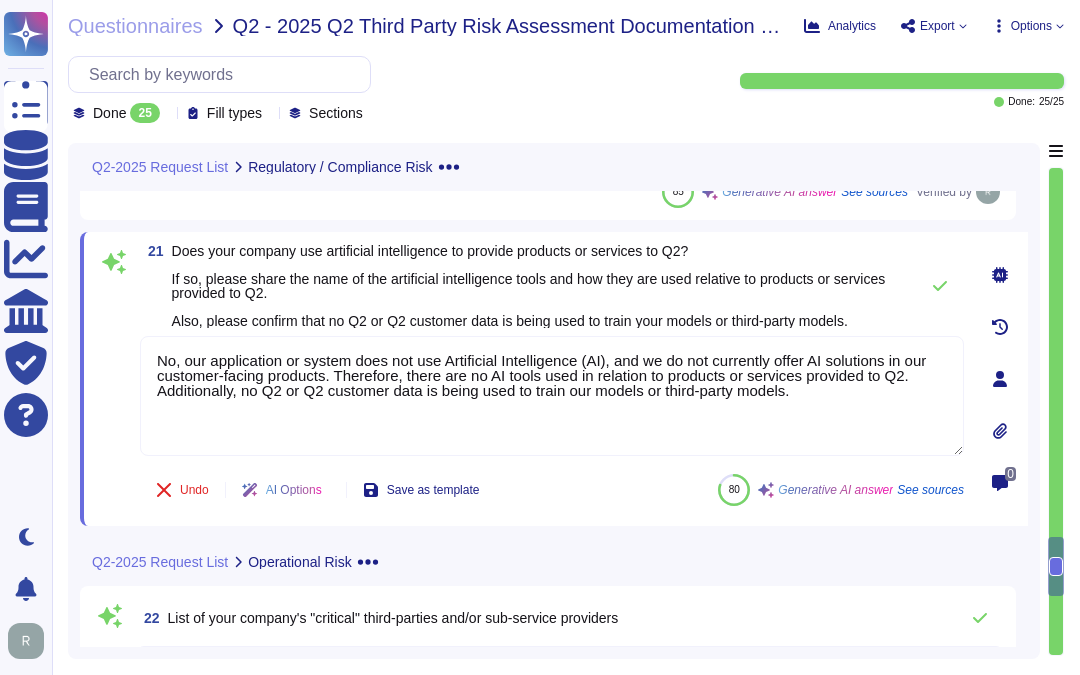 click on "Does your company use artificial intelligence to provide products or services to Q2?
If so, please share the name of the artificial intelligence tools and how they are used relative to products or services provided to Q2.
Also, please confirm that no Q2 or Q2 customer data is being used to train your models or third-party models." at bounding box center (540, 286) 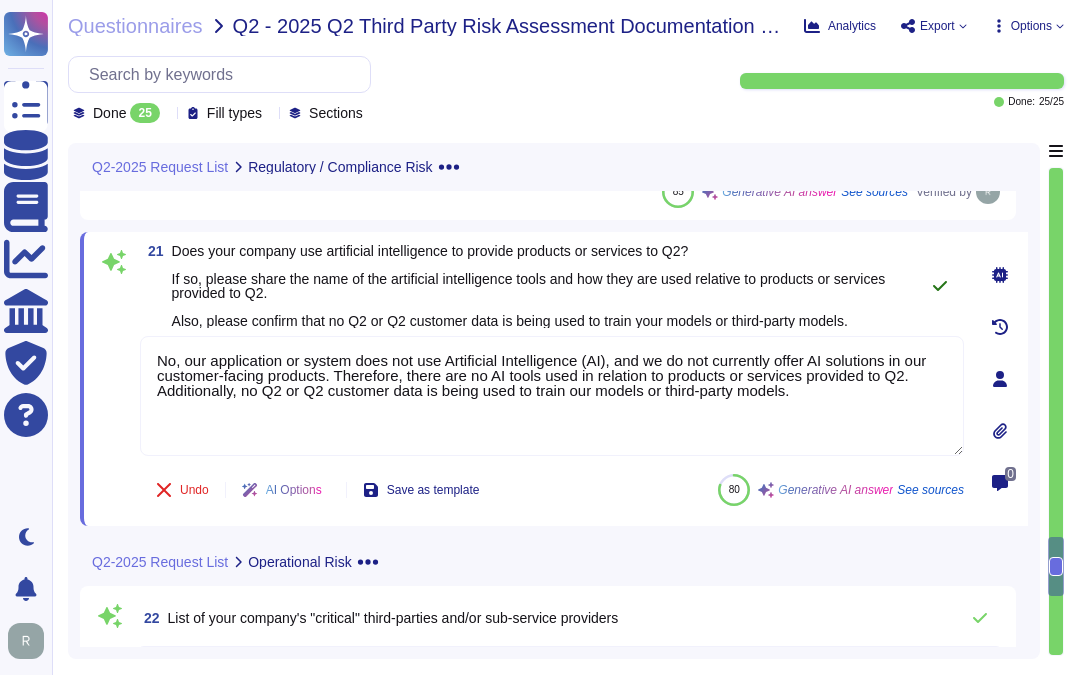 click 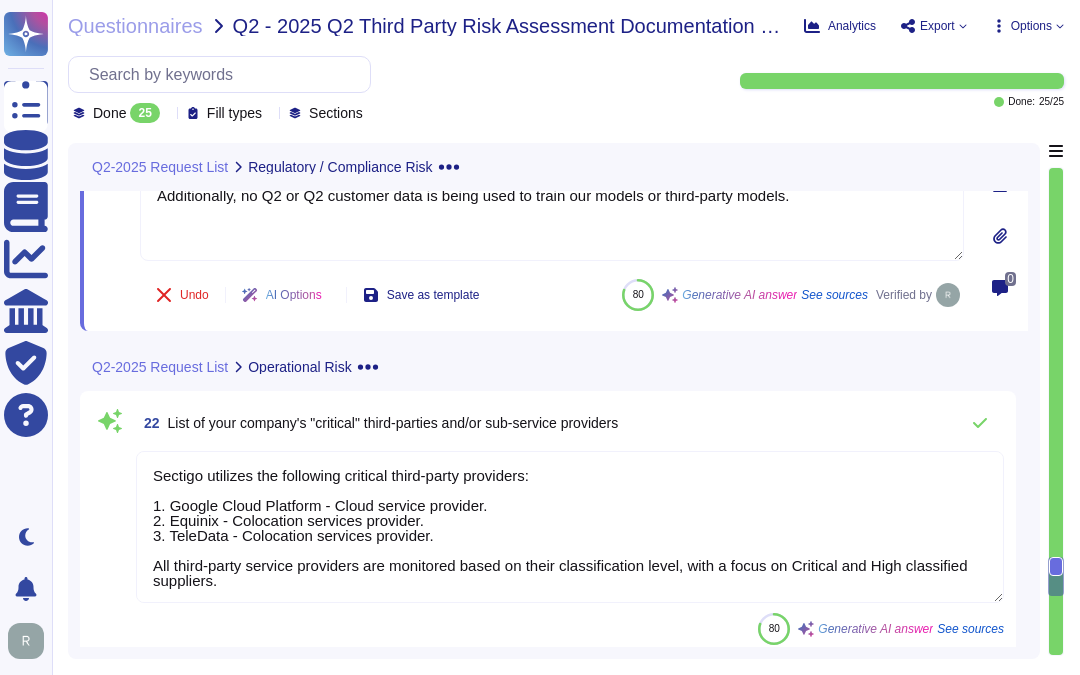 scroll, scrollTop: 4633, scrollLeft: 0, axis: vertical 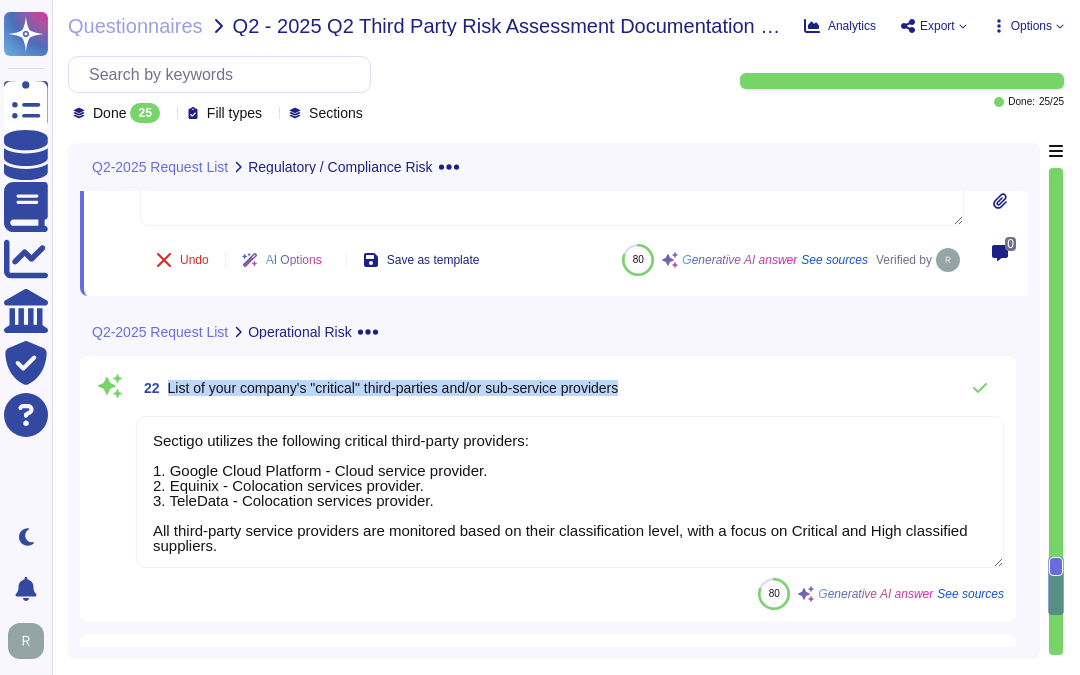 drag, startPoint x: 167, startPoint y: 394, endPoint x: 664, endPoint y: 398, distance: 497.01608 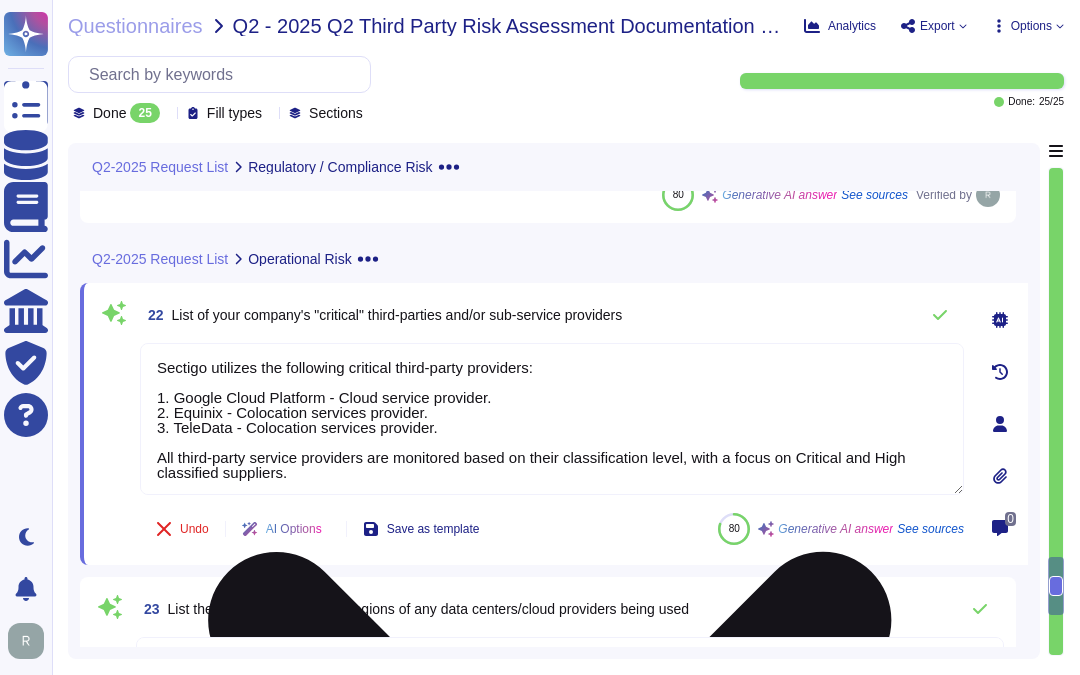 type on "We are privately held and do not share this infrormation." 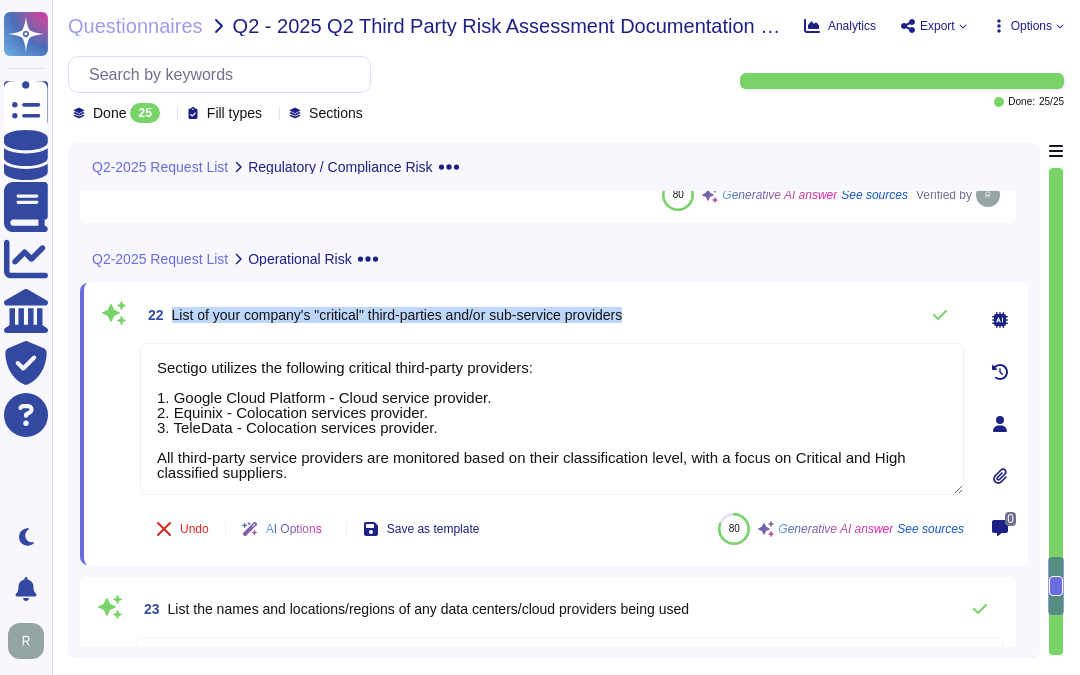 drag, startPoint x: 172, startPoint y: 323, endPoint x: 668, endPoint y: 322, distance: 496.001 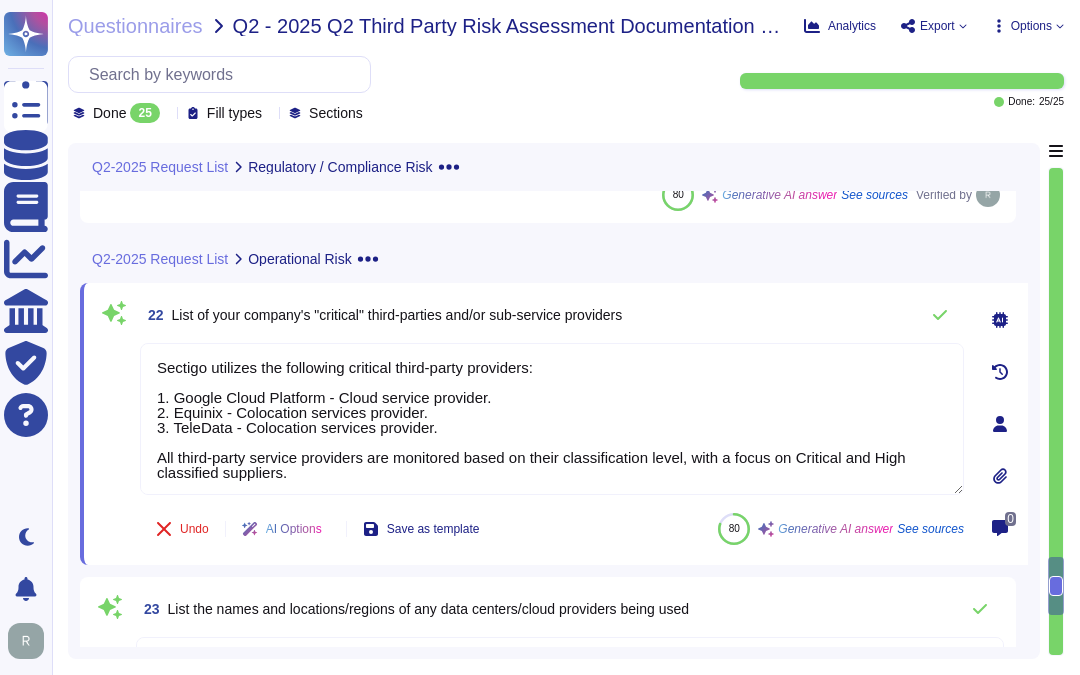 drag, startPoint x: 311, startPoint y: 478, endPoint x: 111, endPoint y: 372, distance: 226.3537 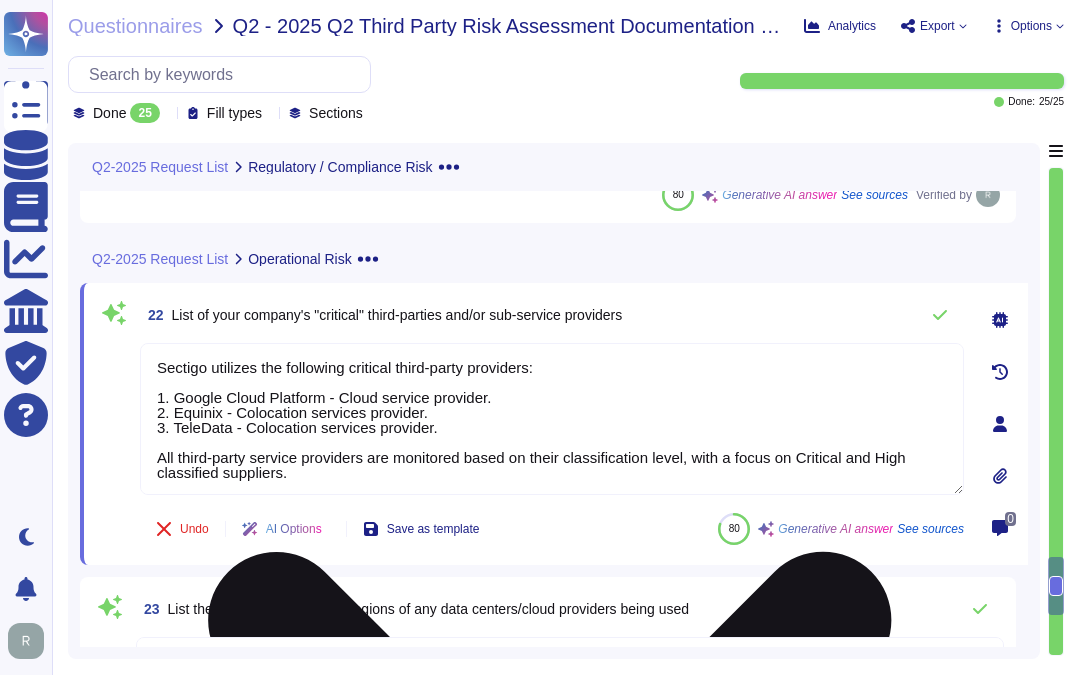 paste on "'s critical third-party providers include:
1. Google Cloud Platform - Cloud service provider.
2. Equinix - Colocation services provider.
3. TeleData - Colocation services provider.
All third-party service providers are monitored based on their classification level, focusing" 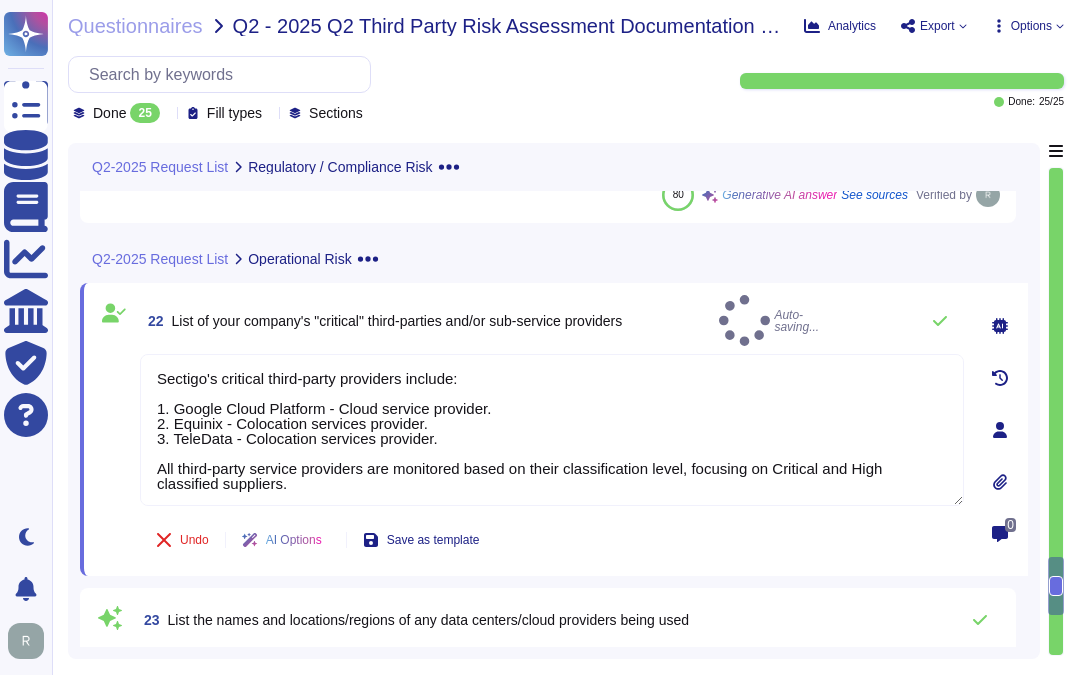 type on "Sectigo's critical third-party providers include:
1. Google Cloud Platform - Cloud service provider.
2. Equinix - Colocation services provider.
3. TeleData - Colocation services provider.
All third-party service providers are monitored based on their classification level, focusing on Critical and High classified suppliers." 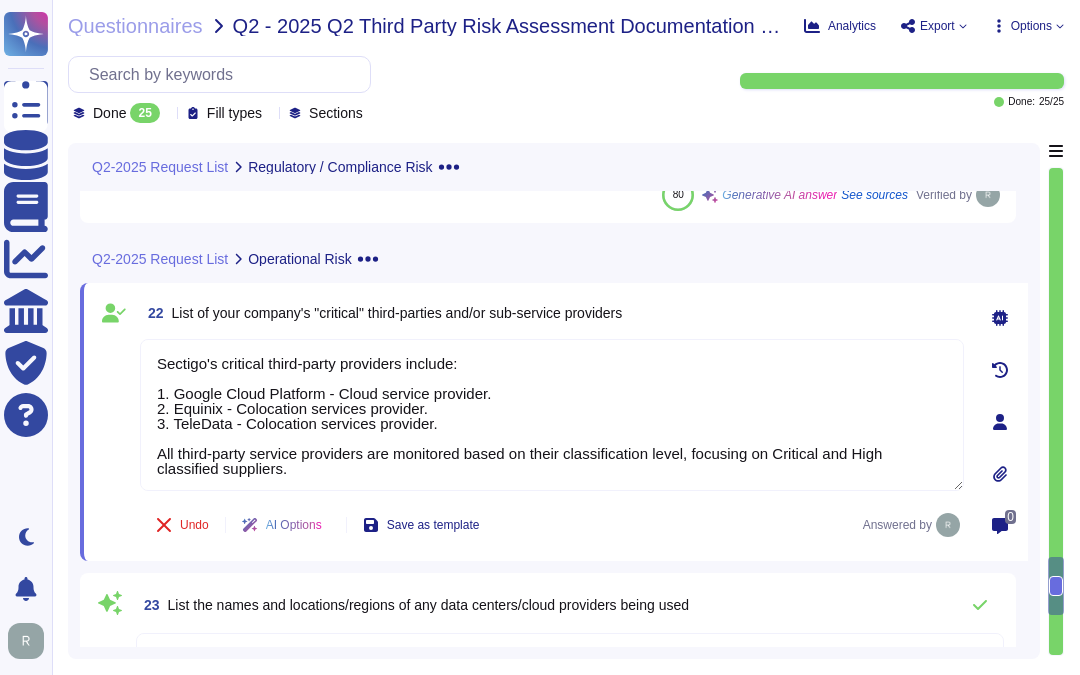 click on "22 List of your company's "critical" third-parties and/or sub-service providers" at bounding box center (552, 313) 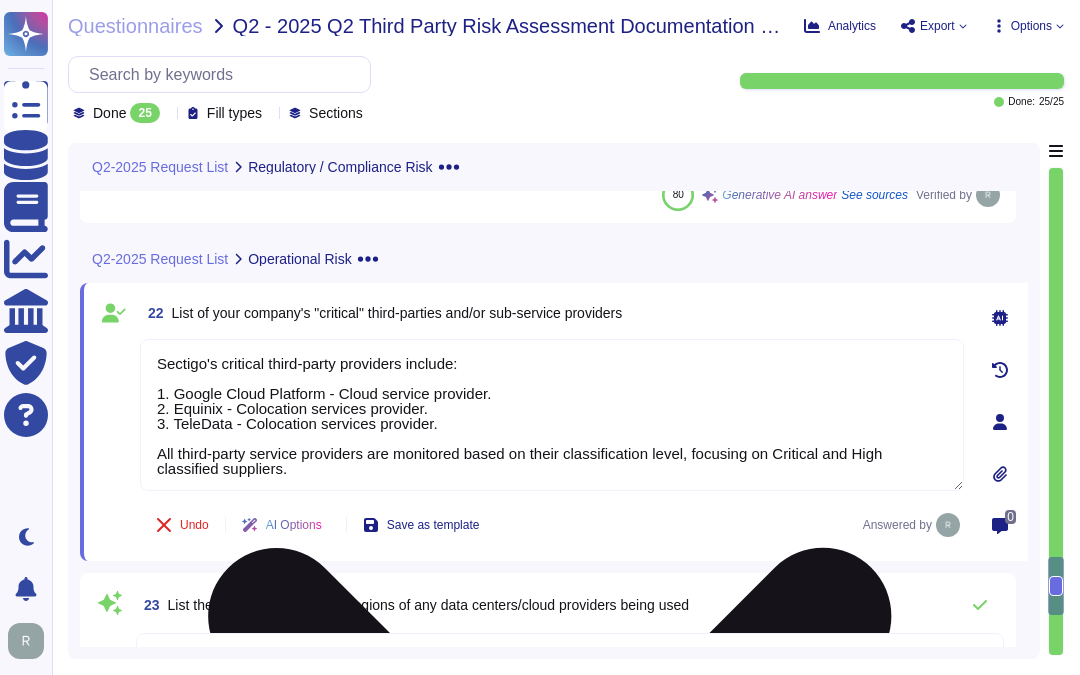 scroll, scrollTop: 2, scrollLeft: 0, axis: vertical 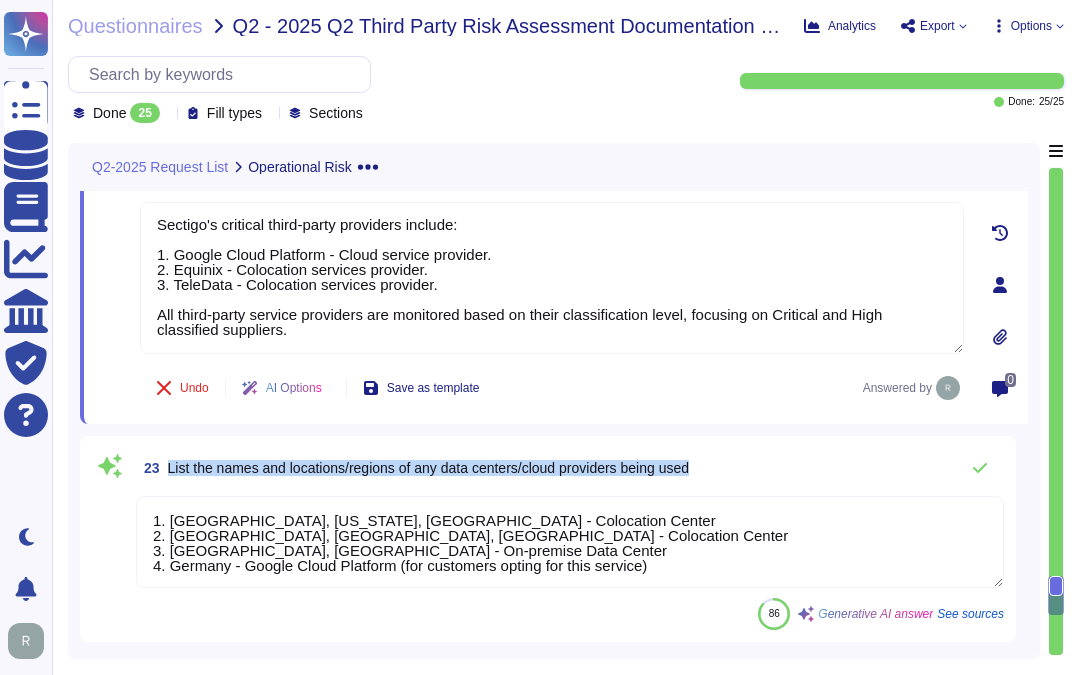 drag, startPoint x: 167, startPoint y: 461, endPoint x: 741, endPoint y: 470, distance: 574.07056 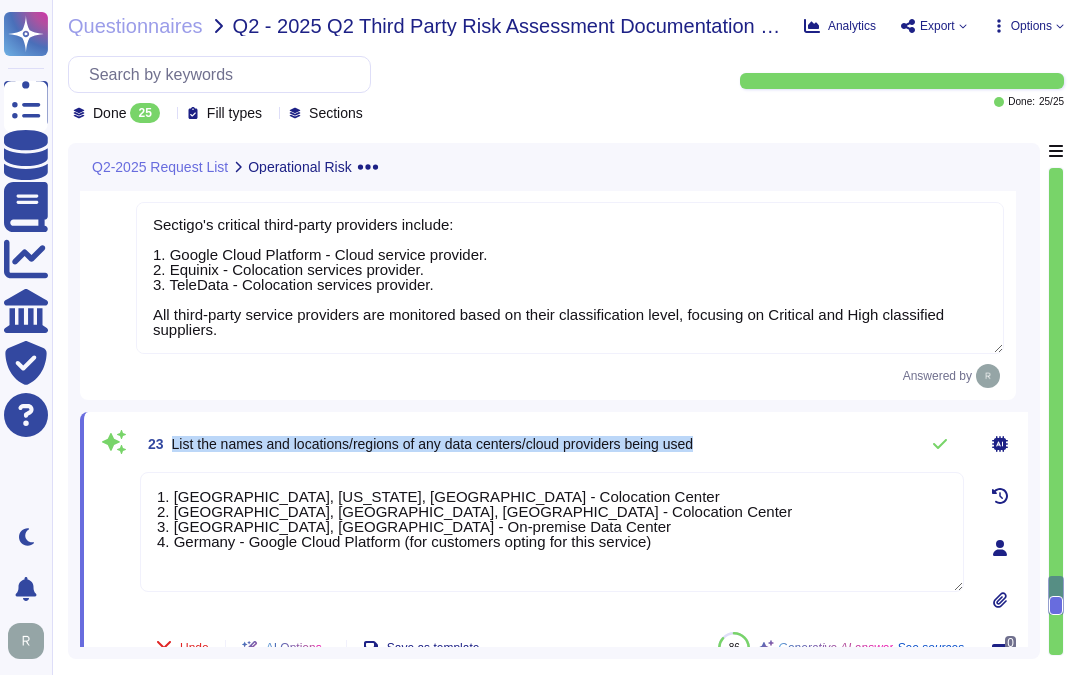drag, startPoint x: 168, startPoint y: 443, endPoint x: 718, endPoint y: 442, distance: 550.0009 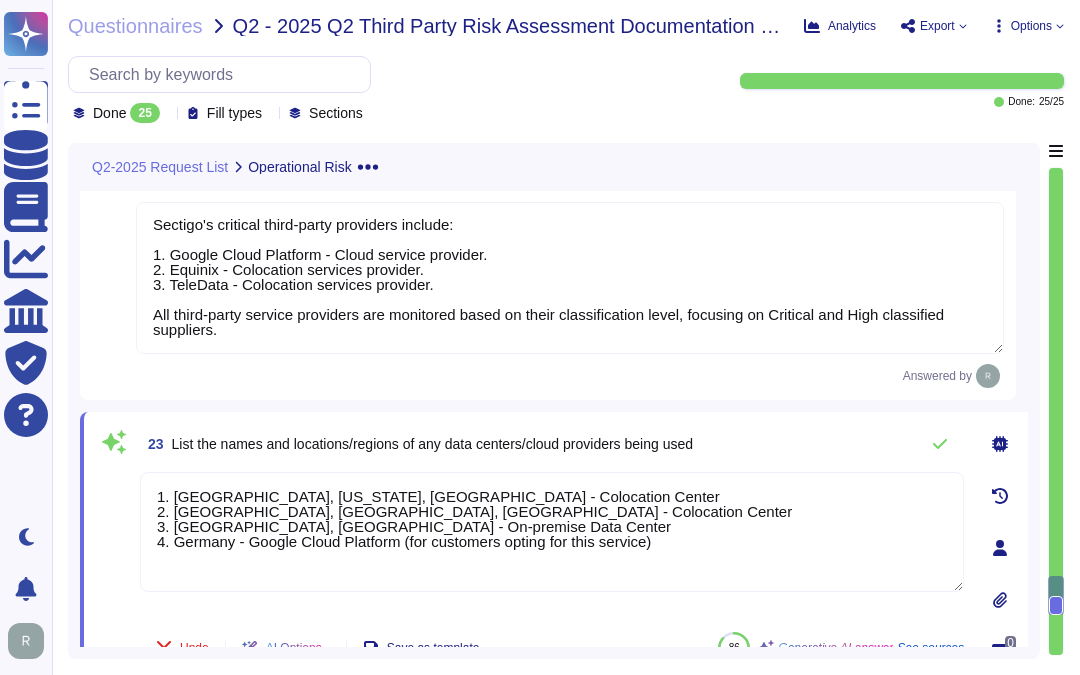 click on "23 List the names and locations/regions of any data centers/cloud providers being used" at bounding box center (552, 444) 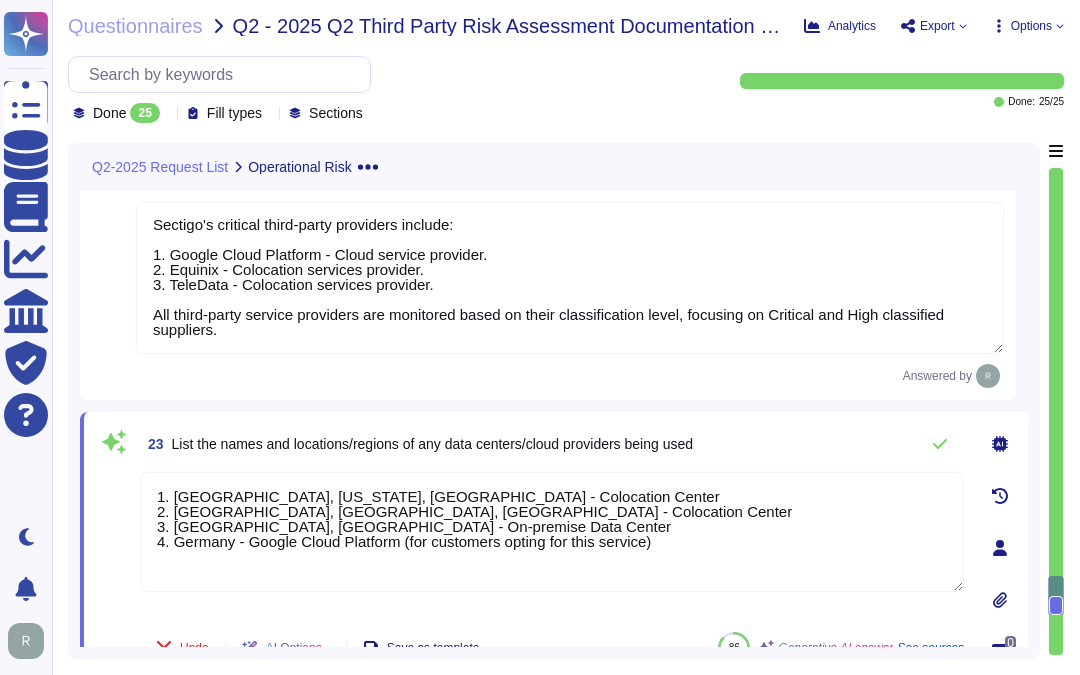 drag, startPoint x: 455, startPoint y: 527, endPoint x: 135, endPoint y: 527, distance: 320 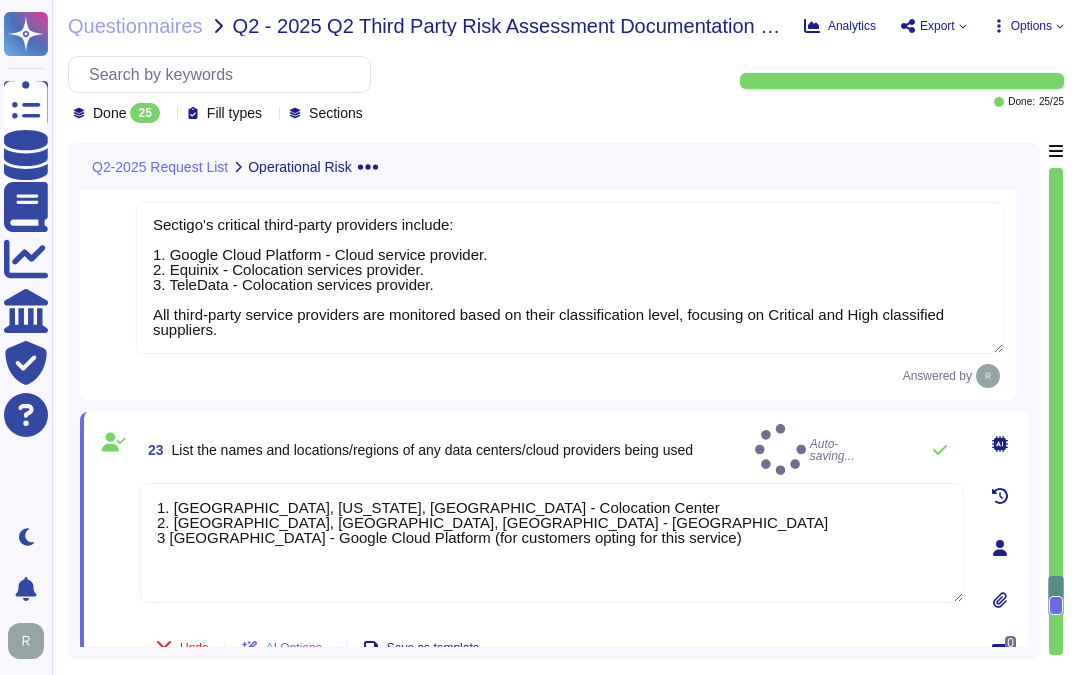 type on "1. [GEOGRAPHIC_DATA], [US_STATE], [GEOGRAPHIC_DATA] - Colocation Center
2. [GEOGRAPHIC_DATA], [GEOGRAPHIC_DATA], [GEOGRAPHIC_DATA] - [GEOGRAPHIC_DATA]
3 [GEOGRAPHIC_DATA] - Google Cloud Platform (for customers opting for this service)" 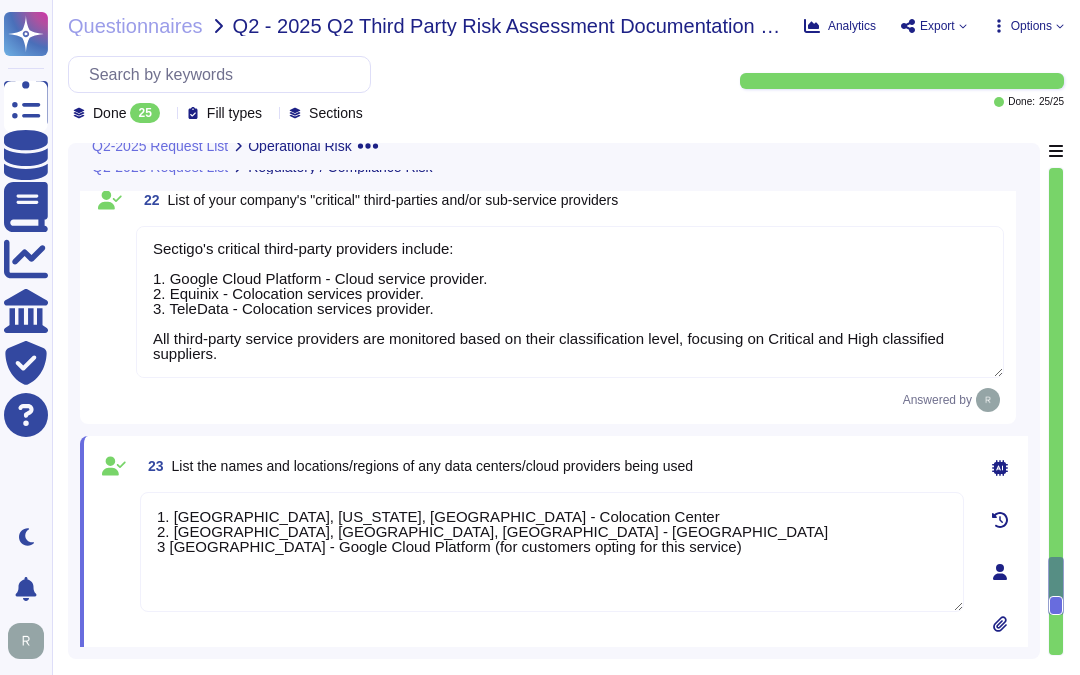 type on "Yes, Q2 customer data may be accessed by vendors or contractors from regions outside of [GEOGRAPHIC_DATA], specifically in the [GEOGRAPHIC_DATA], [GEOGRAPHIC_DATA], and [GEOGRAPHIC_DATA]. We will always protect your privacy, and our Privacy Policy applies regardless of where your information is transferred." 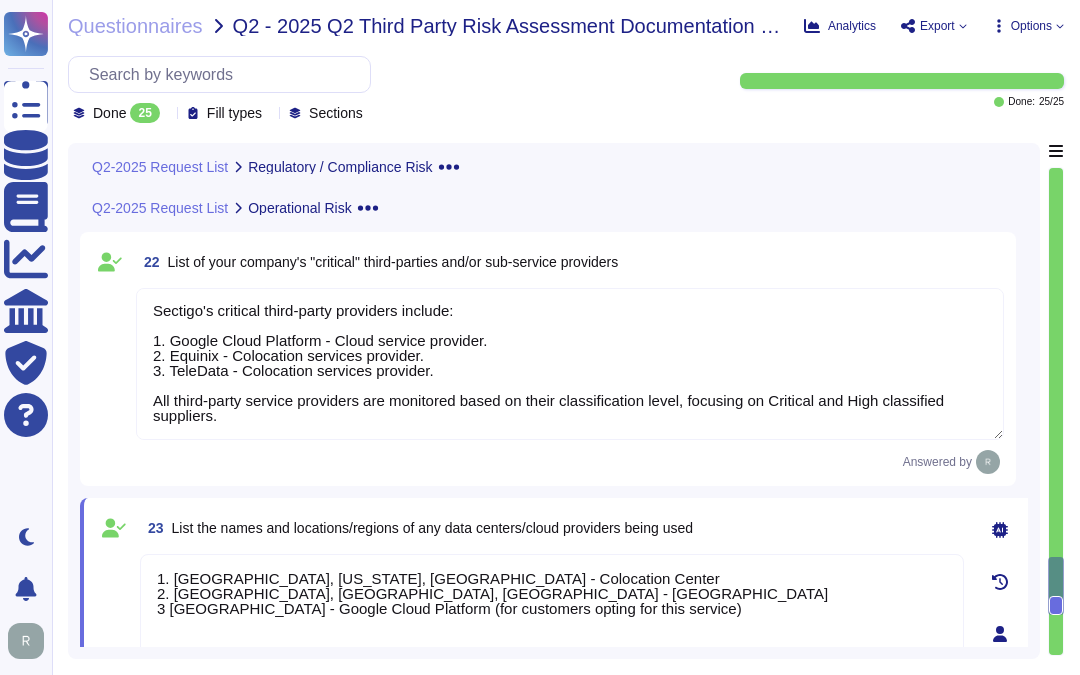 scroll, scrollTop: 4573, scrollLeft: 0, axis: vertical 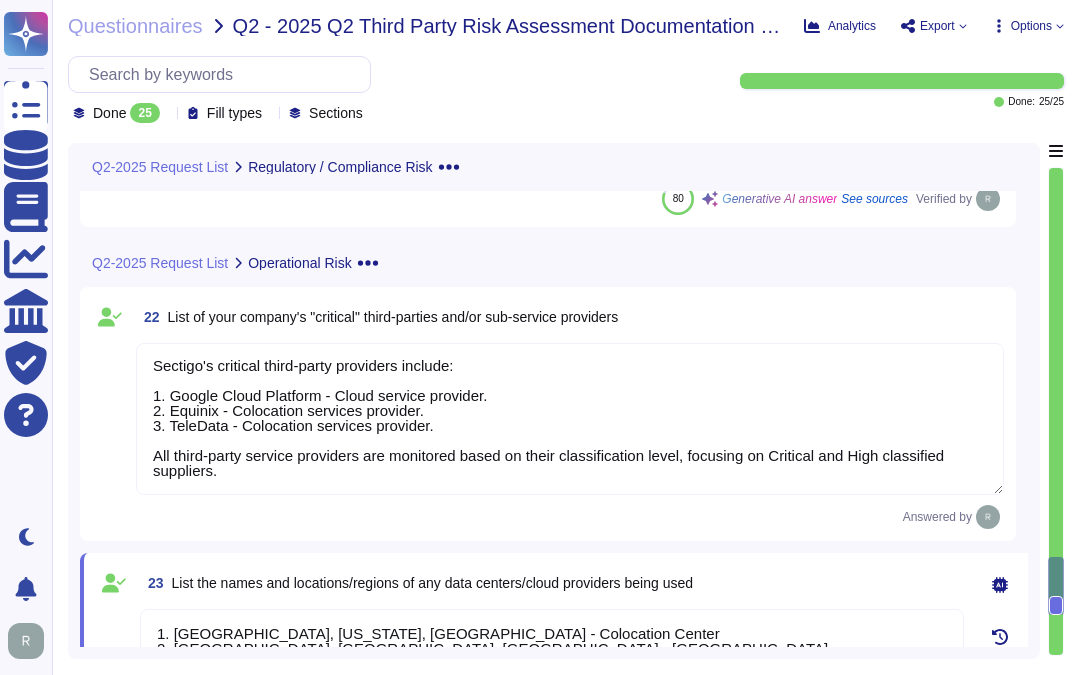 type on "No. We do not use third parties for this service. The only PII we have access to is customer-provided company email addresses for platform users and IP addresses of systems accessing the platform." 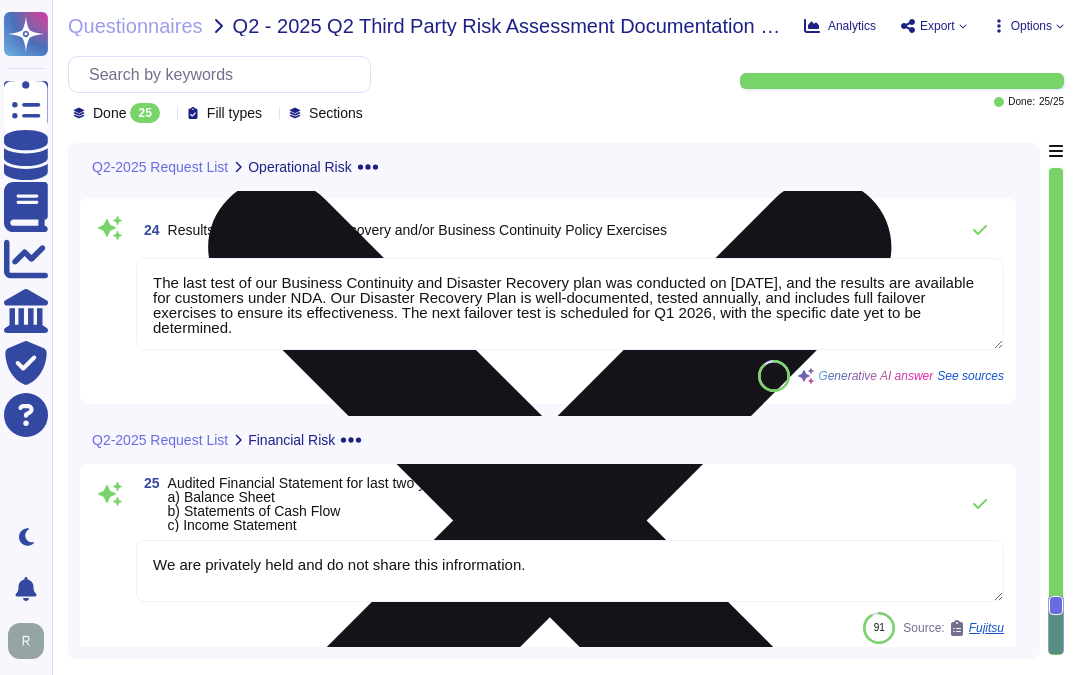 scroll, scrollTop: 5184, scrollLeft: 0, axis: vertical 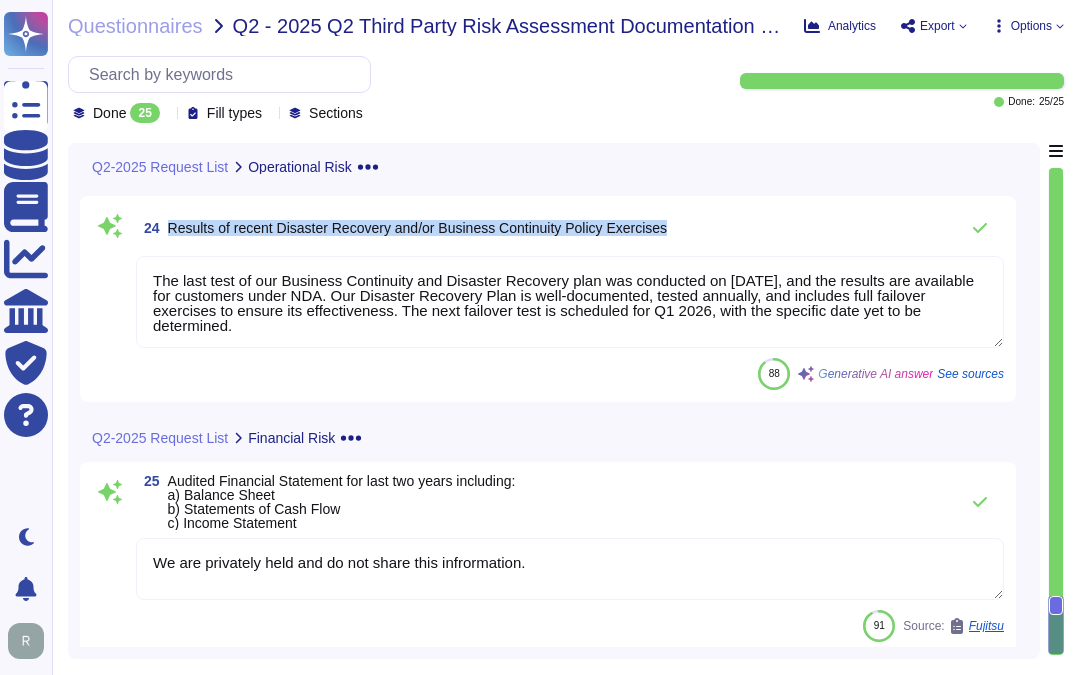 drag, startPoint x: 170, startPoint y: 220, endPoint x: 664, endPoint y: 230, distance: 494.1012 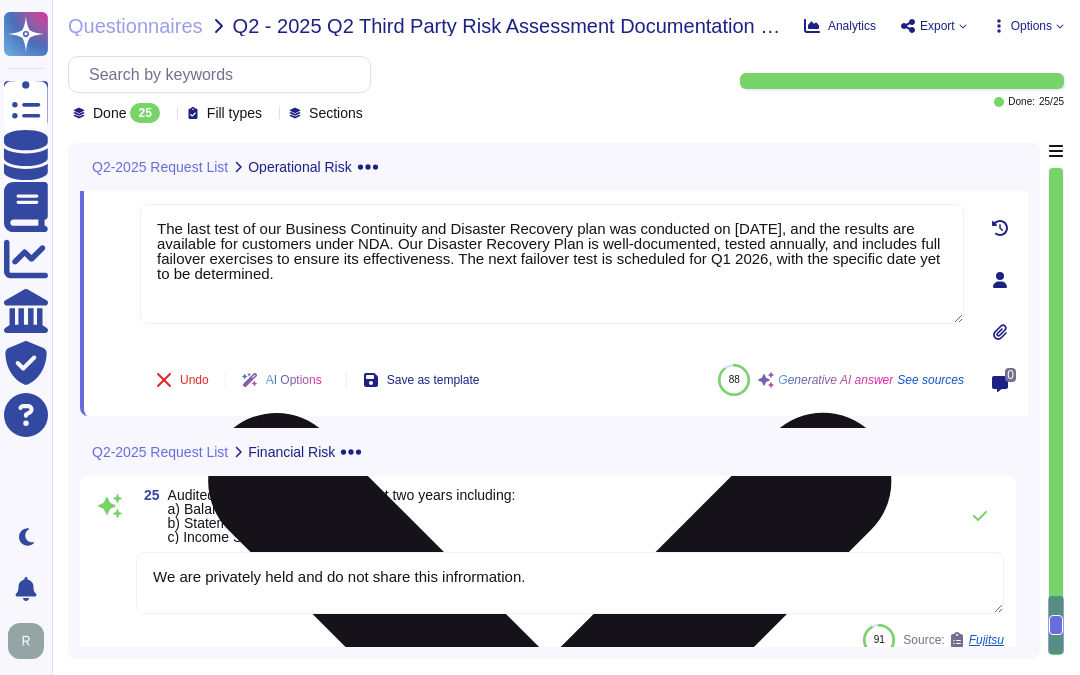 scroll, scrollTop: 5073, scrollLeft: 0, axis: vertical 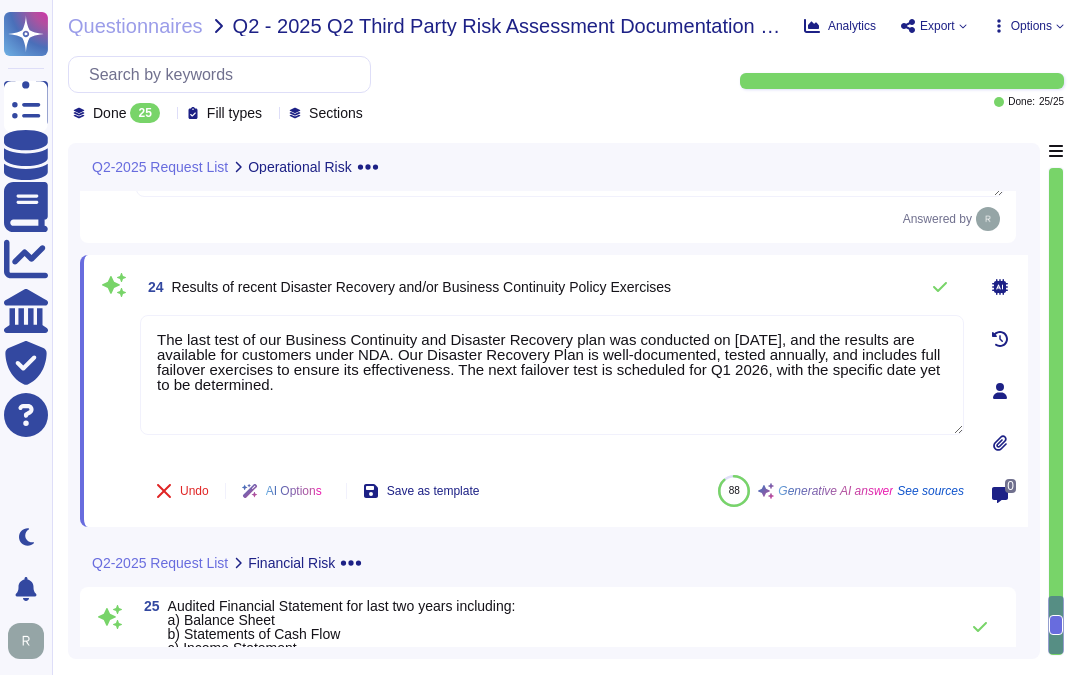 drag, startPoint x: 394, startPoint y: 394, endPoint x: 130, endPoint y: 323, distance: 273.38068 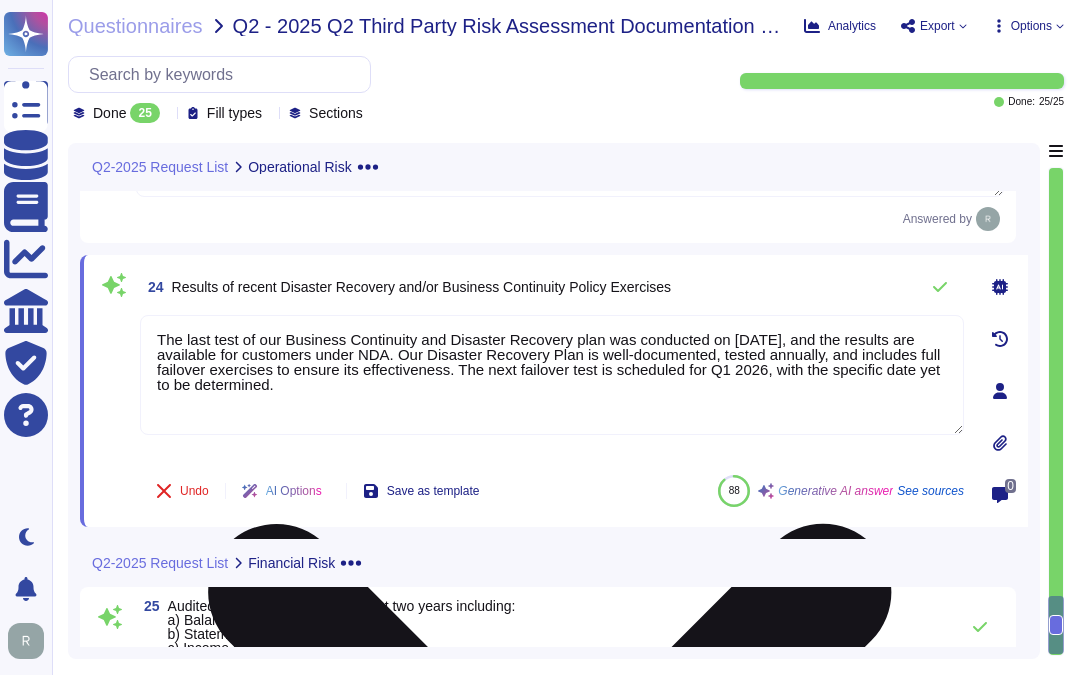 paste on "Our Last BC/DR exercise was on [DATE] and Failover test was conducted on [DATE]" 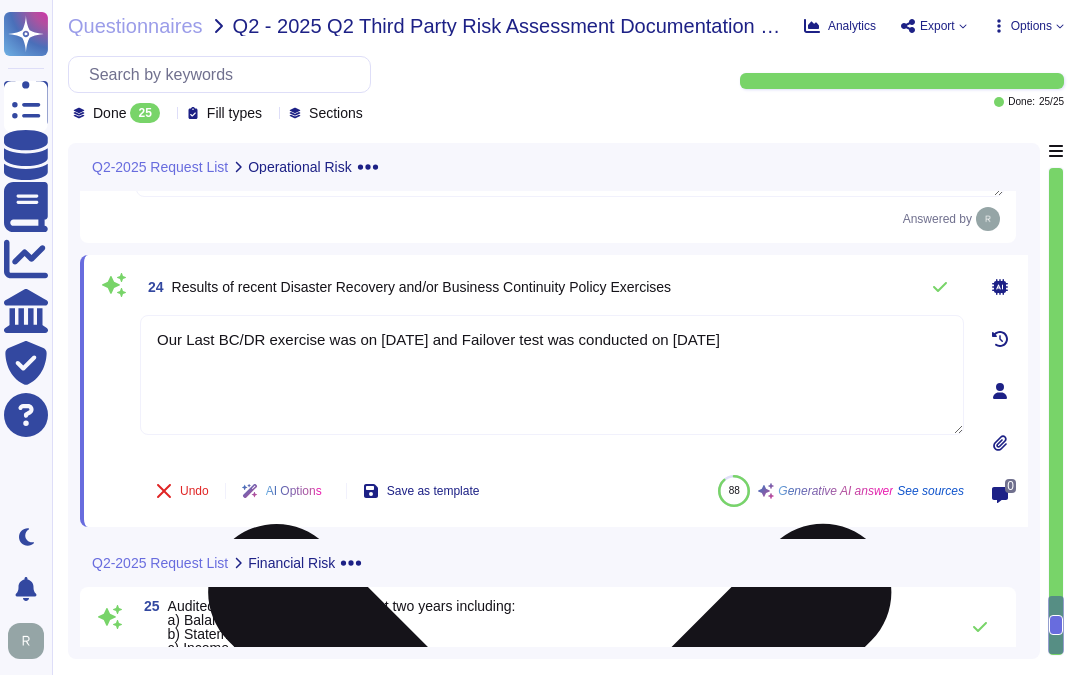 click on "Our Last BC/DR exercise was on [DATE] and Failover test was conducted on [DATE]" at bounding box center (552, 375) 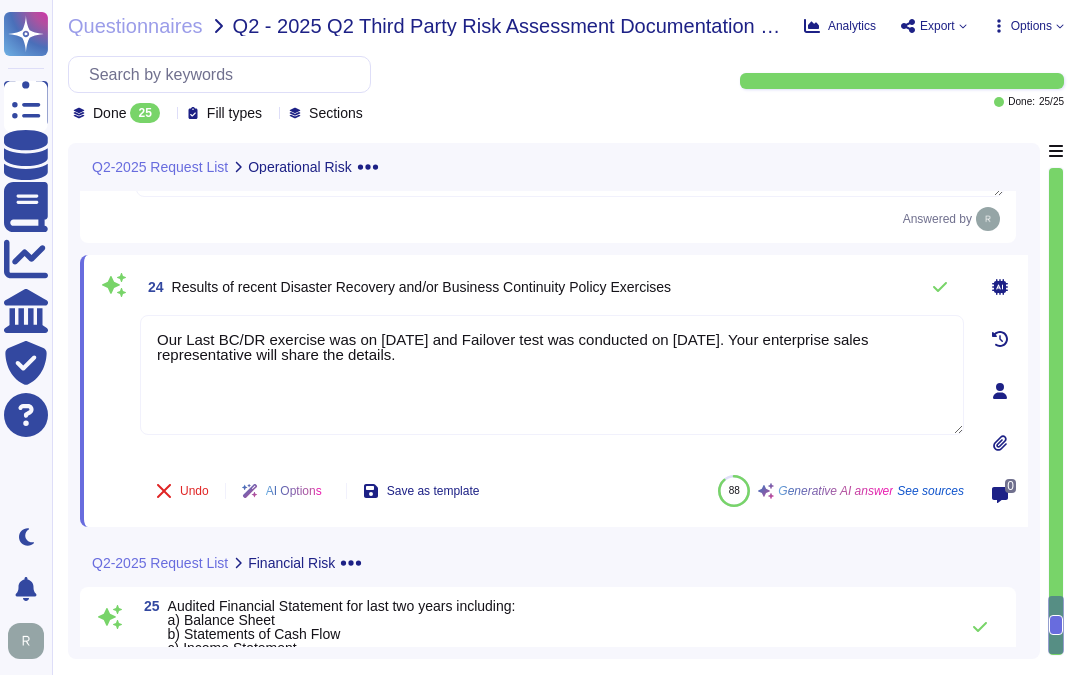 type on "Our Last BC/DR exercise was on [DATE] and Failover test was conducted on [DATE]. Your enterprise sales representative will share the details." 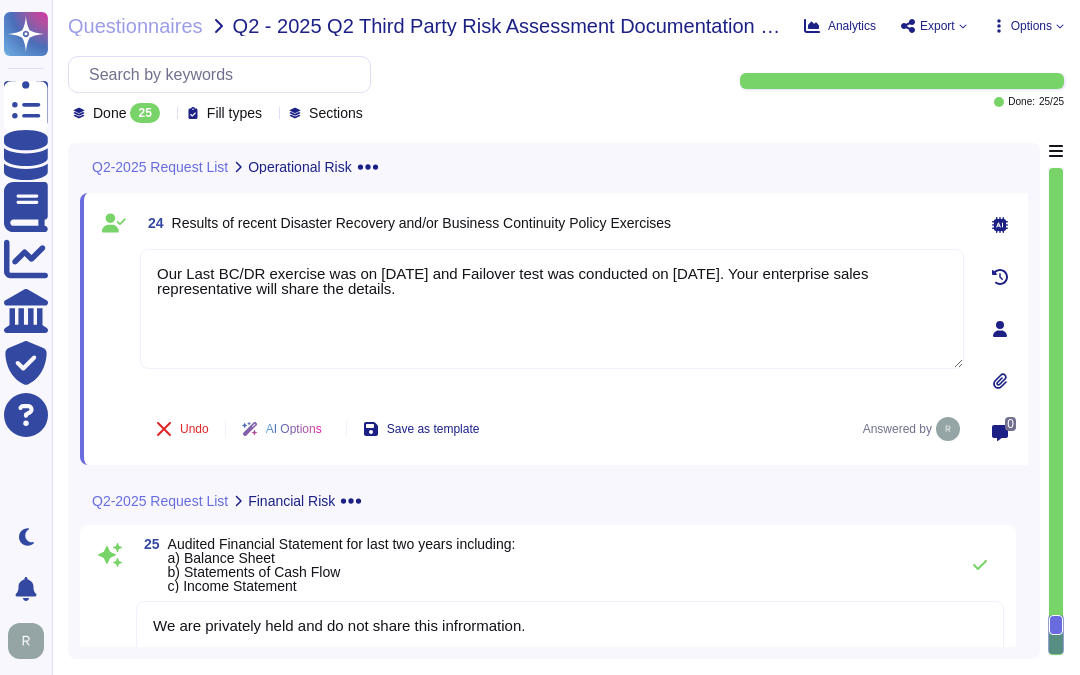 scroll, scrollTop: 5198, scrollLeft: 0, axis: vertical 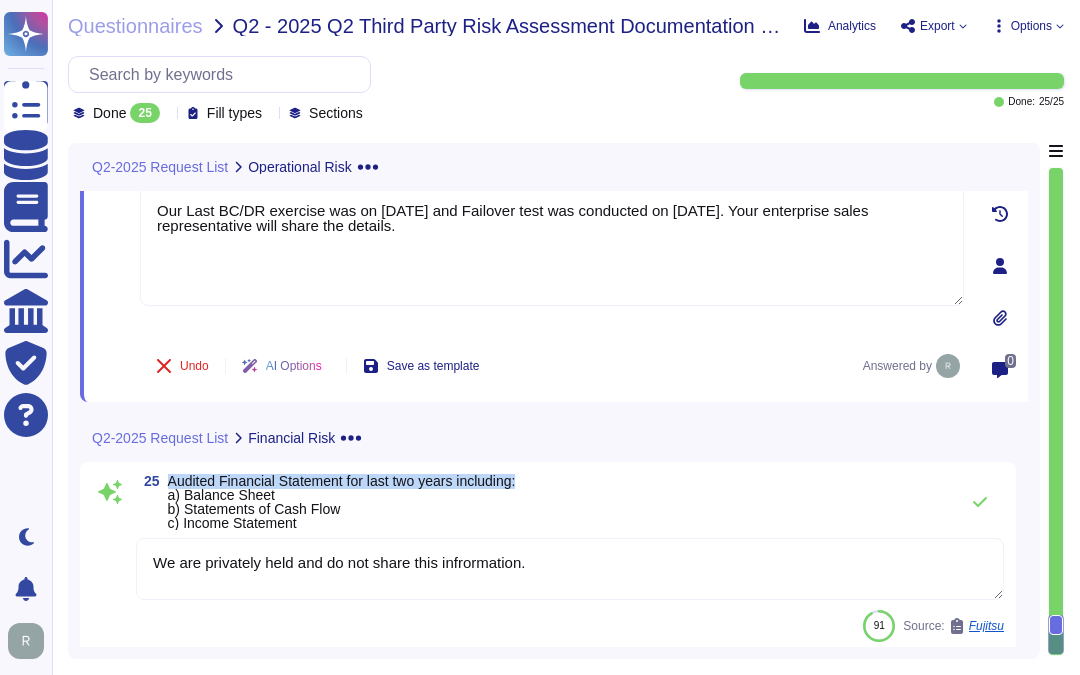 drag, startPoint x: 171, startPoint y: 472, endPoint x: 574, endPoint y: 464, distance: 403.0794 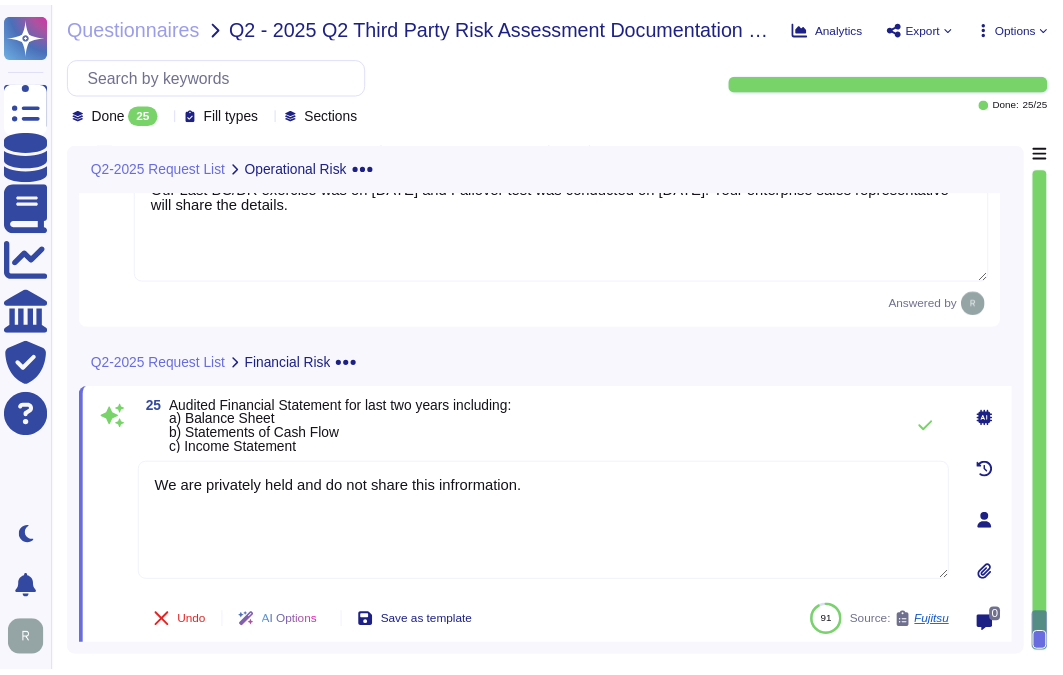 scroll, scrollTop: 5226, scrollLeft: 0, axis: vertical 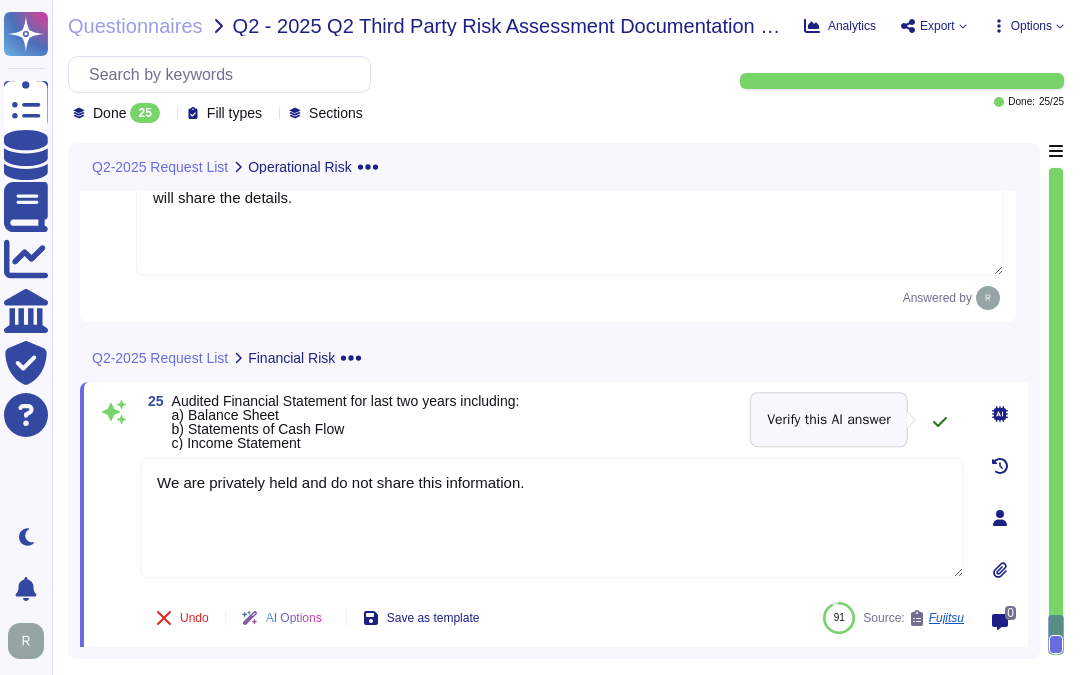 click 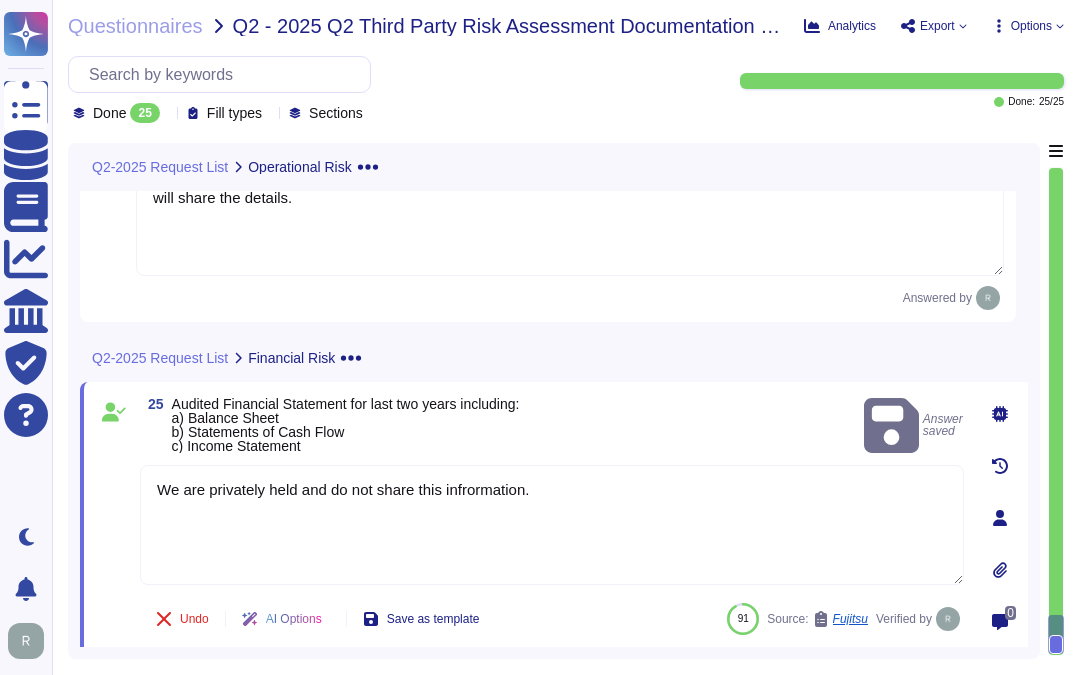 type on "We are privately held and do not share this information." 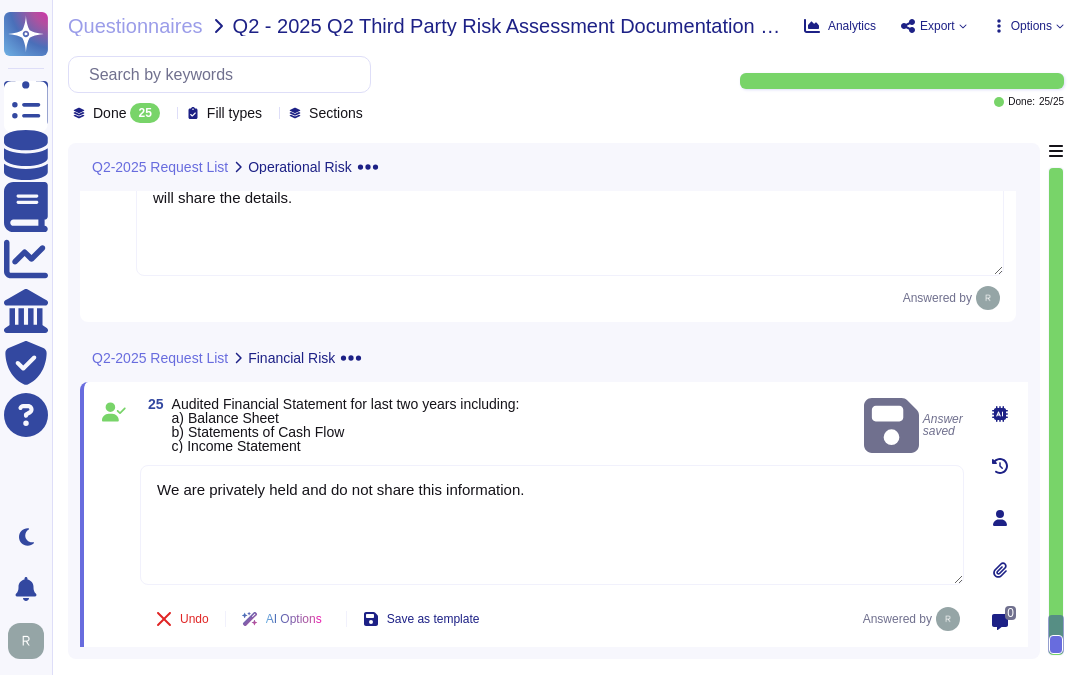 click at bounding box center (168, 113) 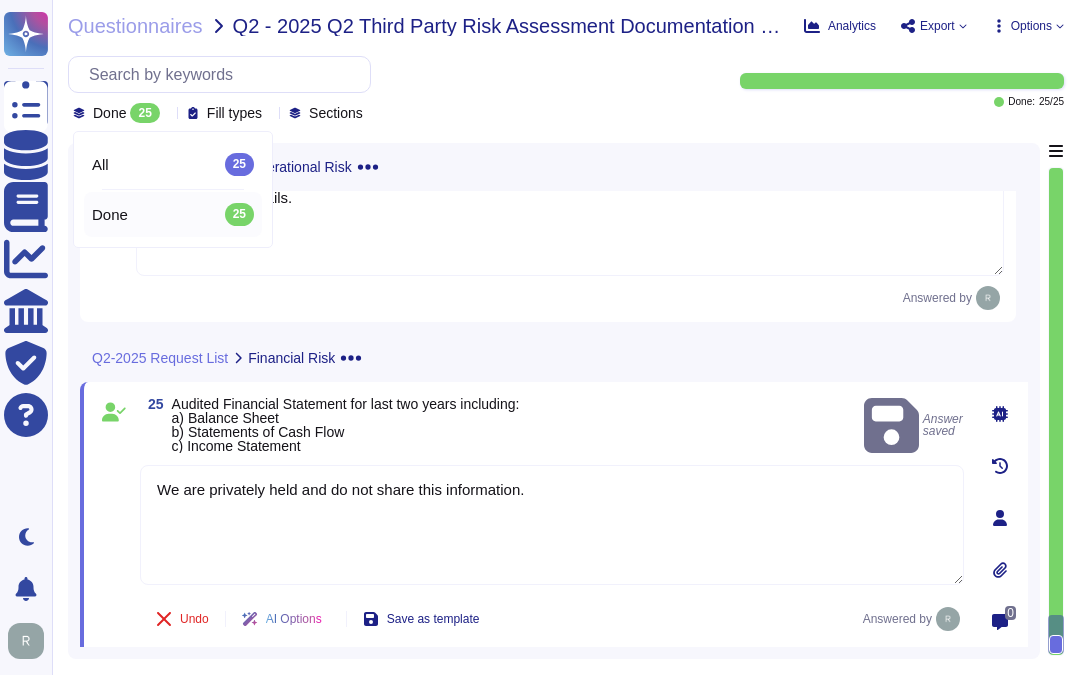 click at bounding box center (168, 113) 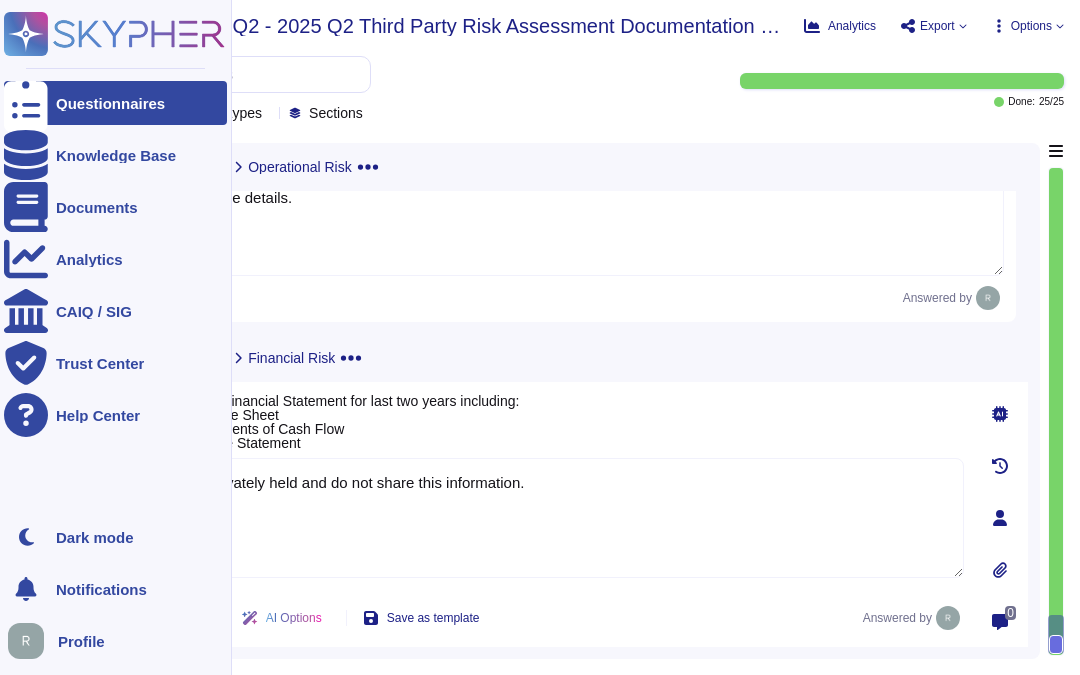 click 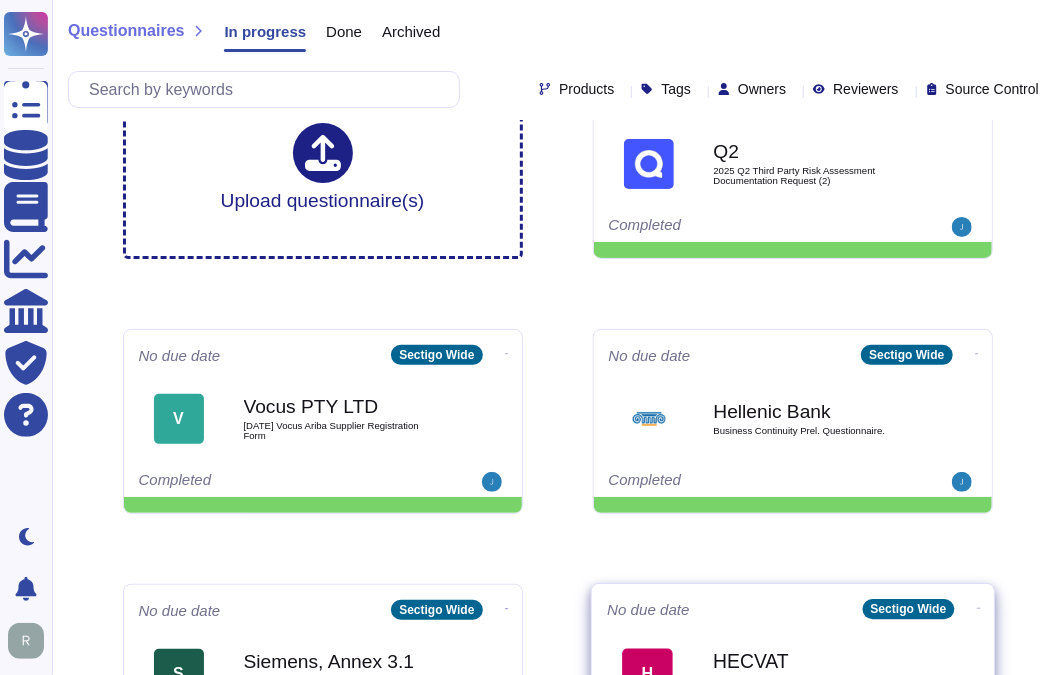 scroll, scrollTop: 172, scrollLeft: 0, axis: vertical 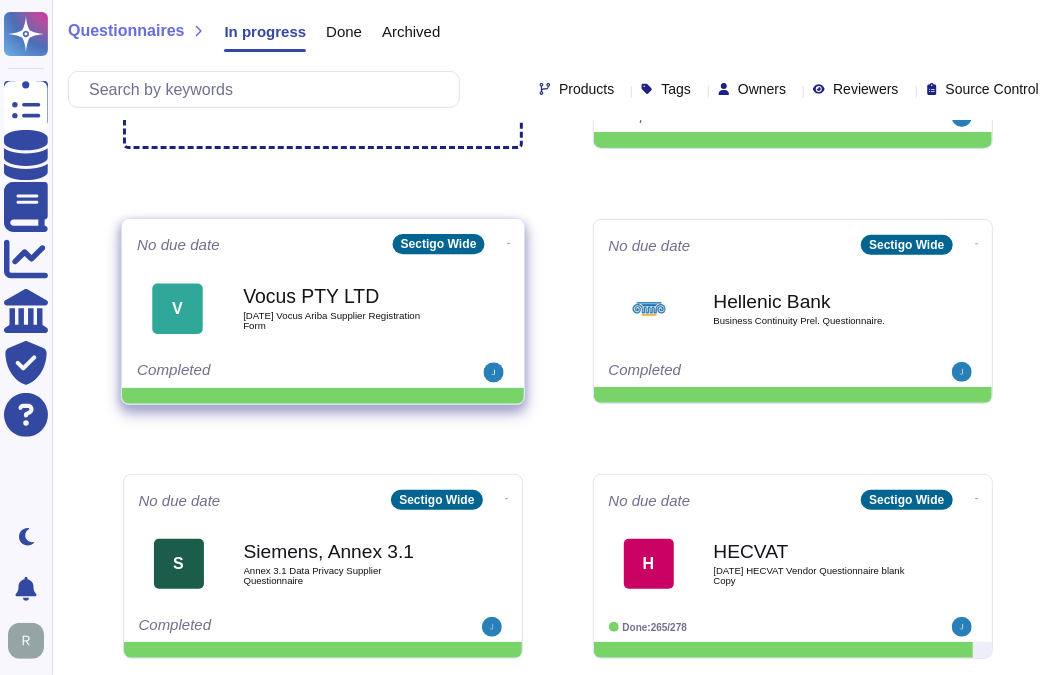 click on "Vocus PTY LTD" at bounding box center (344, 296) 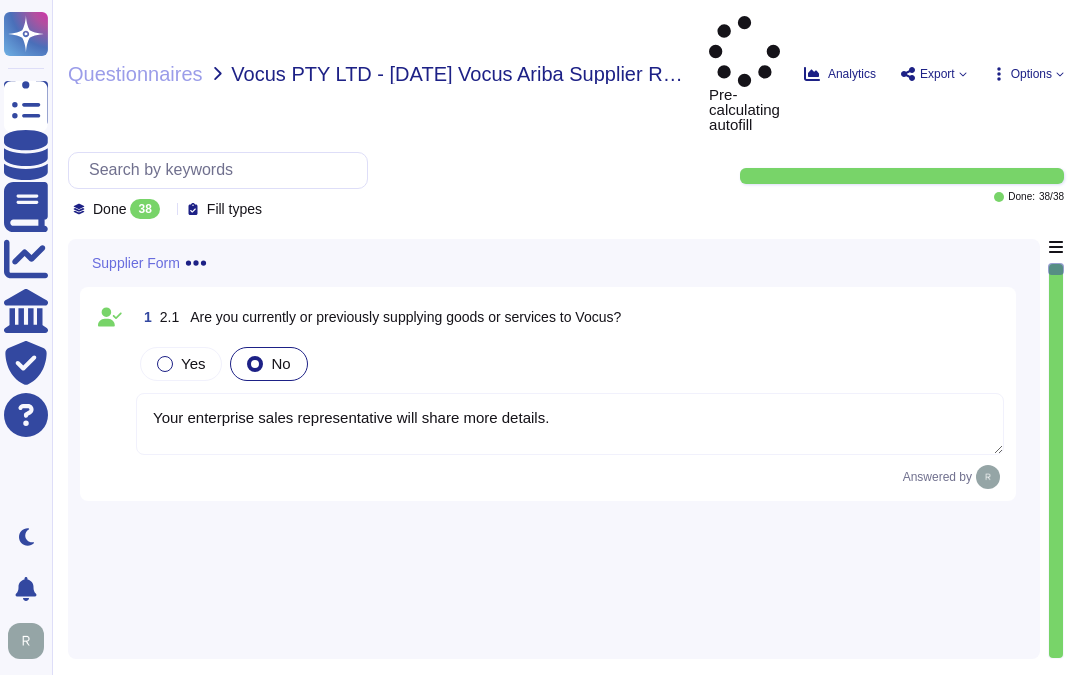 type on "Your enterprise sales representative will share more details." 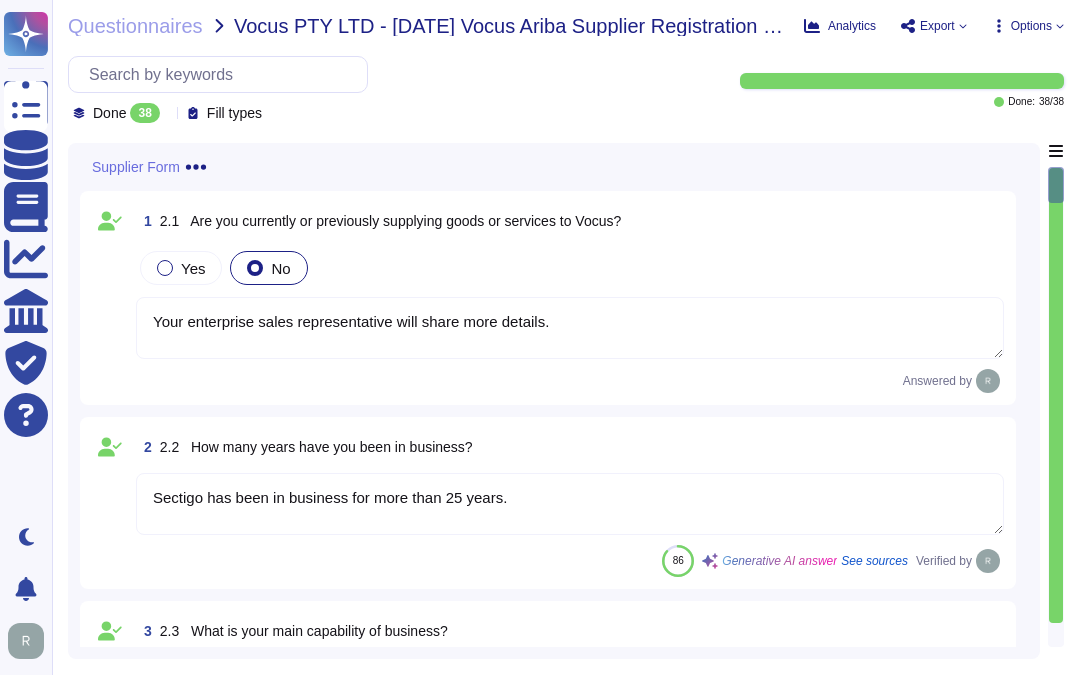type on "Sectigo has been in business for more than 25 years." 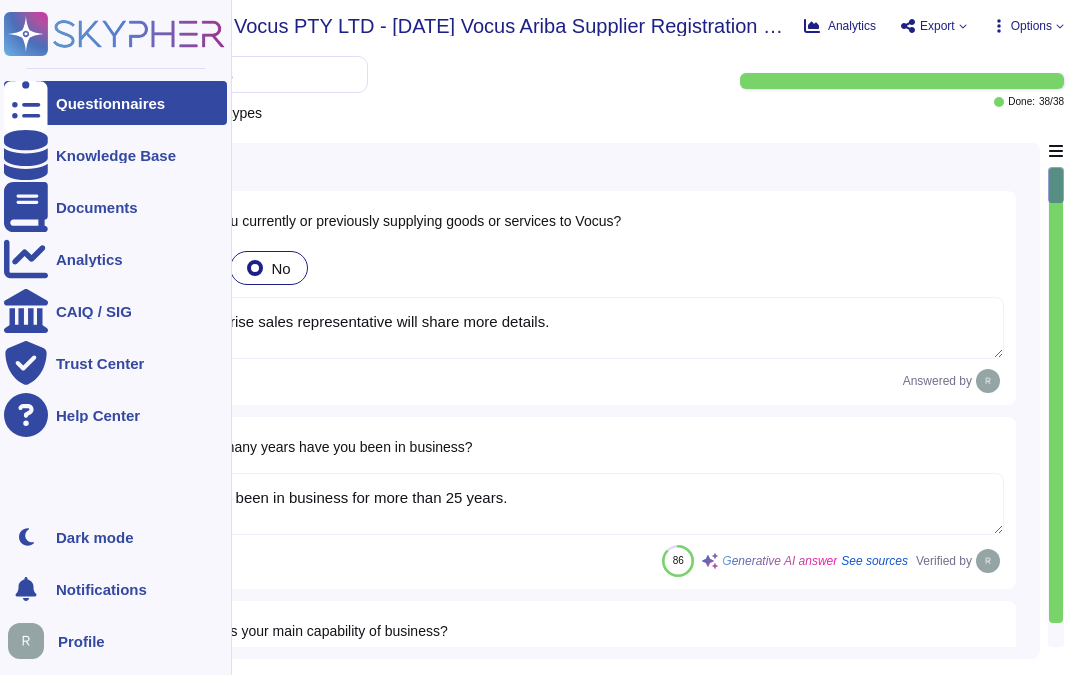click on "Questionnaires" at bounding box center (110, 103) 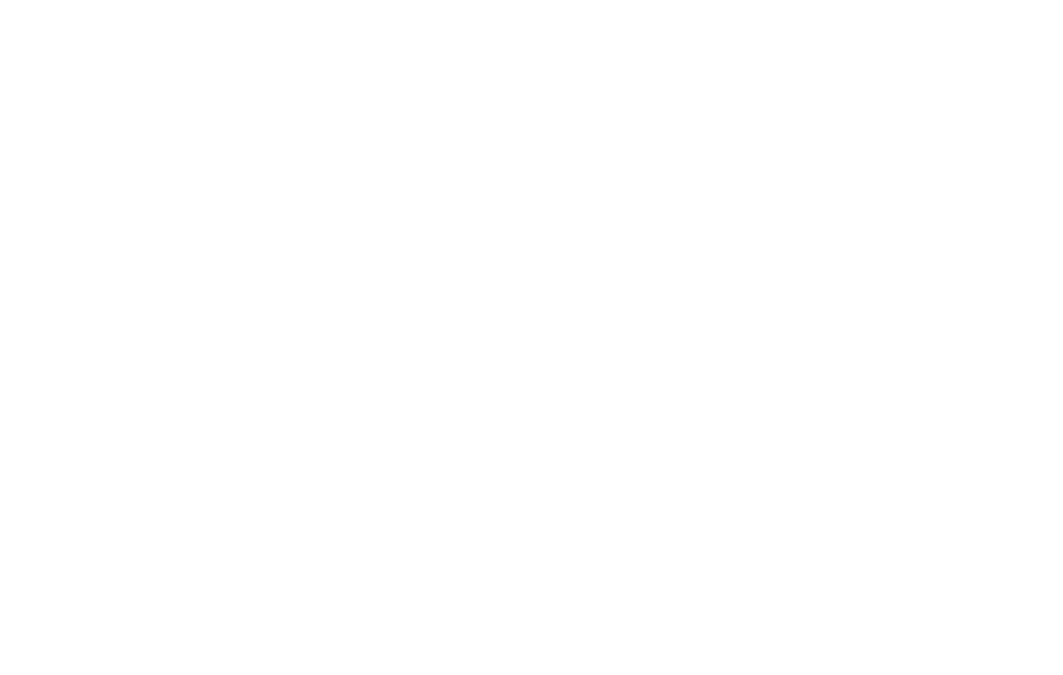 scroll, scrollTop: 0, scrollLeft: 0, axis: both 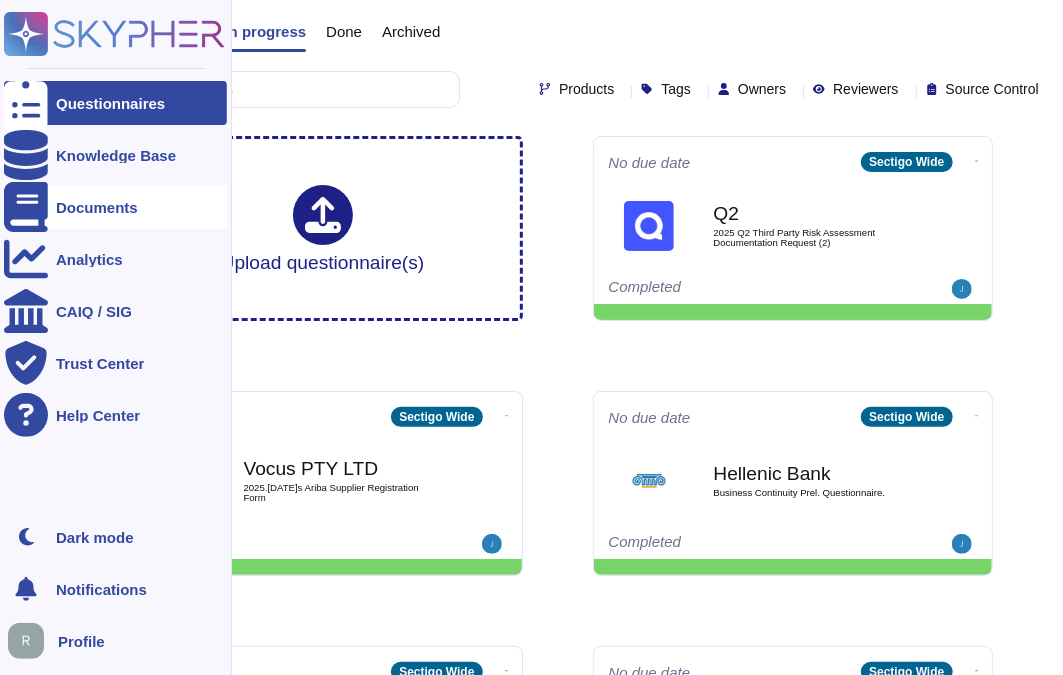 click on "Documents" at bounding box center [115, 207] 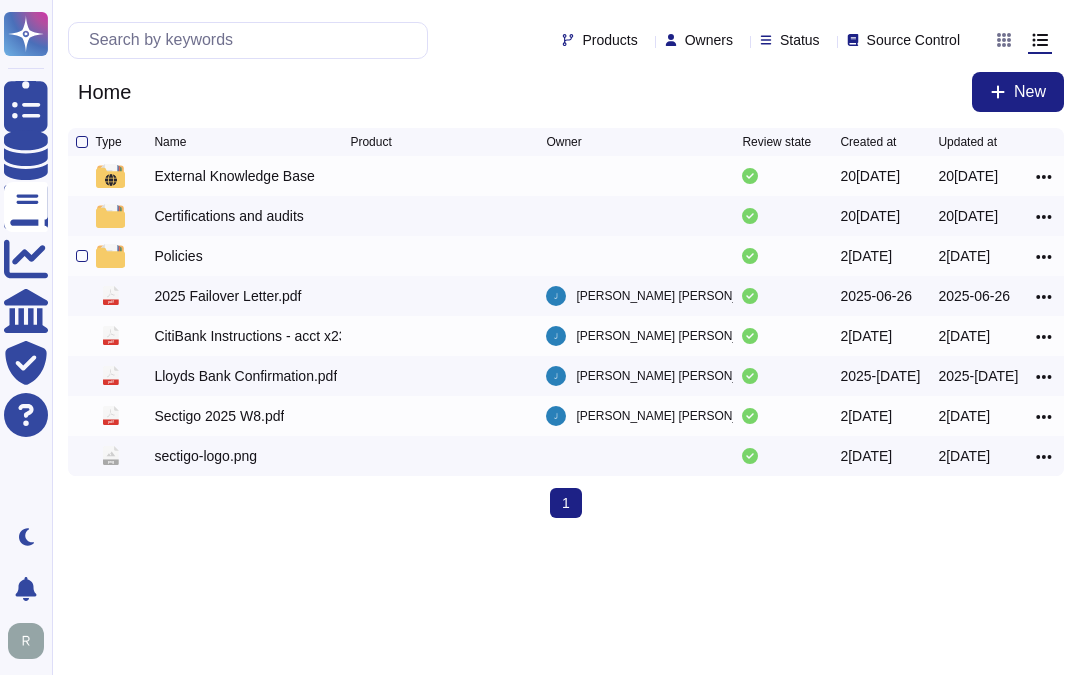 click on "Policies" at bounding box center (178, 256) 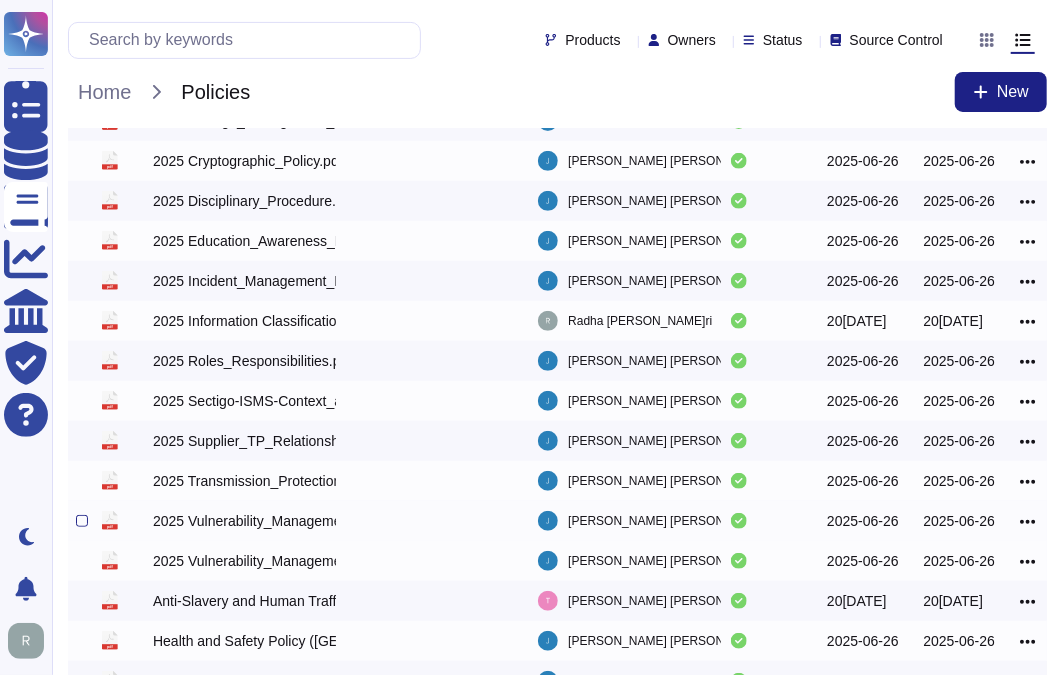 scroll, scrollTop: 342, scrollLeft: 0, axis: vertical 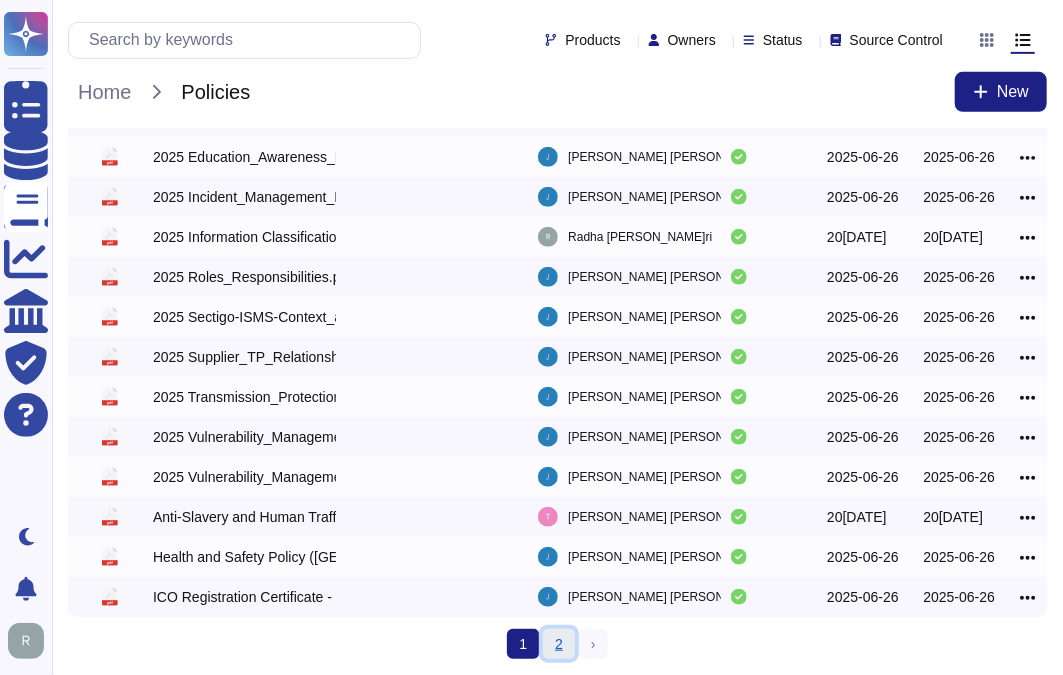 click on "2" at bounding box center (559, 644) 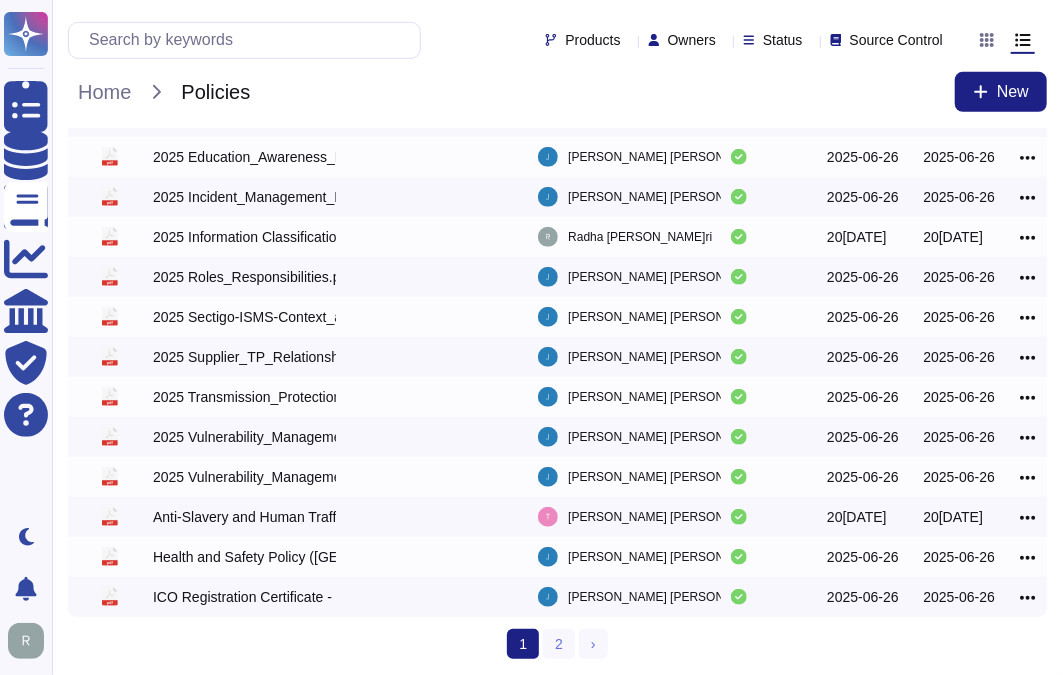 scroll, scrollTop: 0, scrollLeft: 0, axis: both 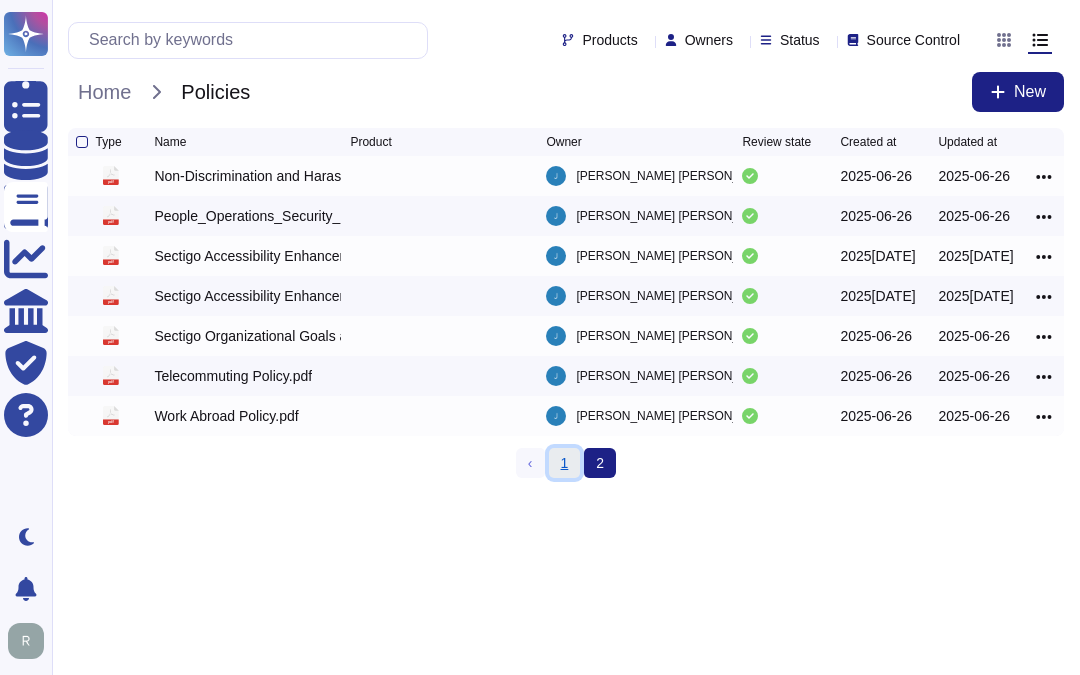 click on "1" at bounding box center (565, 463) 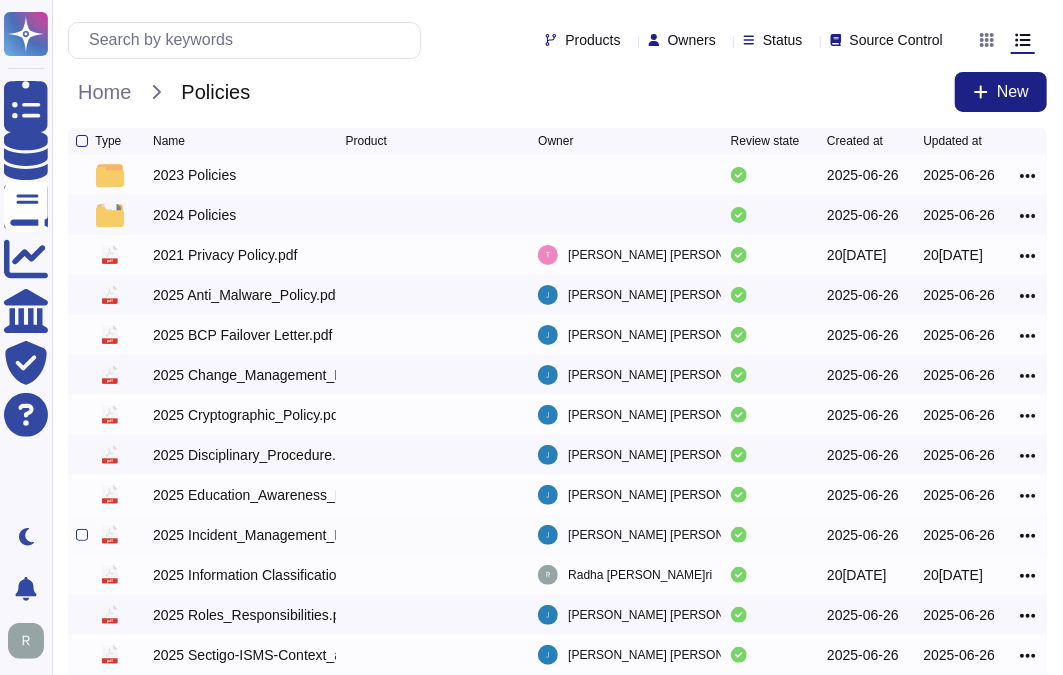scroll, scrollTop: 0, scrollLeft: 0, axis: both 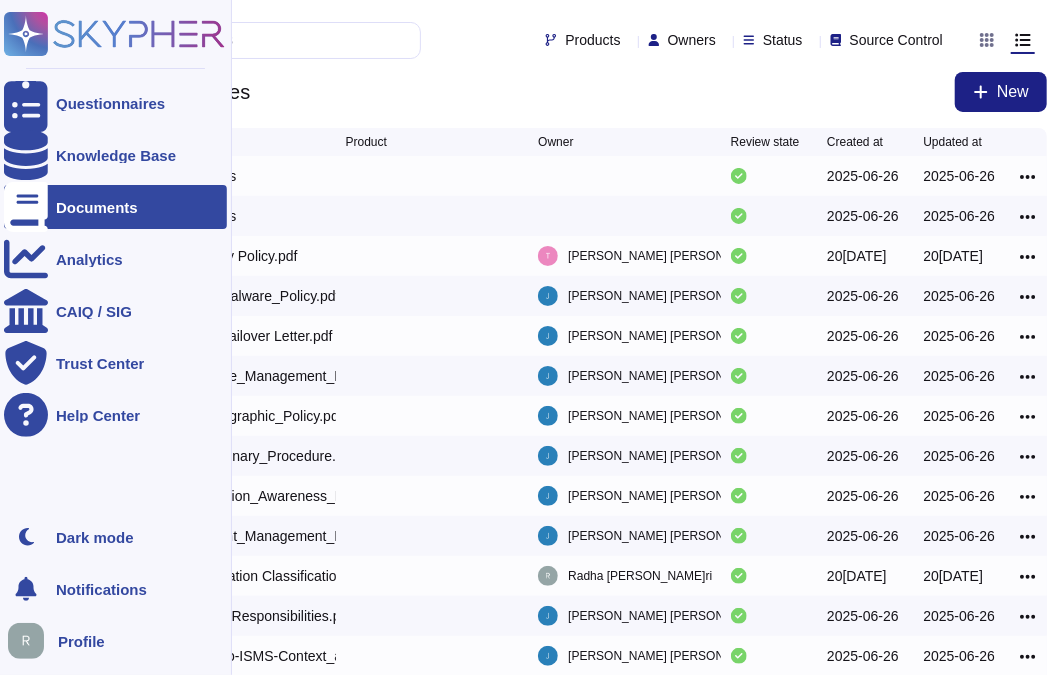 click on "Documents" at bounding box center [115, 207] 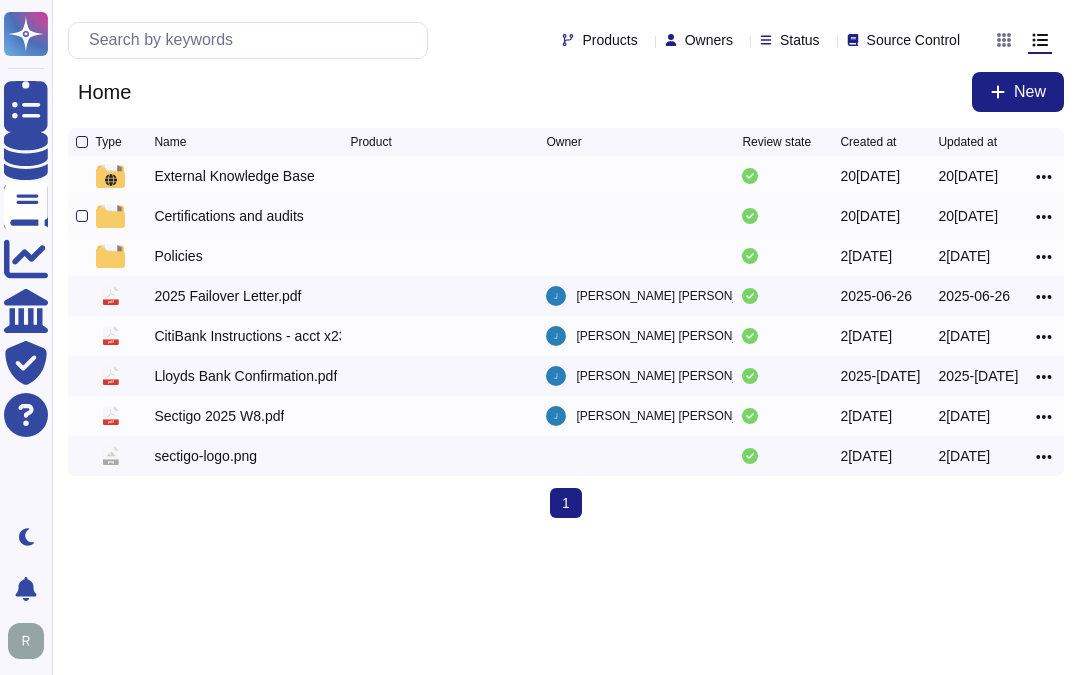 click on "Certifications and audits" at bounding box center [228, 216] 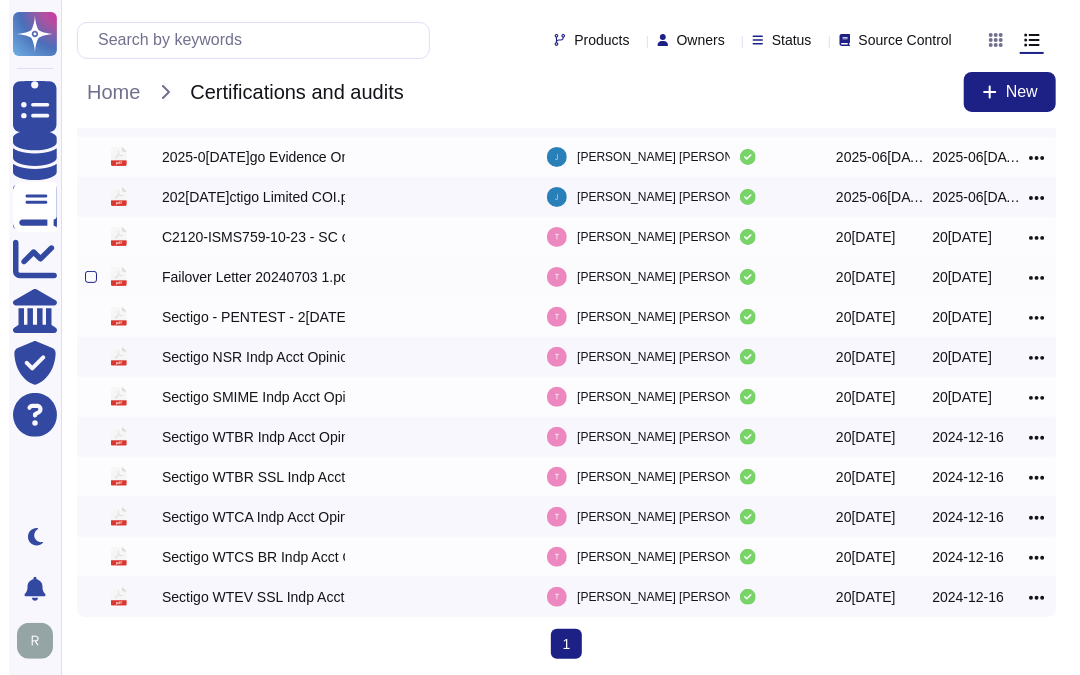 scroll, scrollTop: 102, scrollLeft: 0, axis: vertical 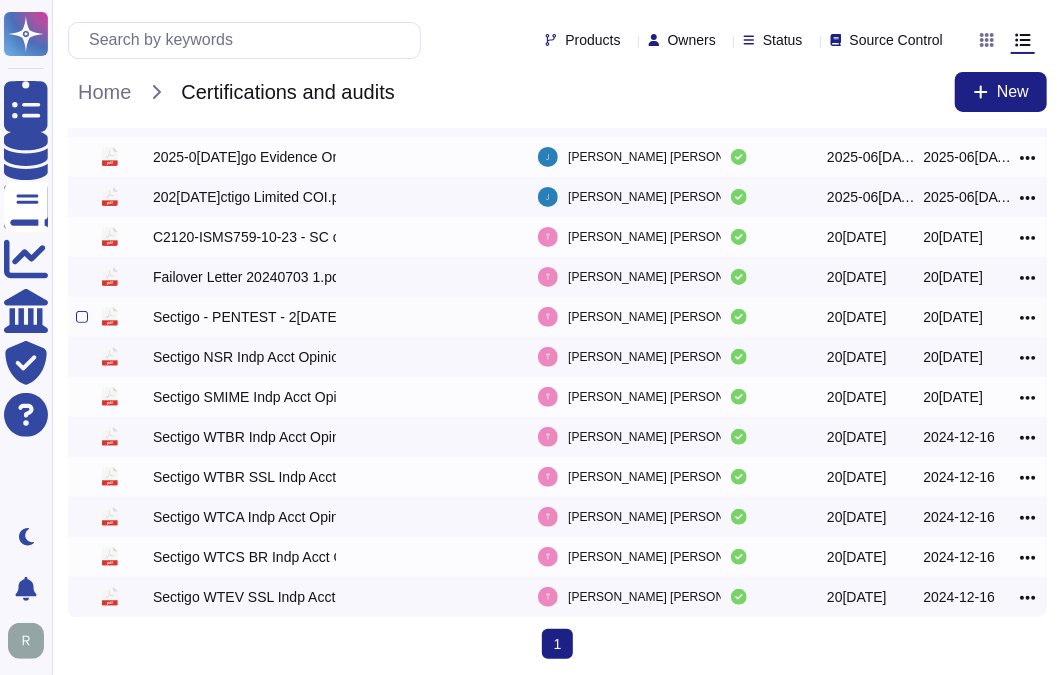 click on "Sectigo - PENTEST - 2024-04-22.pdf" at bounding box center [244, 317] 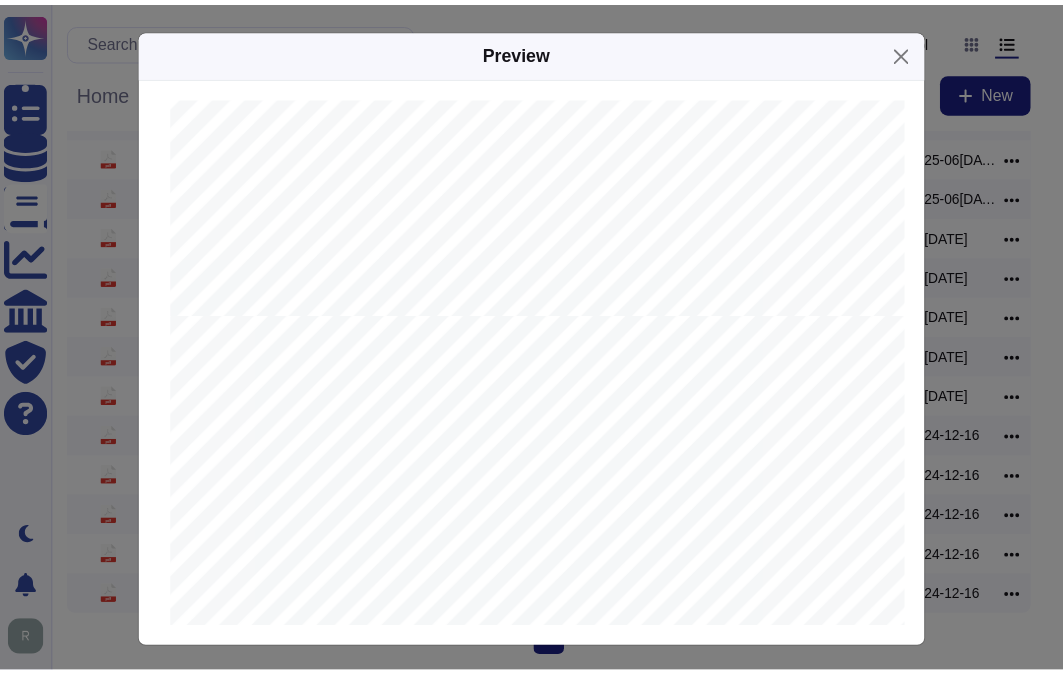 scroll, scrollTop: 3111, scrollLeft: 0, axis: vertical 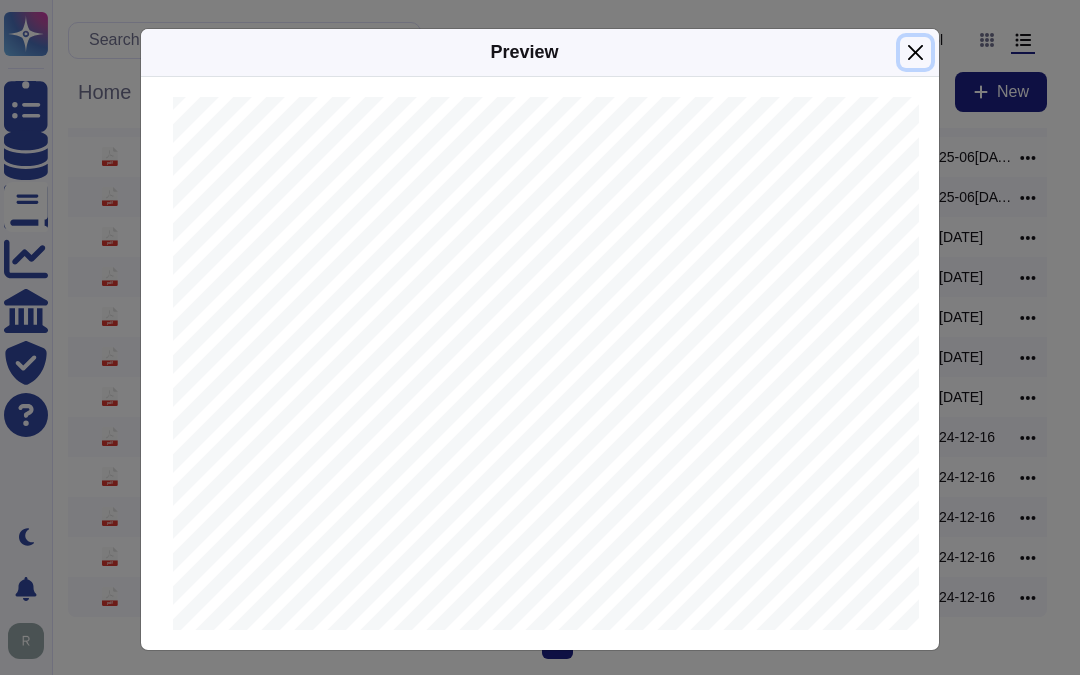 click at bounding box center (915, 52) 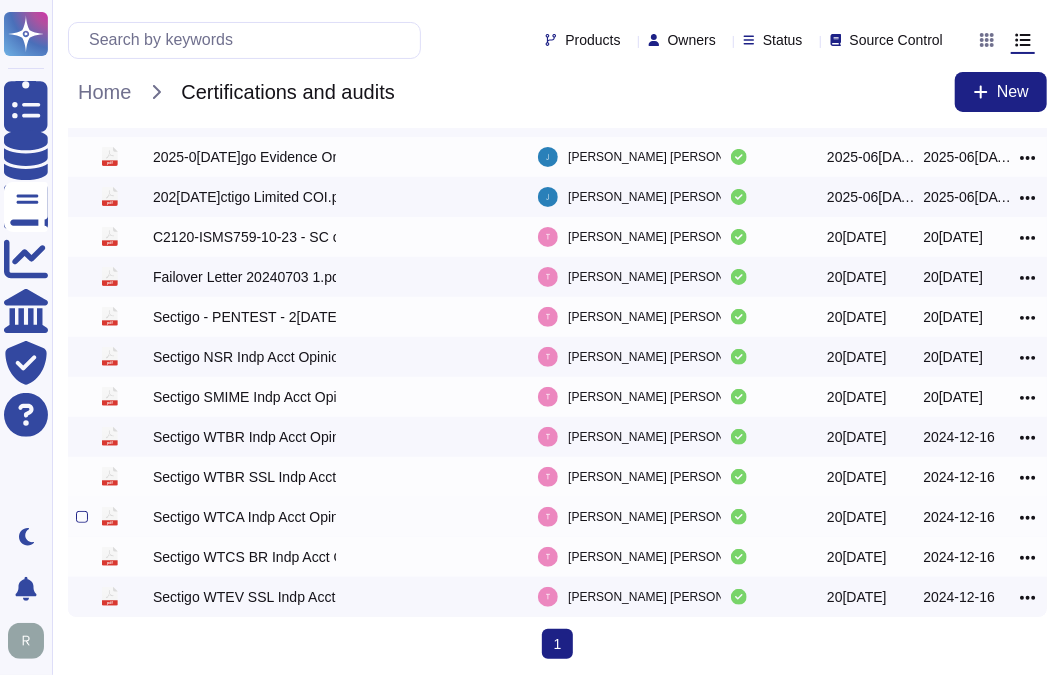 scroll, scrollTop: 0, scrollLeft: 0, axis: both 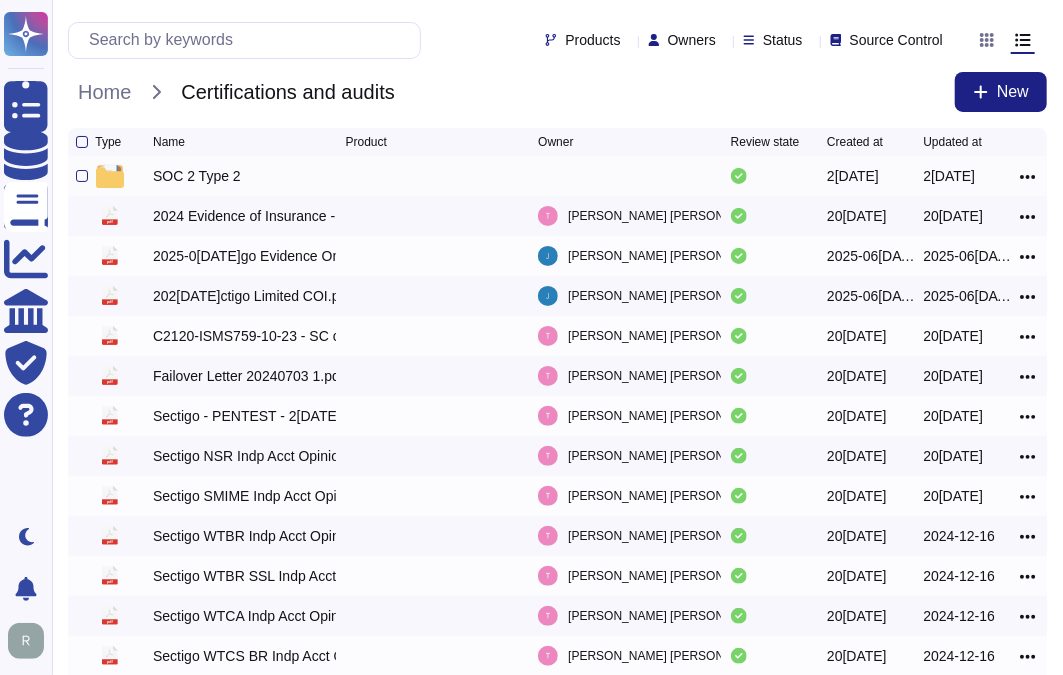 click on "SOC 2 Type 2 2024-09-16 2024-09-16" at bounding box center [557, 176] 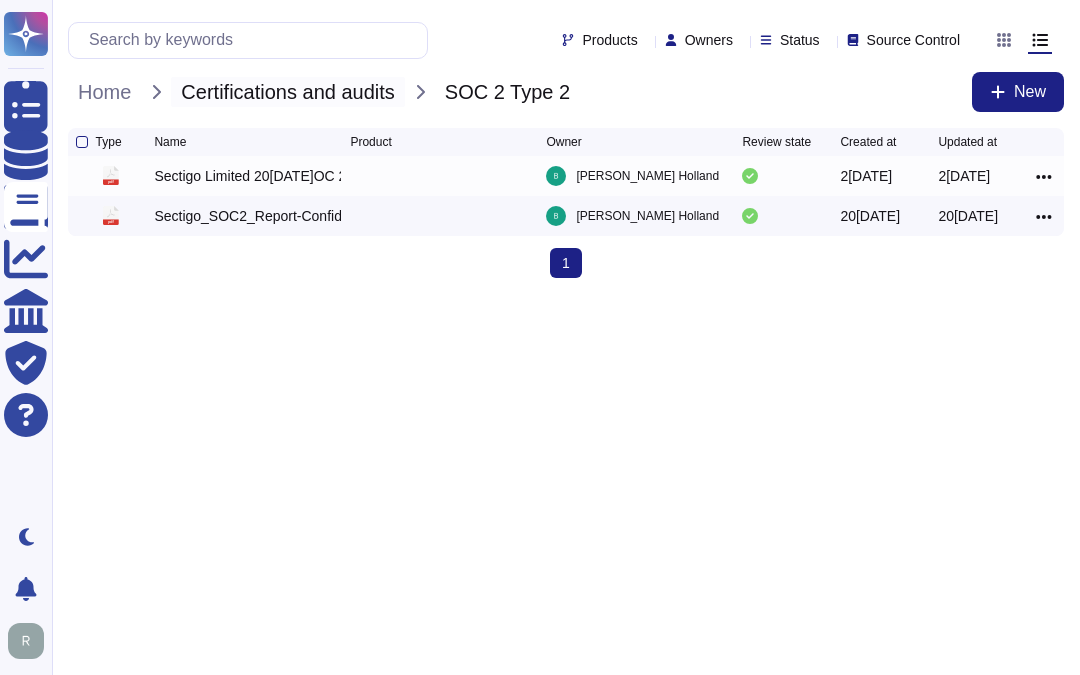 click on "Certifications and audits" at bounding box center [287, 92] 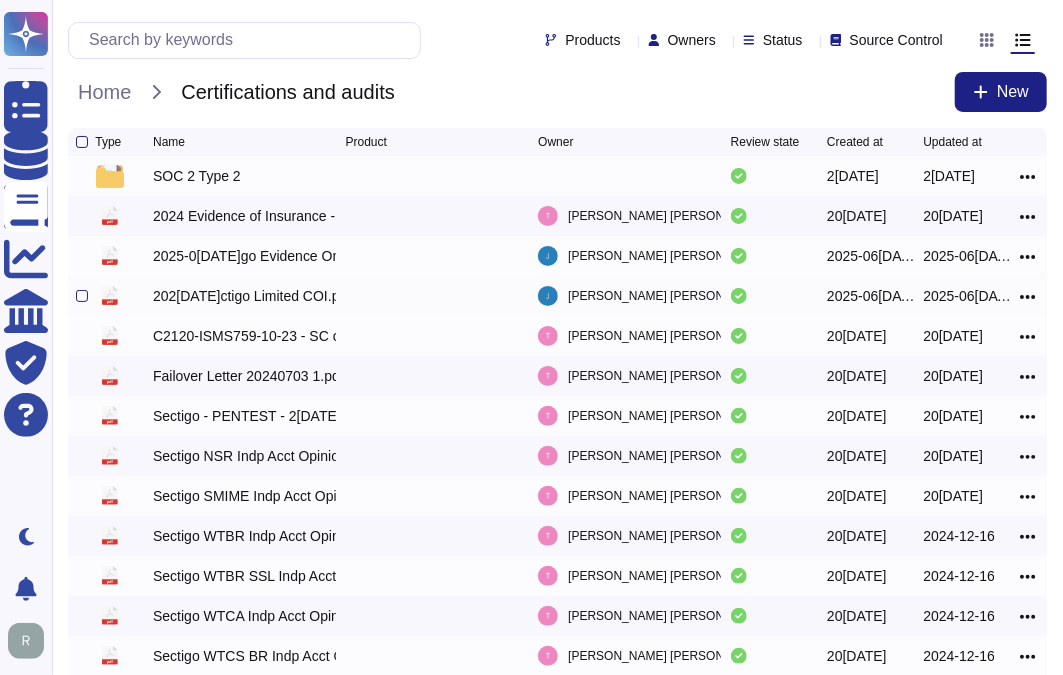 click on "2025-03-18 Sectigo Limited COI.pdf" at bounding box center (244, 296) 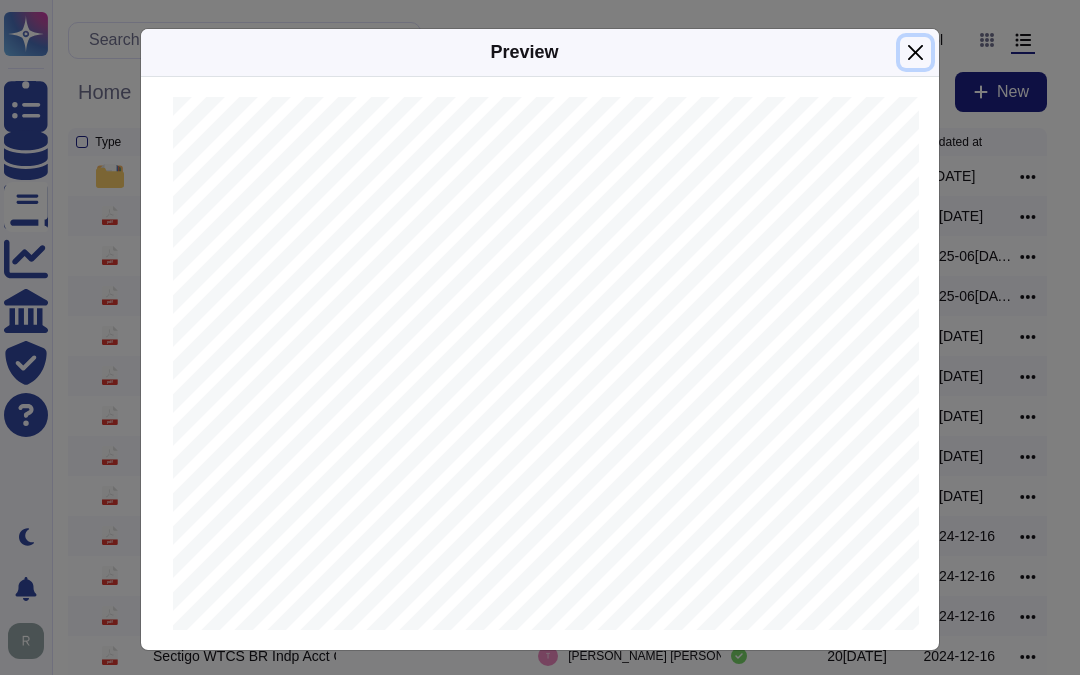 click at bounding box center [915, 52] 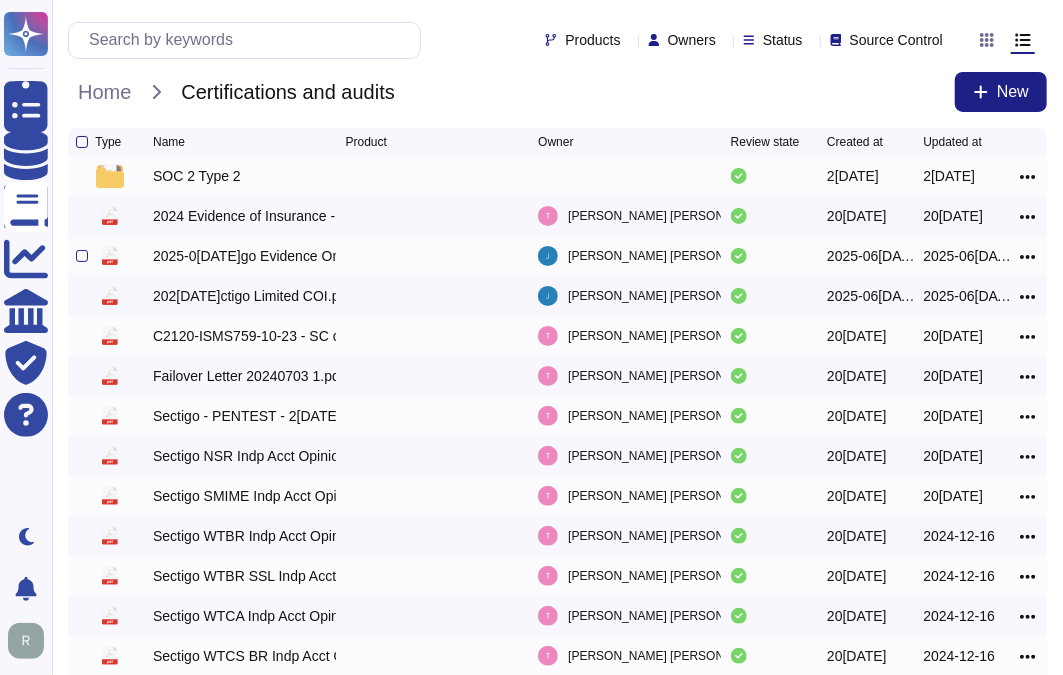 click on "2025-03-13 Sectigo Evidence Only Cyber COI.pdf" at bounding box center [244, 256] 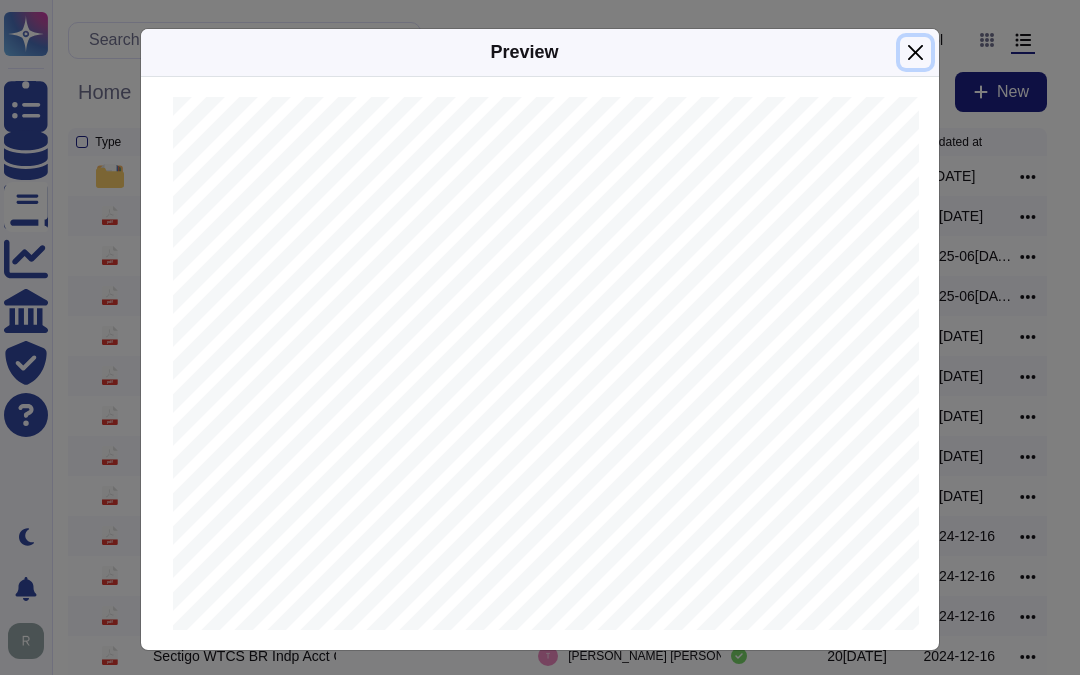 click at bounding box center (915, 52) 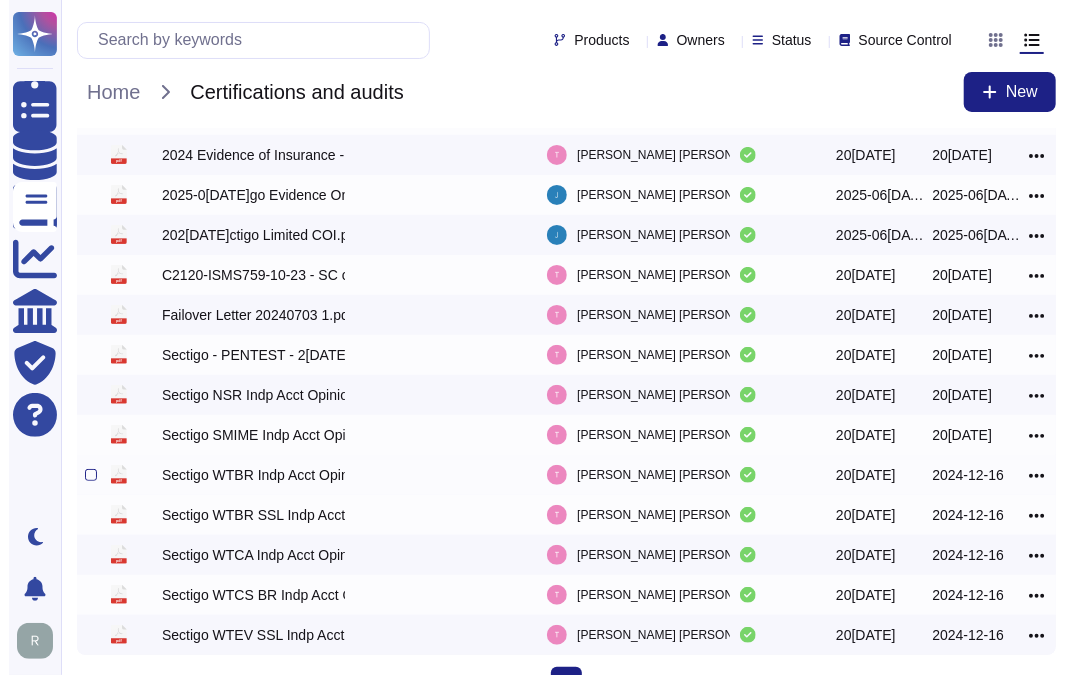 scroll, scrollTop: 0, scrollLeft: 0, axis: both 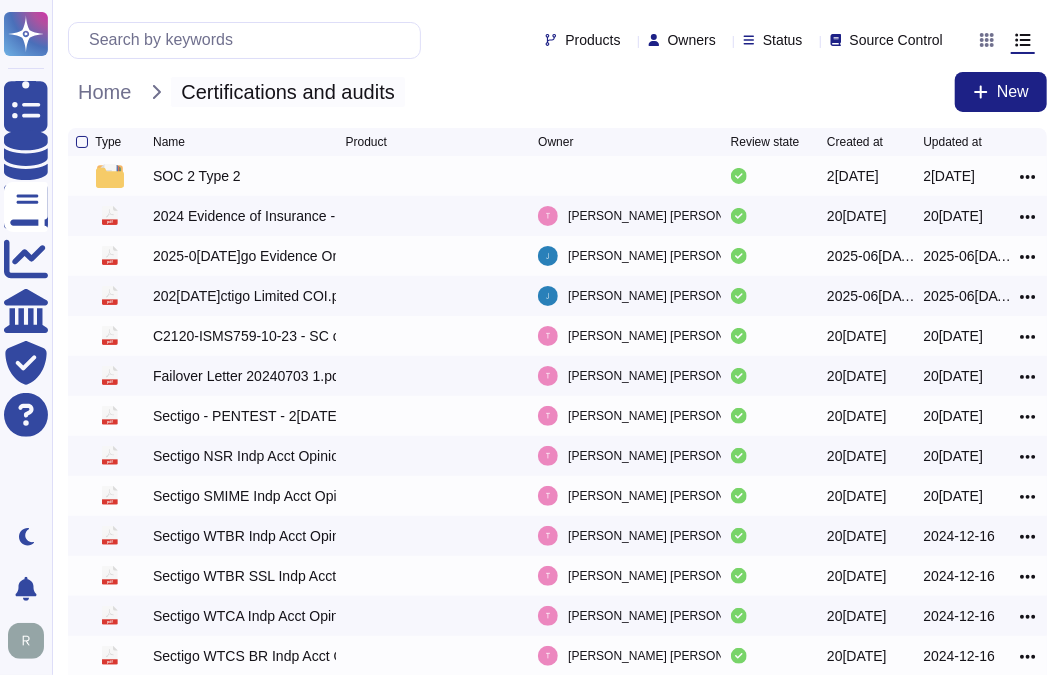 click on "Certifications and audits" at bounding box center (287, 92) 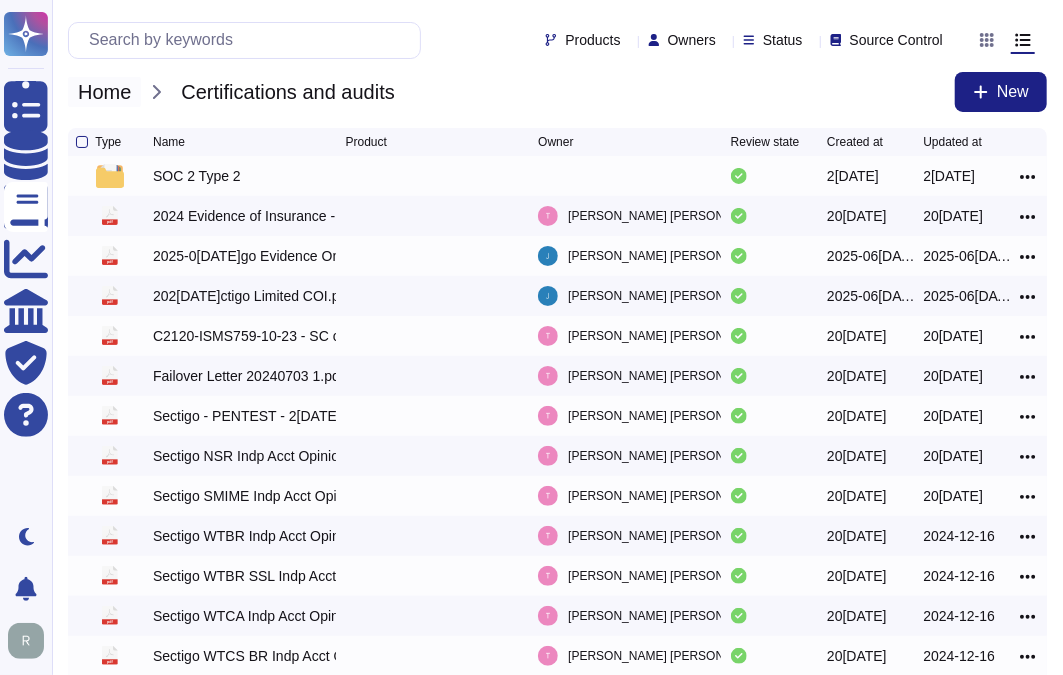 click on "Home" at bounding box center (104, 92) 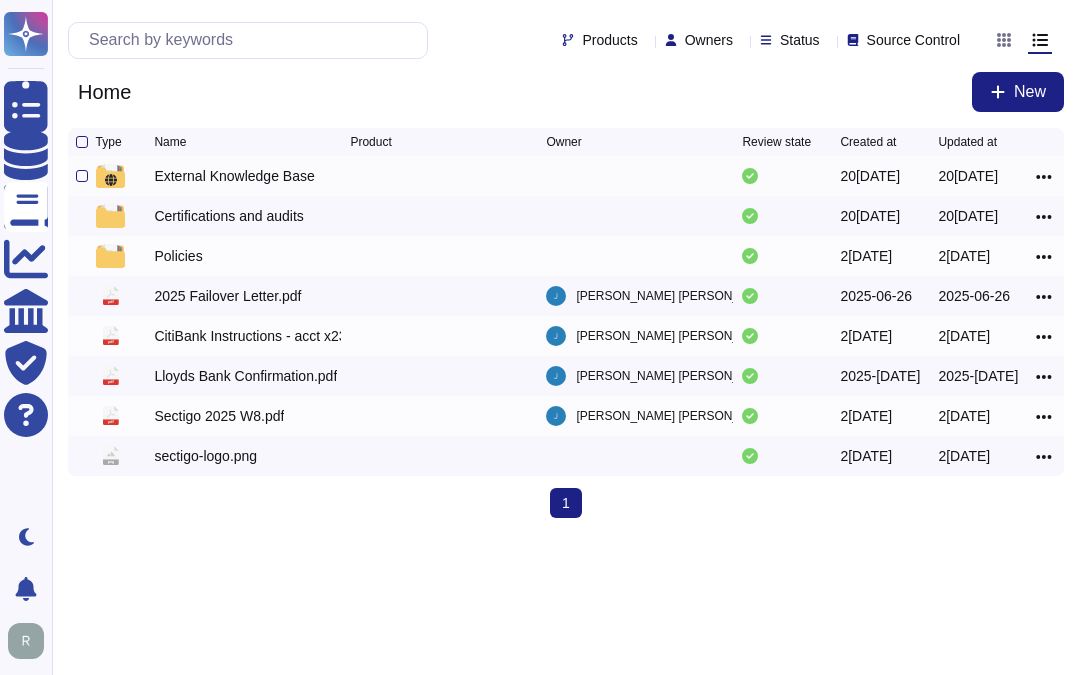 click on "External Knowledge Base" at bounding box center (234, 176) 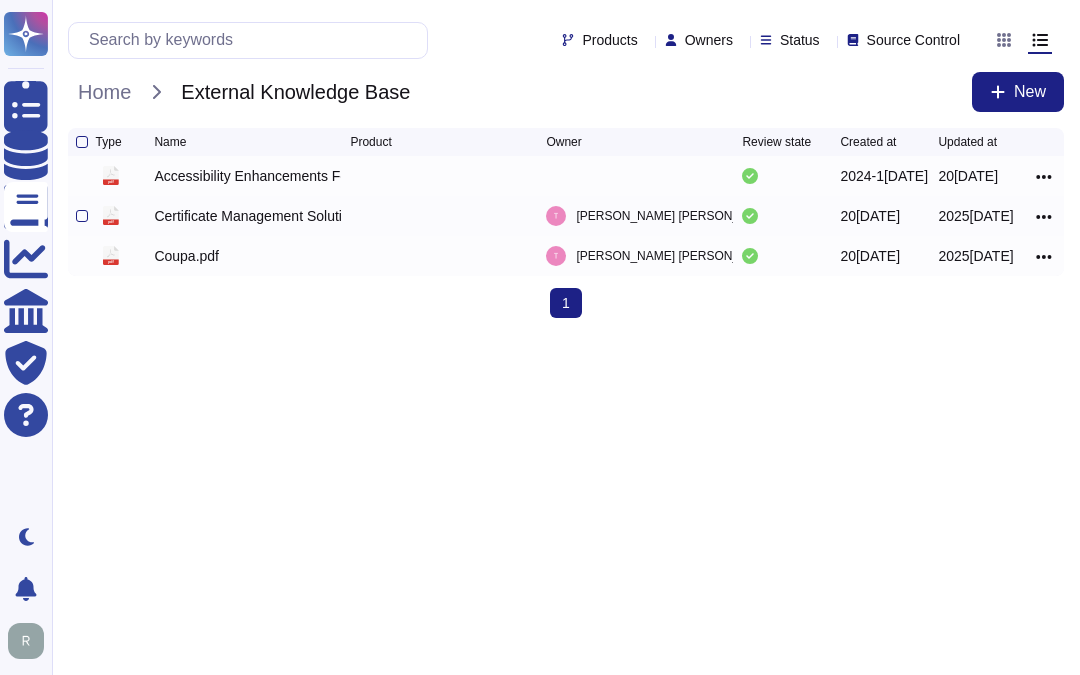 click on "Certificate Management Solutions & SSL Certificates | Sectigo® Official.pdf" at bounding box center (247, 216) 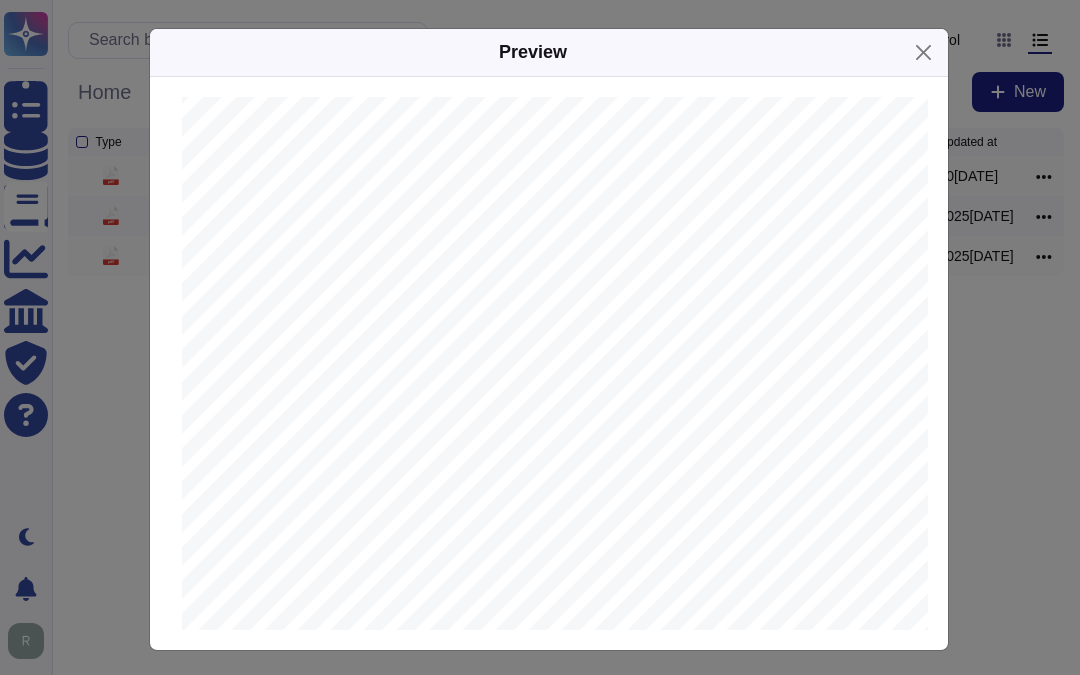 scroll, scrollTop: 1444, scrollLeft: 0, axis: vertical 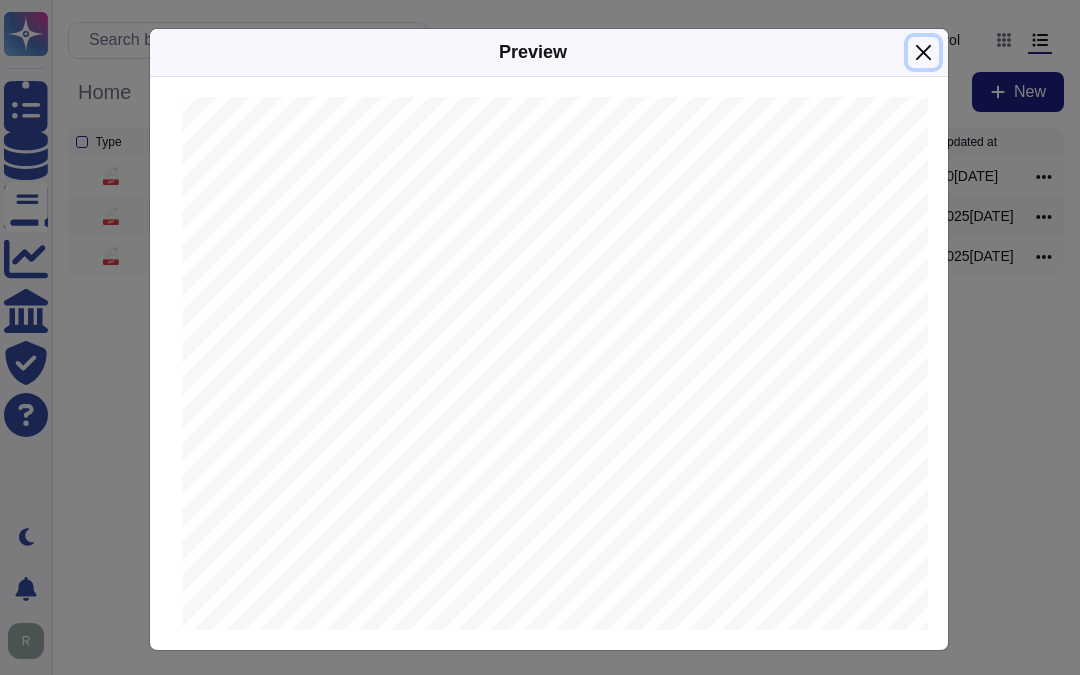 click at bounding box center [923, 52] 